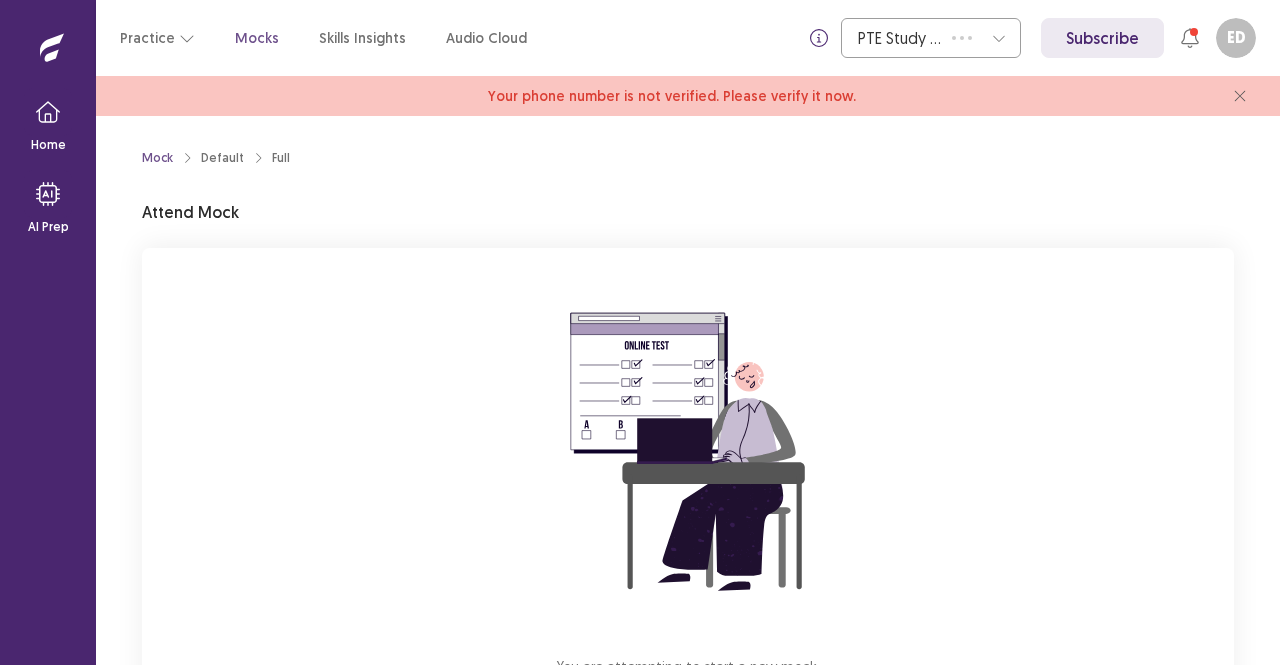 scroll, scrollTop: 0, scrollLeft: 0, axis: both 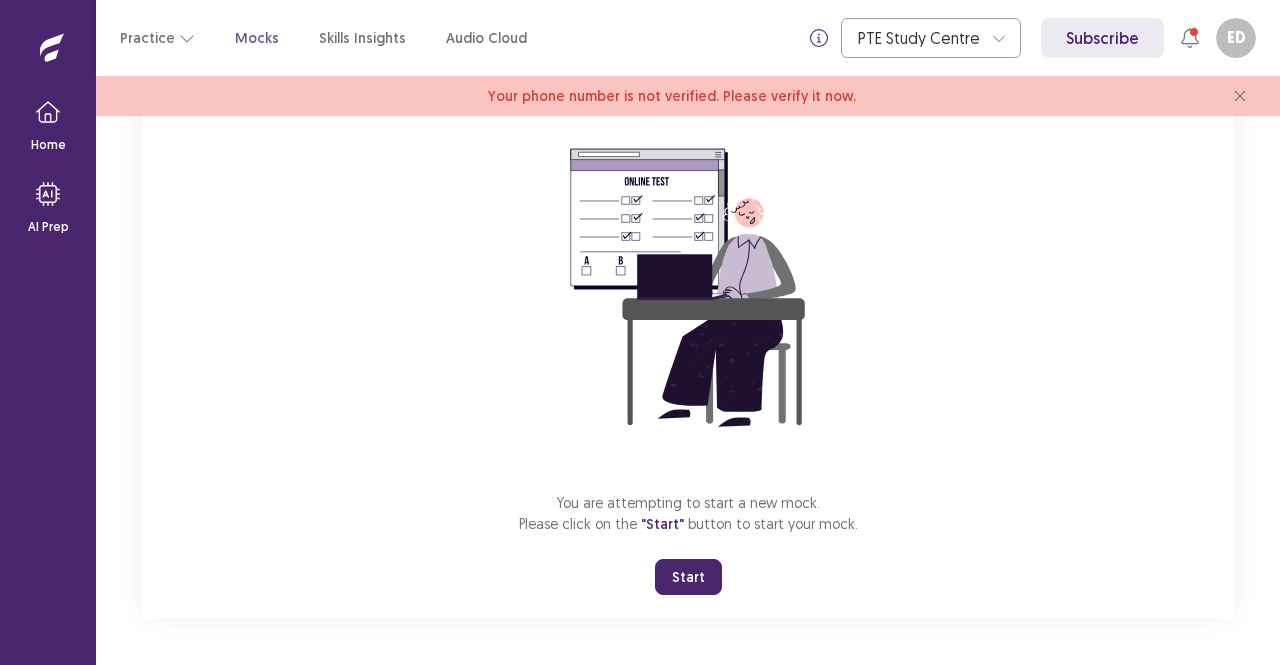 click on "Start" at bounding box center [688, 577] 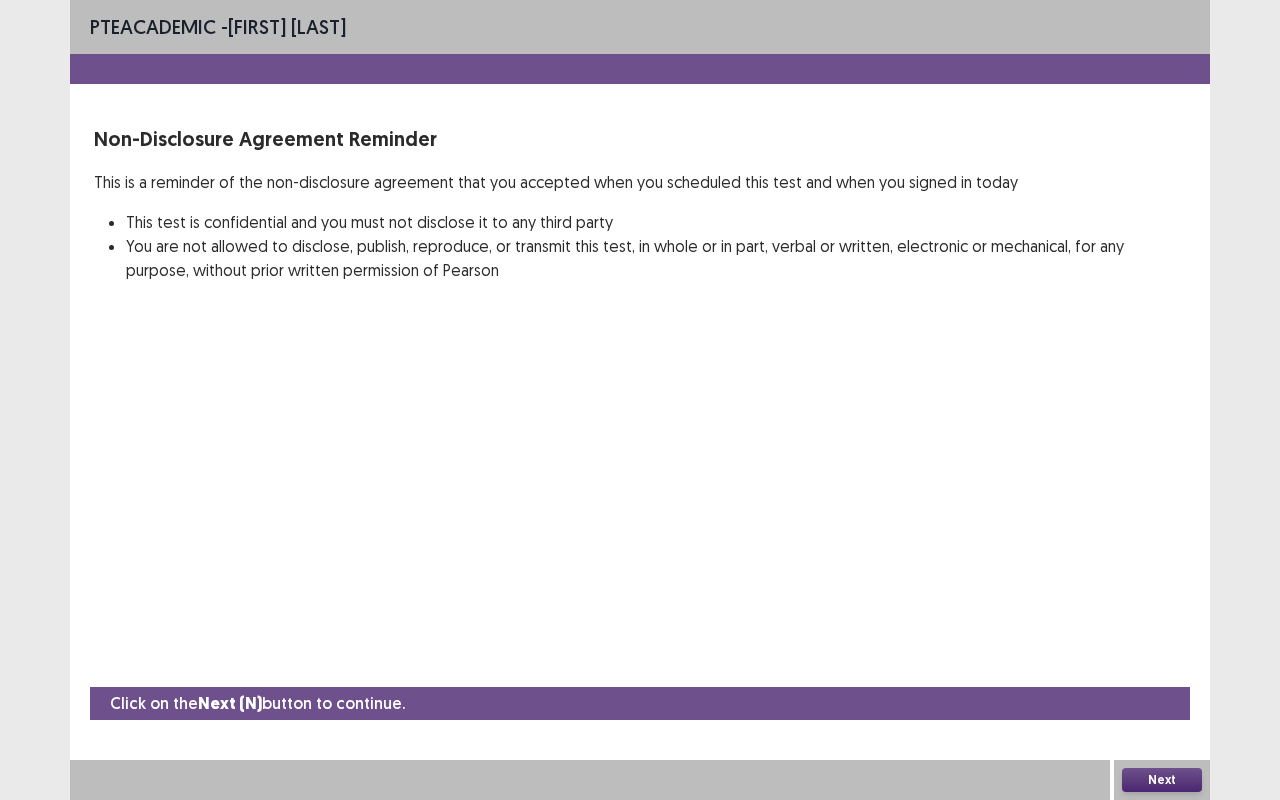 click on "Next" at bounding box center [1162, 780] 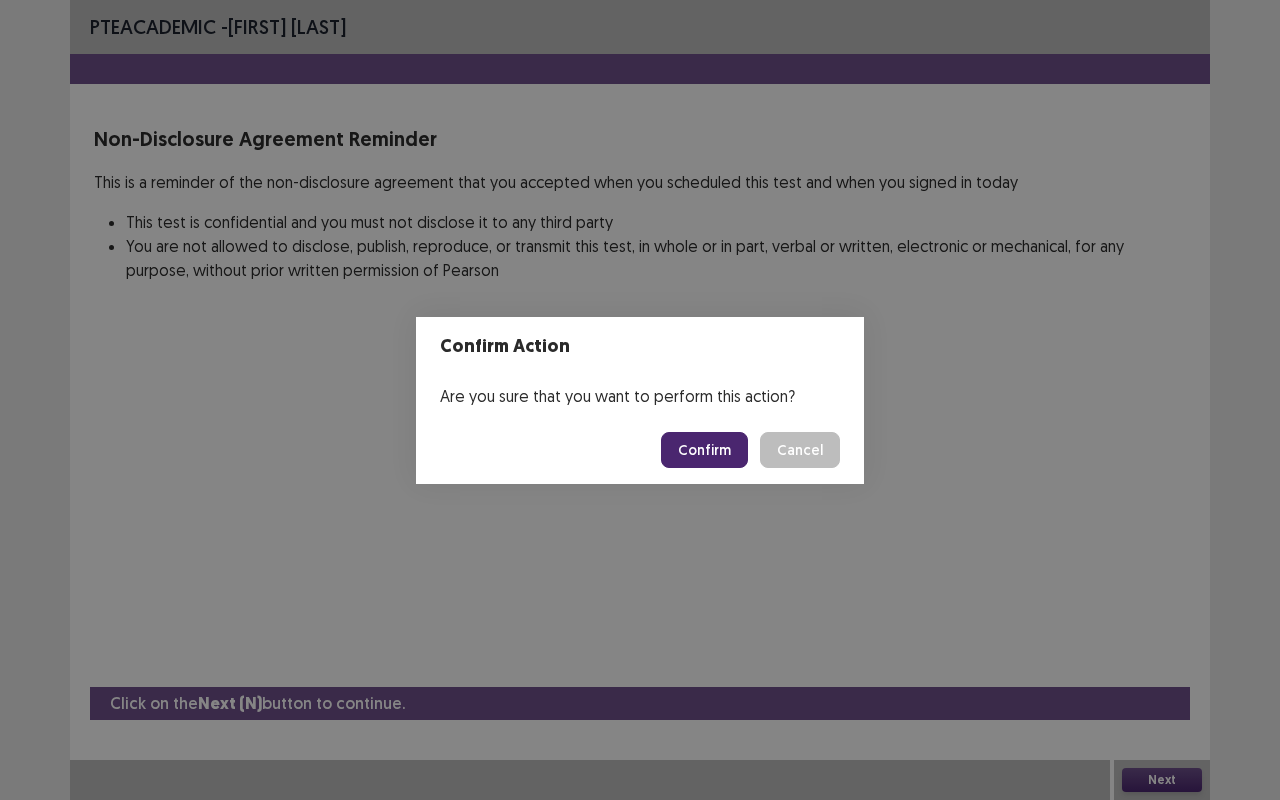 click on "Confirm" at bounding box center (704, 450) 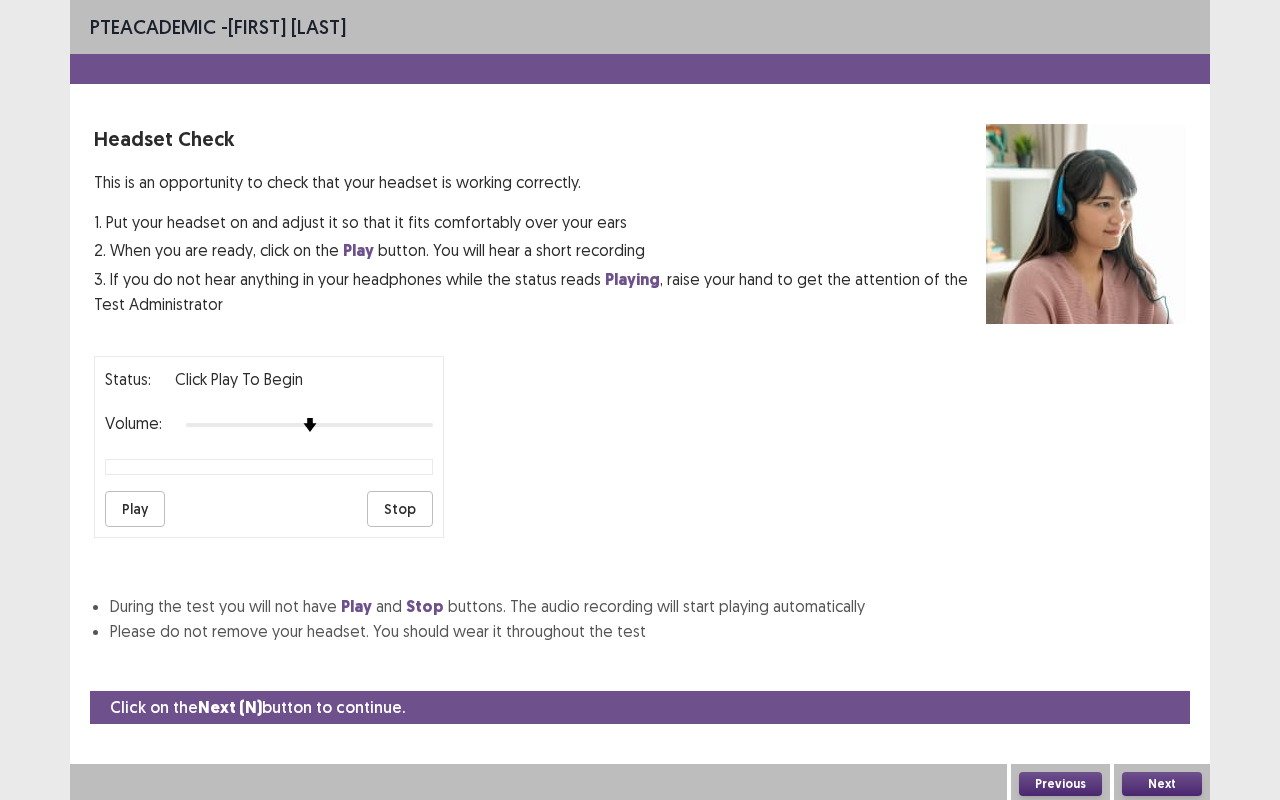 click on "Play" at bounding box center [135, 509] 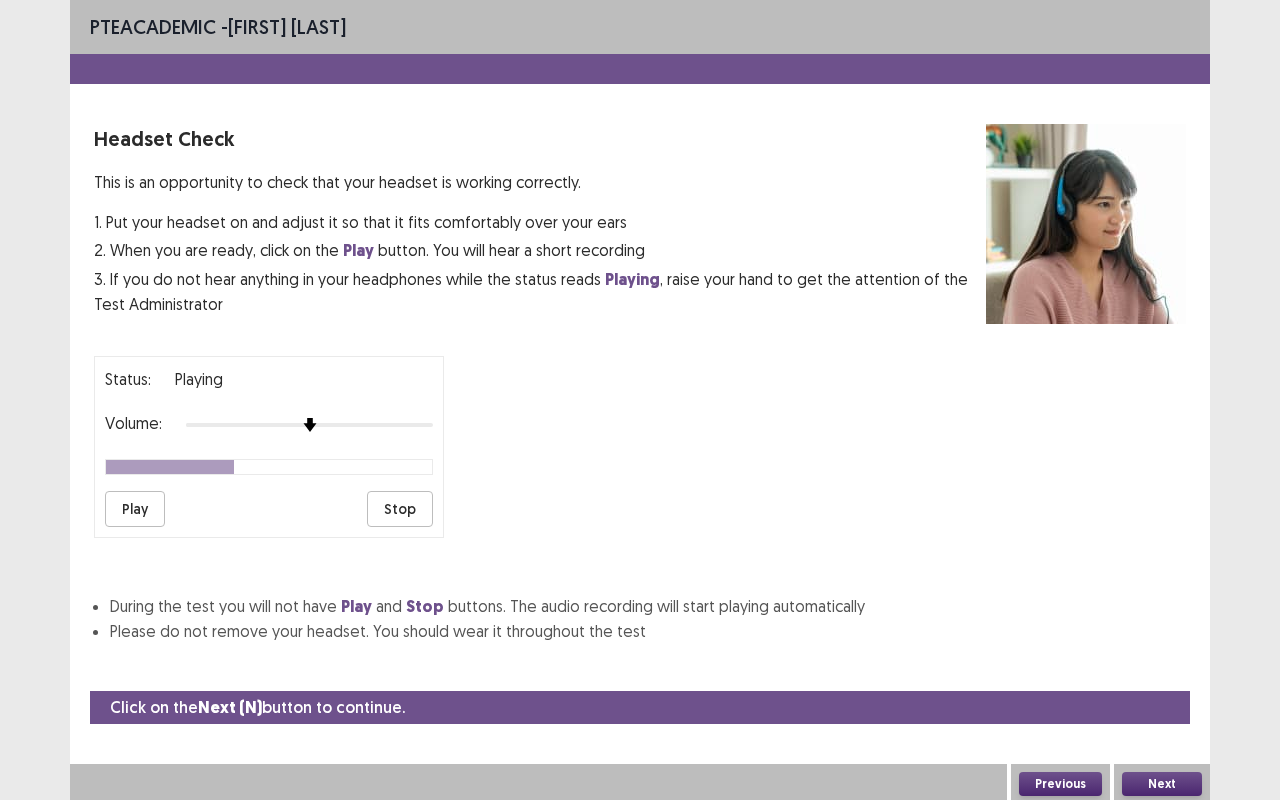 click on "Stop" at bounding box center [400, 509] 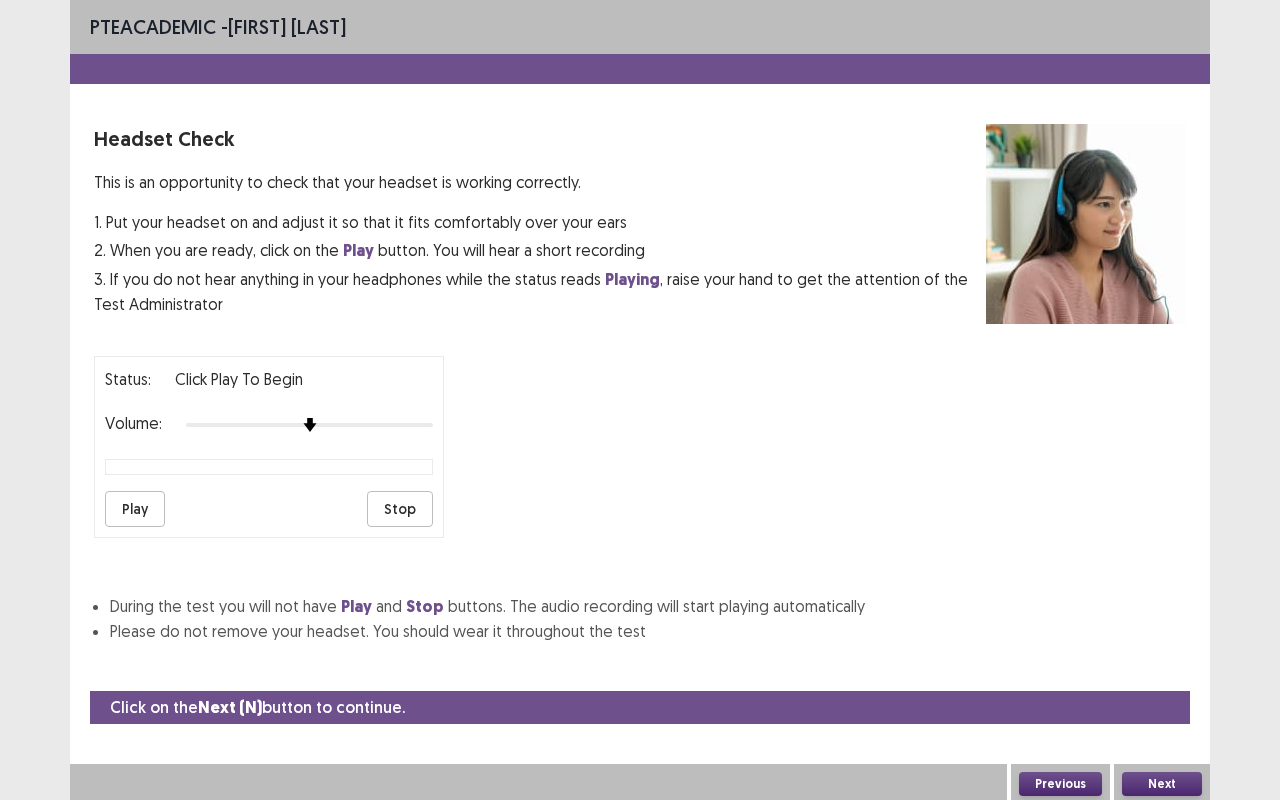 click on "Next" at bounding box center (1162, 784) 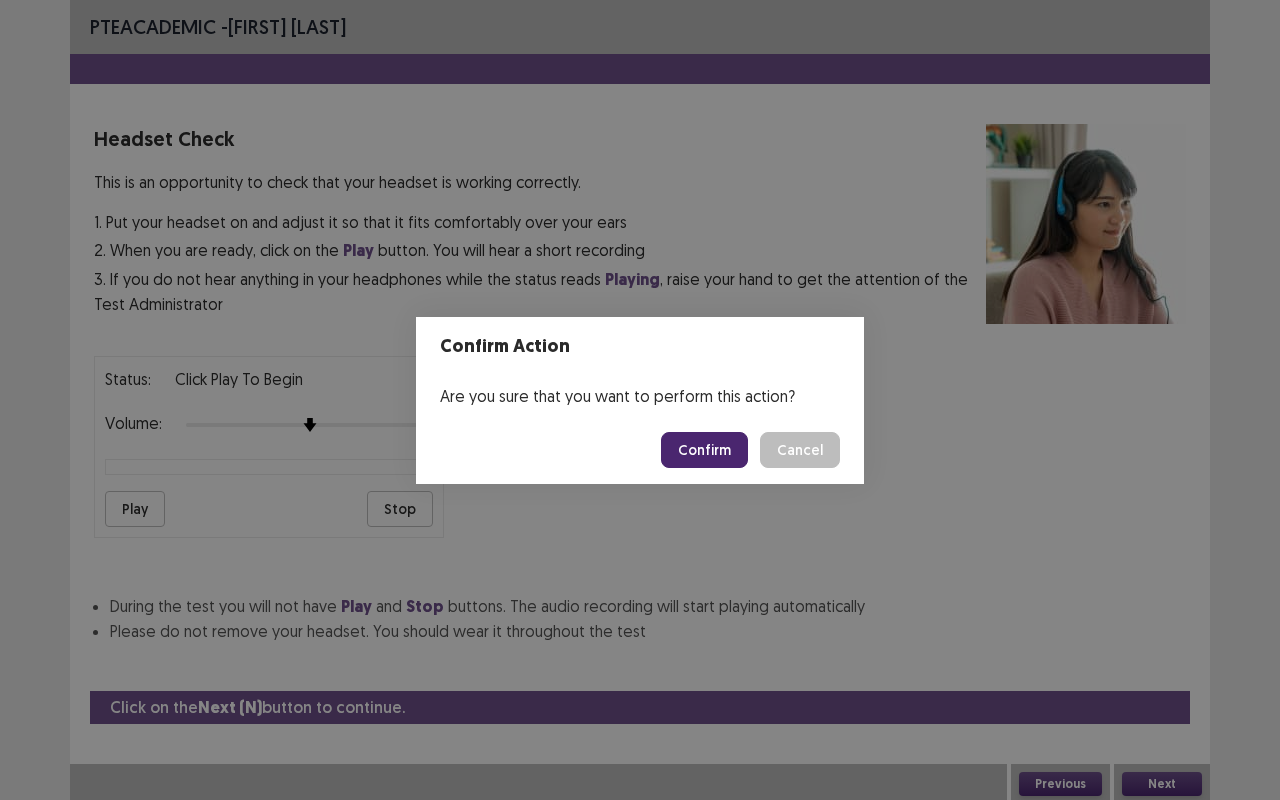 click on "Confirm" at bounding box center [704, 450] 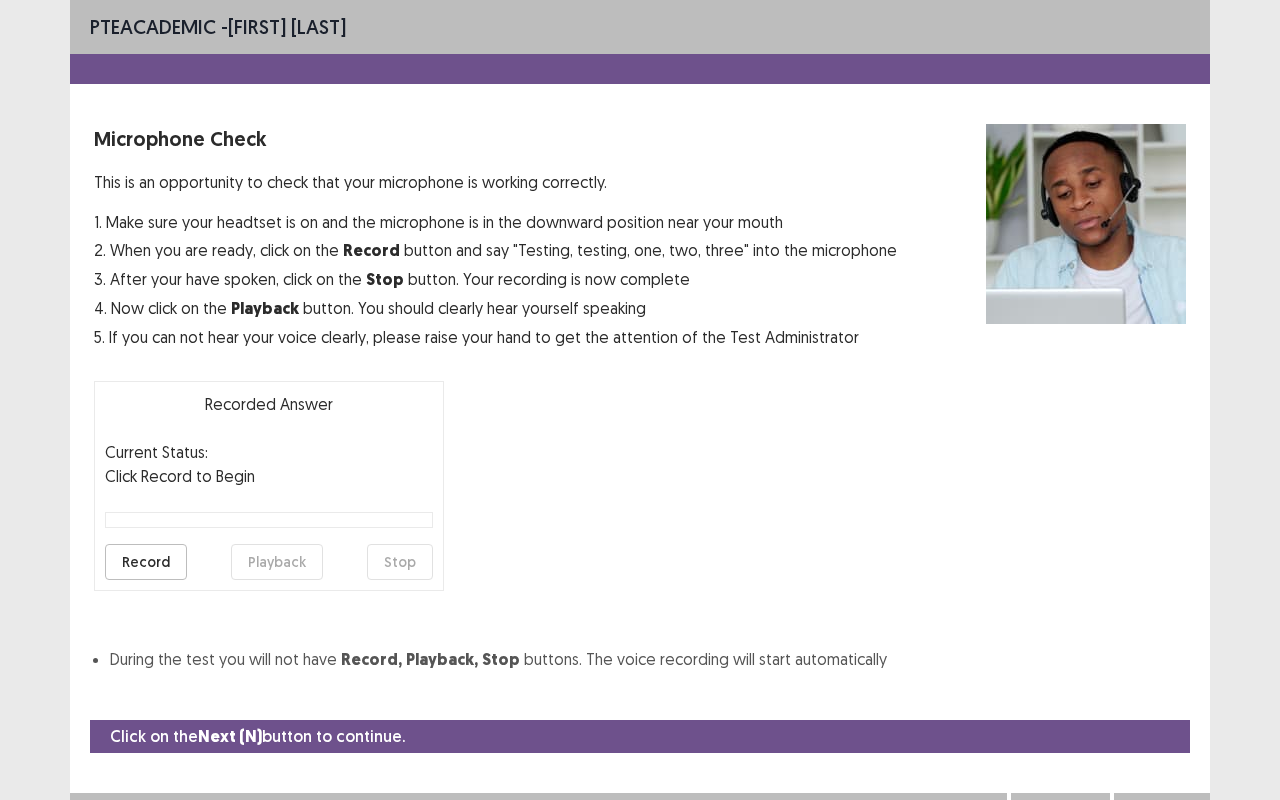 scroll, scrollTop: 22, scrollLeft: 0, axis: vertical 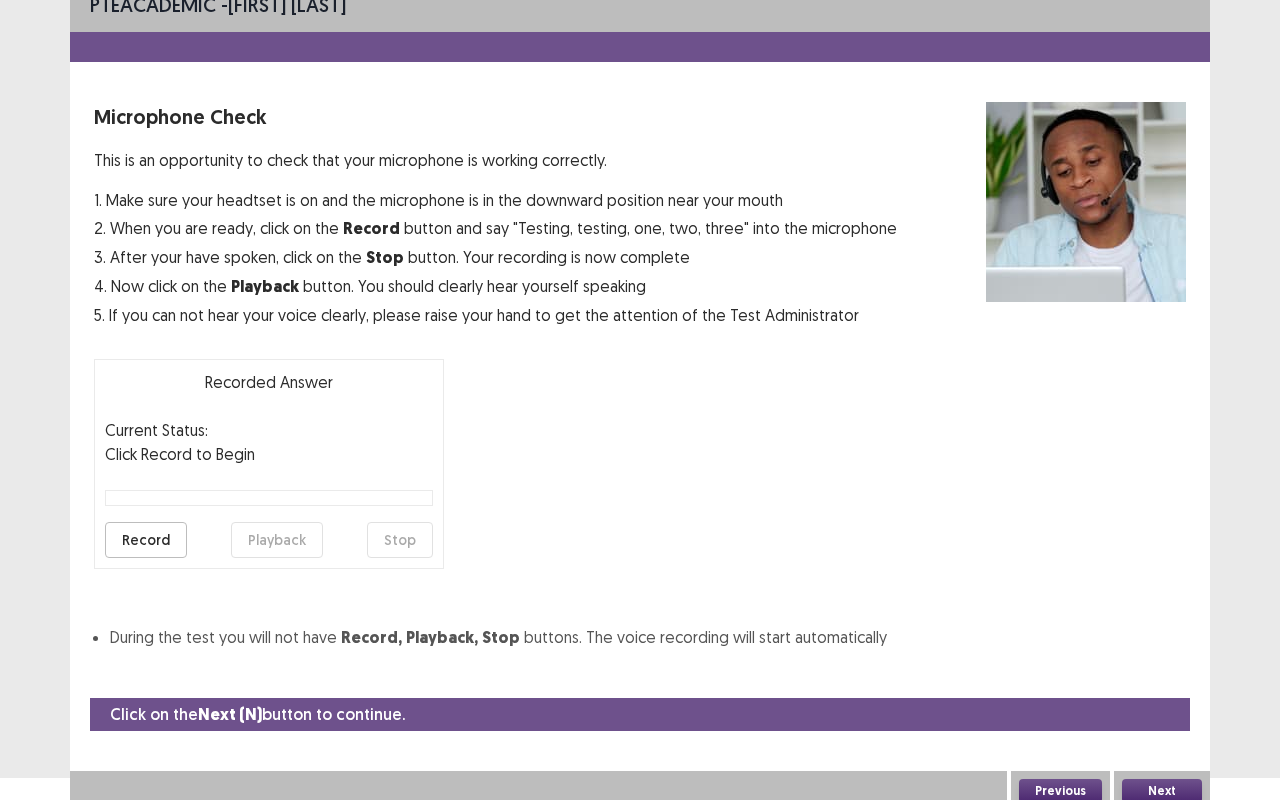 click on "Record" at bounding box center (146, 540) 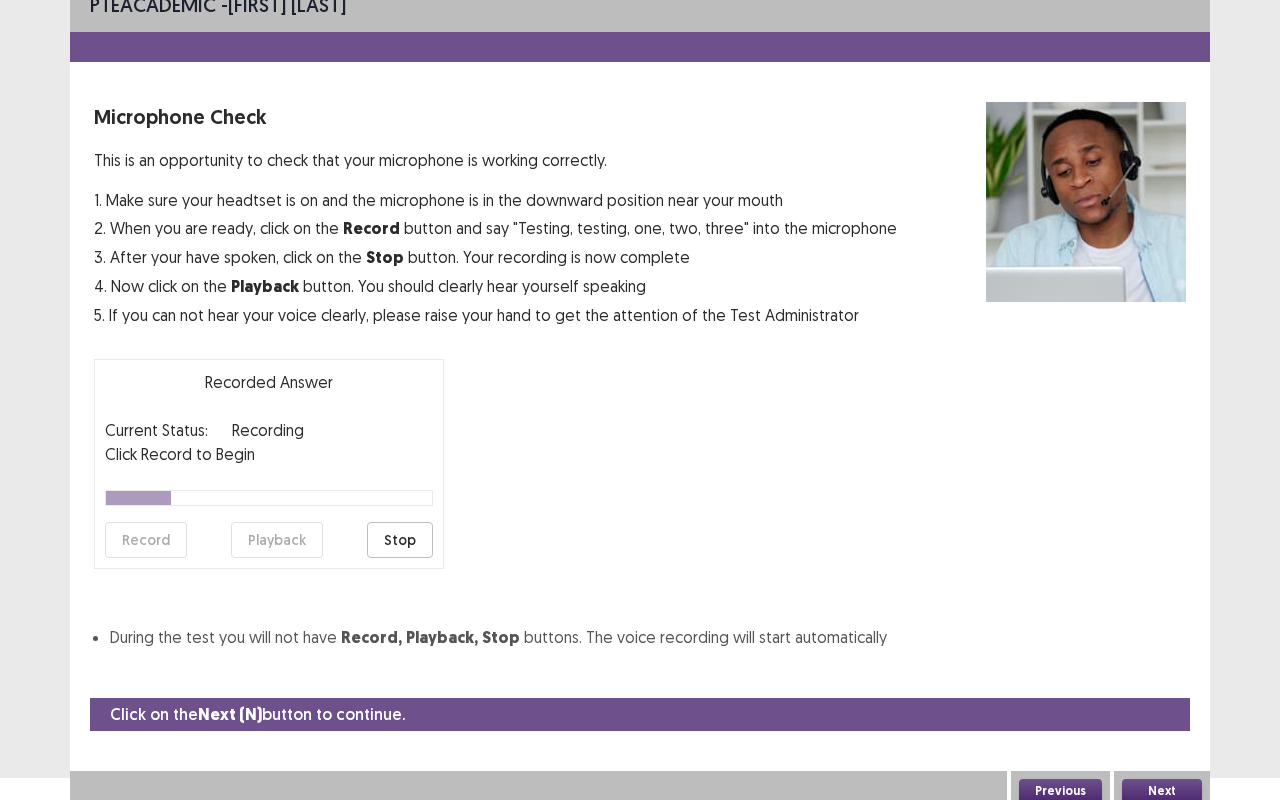 click on "Stop" at bounding box center [400, 540] 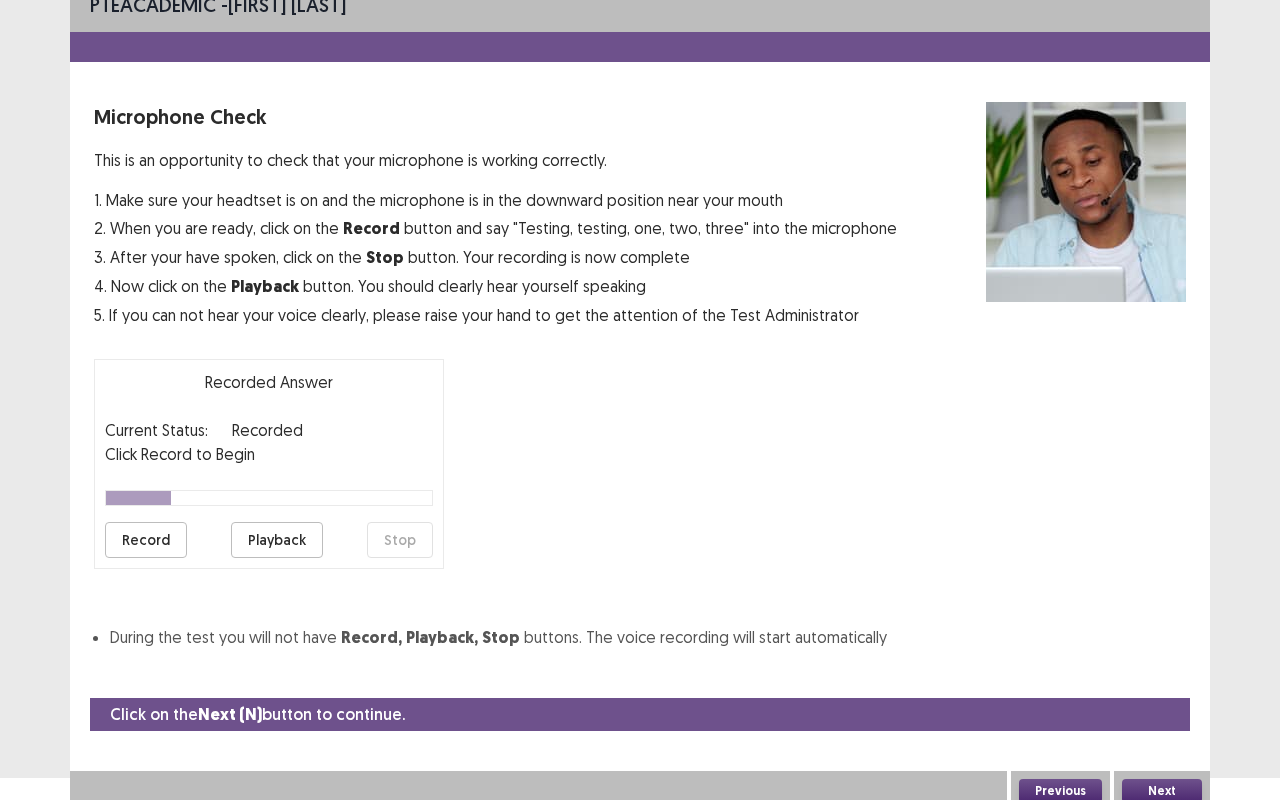 click on "Playback" at bounding box center (277, 540) 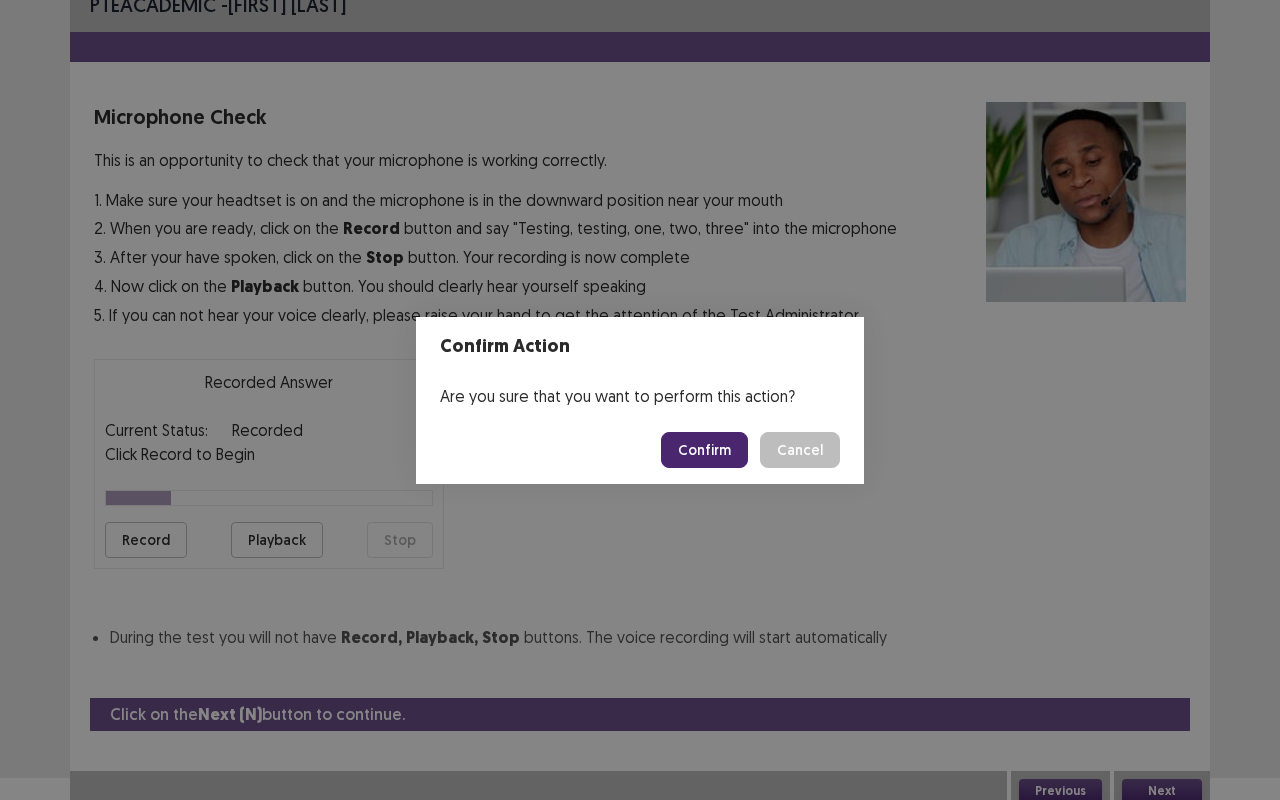 click on "Confirm" at bounding box center [704, 450] 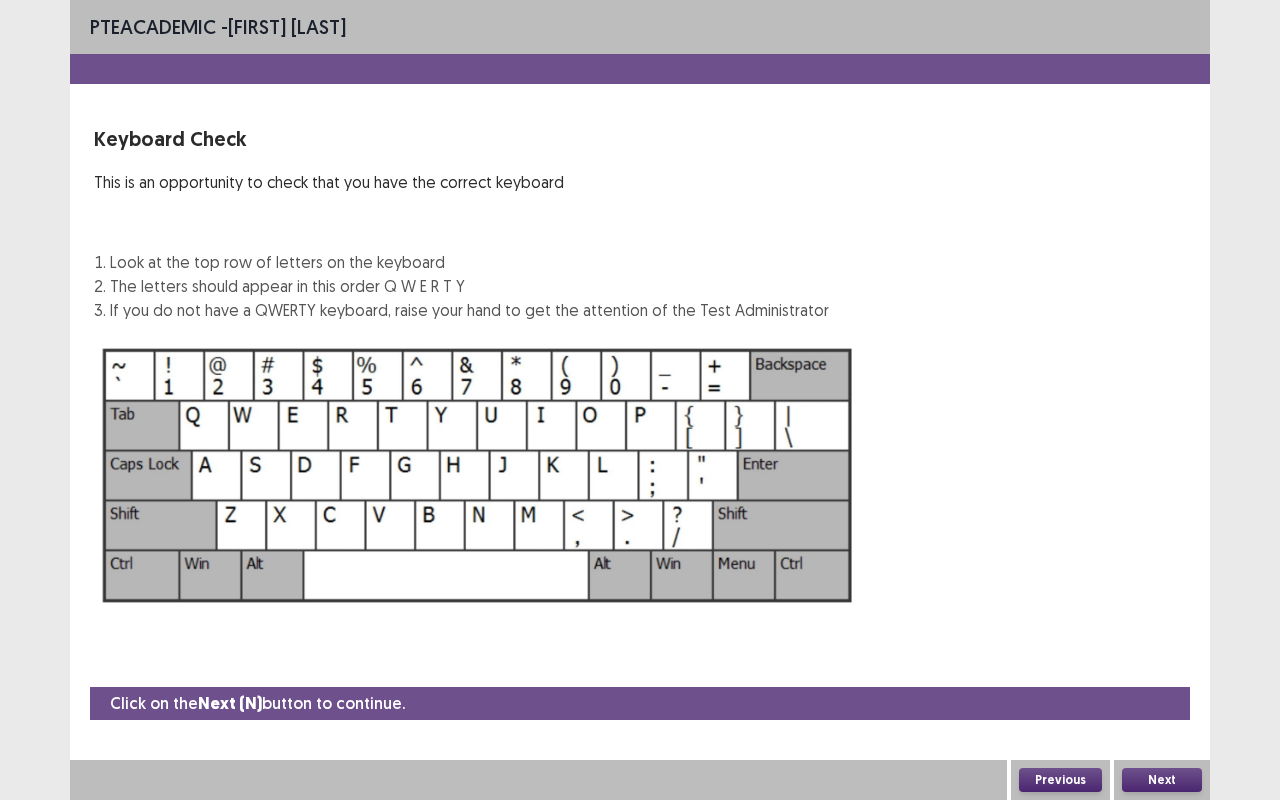 scroll, scrollTop: 0, scrollLeft: 0, axis: both 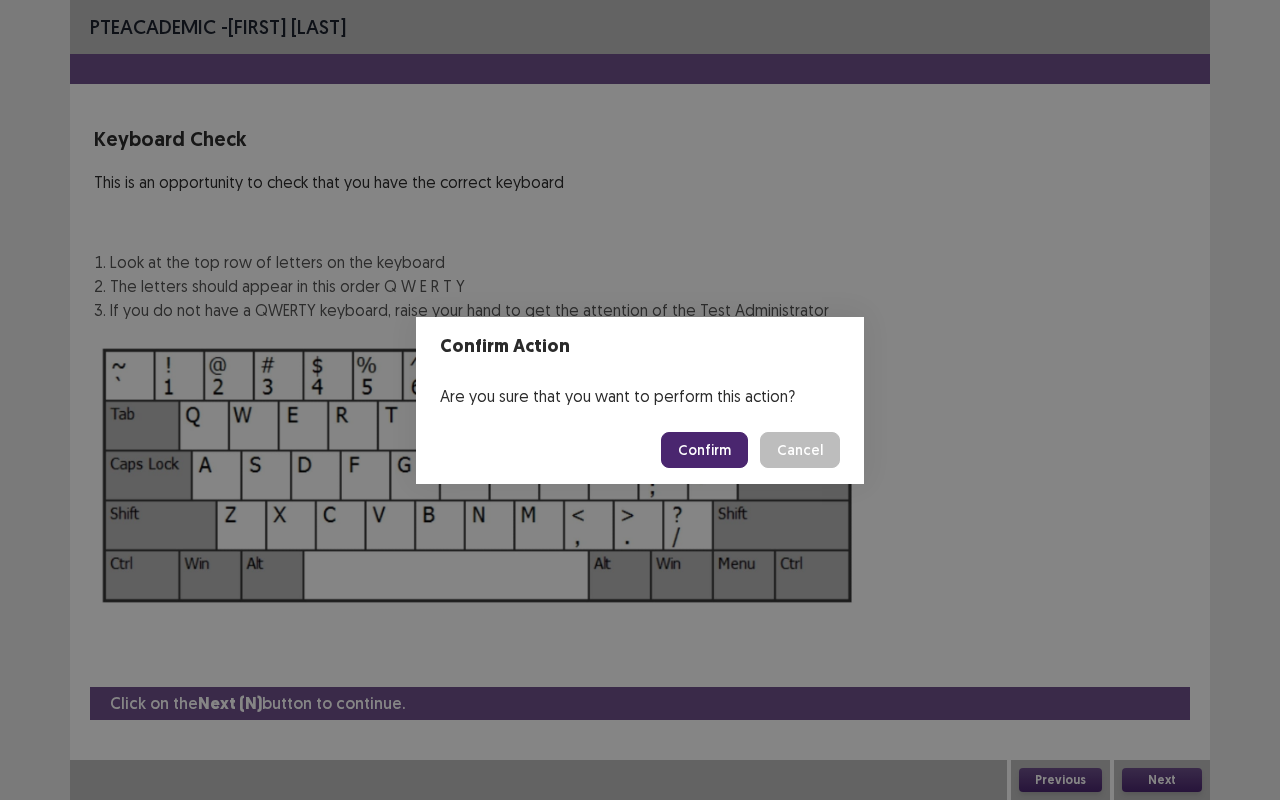 click on "Confirm" at bounding box center (704, 450) 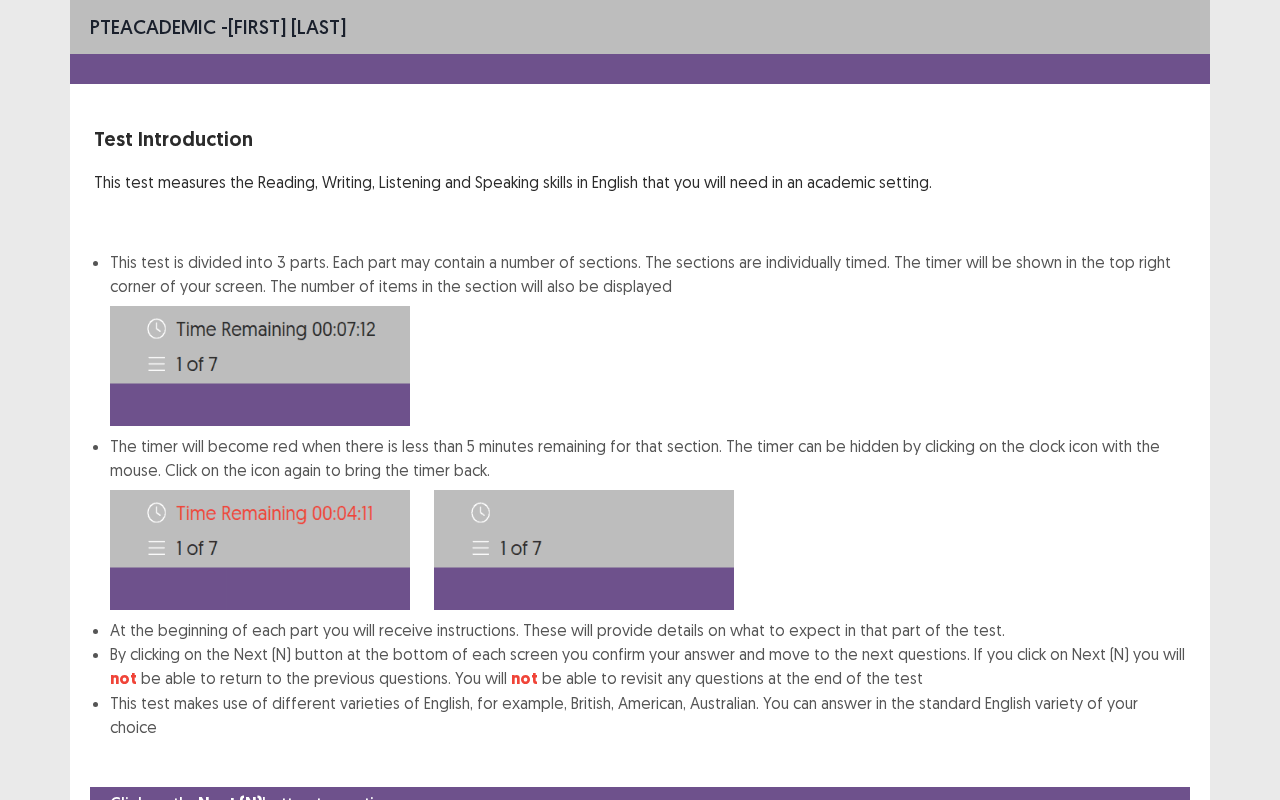 scroll, scrollTop: 75, scrollLeft: 0, axis: vertical 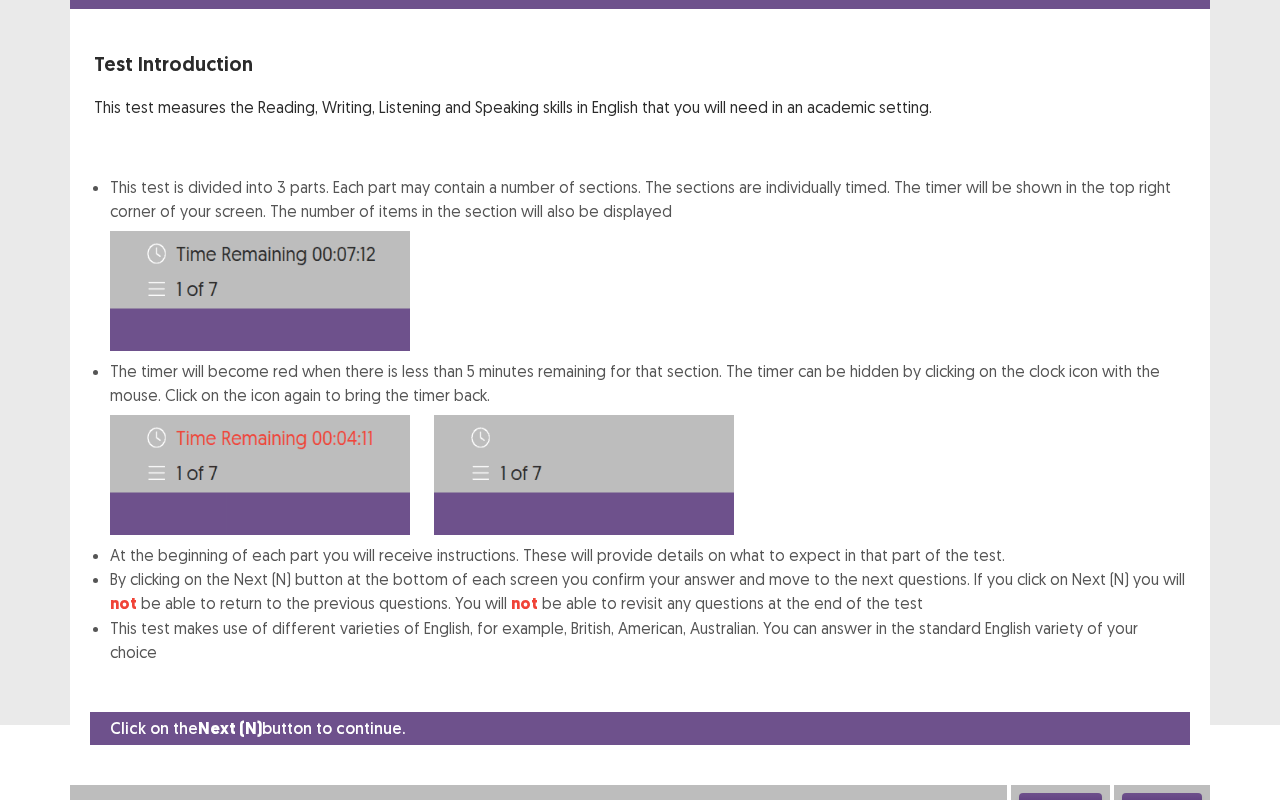 drag, startPoint x: 1125, startPoint y: 720, endPoint x: 1232, endPoint y: 674, distance: 116.46888 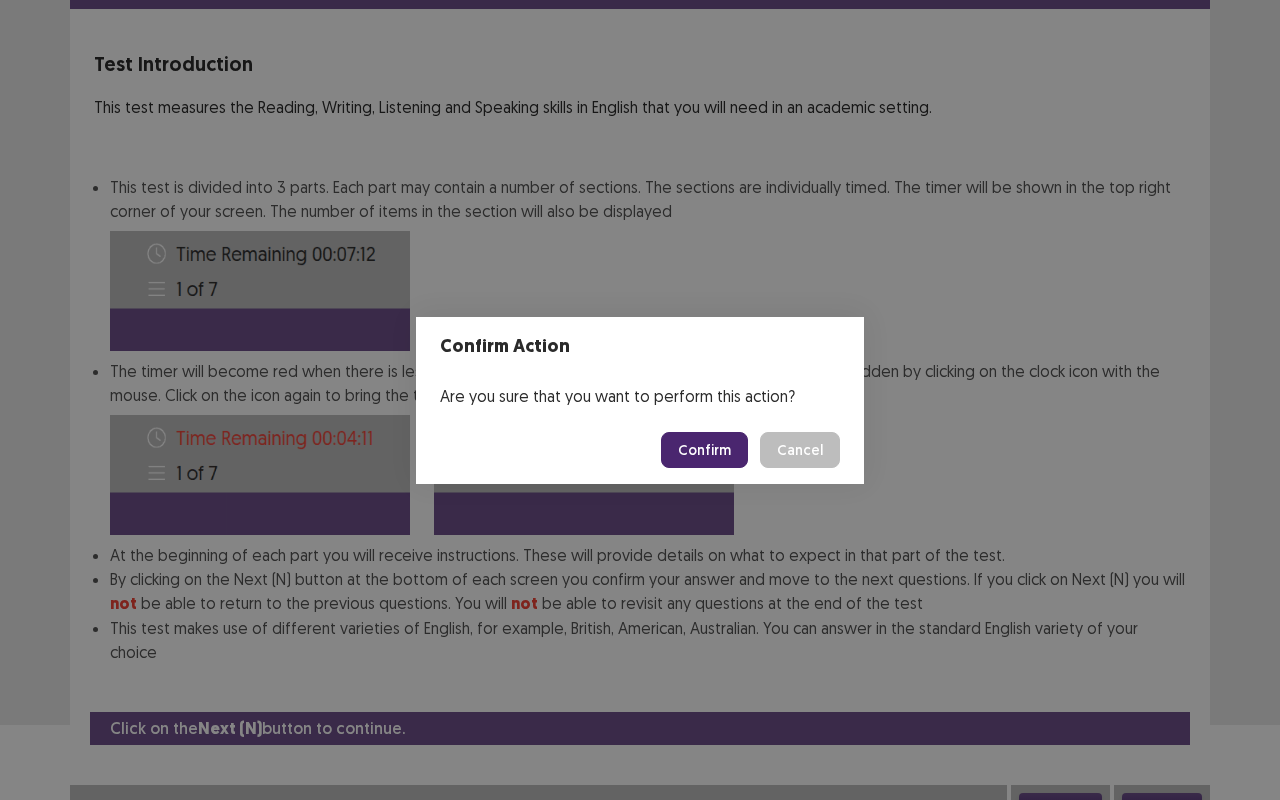 click on "Confirm" at bounding box center (704, 450) 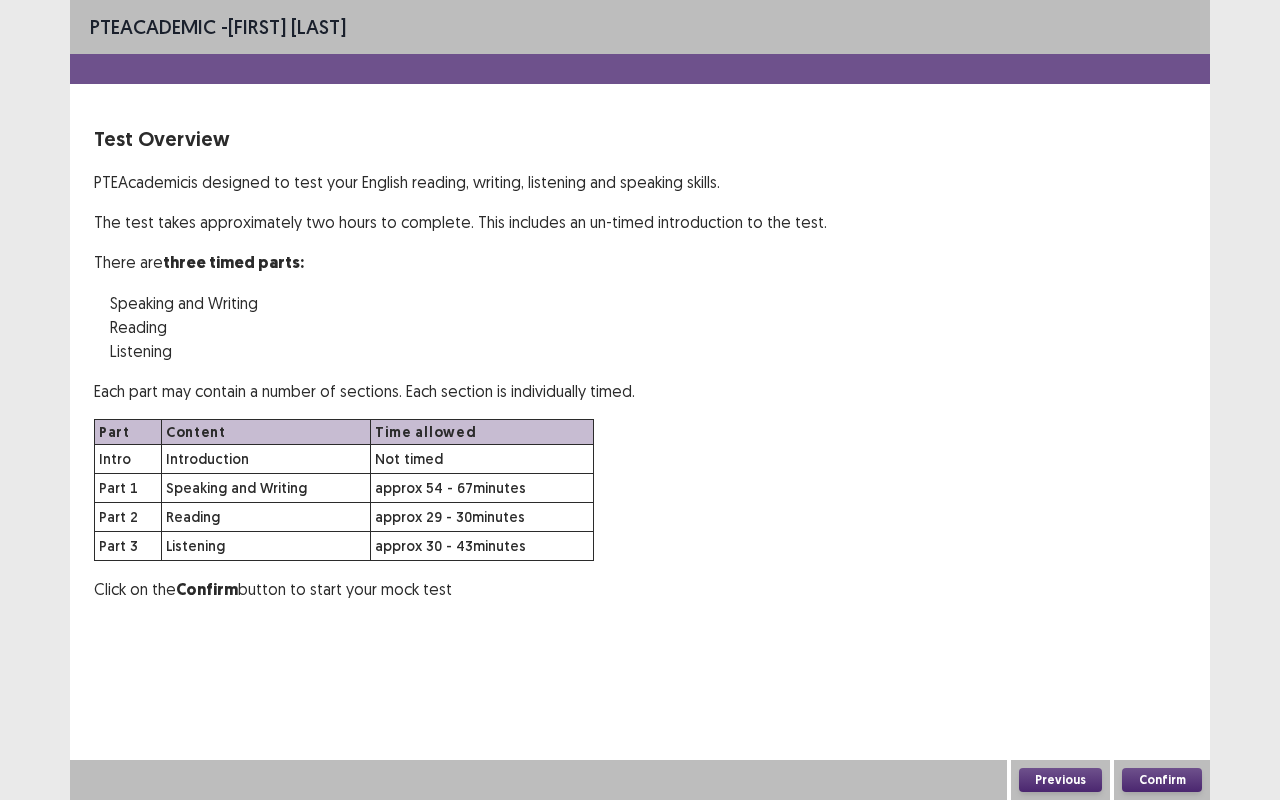 scroll, scrollTop: 0, scrollLeft: 0, axis: both 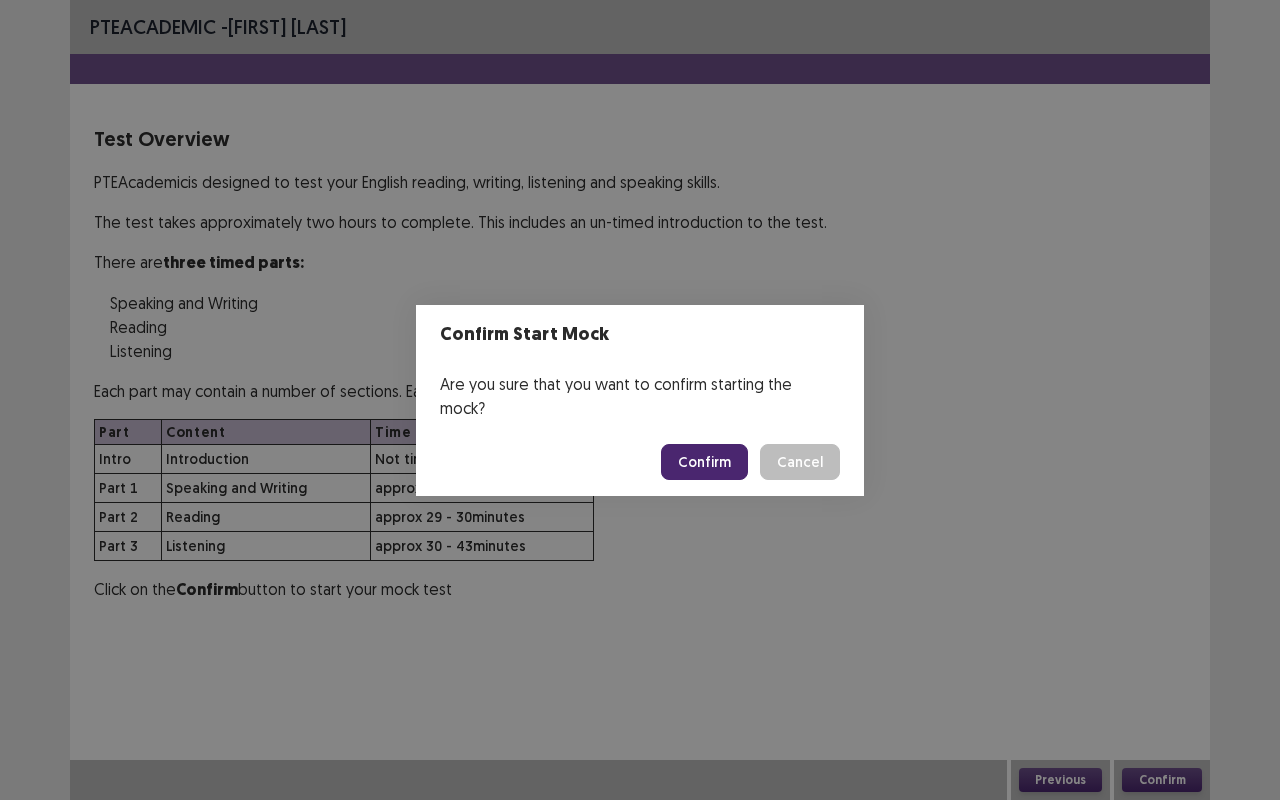 click on "Confirm" at bounding box center (704, 462) 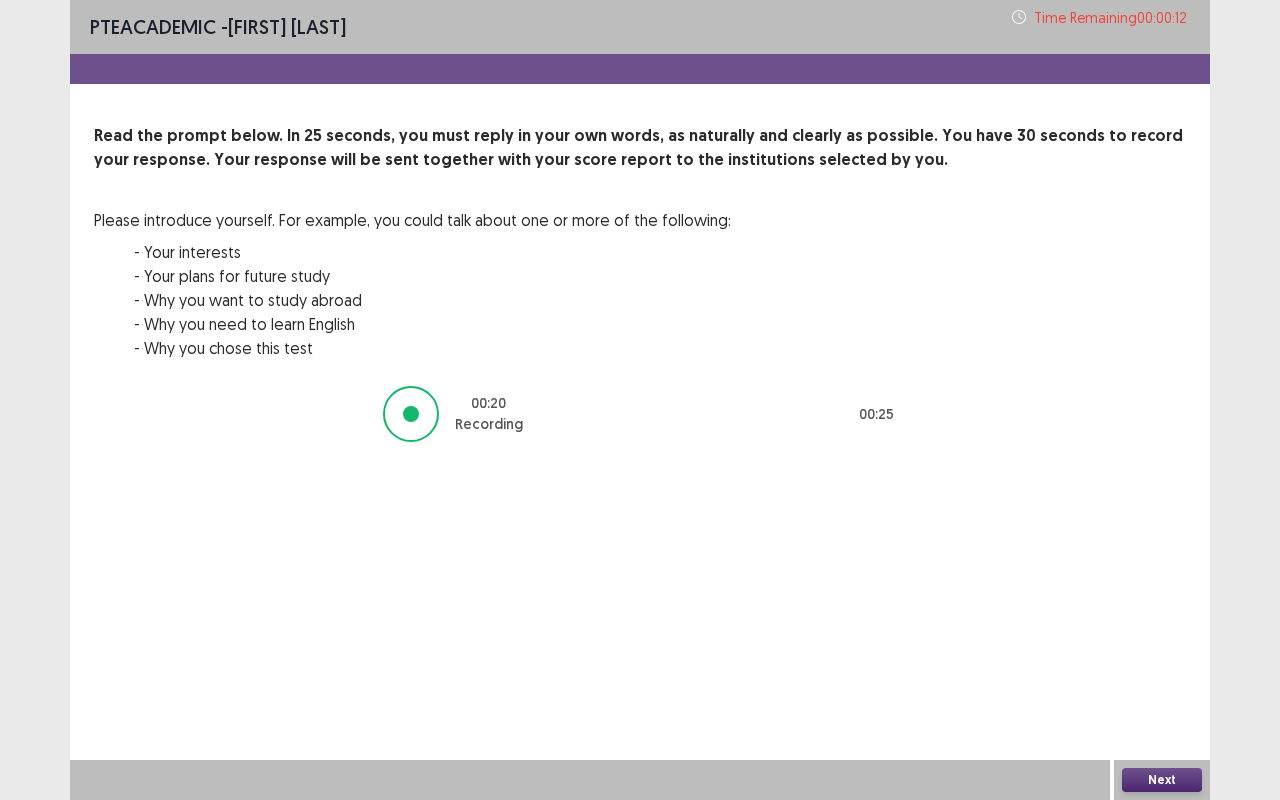 click on "Next" at bounding box center [1162, 780] 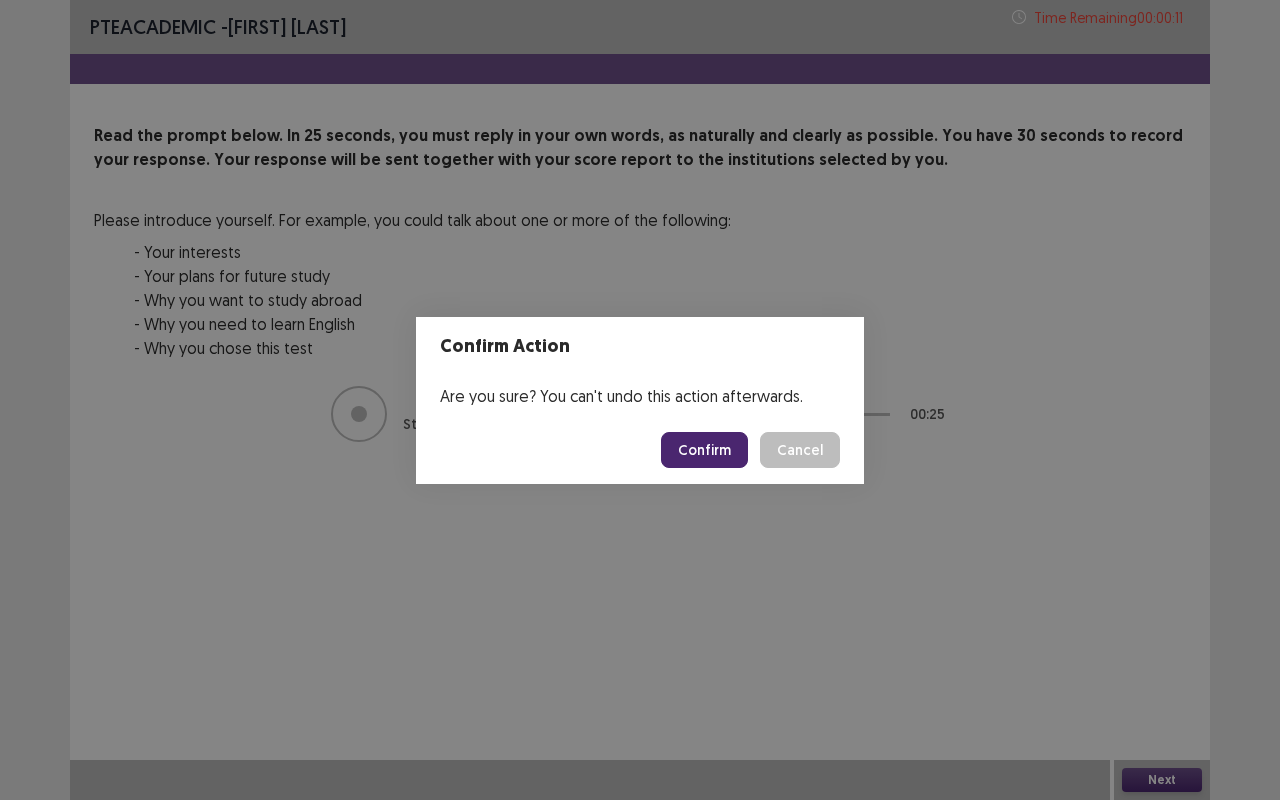 click on "Confirm" at bounding box center (704, 450) 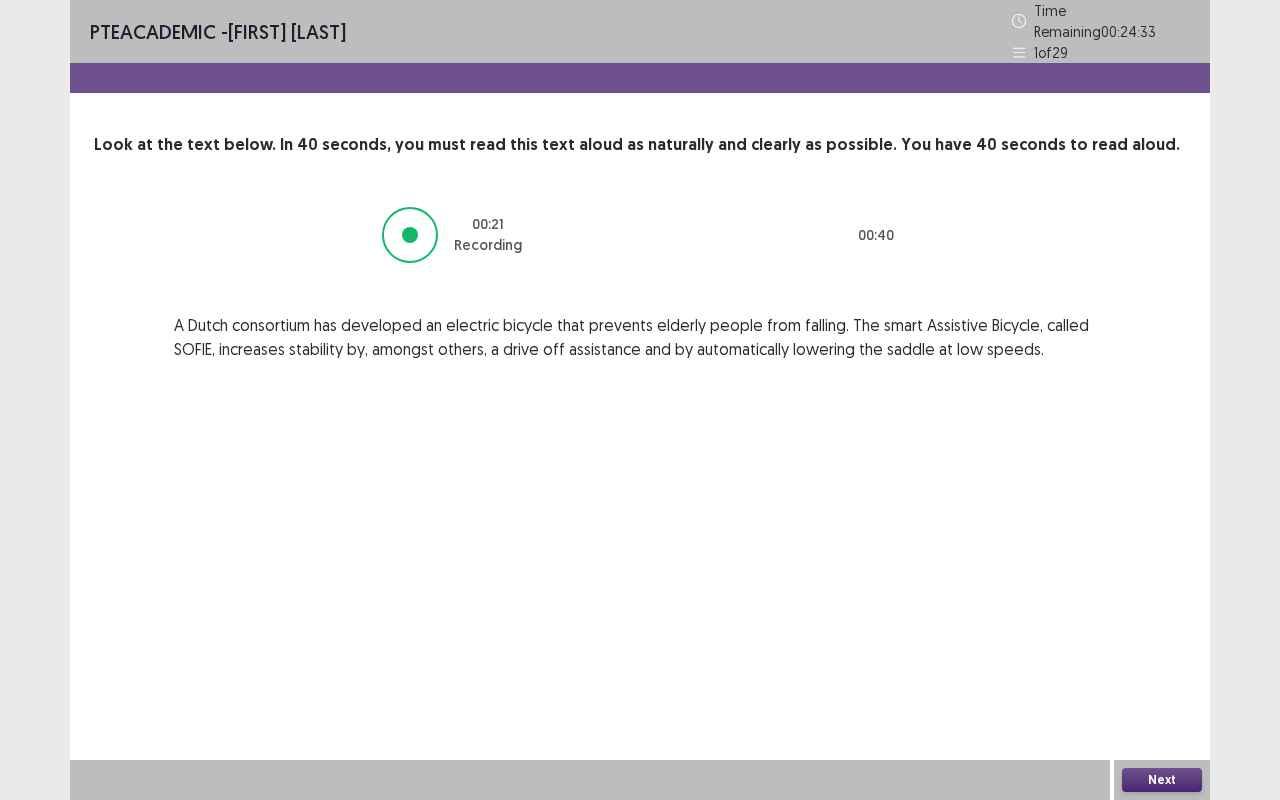 click on "Next" at bounding box center [1162, 780] 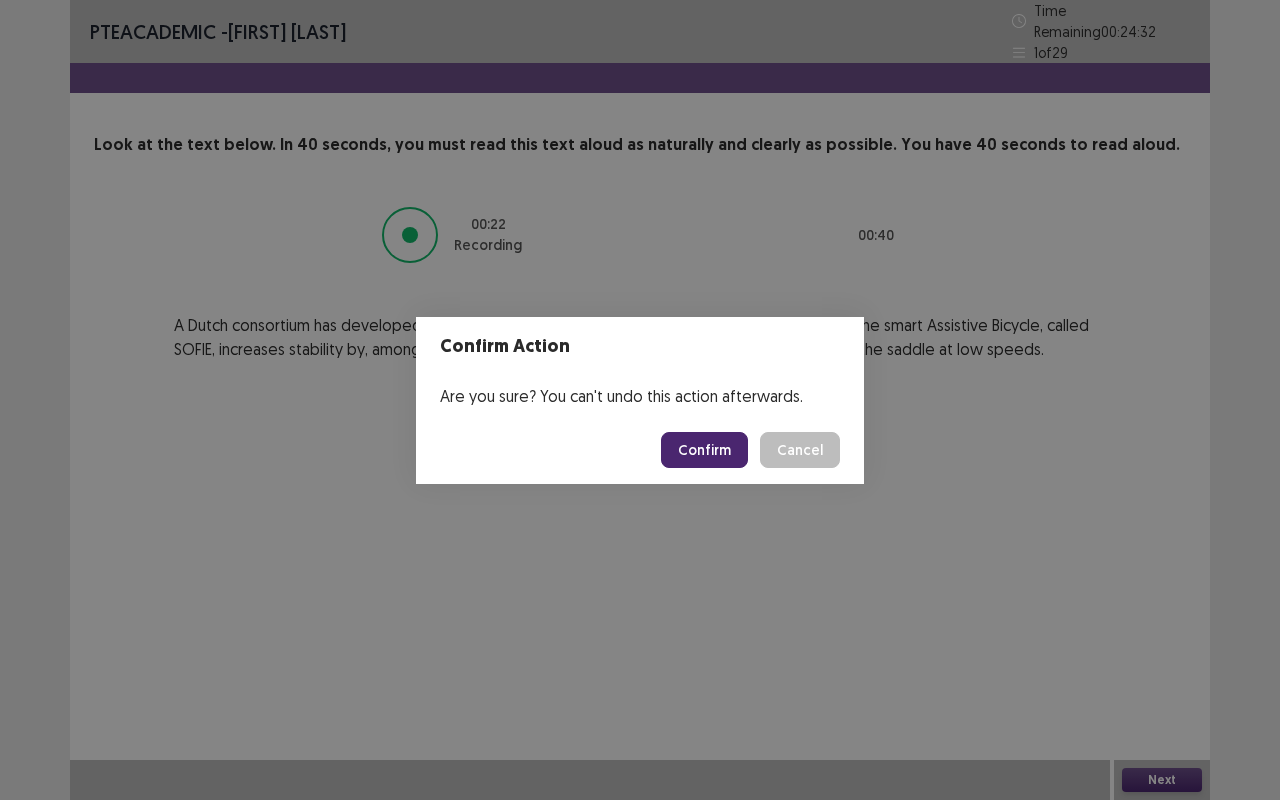 click on "Confirm" at bounding box center [704, 450] 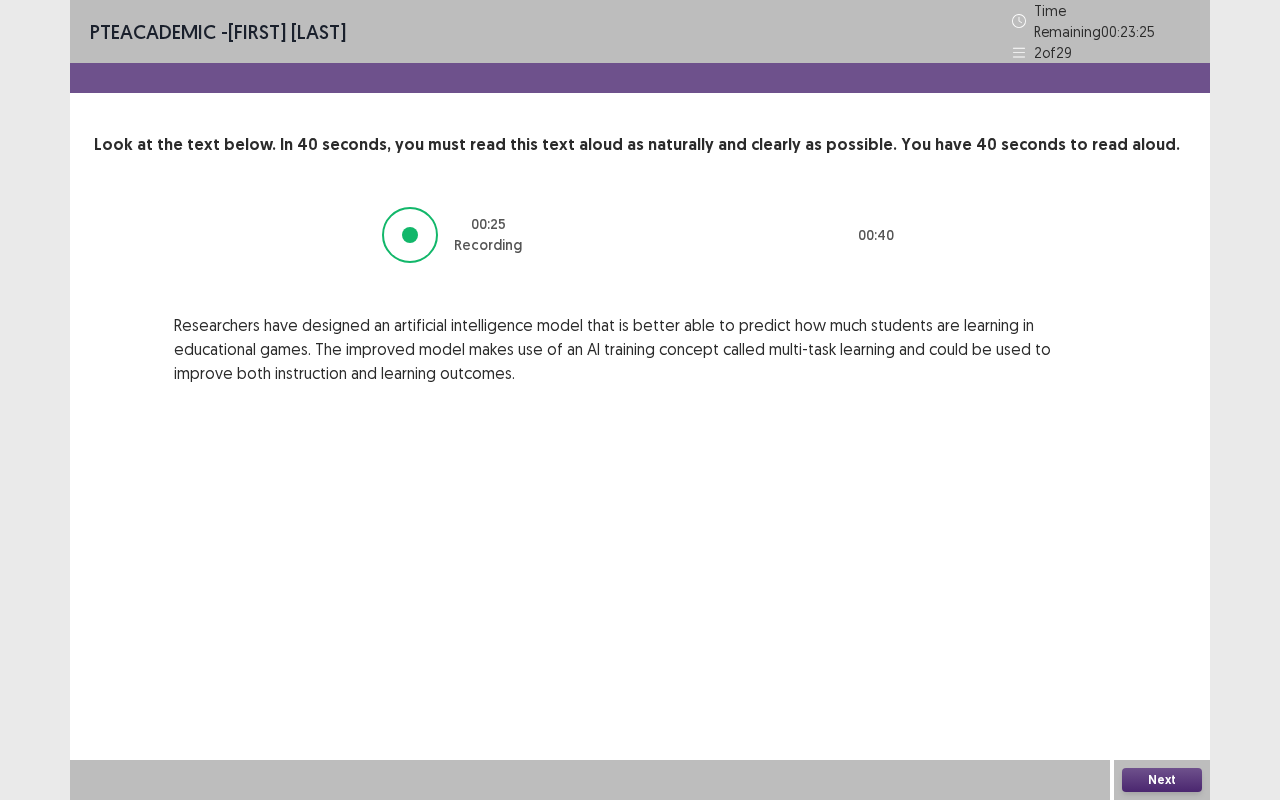 click on "Next" at bounding box center [1162, 780] 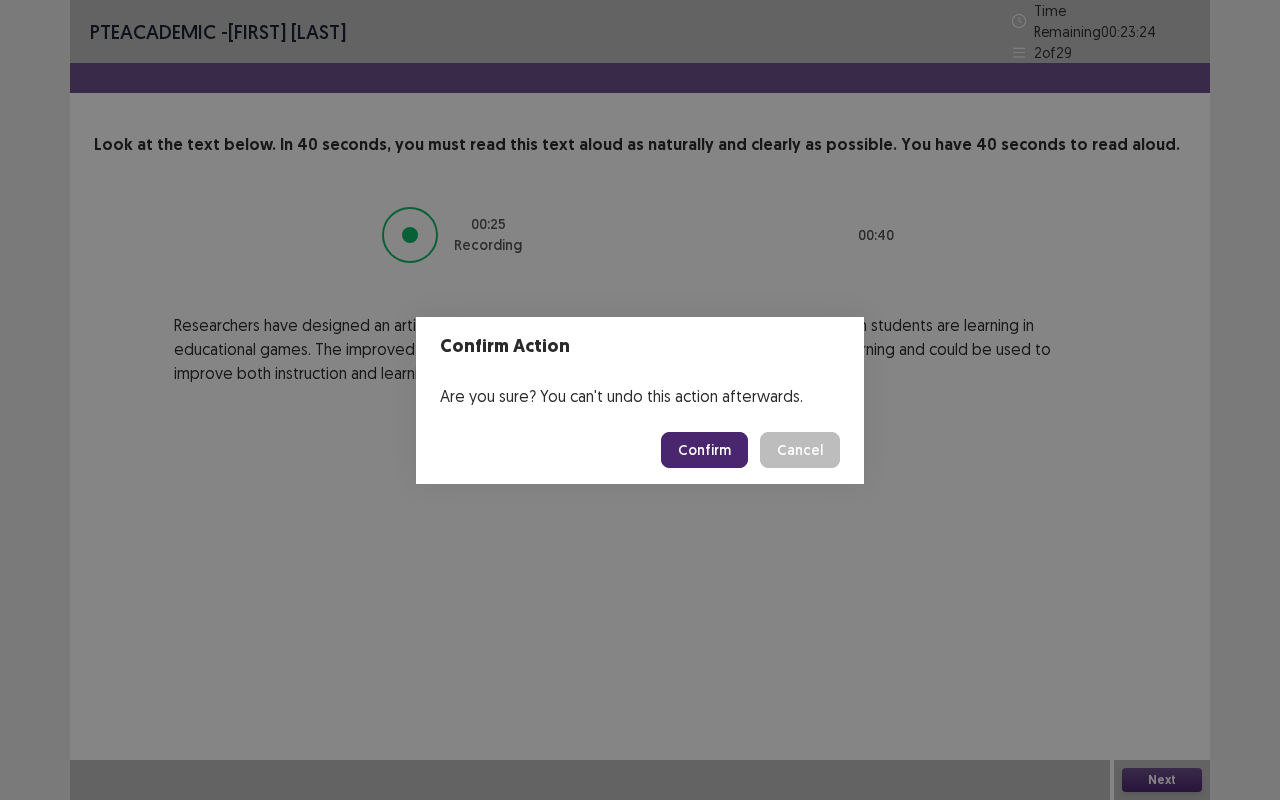 click on "Confirm" at bounding box center [704, 450] 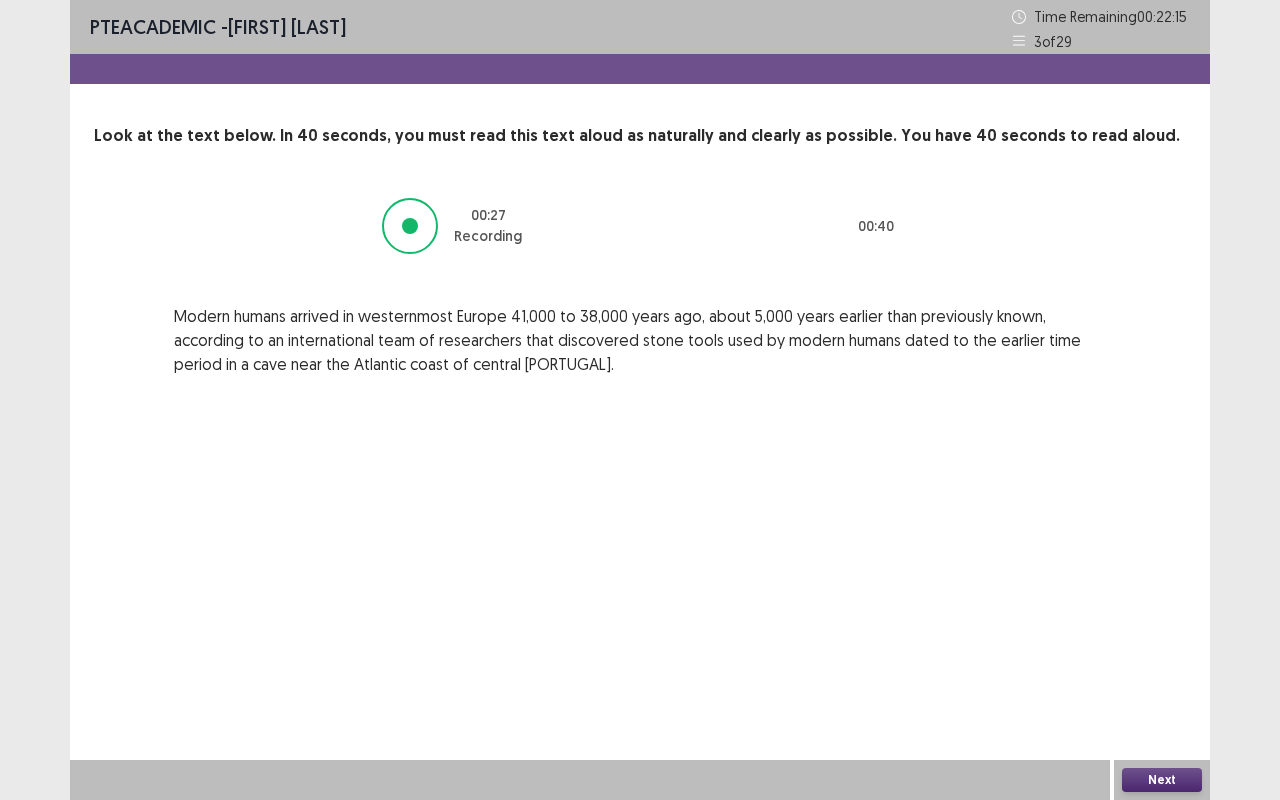click on "Next" at bounding box center [1162, 780] 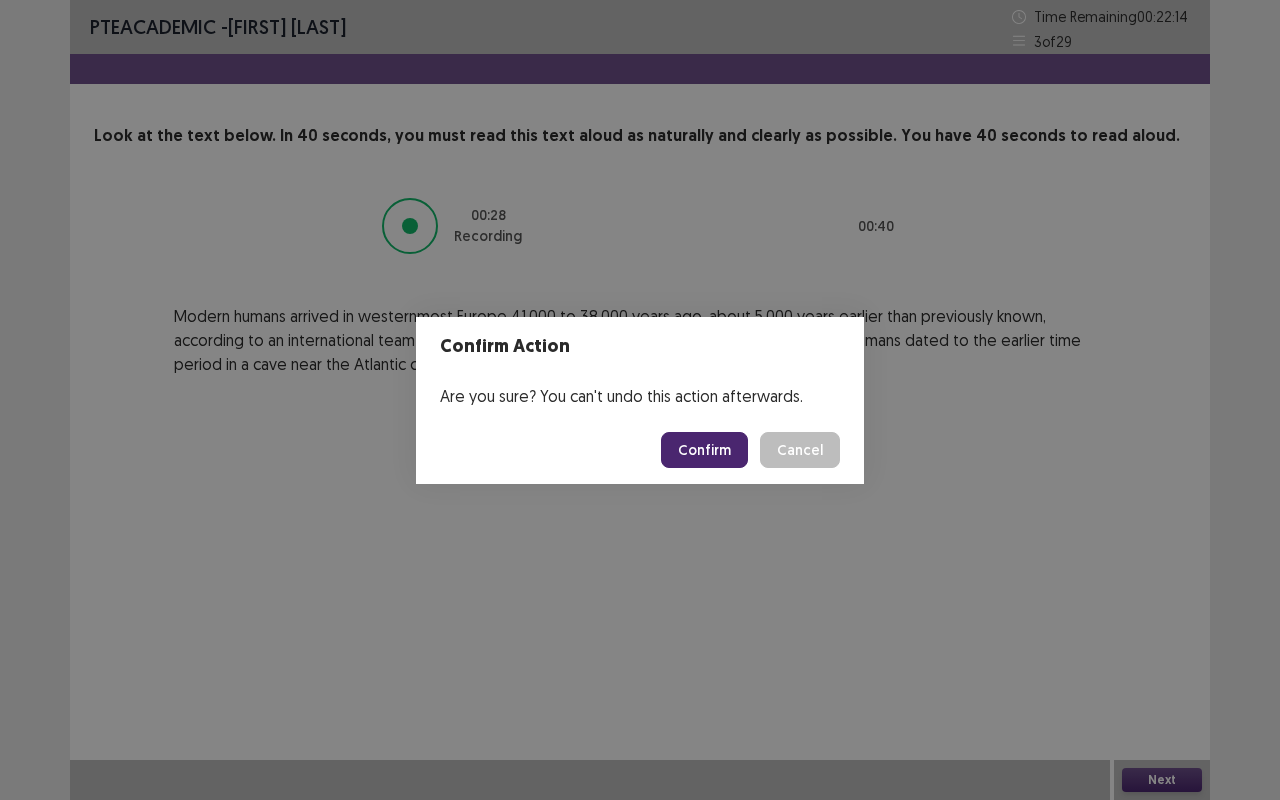 click on "Confirm" at bounding box center [704, 450] 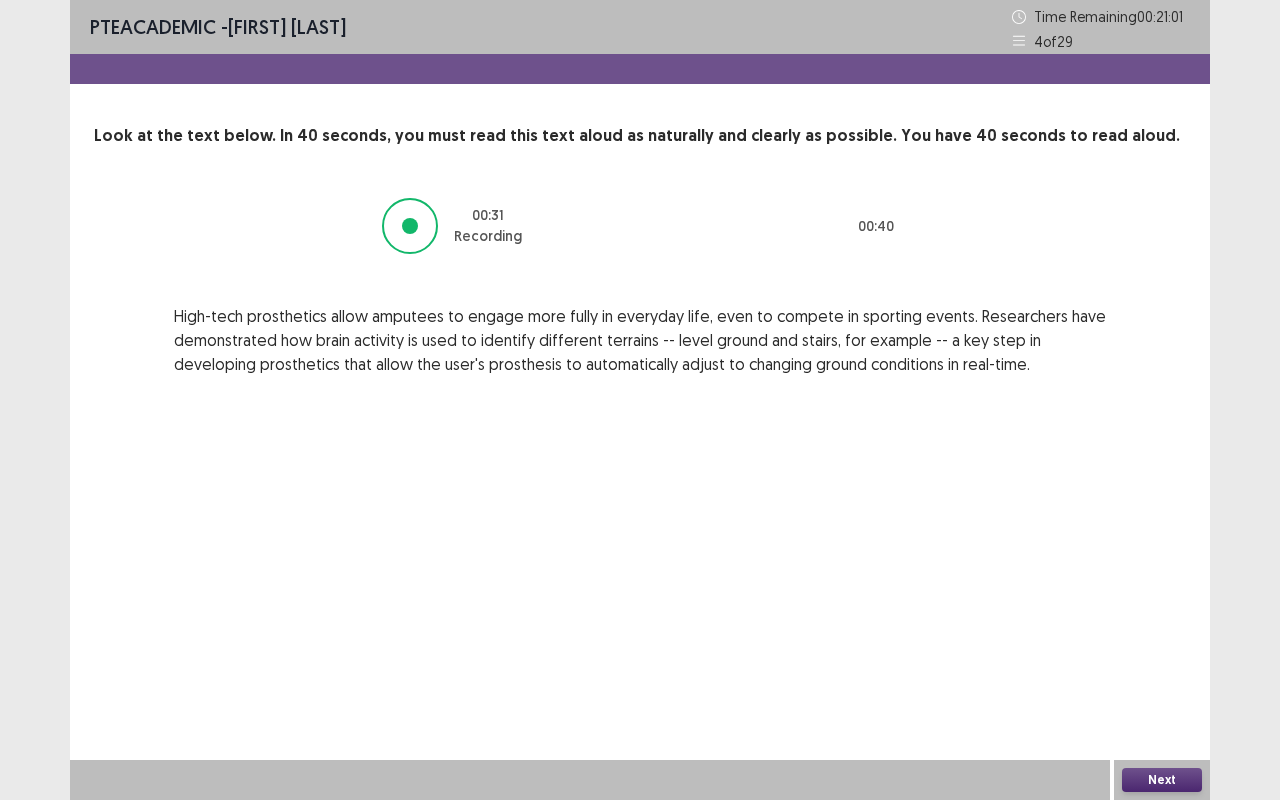 click on "Next" at bounding box center [1162, 780] 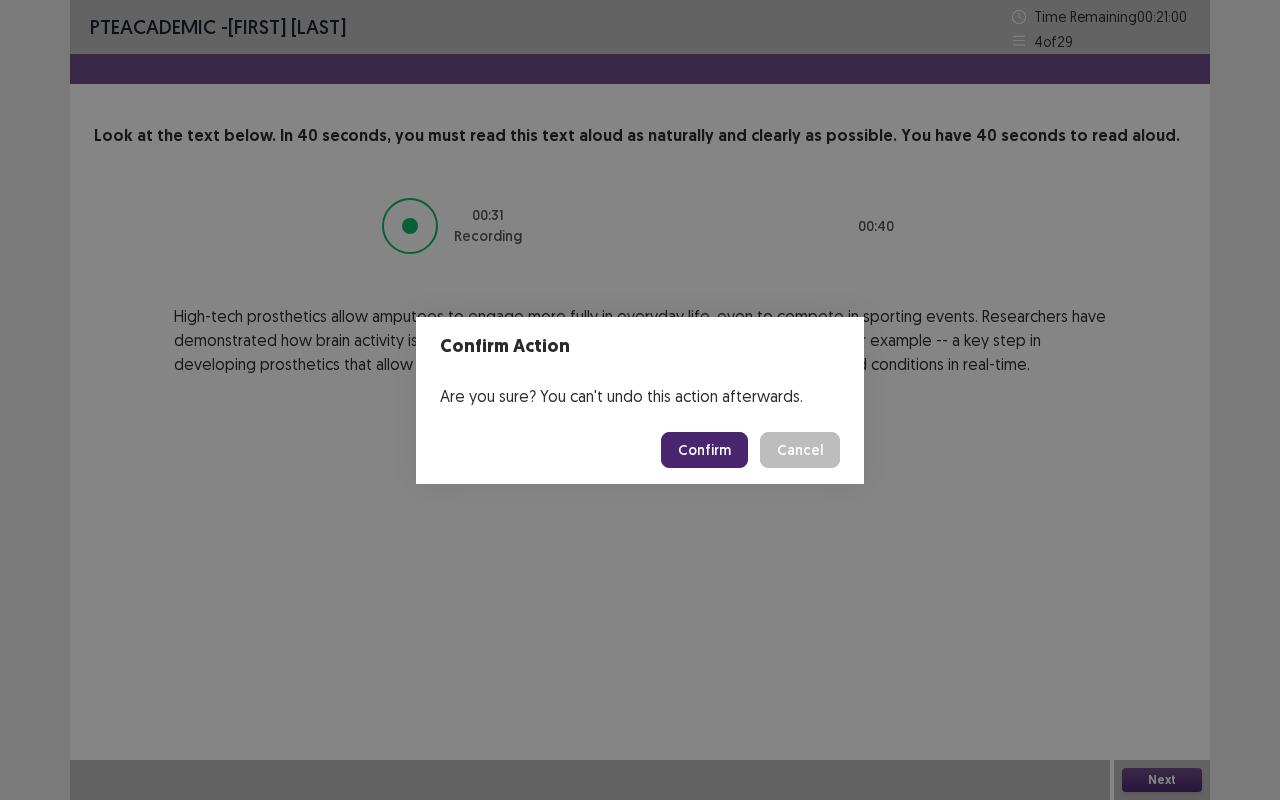 click on "Confirm" at bounding box center [704, 450] 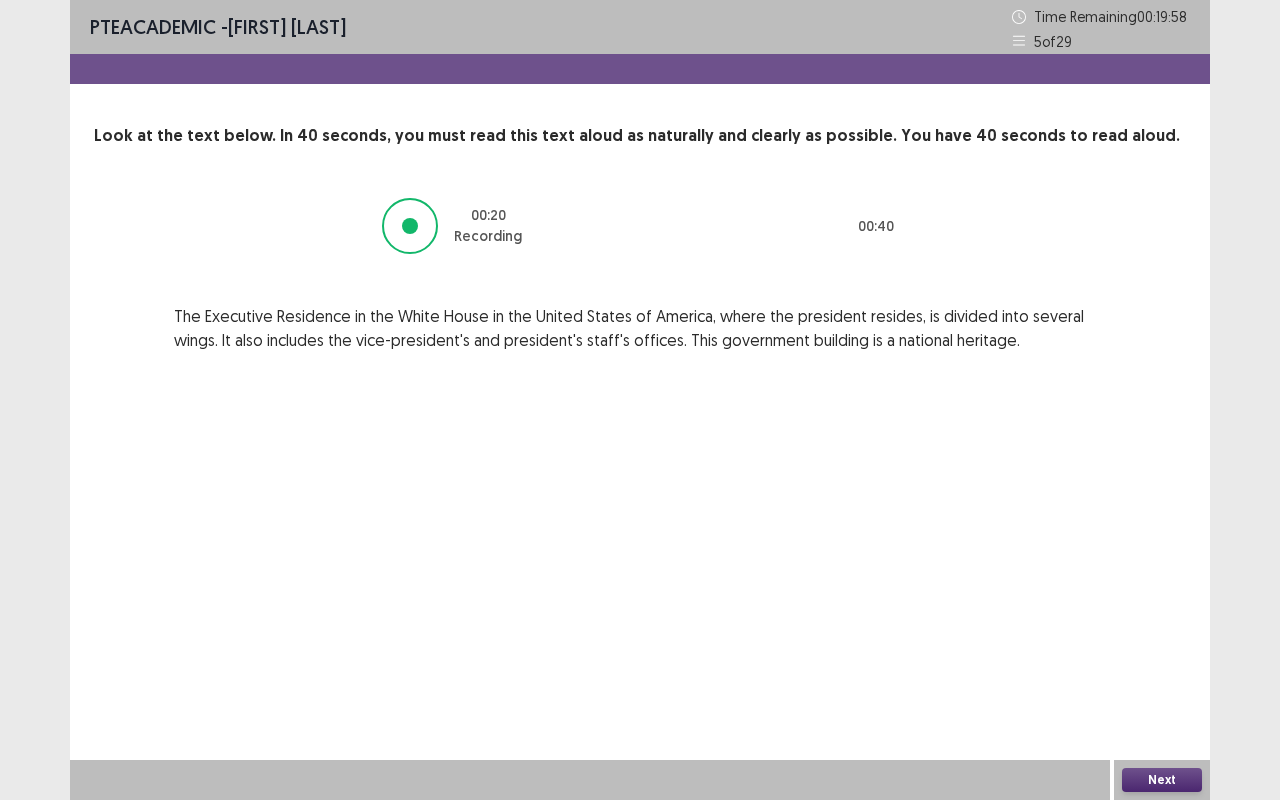 click on "Next" at bounding box center [1162, 780] 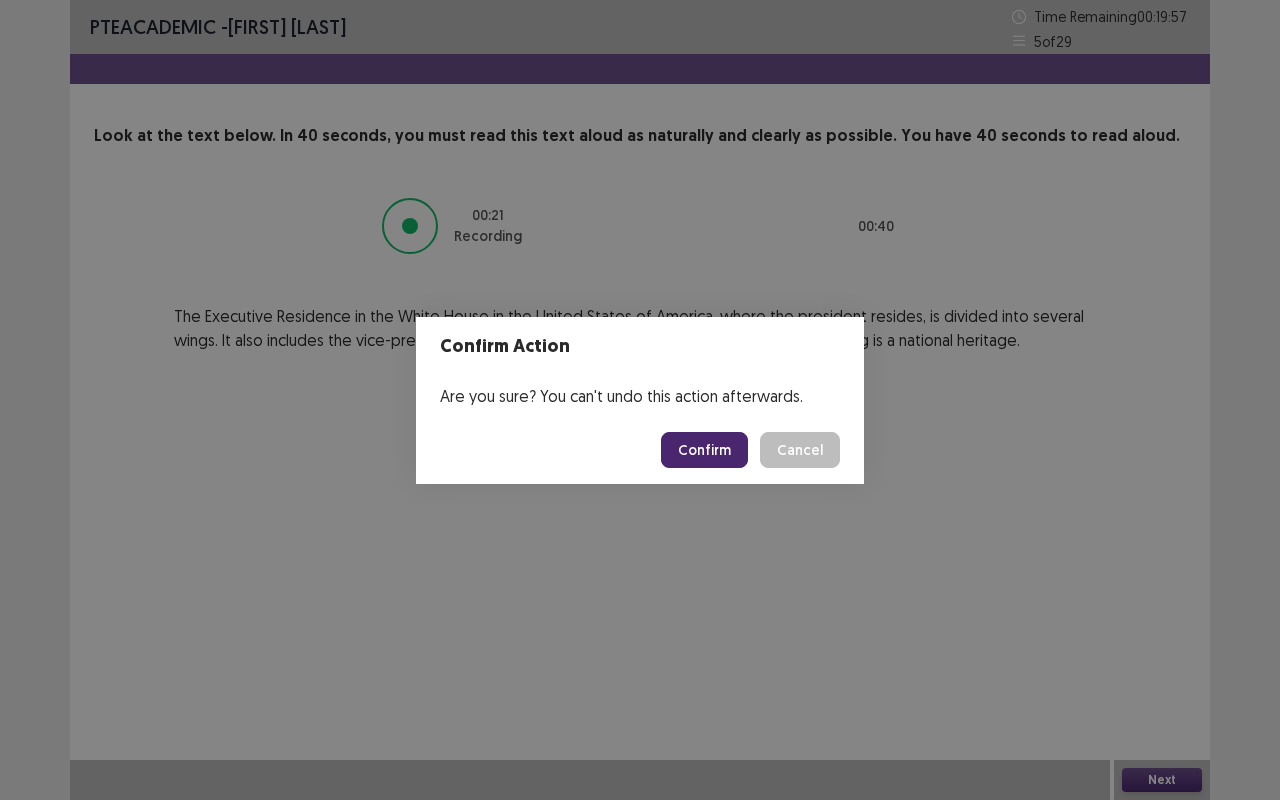 click on "Confirm" at bounding box center [704, 450] 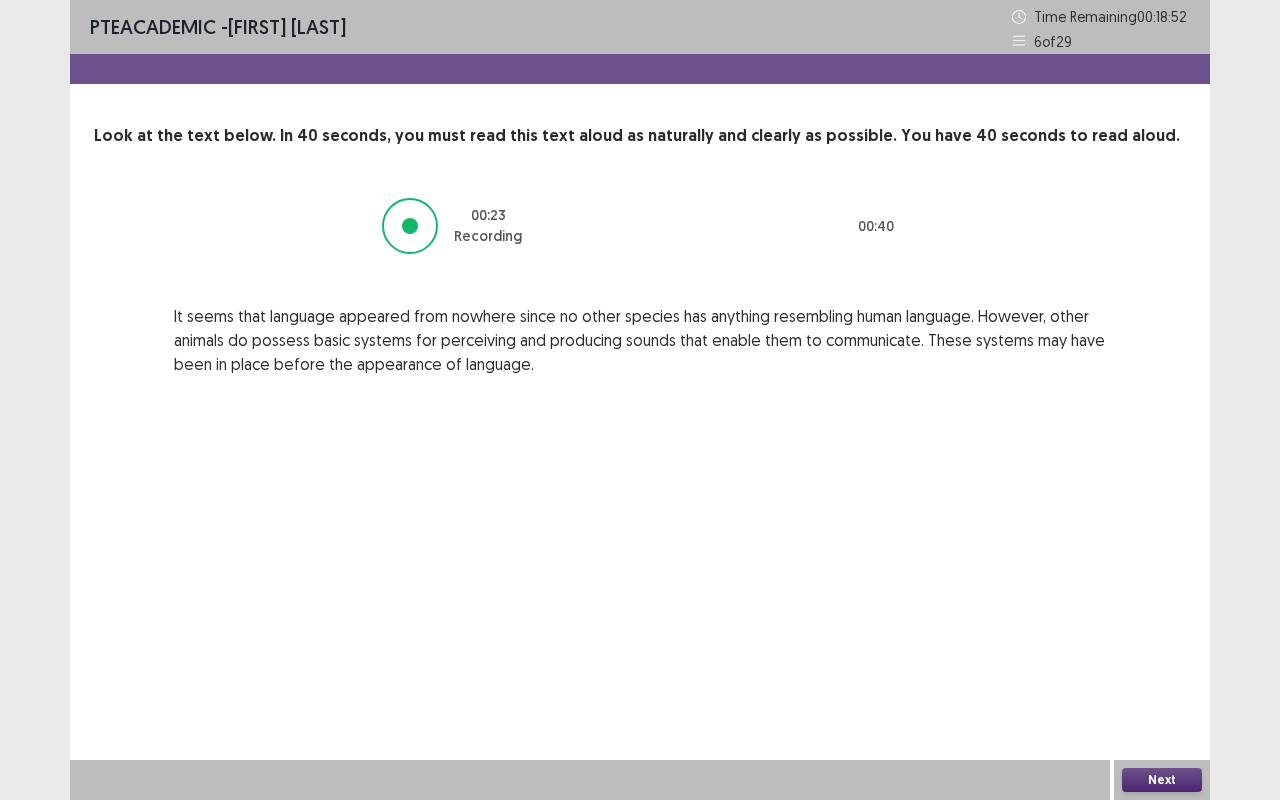 click on "Next" at bounding box center [1162, 780] 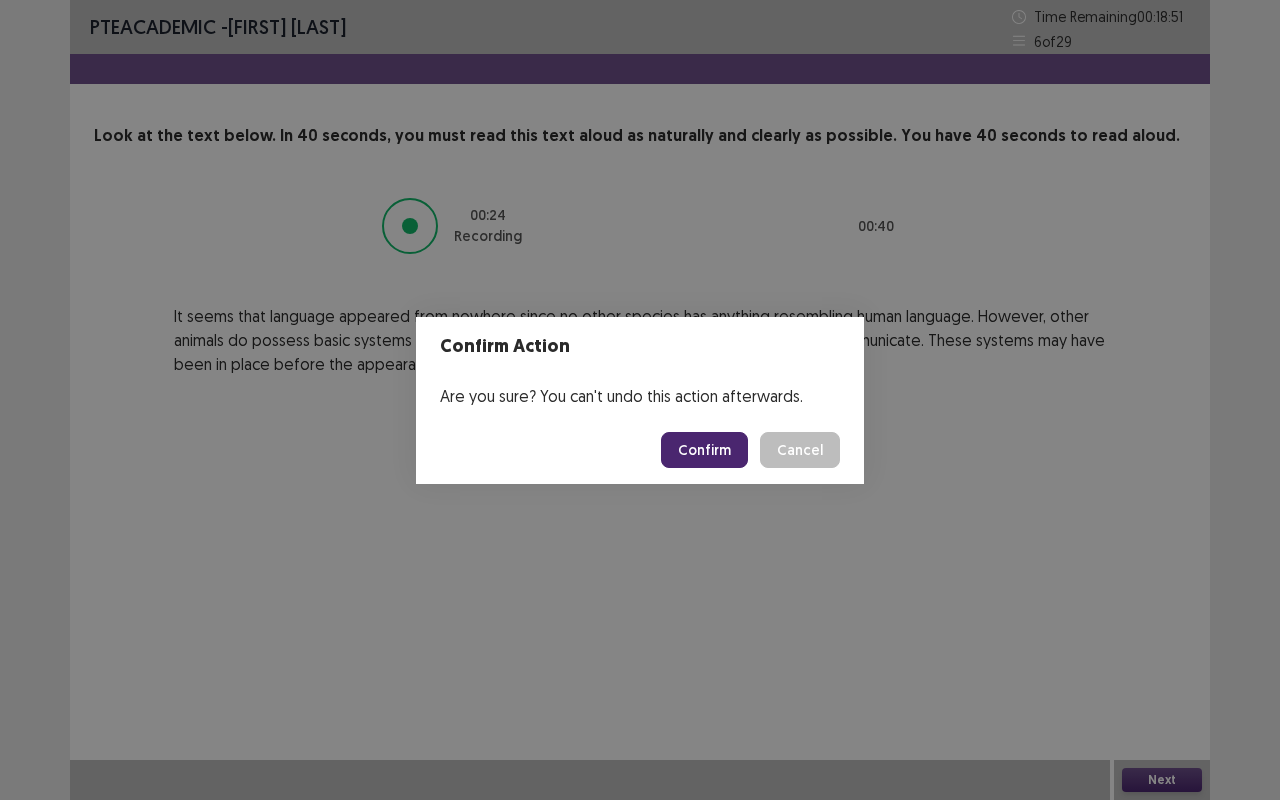 click on "Confirm" at bounding box center [704, 450] 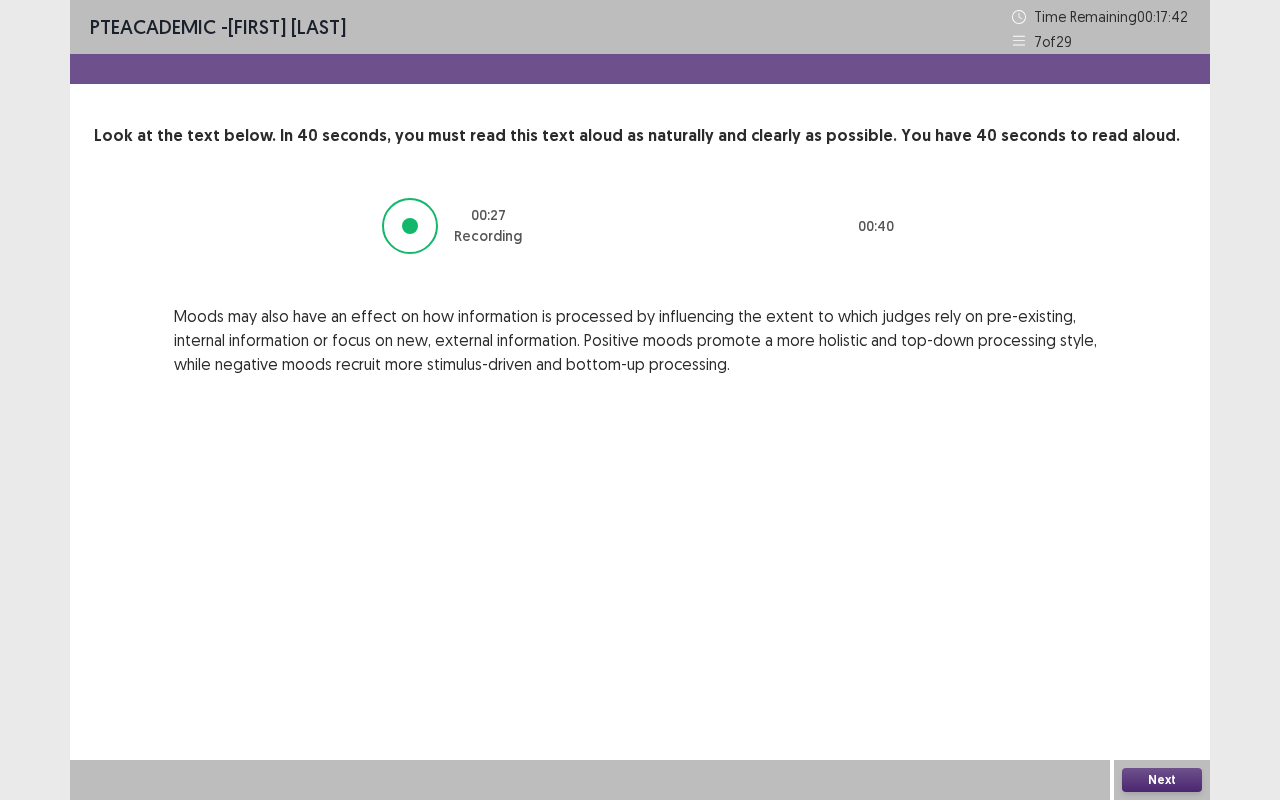click on "Next" at bounding box center (1162, 780) 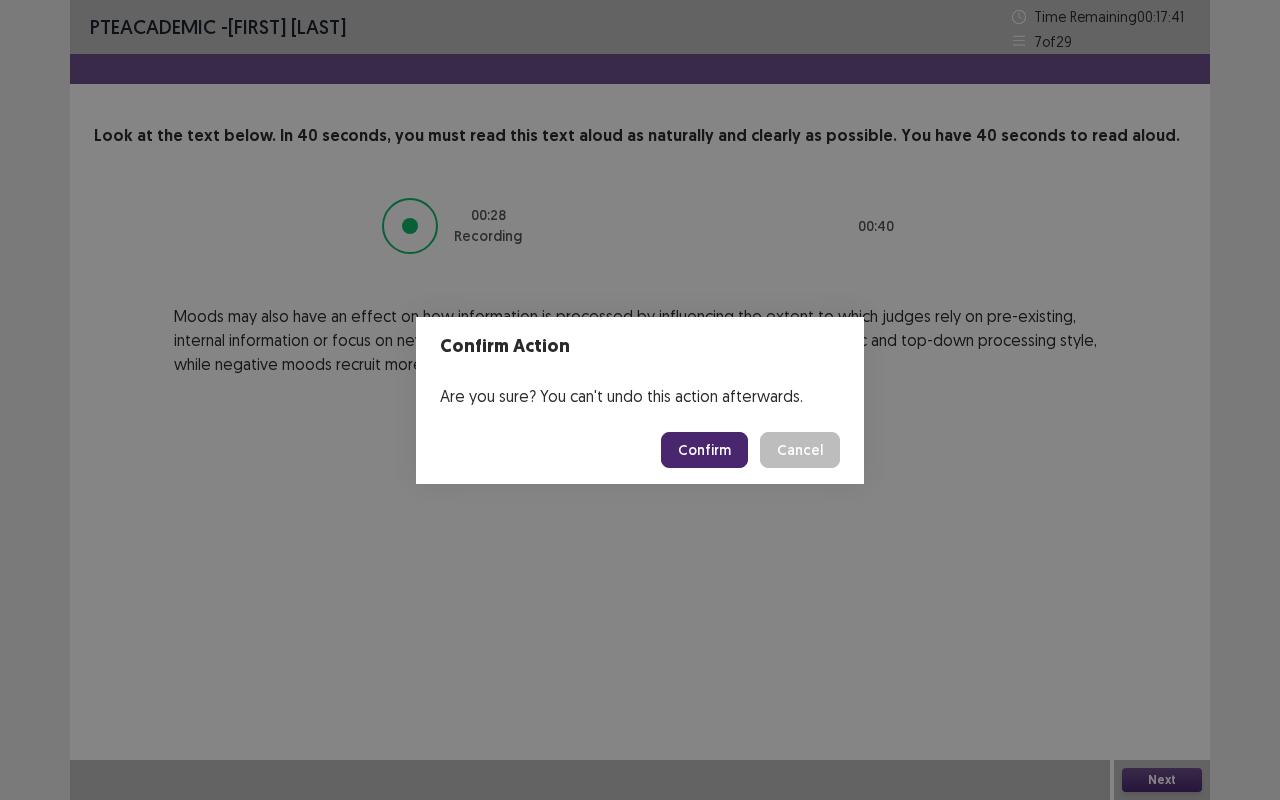 click on "Confirm" at bounding box center [704, 450] 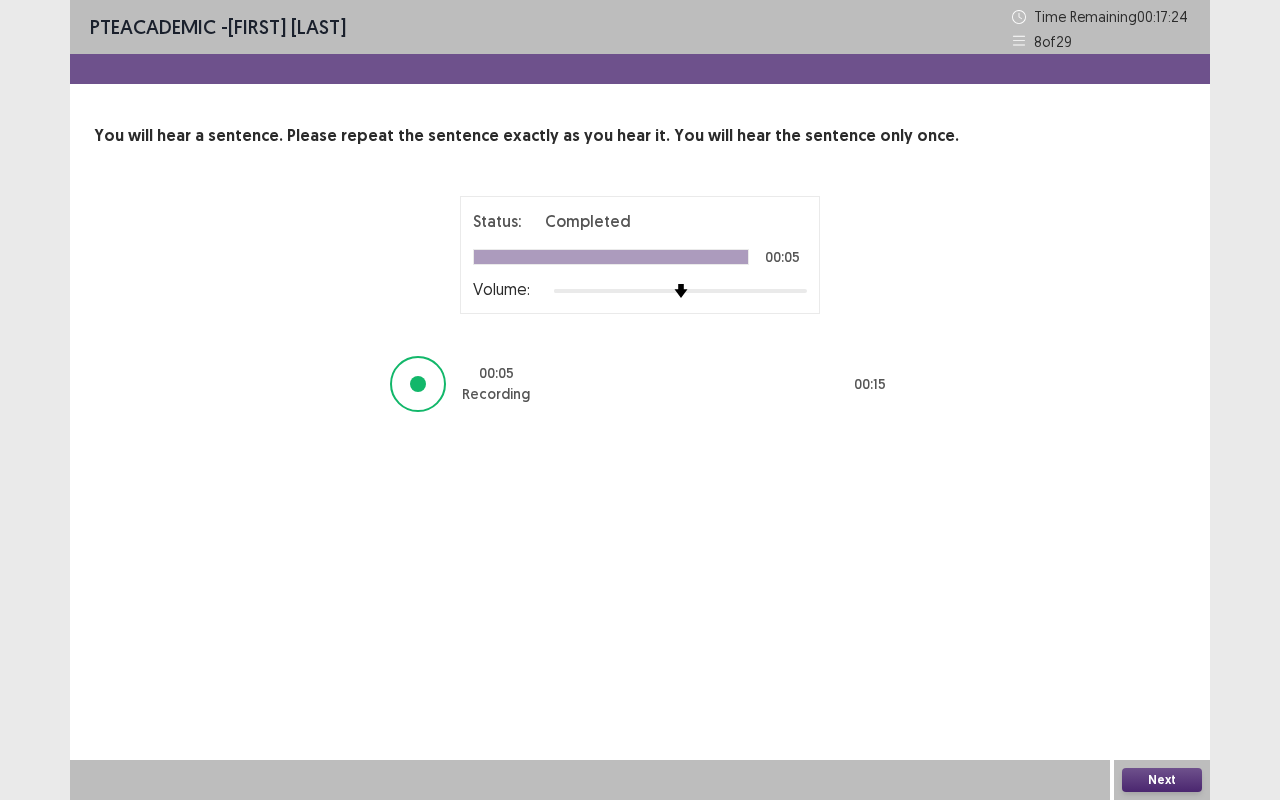 click on "Next" at bounding box center (1162, 780) 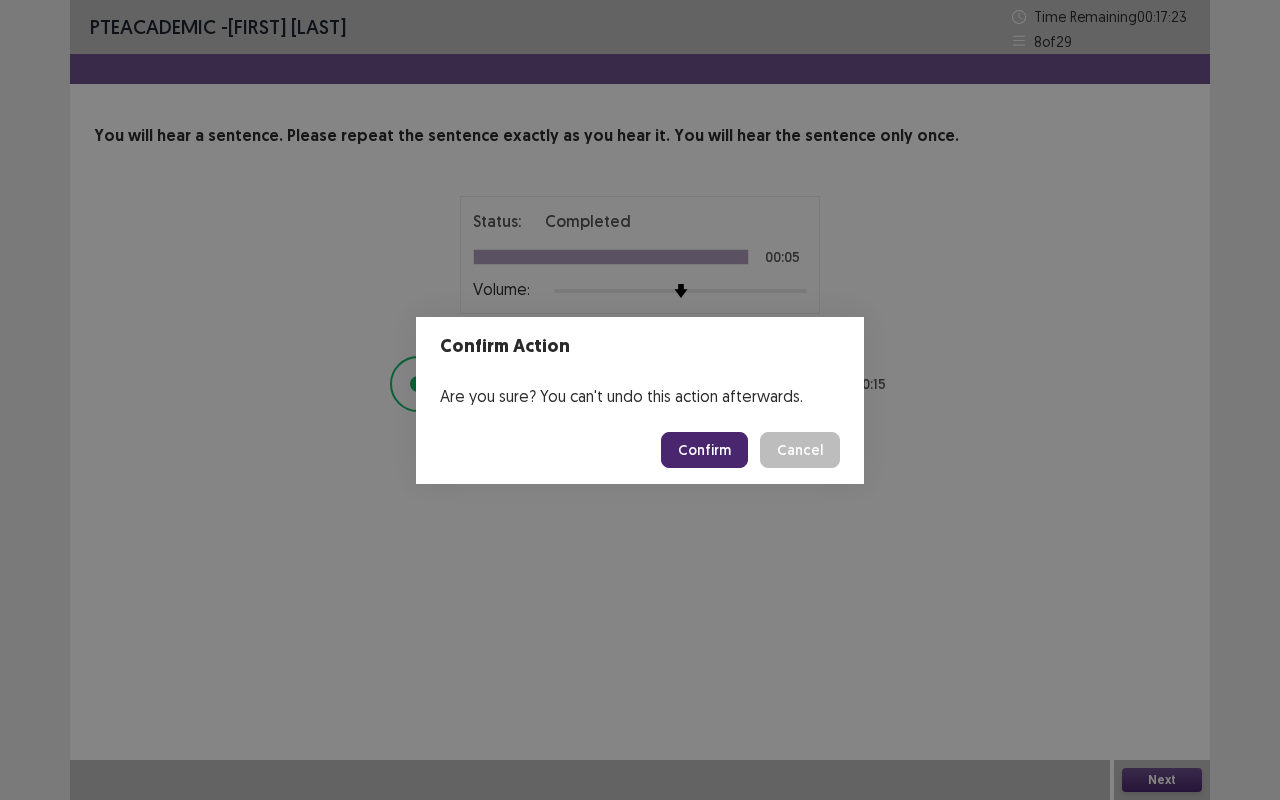click on "Confirm" at bounding box center [704, 450] 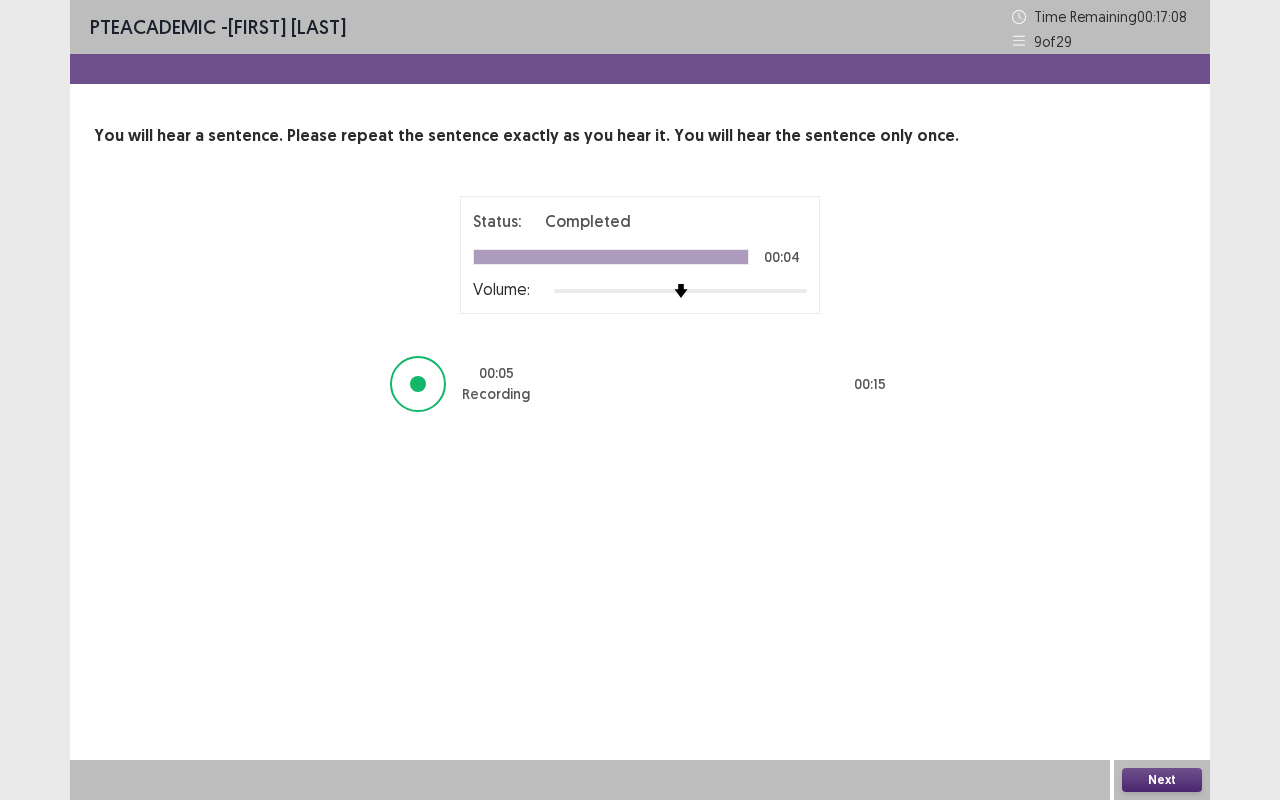 click on "Next" at bounding box center [1162, 780] 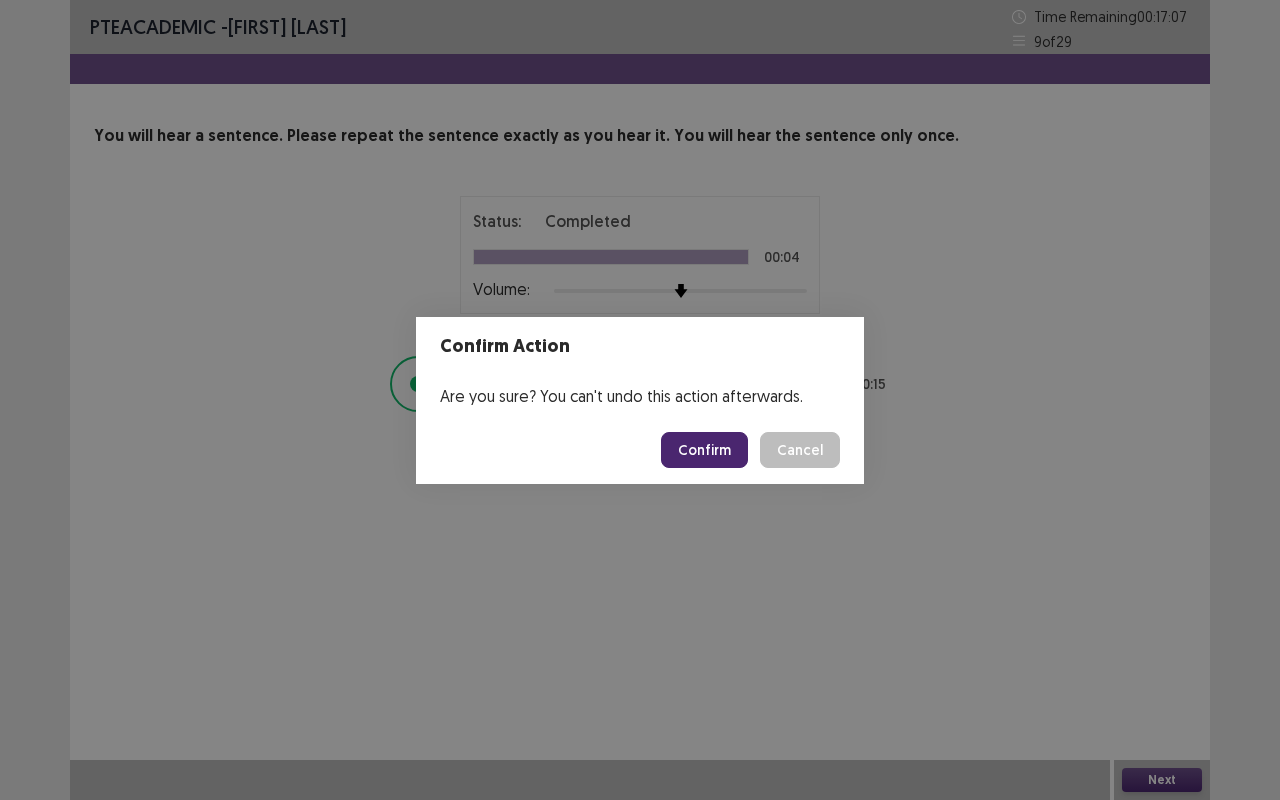 click on "Confirm" at bounding box center (704, 450) 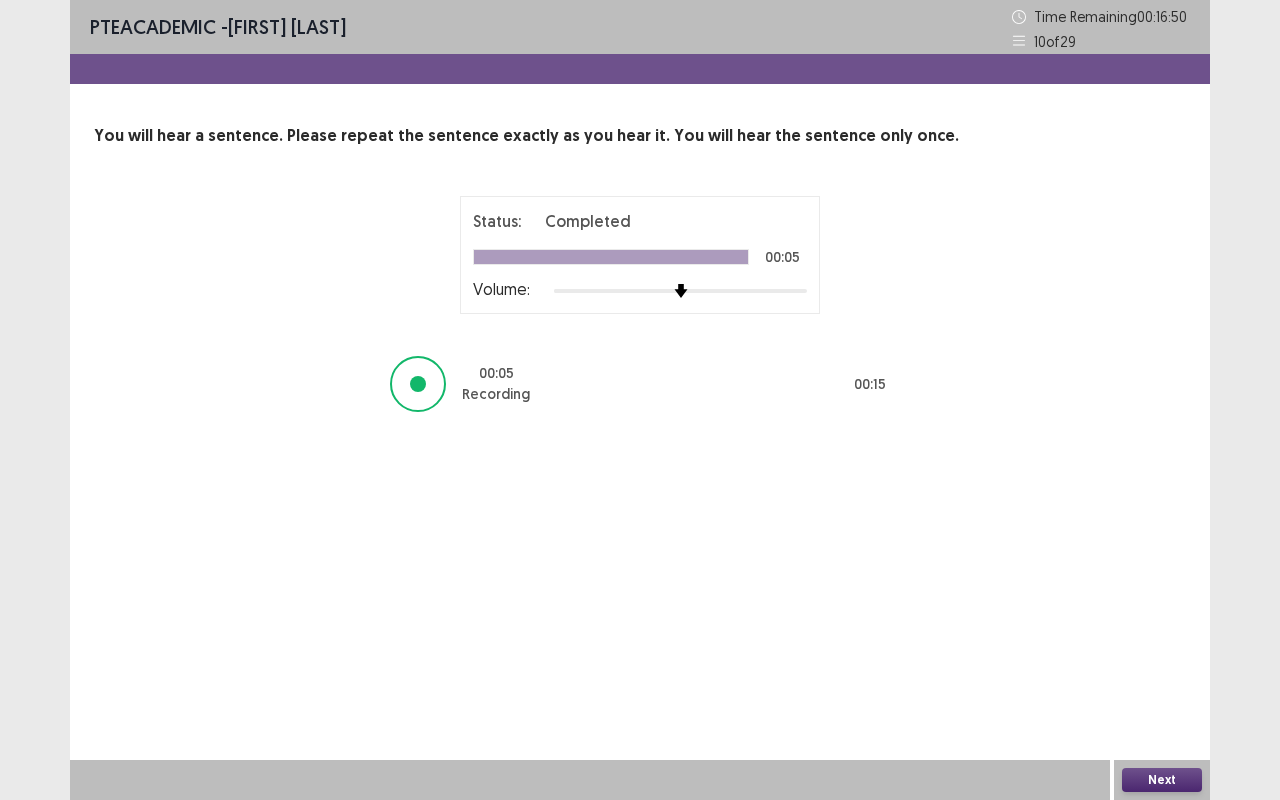 click on "Next" at bounding box center [1162, 780] 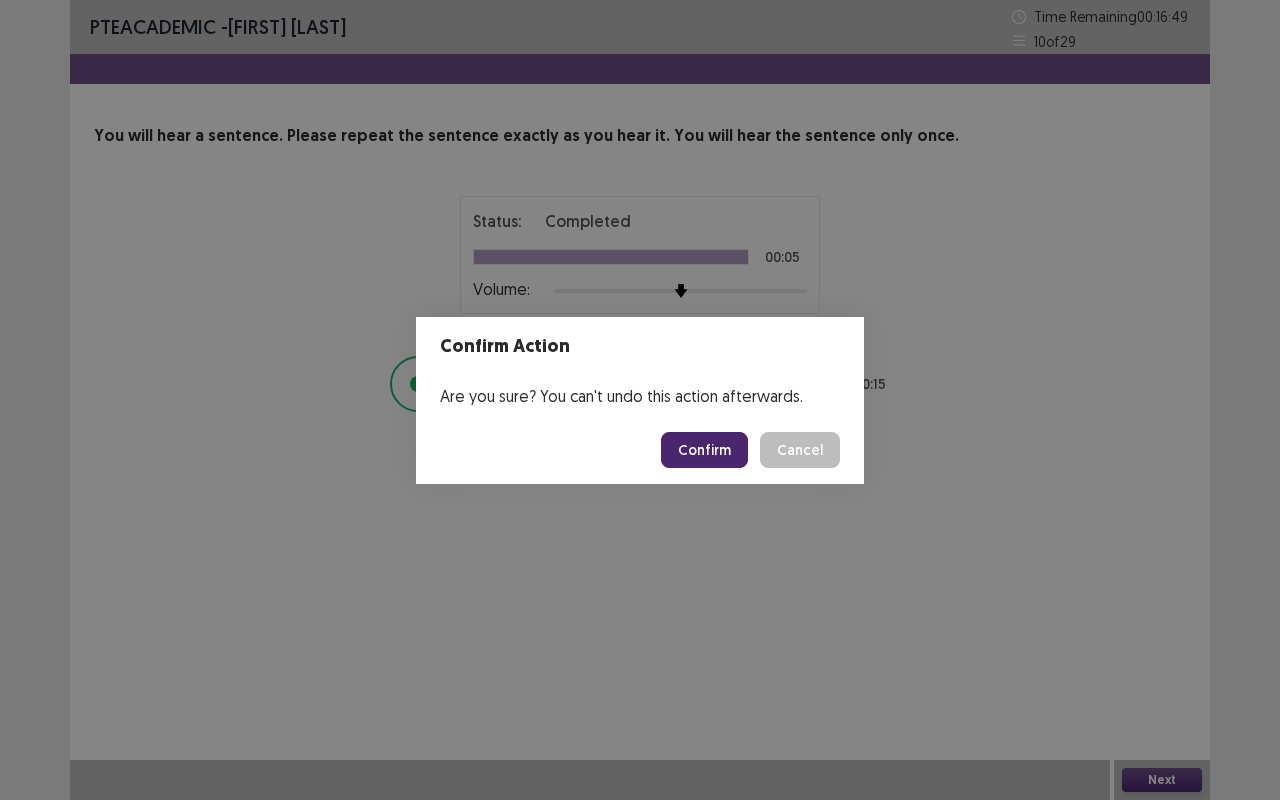 click on "Confirm" at bounding box center [704, 450] 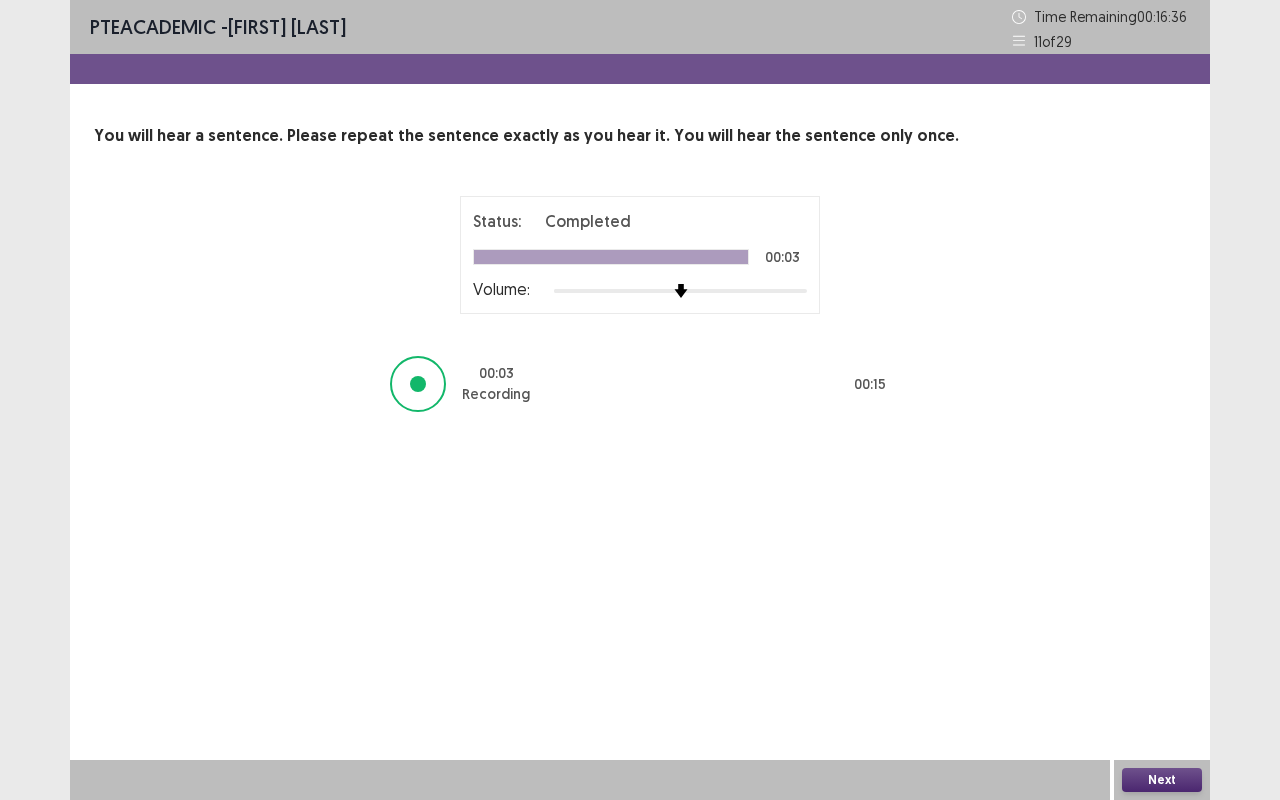 click on "Next" at bounding box center [1162, 780] 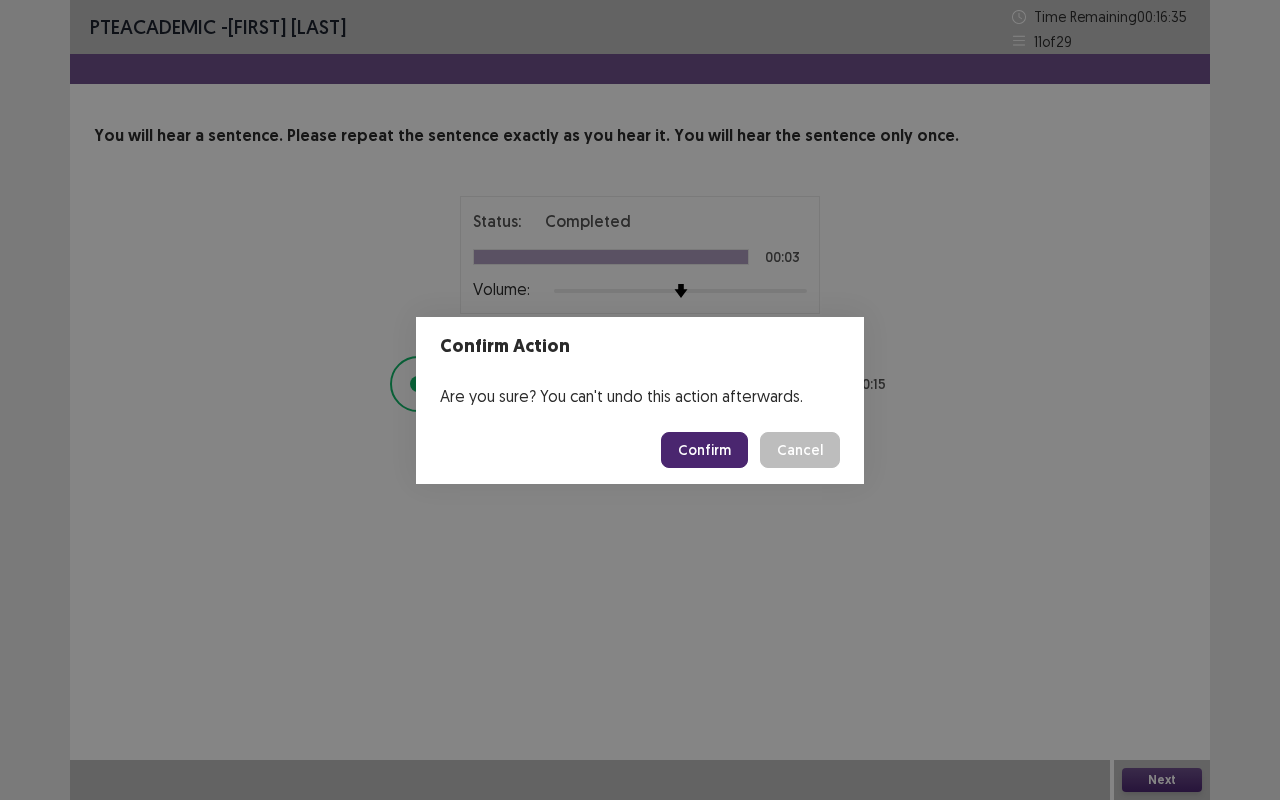 click on "Confirm" at bounding box center (704, 450) 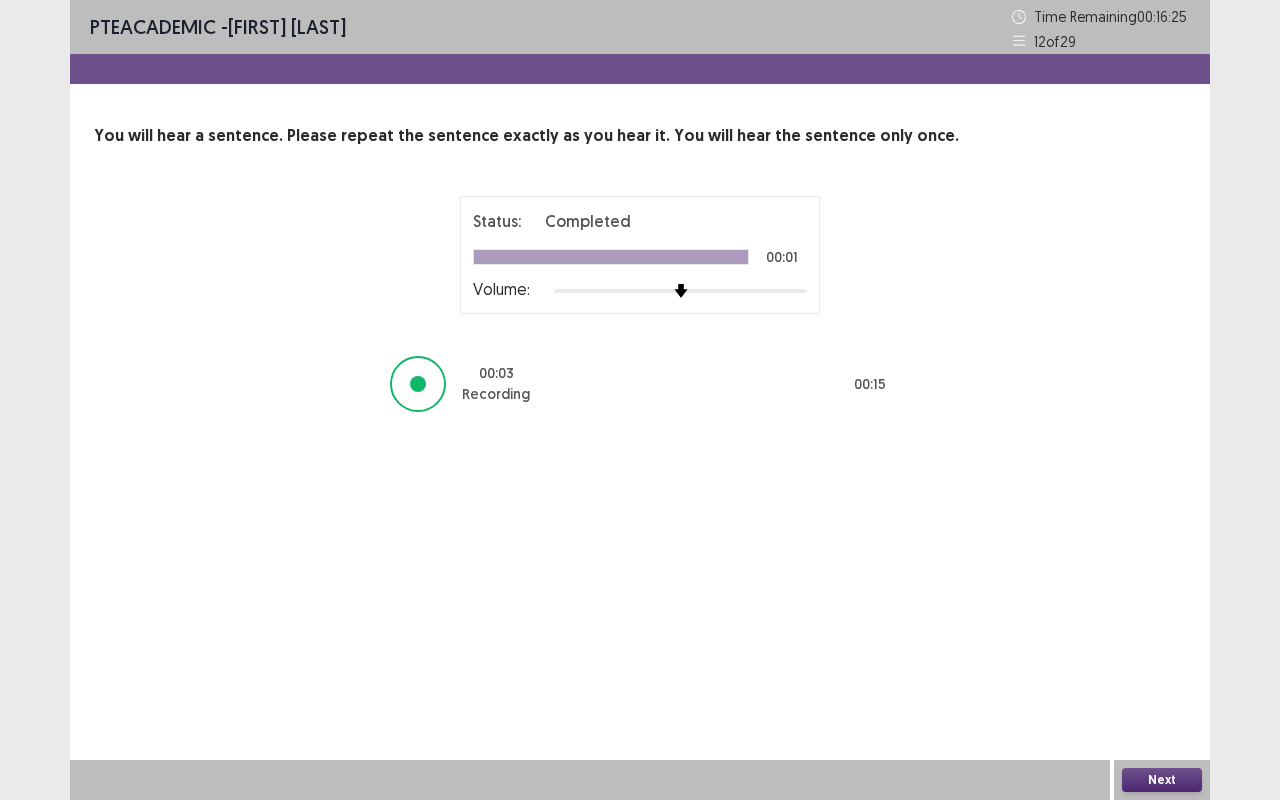 click on "Next" at bounding box center [1162, 780] 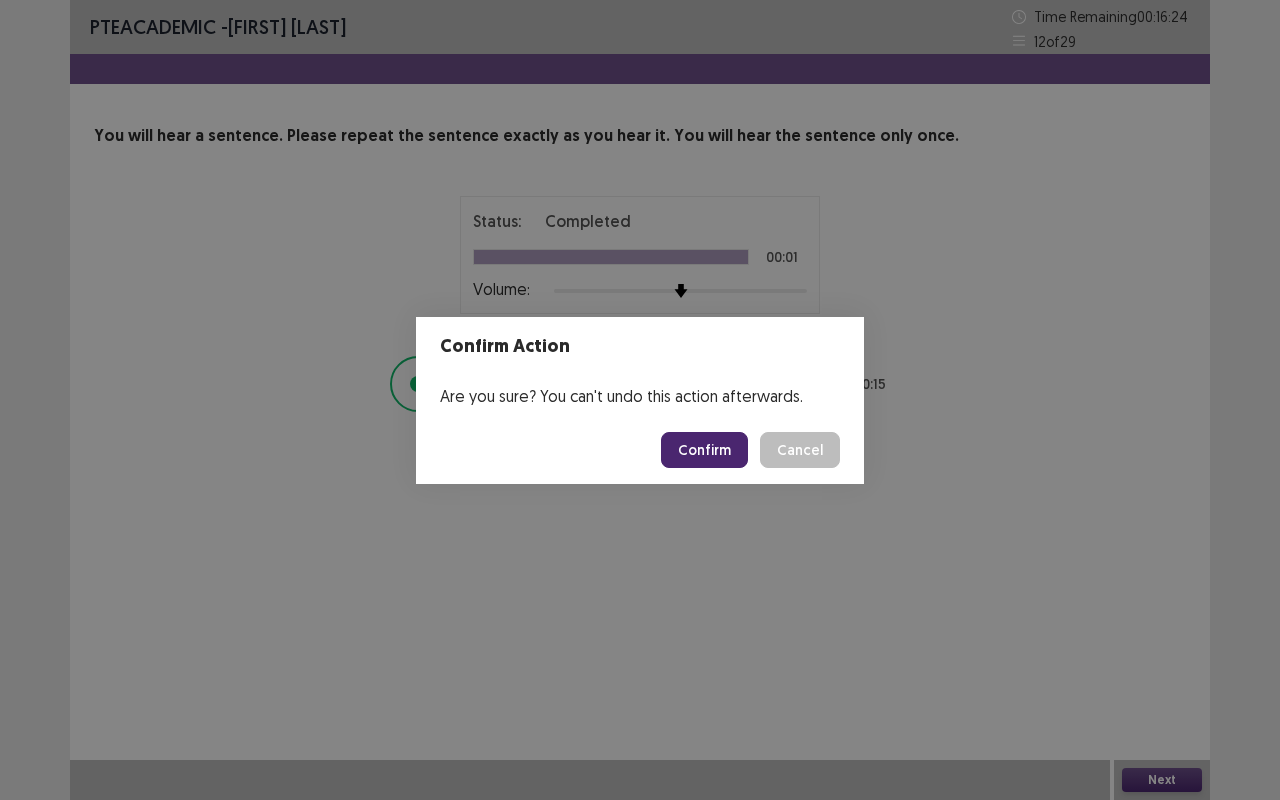 click on "Confirm" at bounding box center (704, 450) 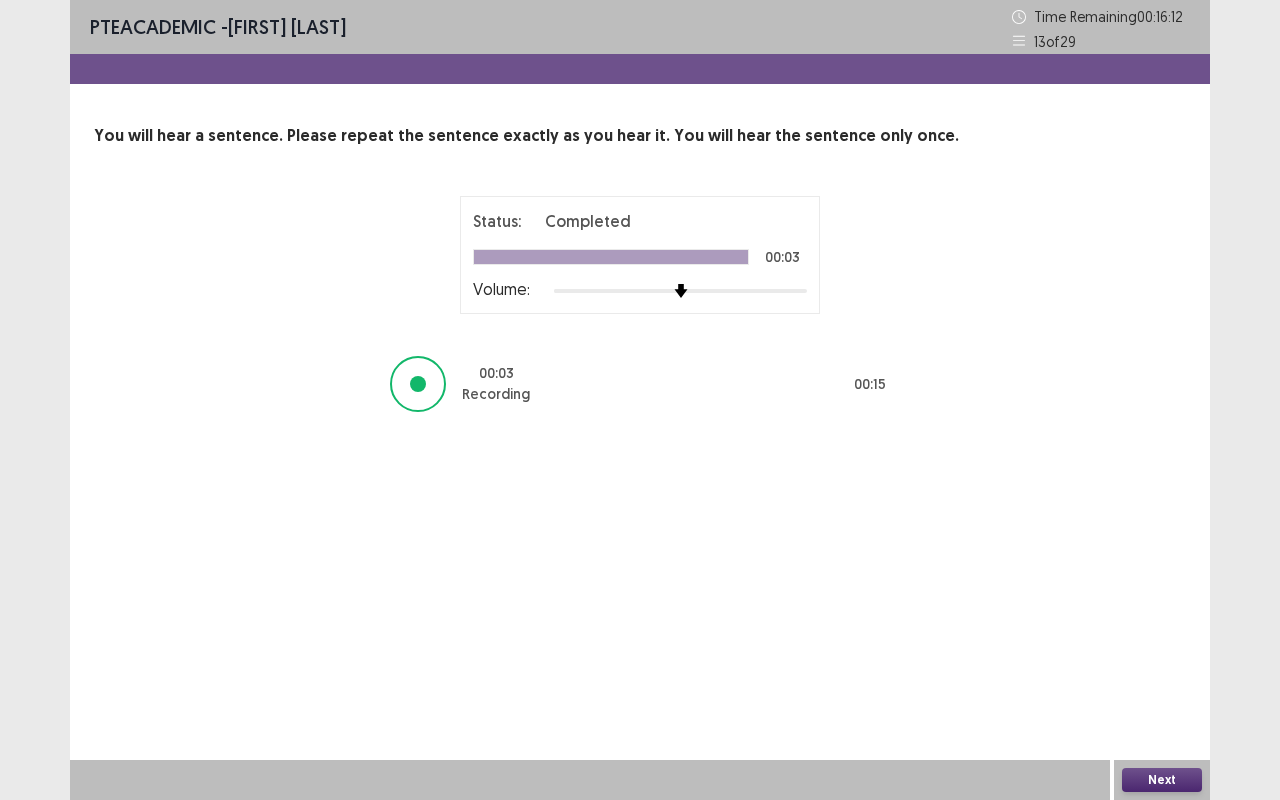 click on "Next" at bounding box center (1162, 780) 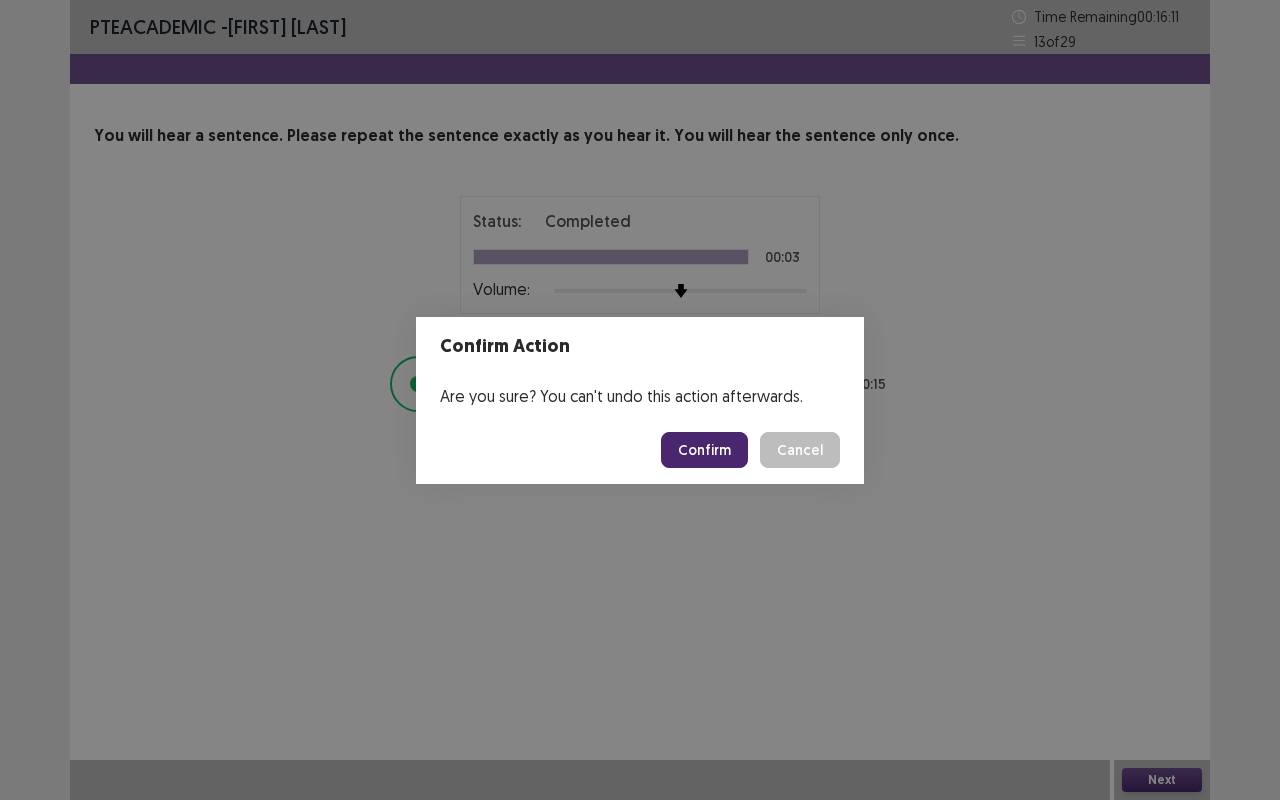 click on "Confirm" at bounding box center [704, 450] 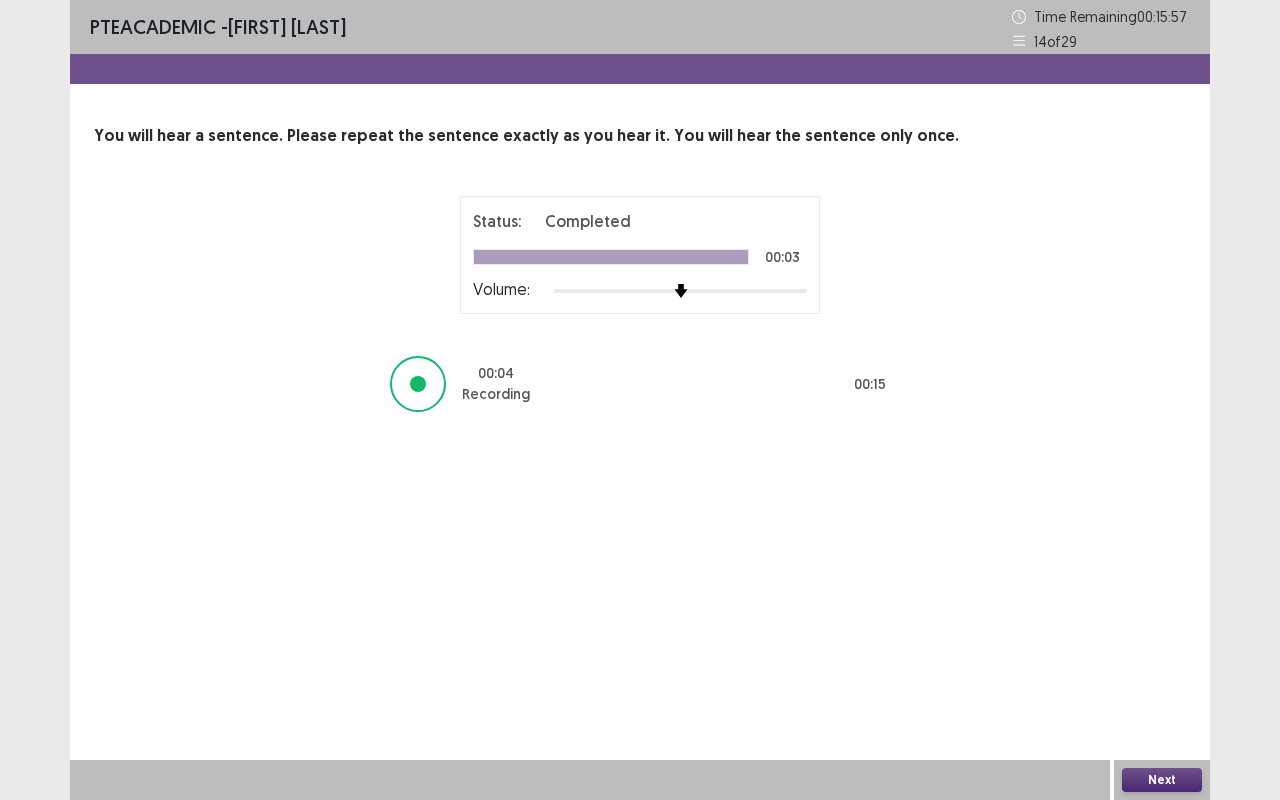 click on "Next" at bounding box center (1162, 780) 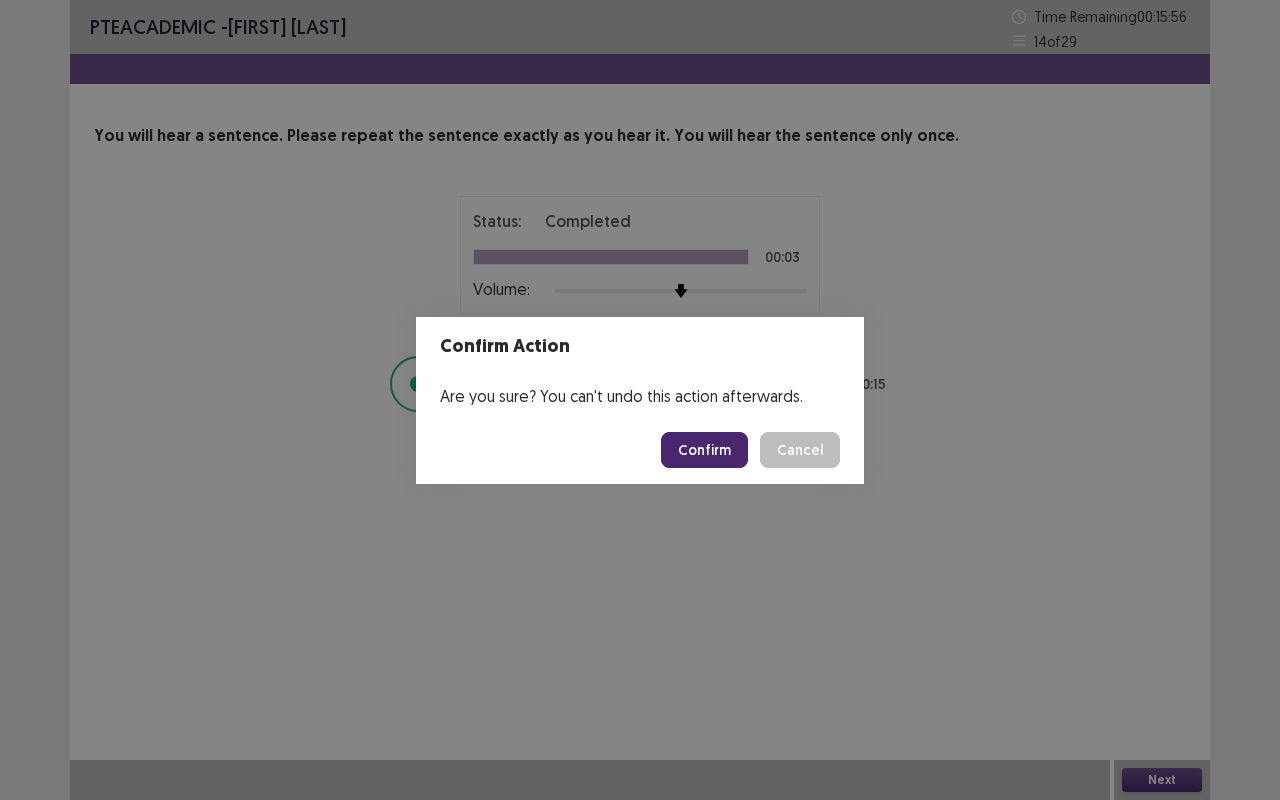 click on "Confirm" at bounding box center (704, 450) 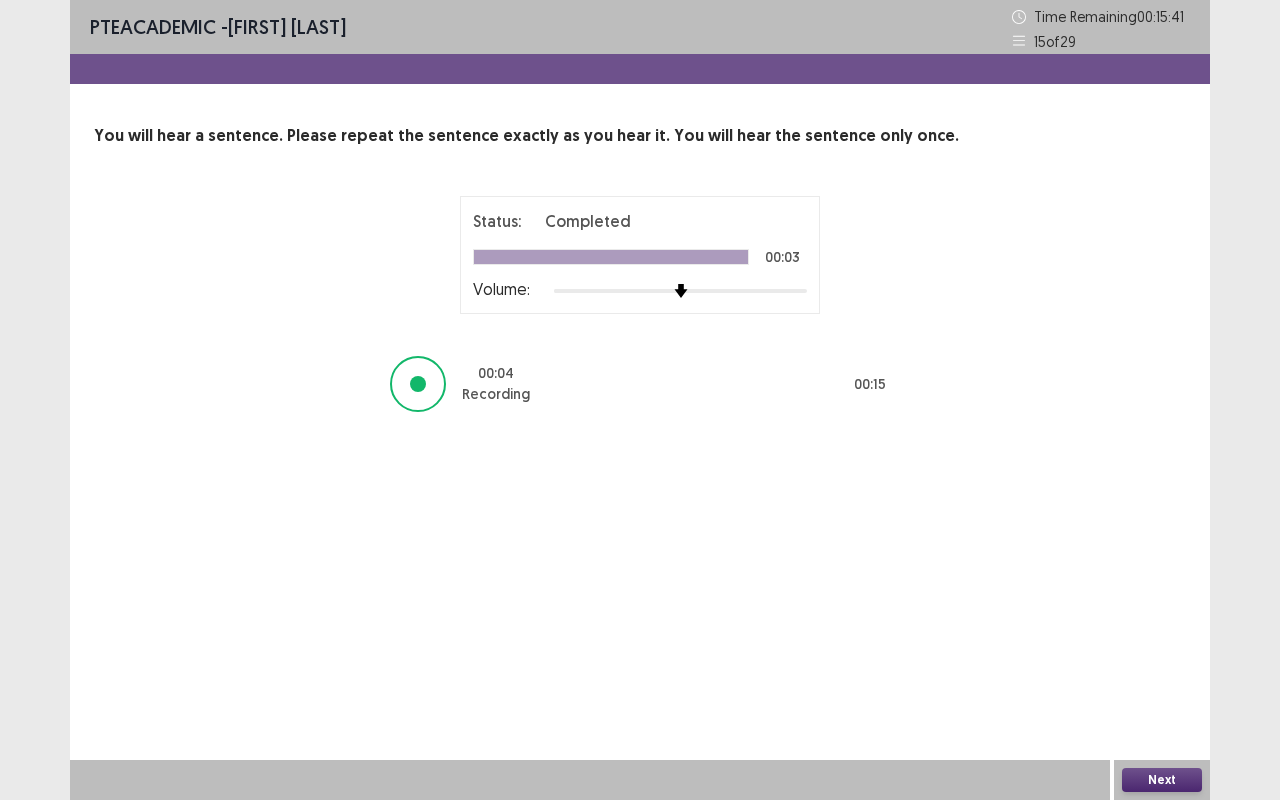 click on "Next" at bounding box center (1162, 780) 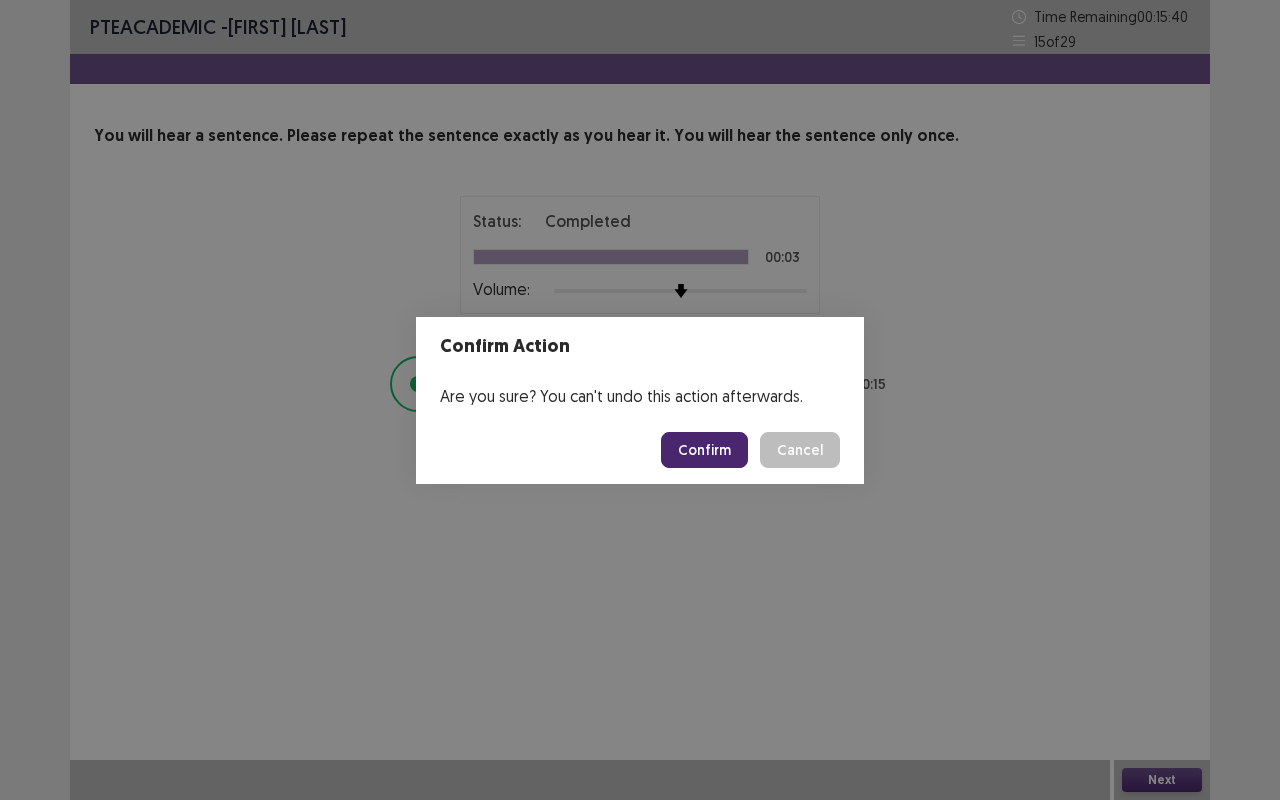 click on "Confirm" at bounding box center [704, 450] 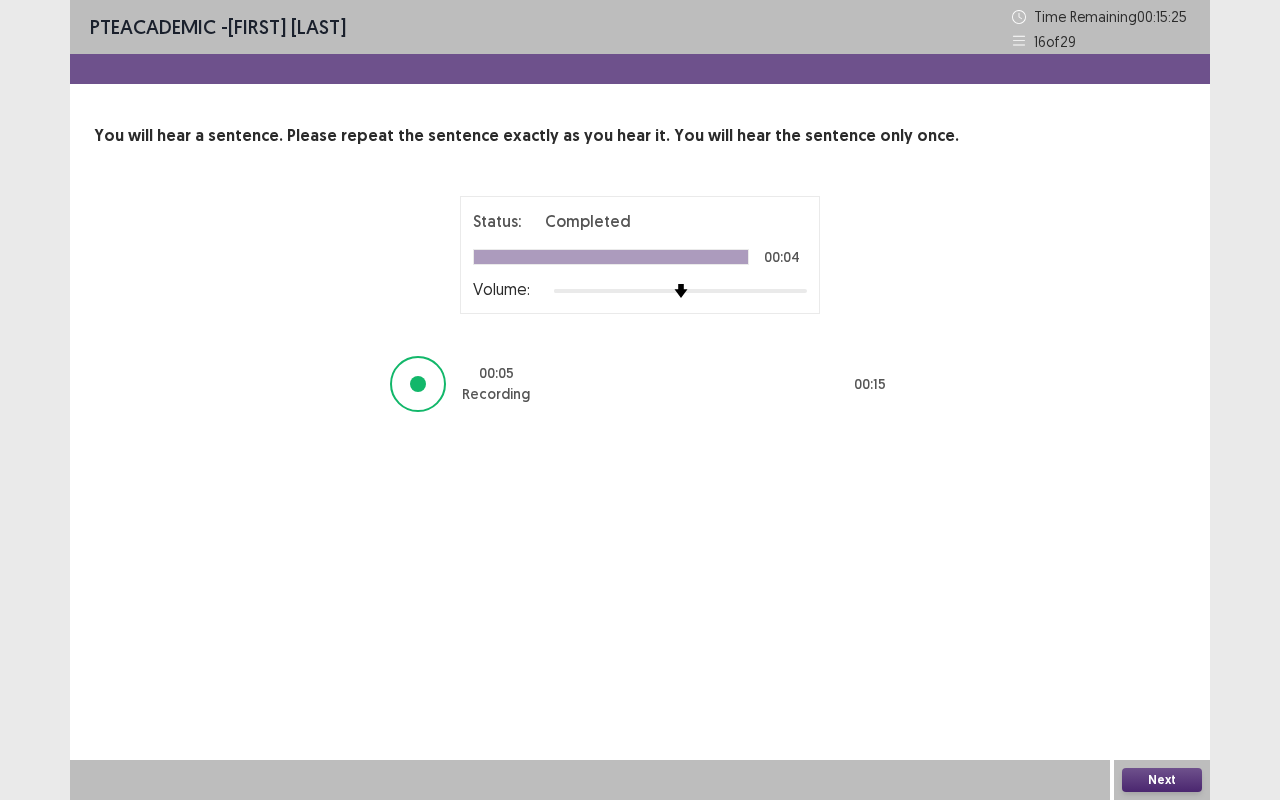click on "Next" at bounding box center [1162, 780] 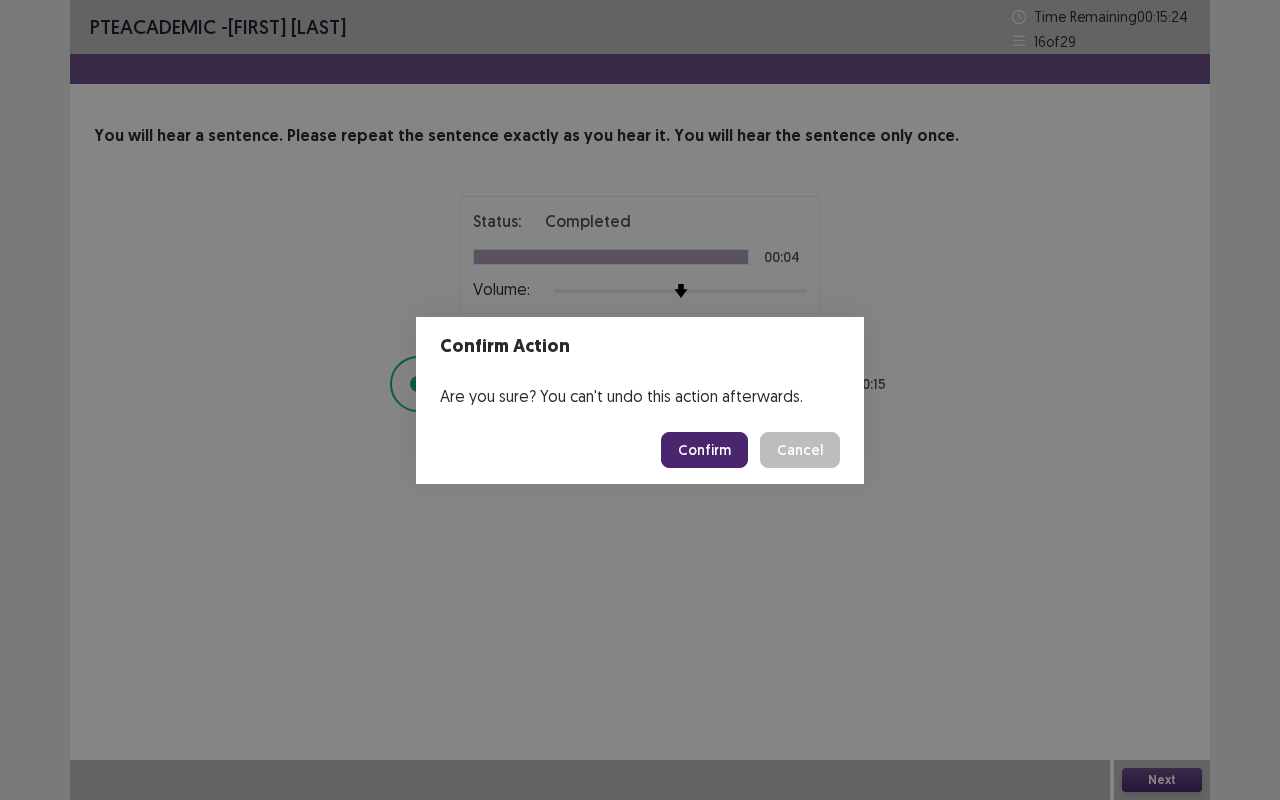 click on "Confirm" at bounding box center (704, 450) 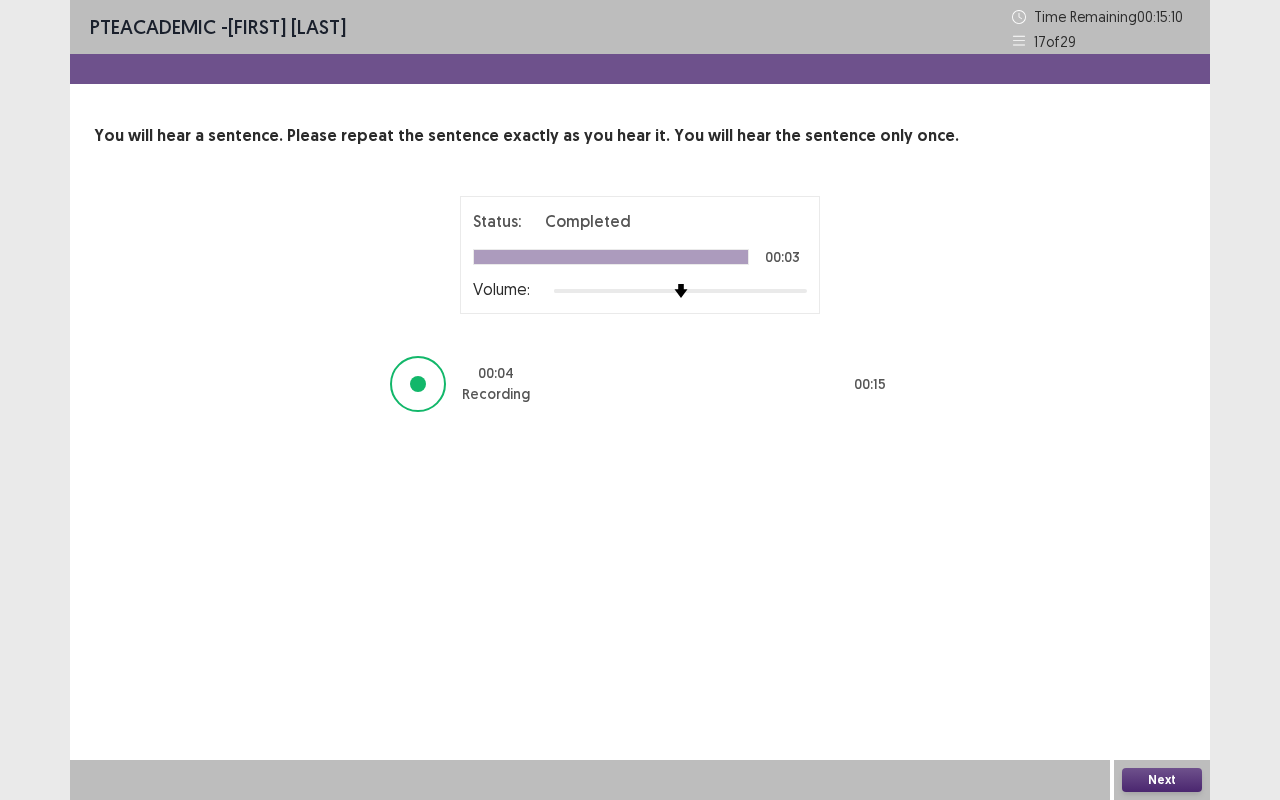 click on "Next" at bounding box center [1162, 780] 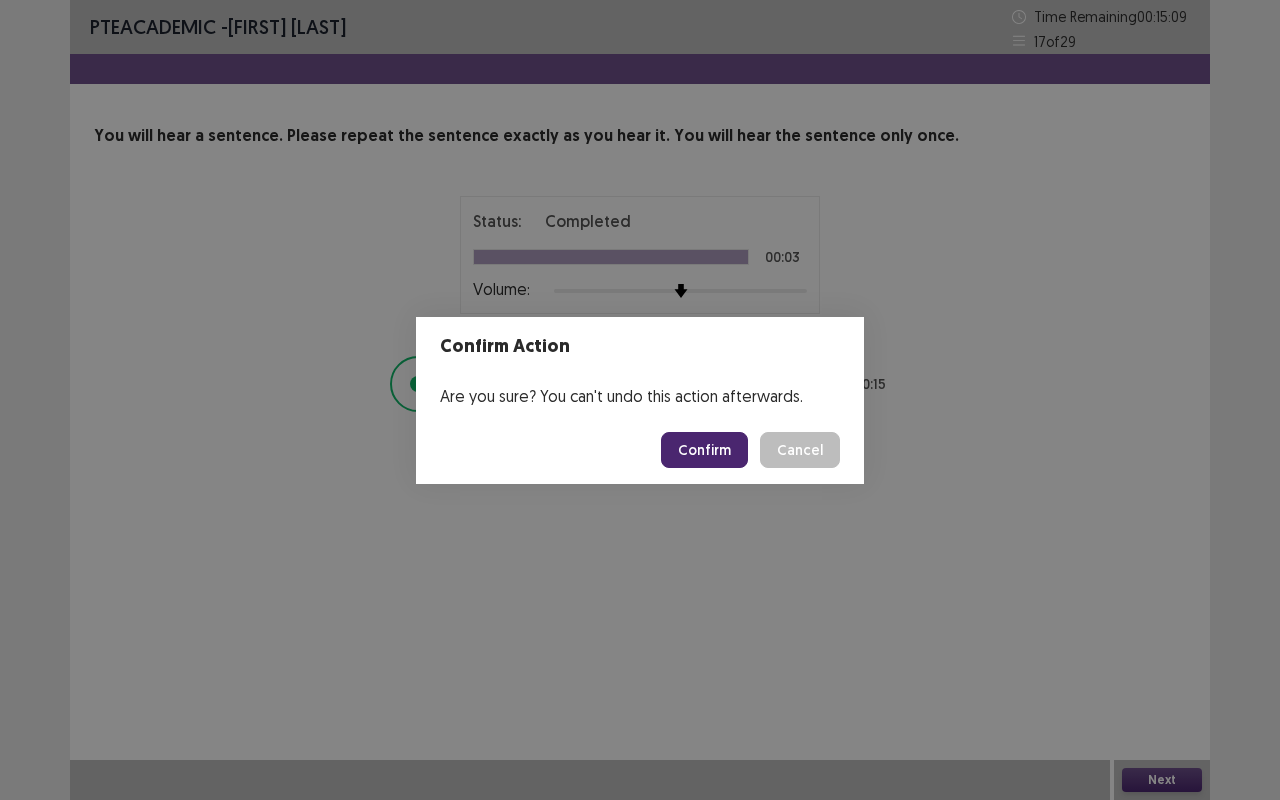 click on "Confirm" at bounding box center [704, 450] 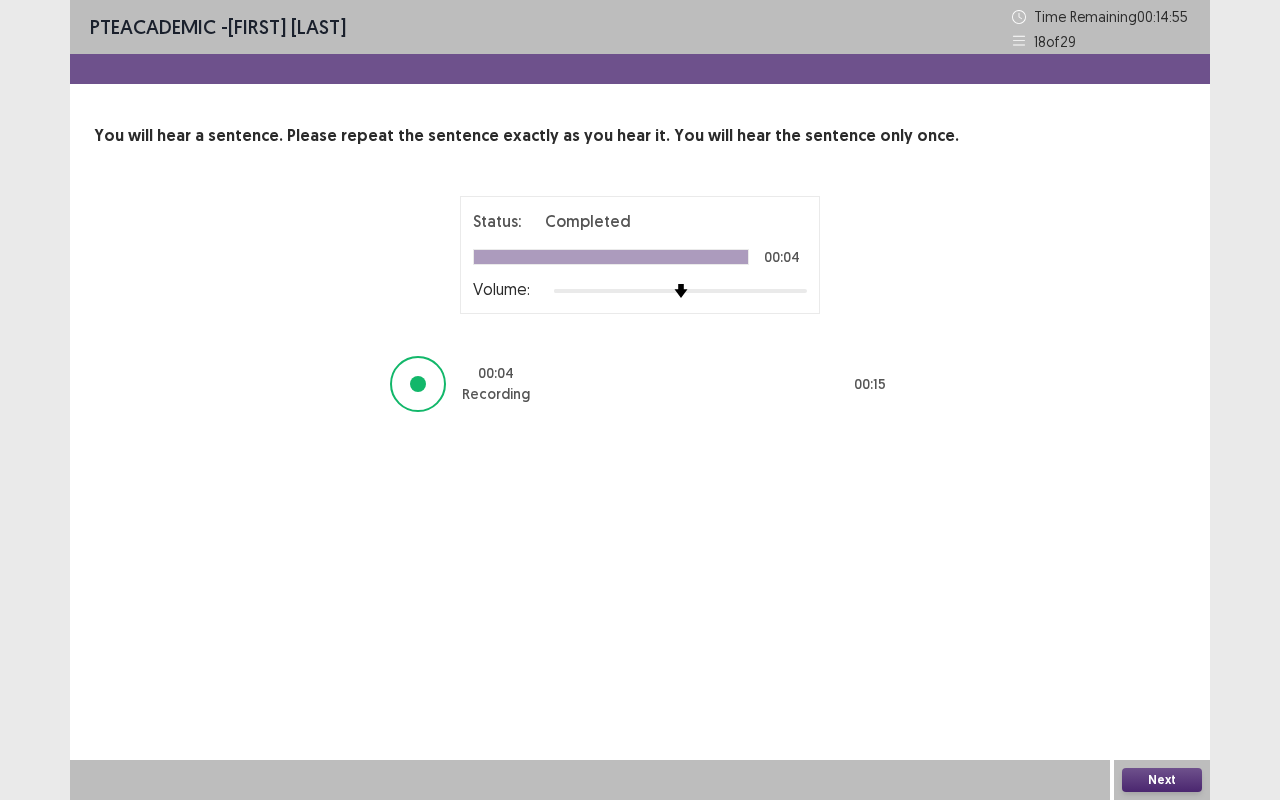 click on "Next" at bounding box center [1162, 780] 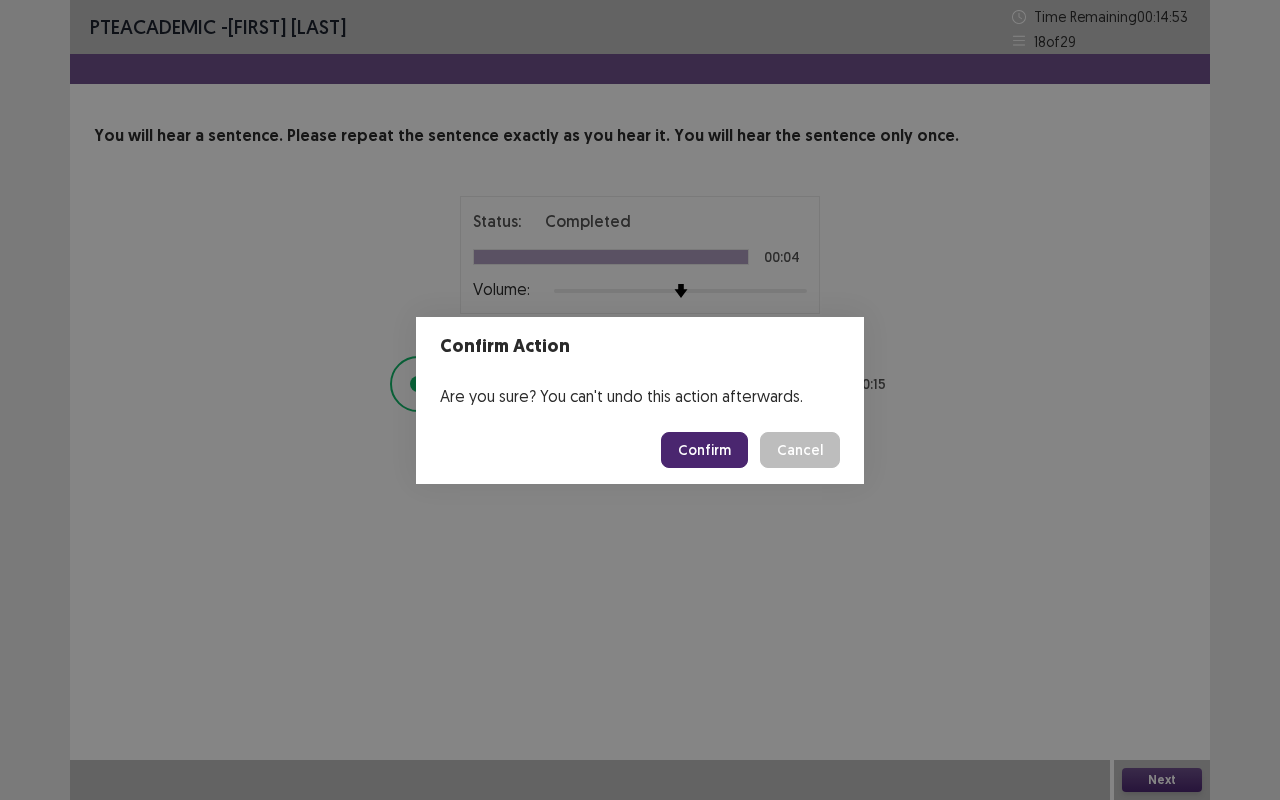 click on "Confirm" at bounding box center (704, 450) 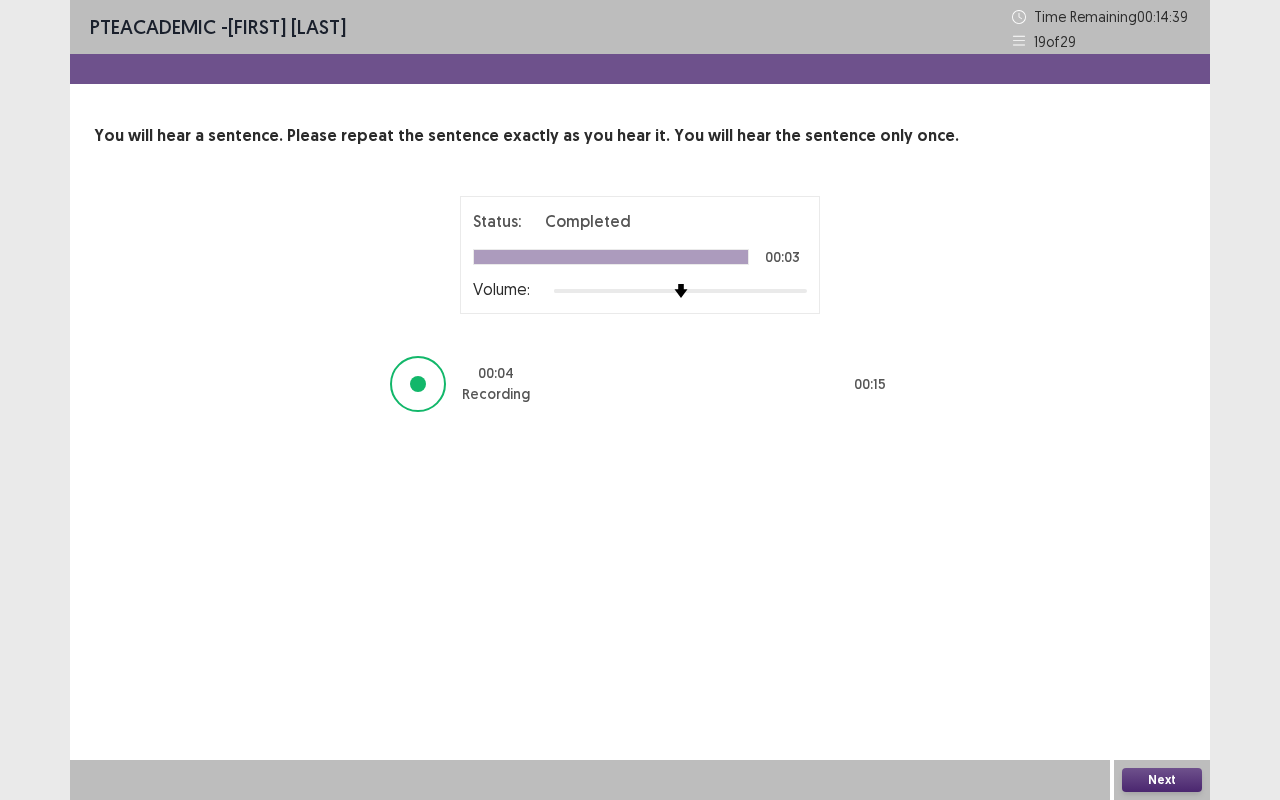 click on "Next" at bounding box center [1162, 780] 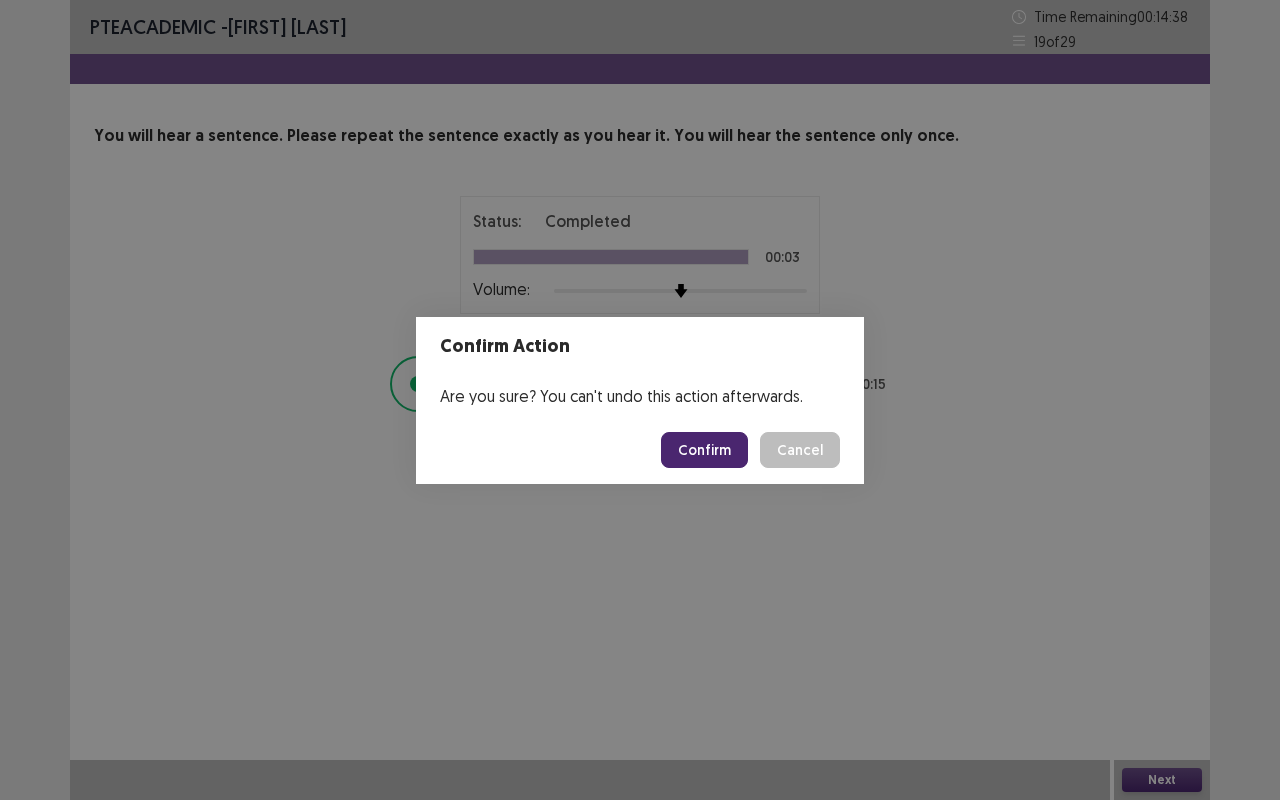 click on "Confirm" at bounding box center (704, 450) 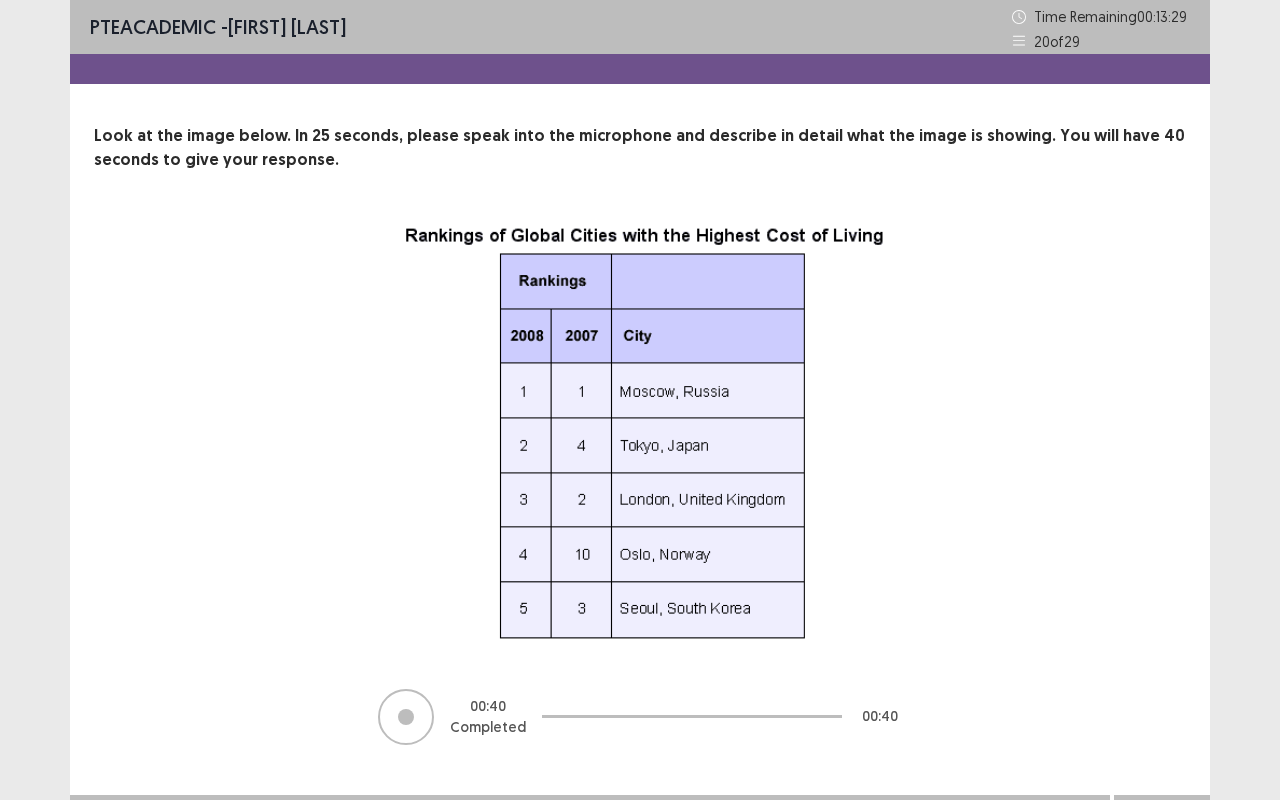 scroll, scrollTop: 34, scrollLeft: 0, axis: vertical 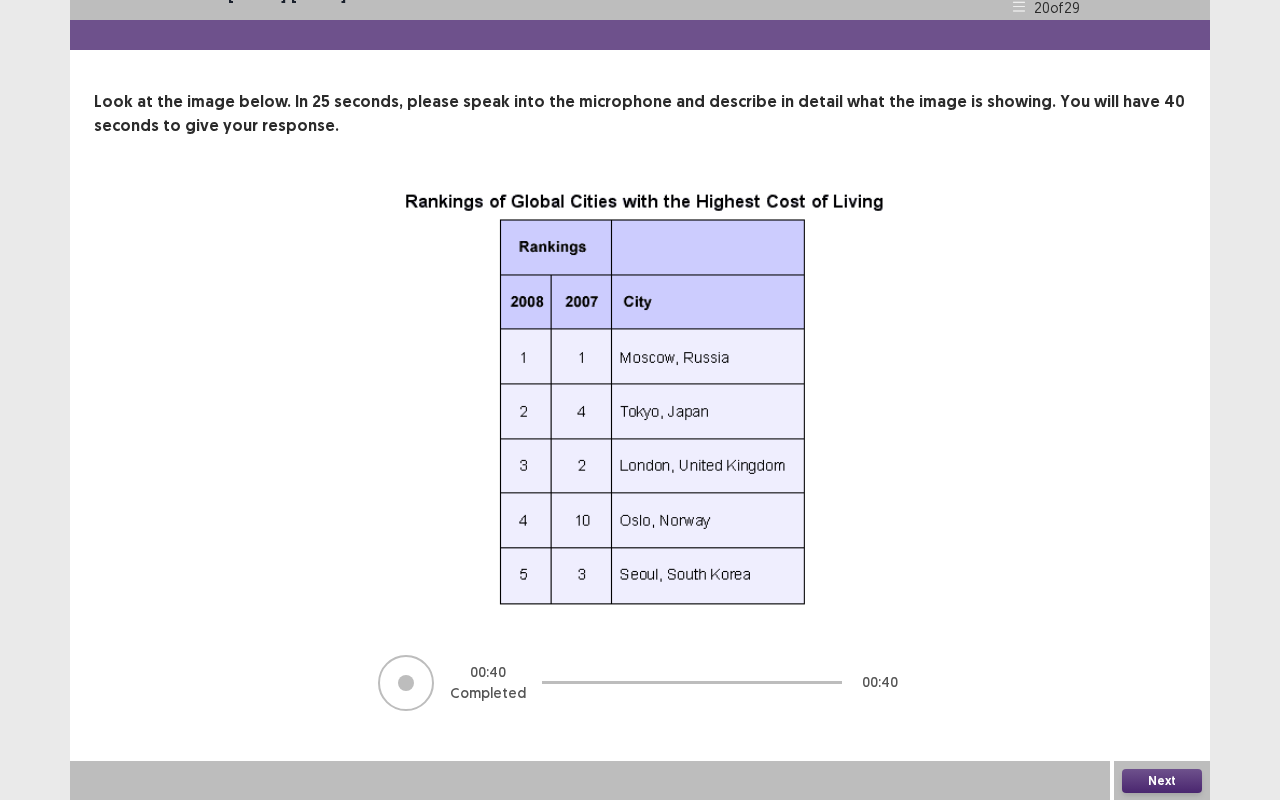 click on "Next" at bounding box center [1162, 781] 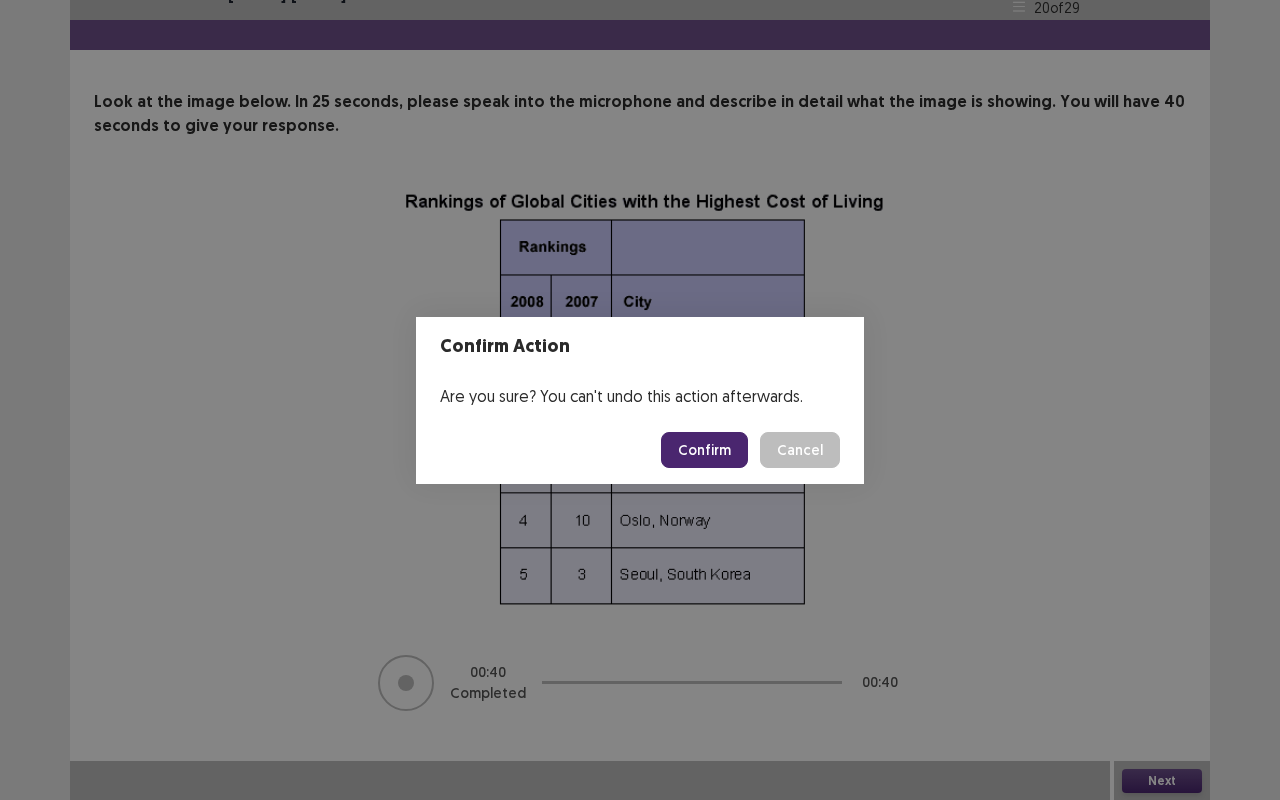 click on "Confirm" at bounding box center (704, 450) 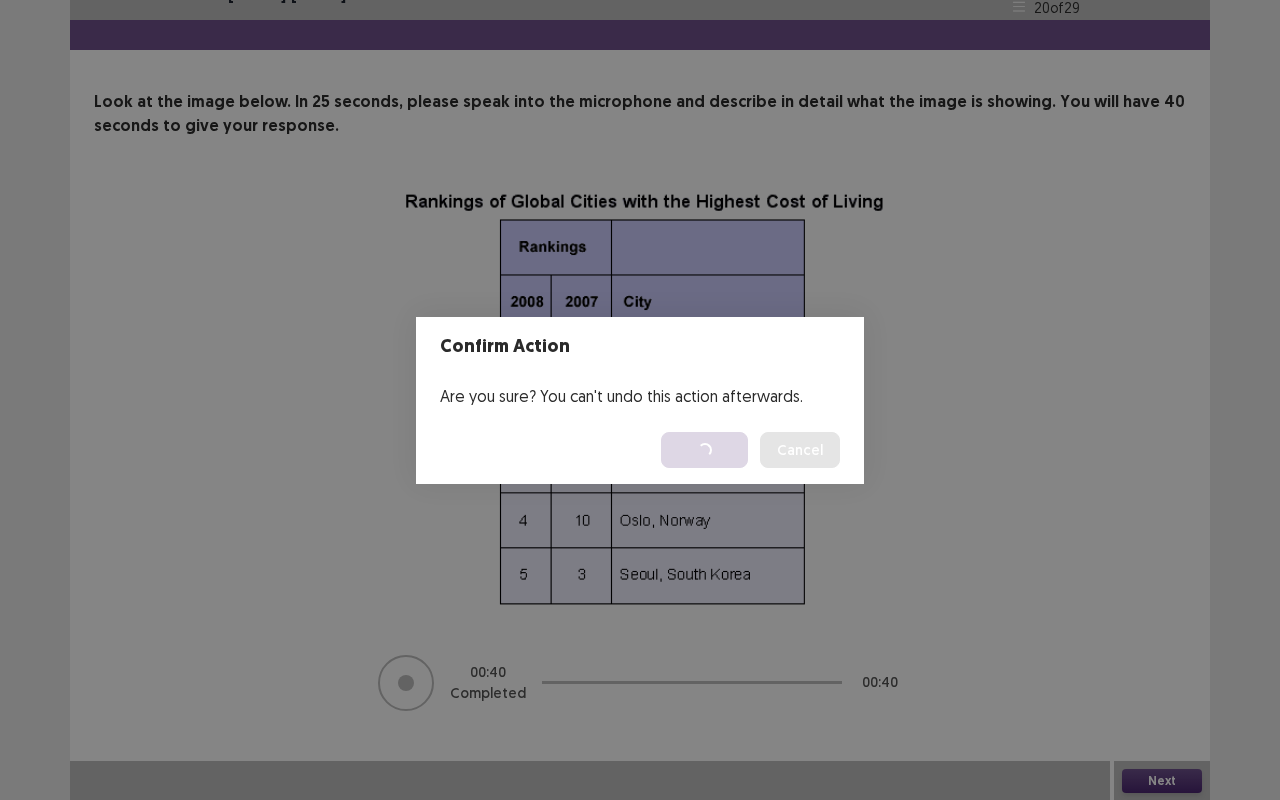 scroll, scrollTop: 0, scrollLeft: 0, axis: both 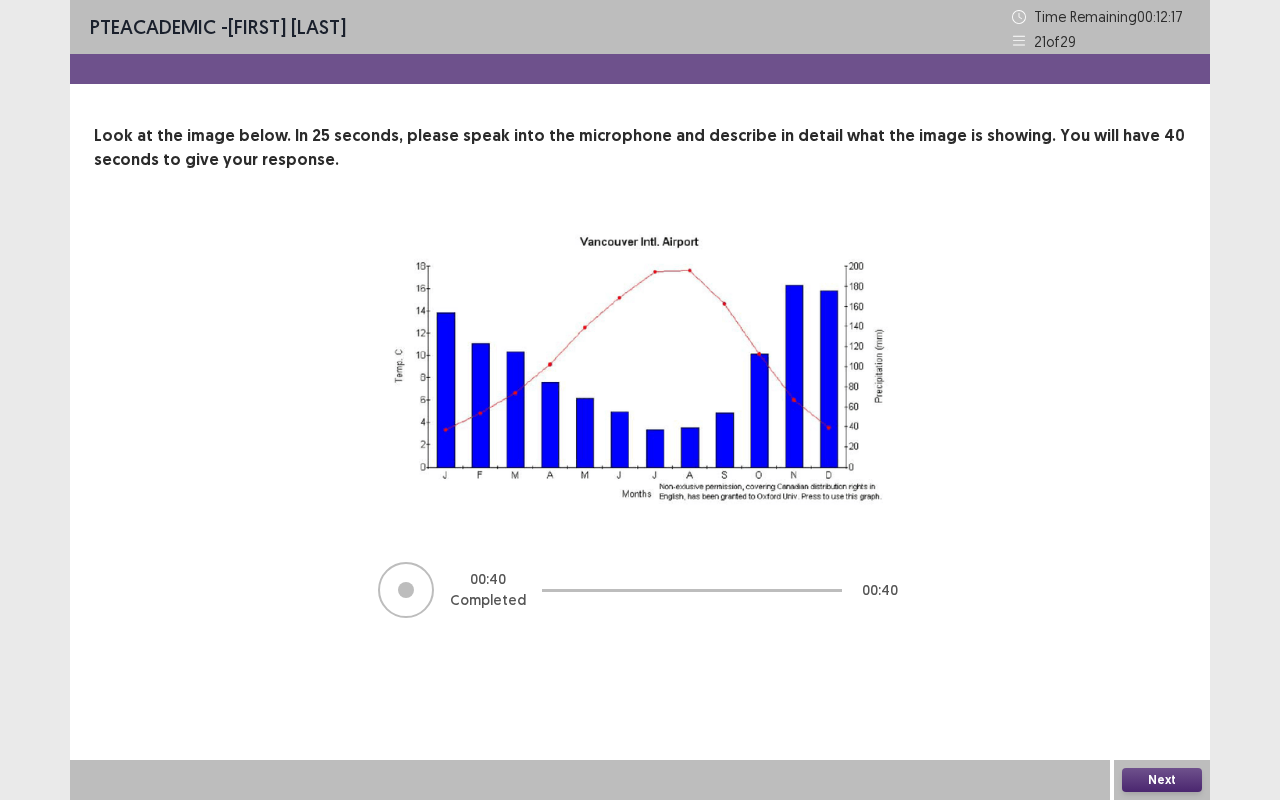 click on "Next" at bounding box center (1162, 780) 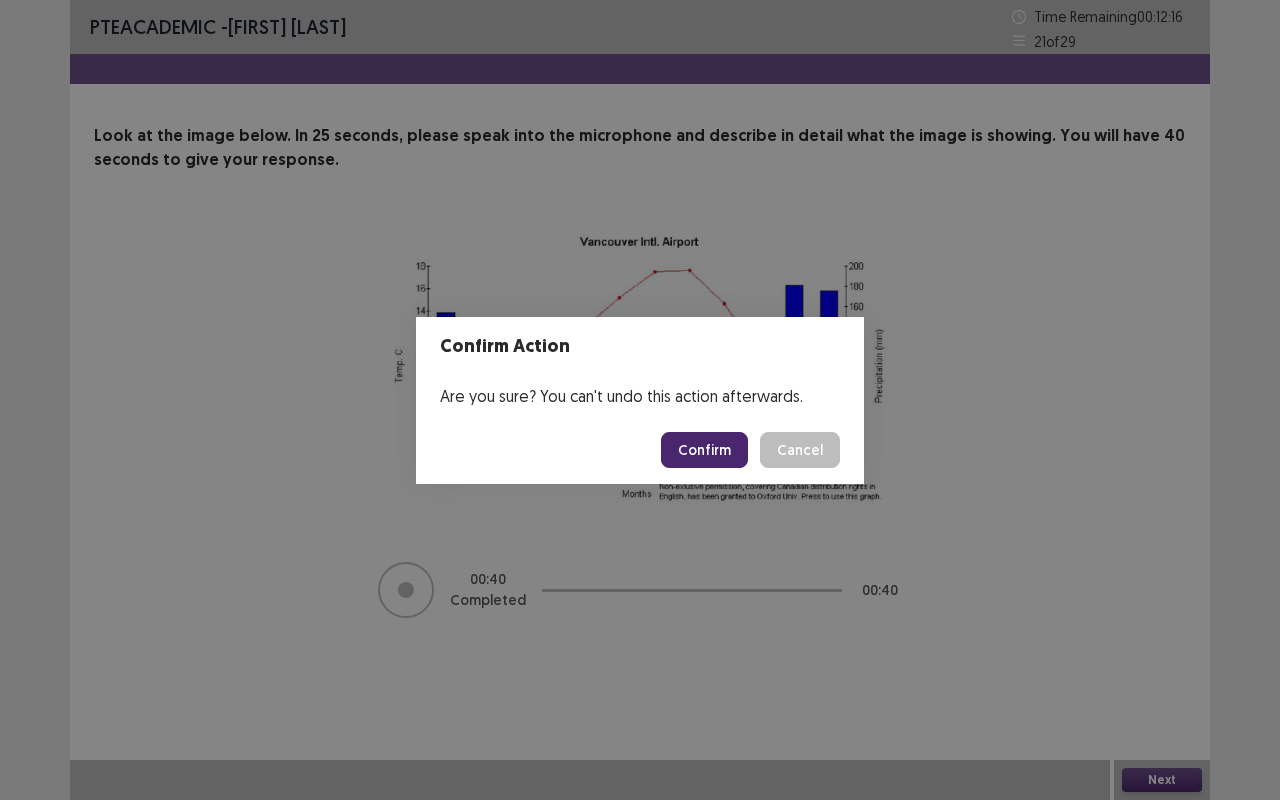 click on "Confirm" at bounding box center [704, 450] 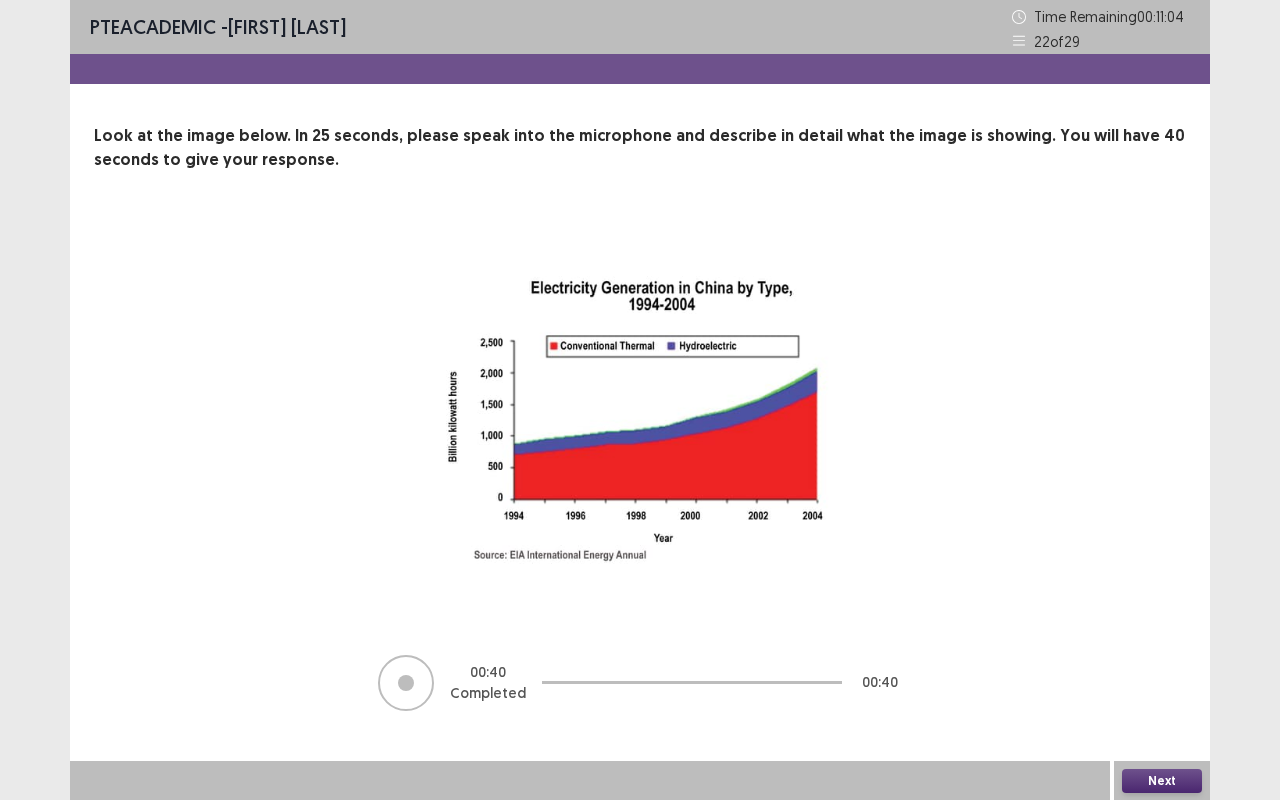 click on "Next" at bounding box center (1162, 781) 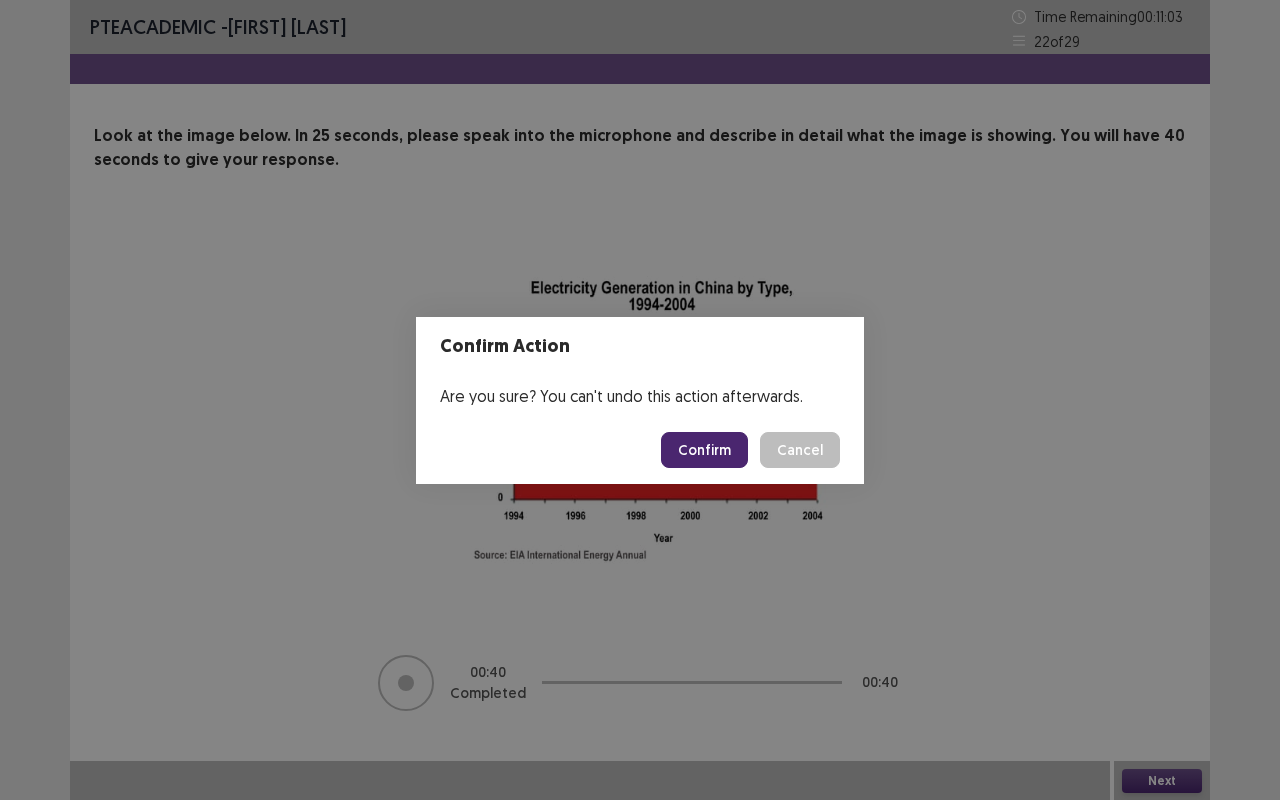 click on "Confirm" at bounding box center (704, 450) 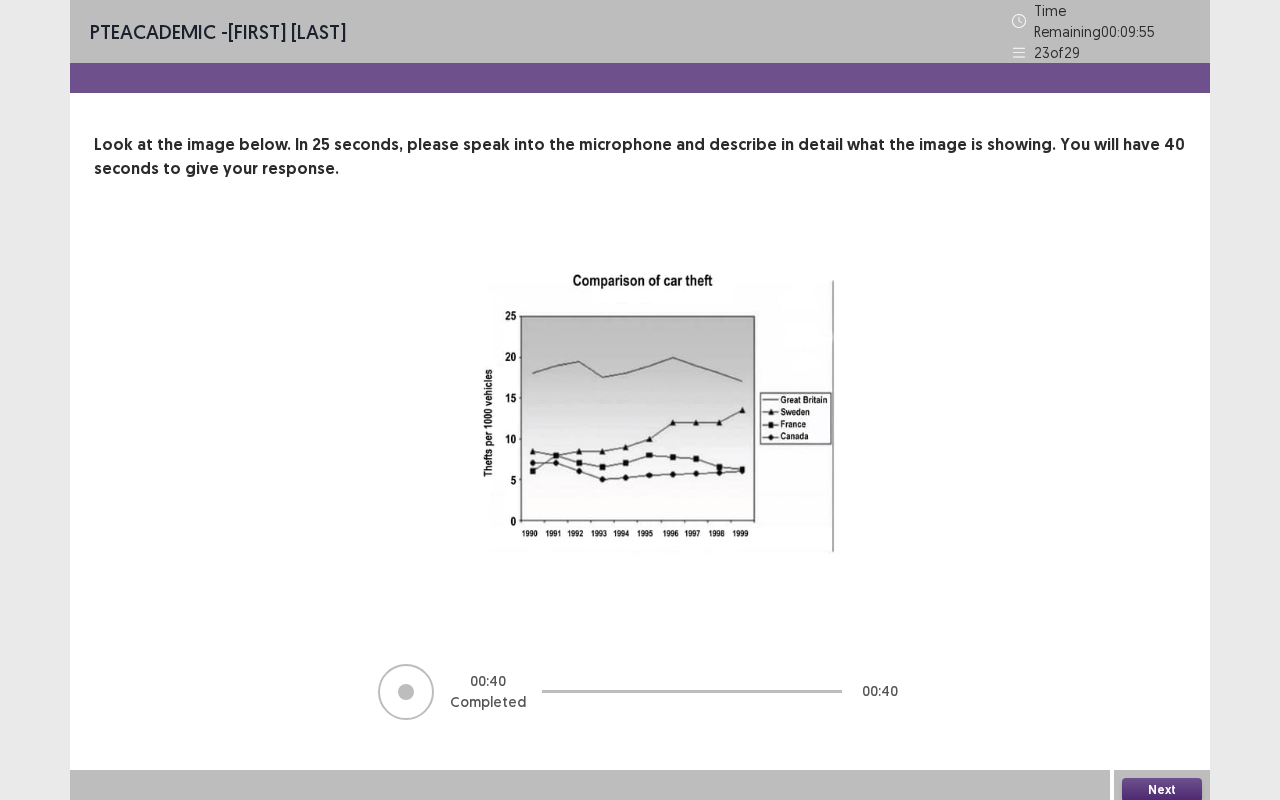 click on "Next" at bounding box center (1162, 790) 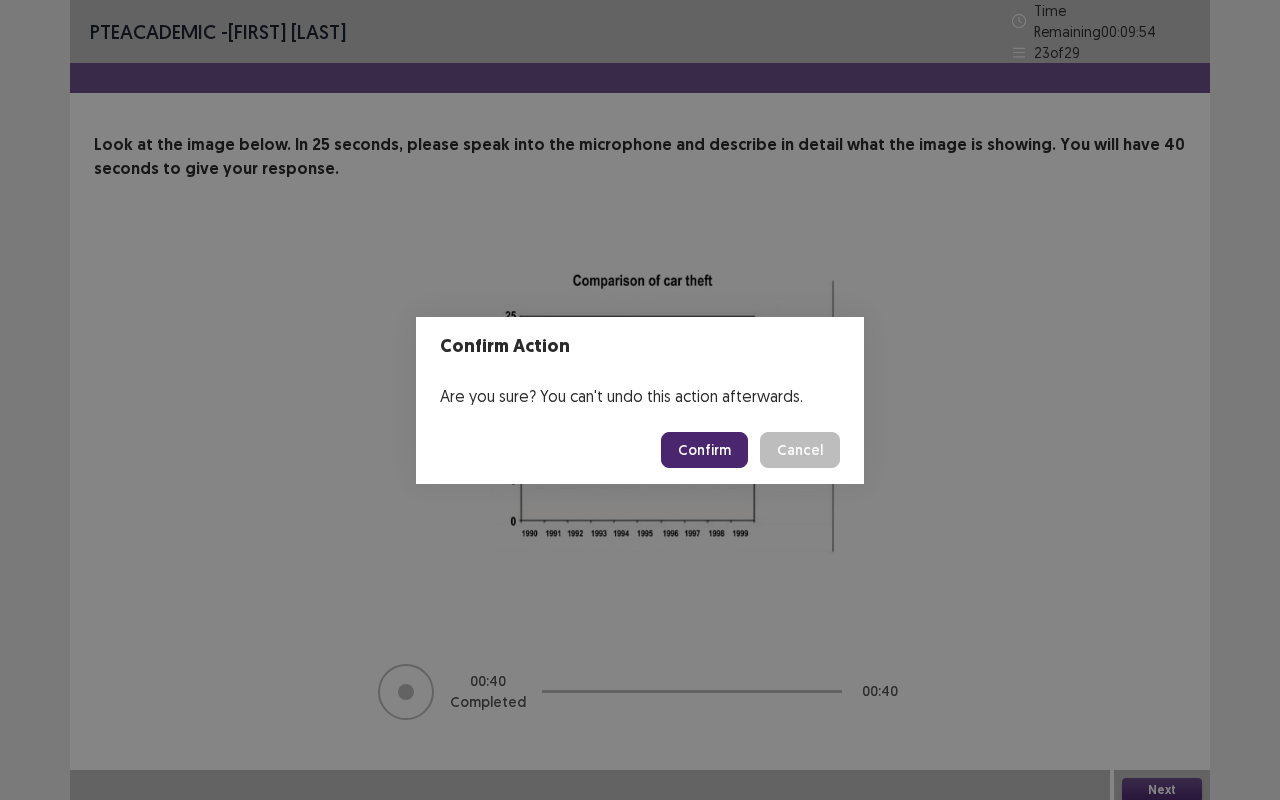 drag, startPoint x: 726, startPoint y: 428, endPoint x: 730, endPoint y: 440, distance: 12.649111 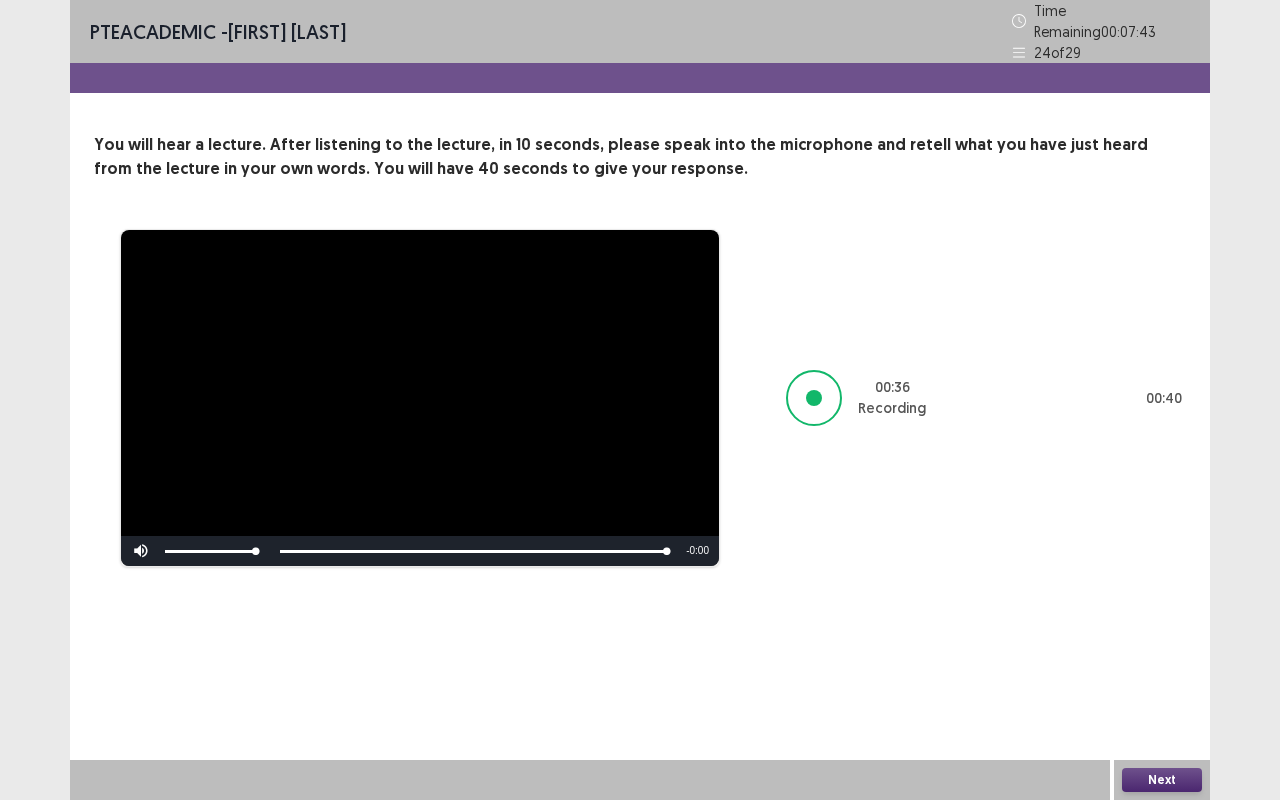 click on "Next" at bounding box center (1162, 780) 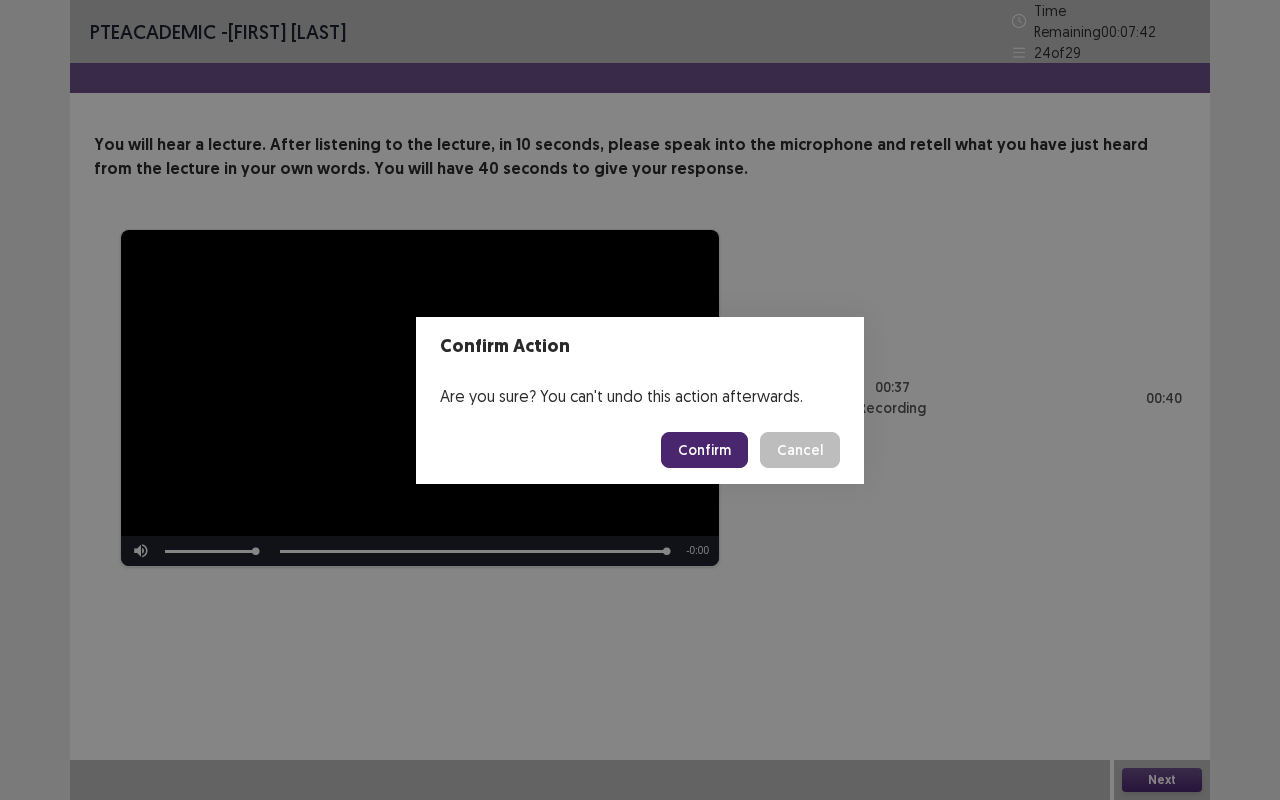click on "Confirm" at bounding box center (704, 450) 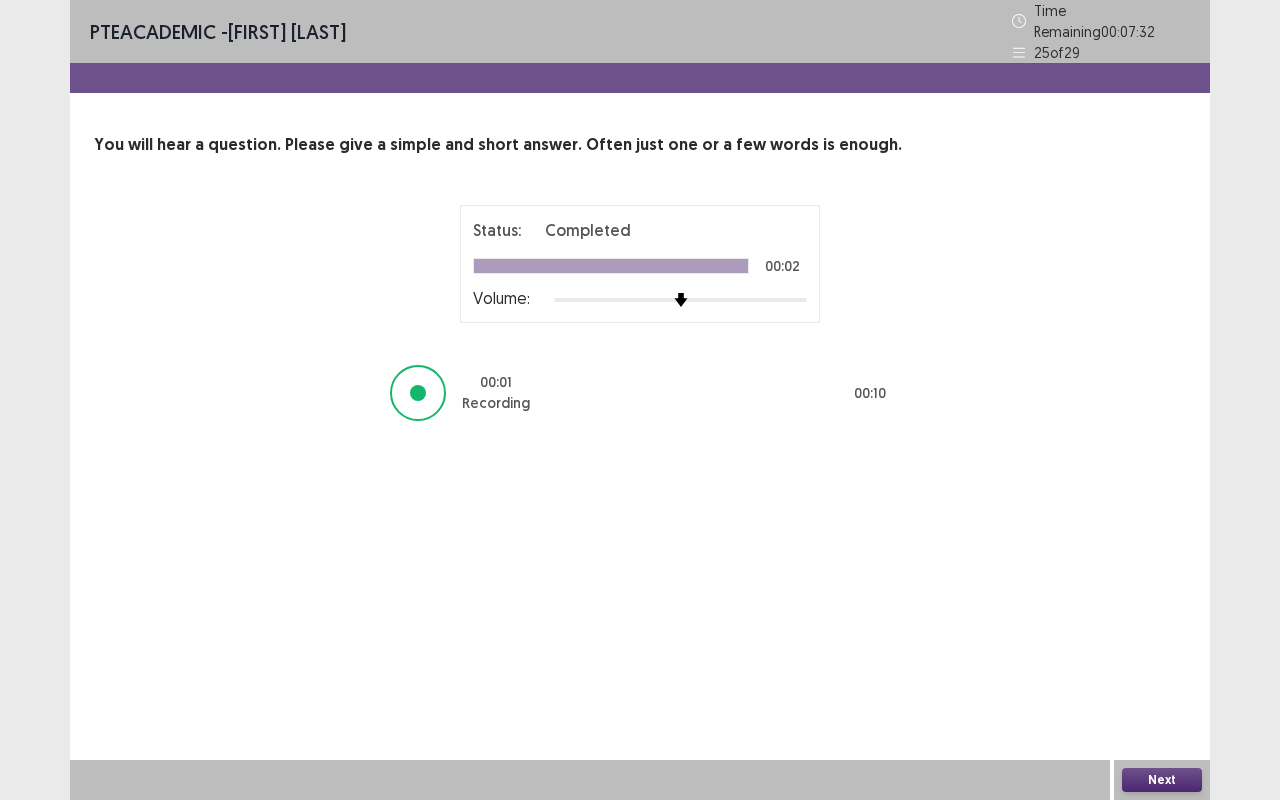 click on "Next" at bounding box center (1162, 780) 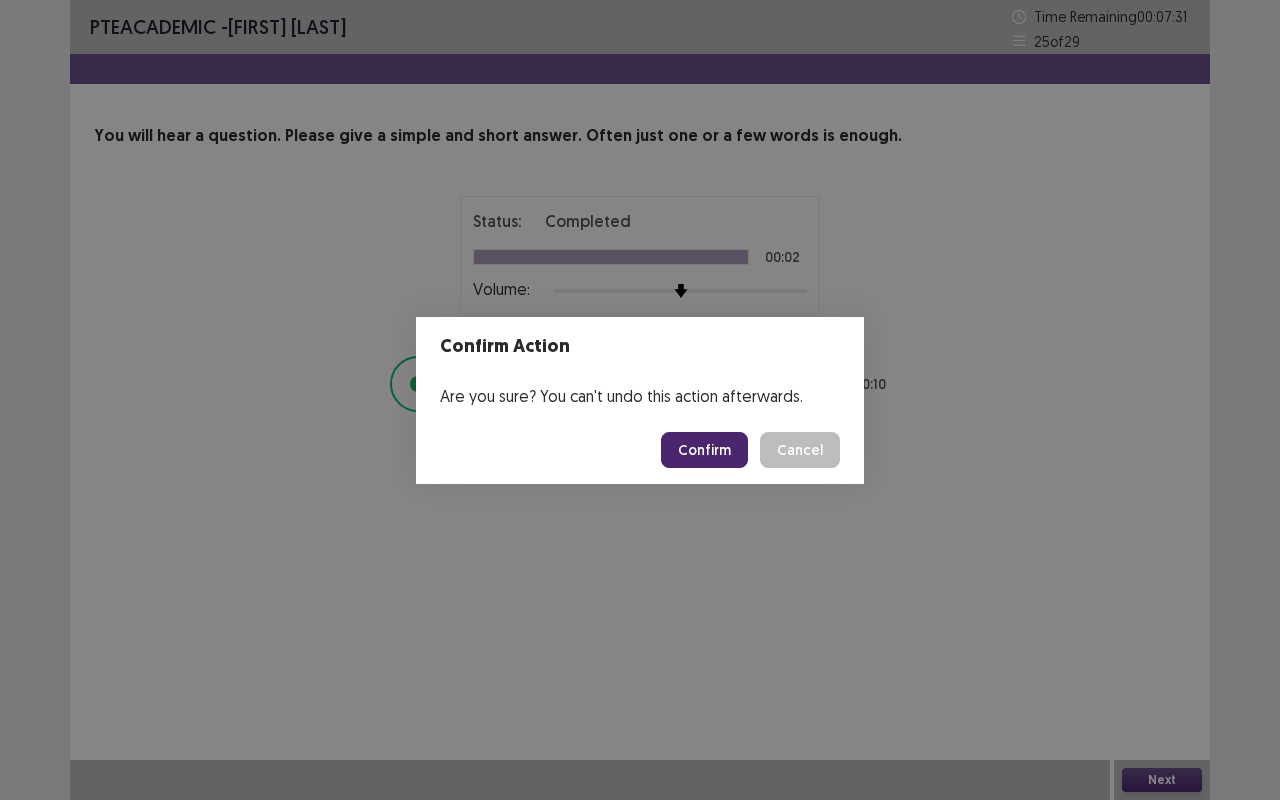 click on "Confirm" at bounding box center (704, 450) 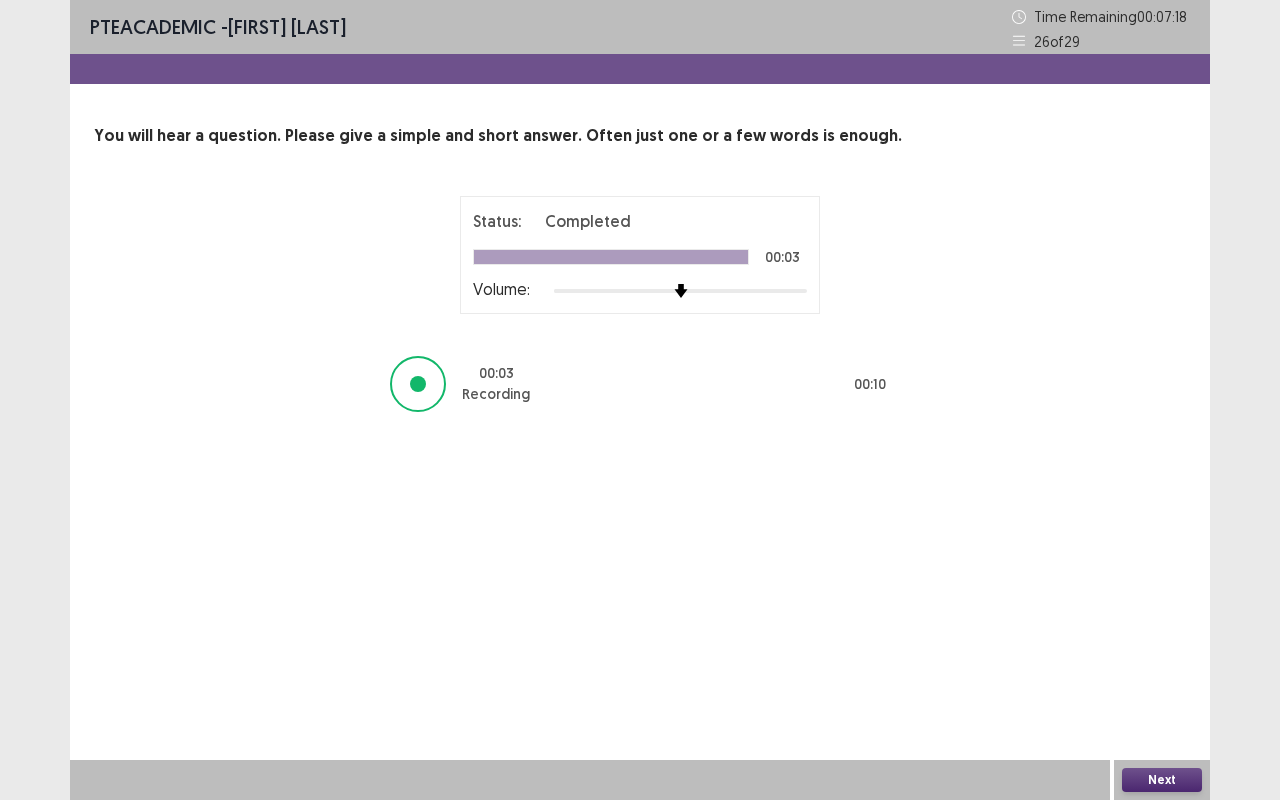 click on "Next" at bounding box center (1162, 780) 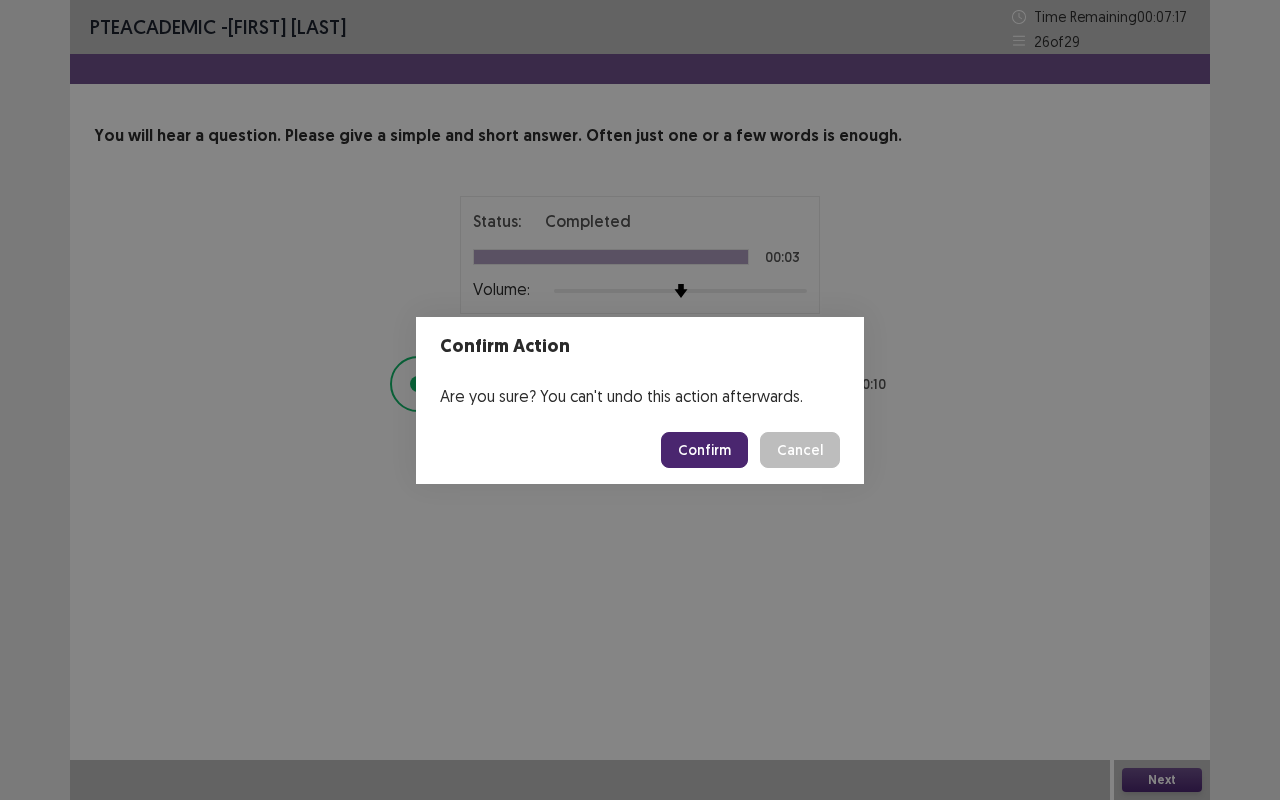 click on "Confirm" at bounding box center (704, 450) 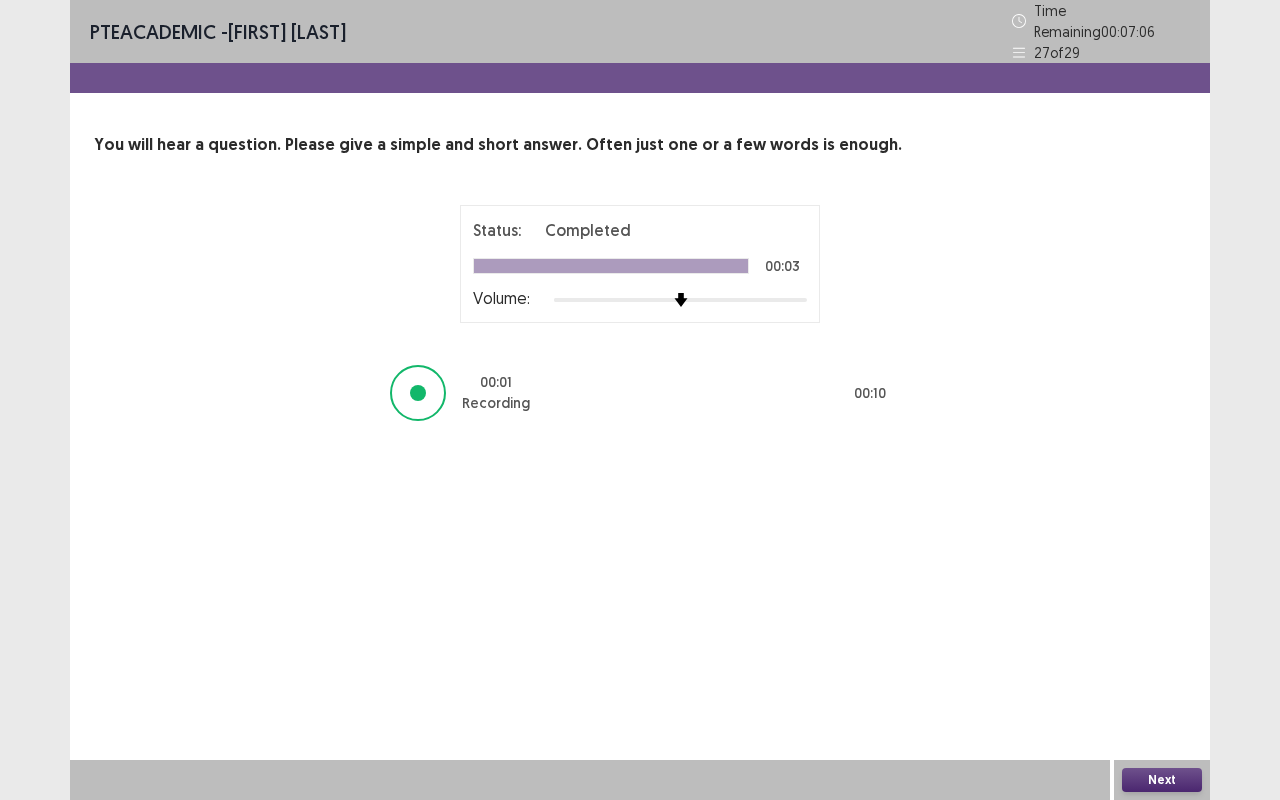 click on "Next" at bounding box center (1162, 780) 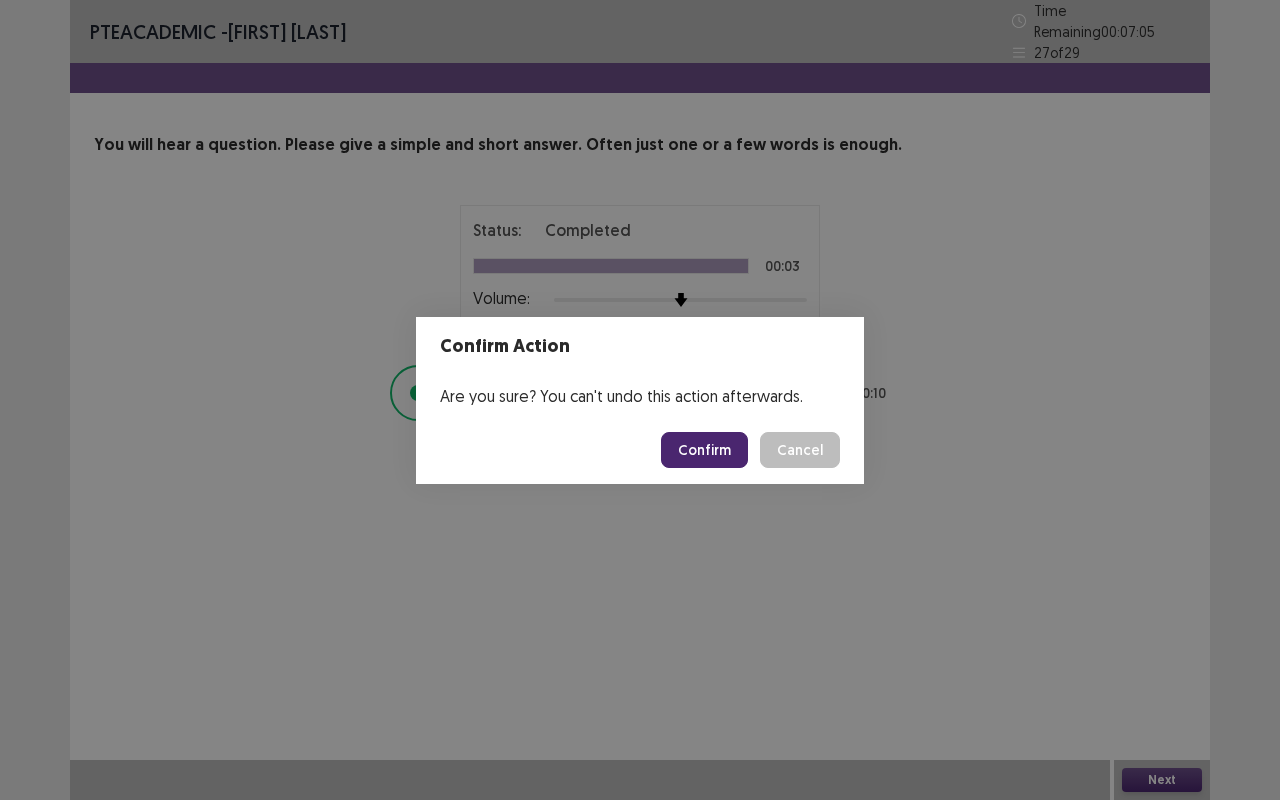 click on "Confirm" at bounding box center [704, 450] 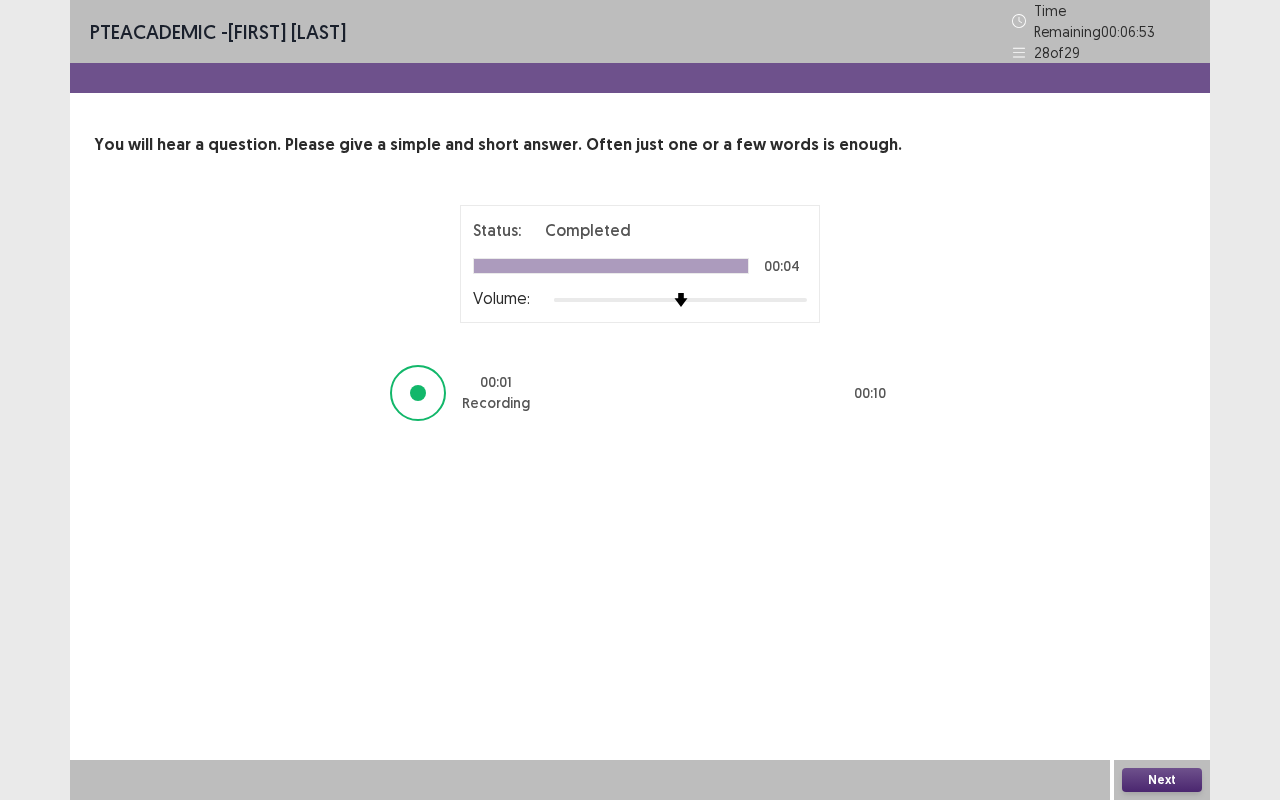 click on "Next" at bounding box center (1162, 780) 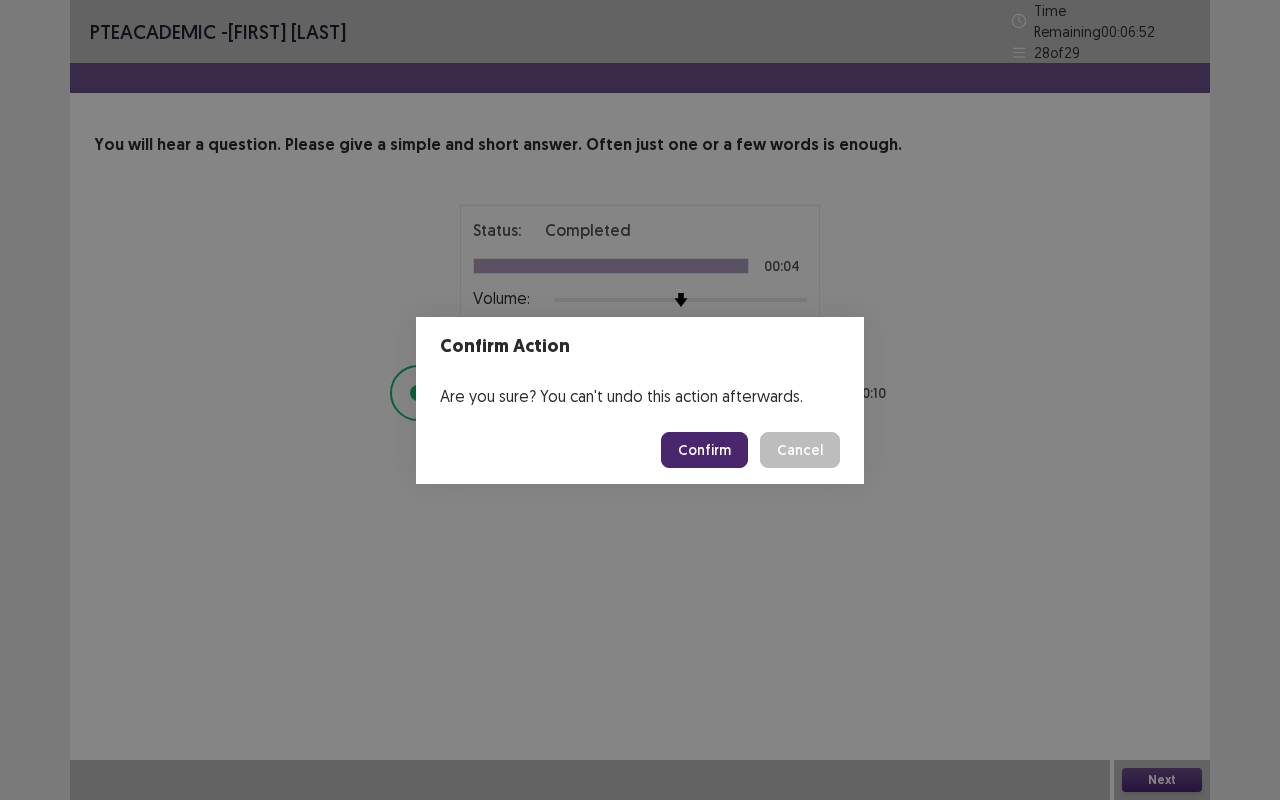 click on "Confirm" at bounding box center [704, 450] 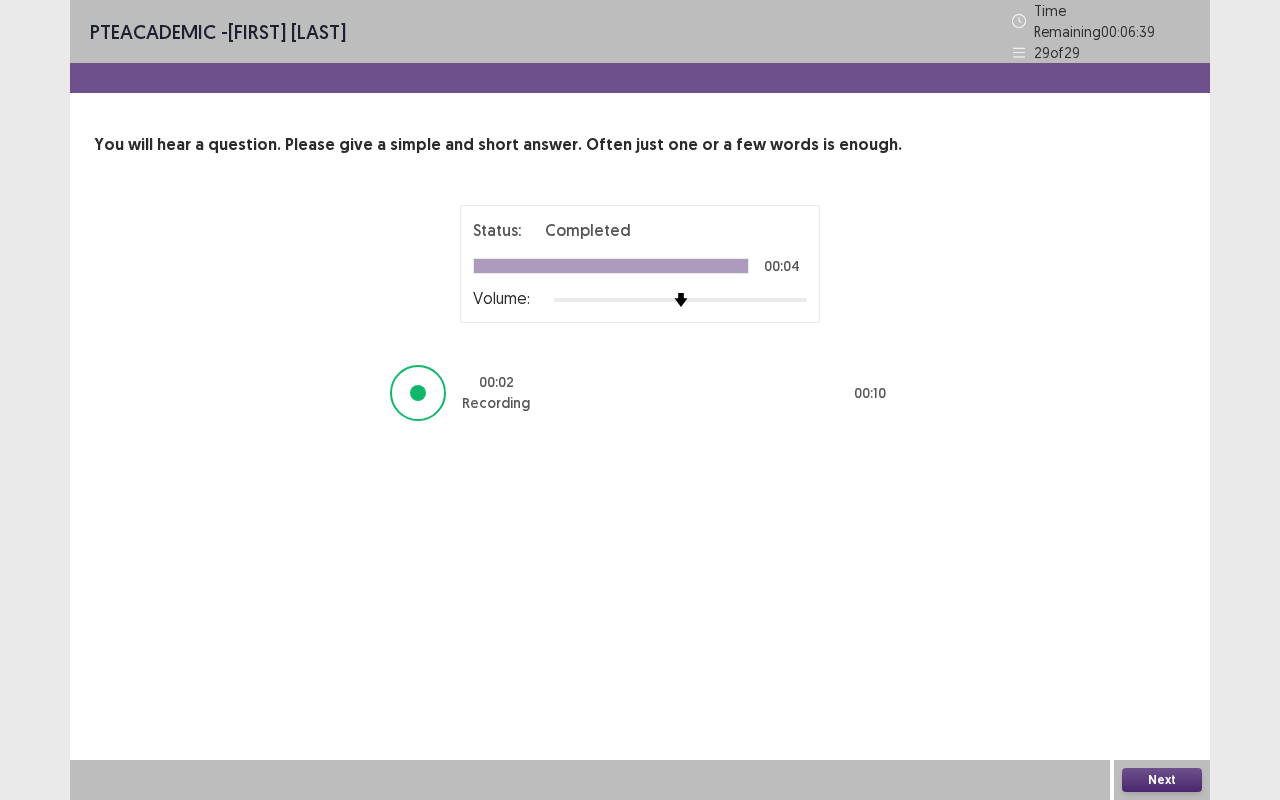 click on "Next" at bounding box center [1162, 780] 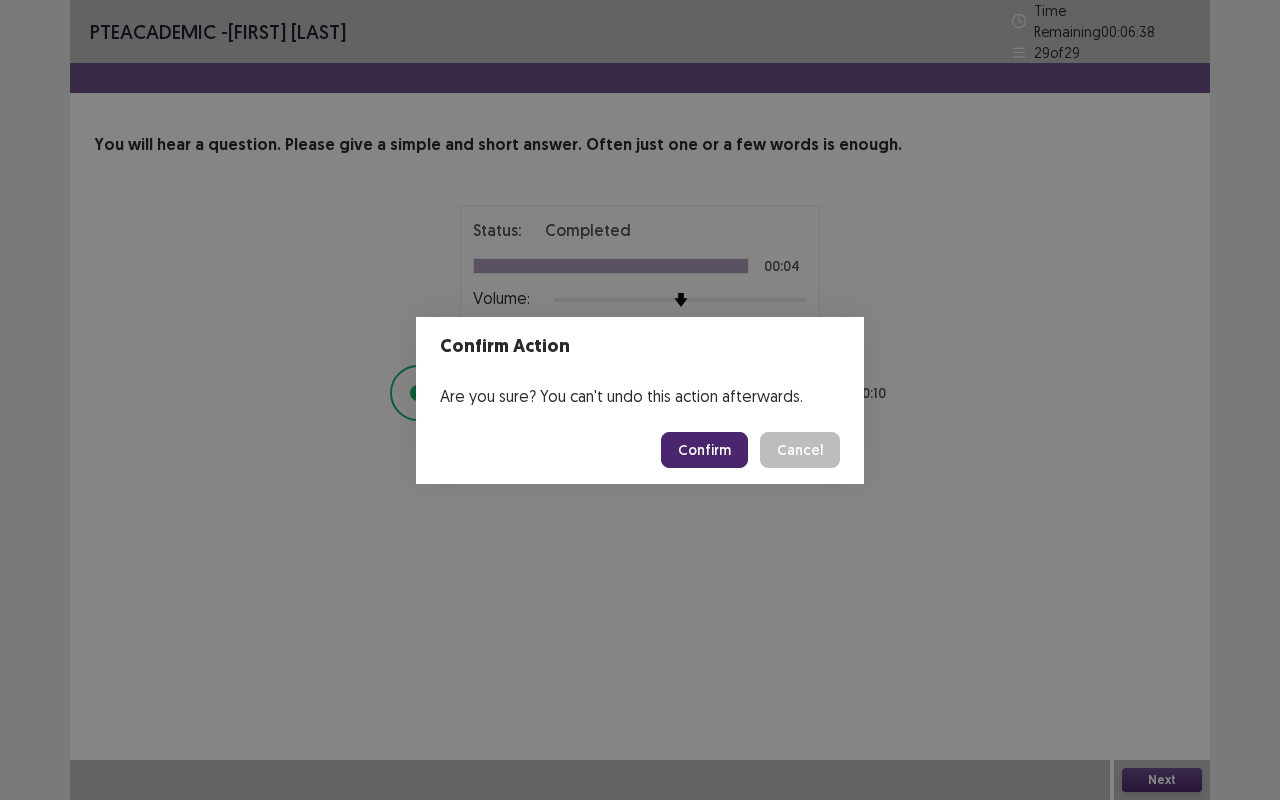 click on "Confirm Cancel" at bounding box center (640, 450) 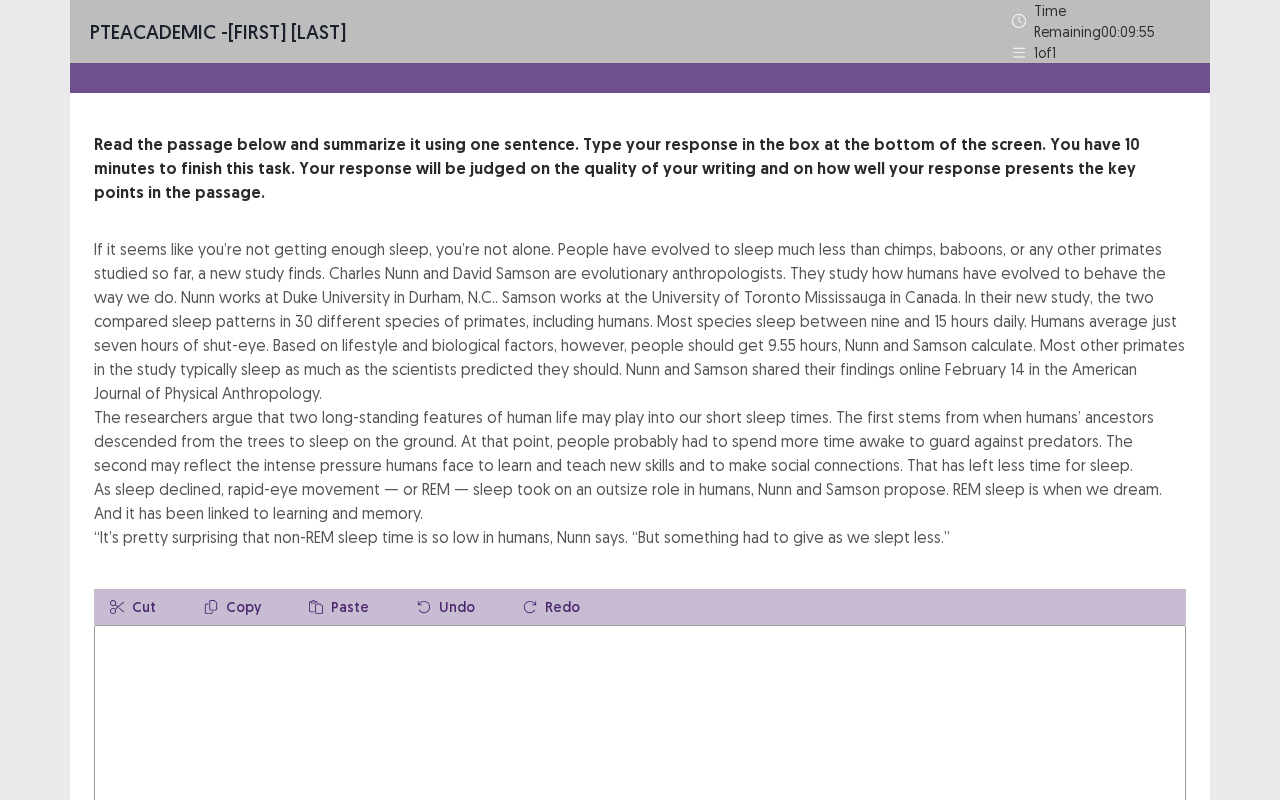 scroll, scrollTop: 136, scrollLeft: 0, axis: vertical 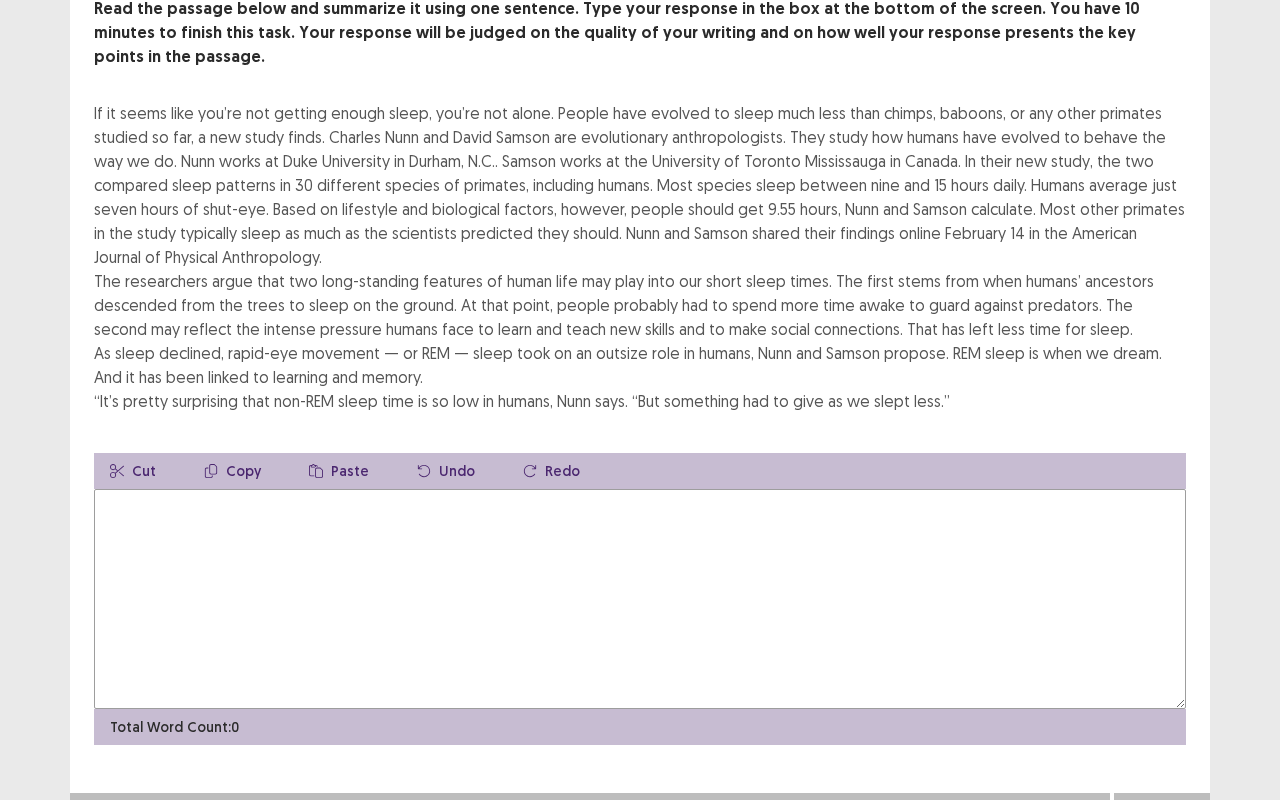 click at bounding box center [640, 599] 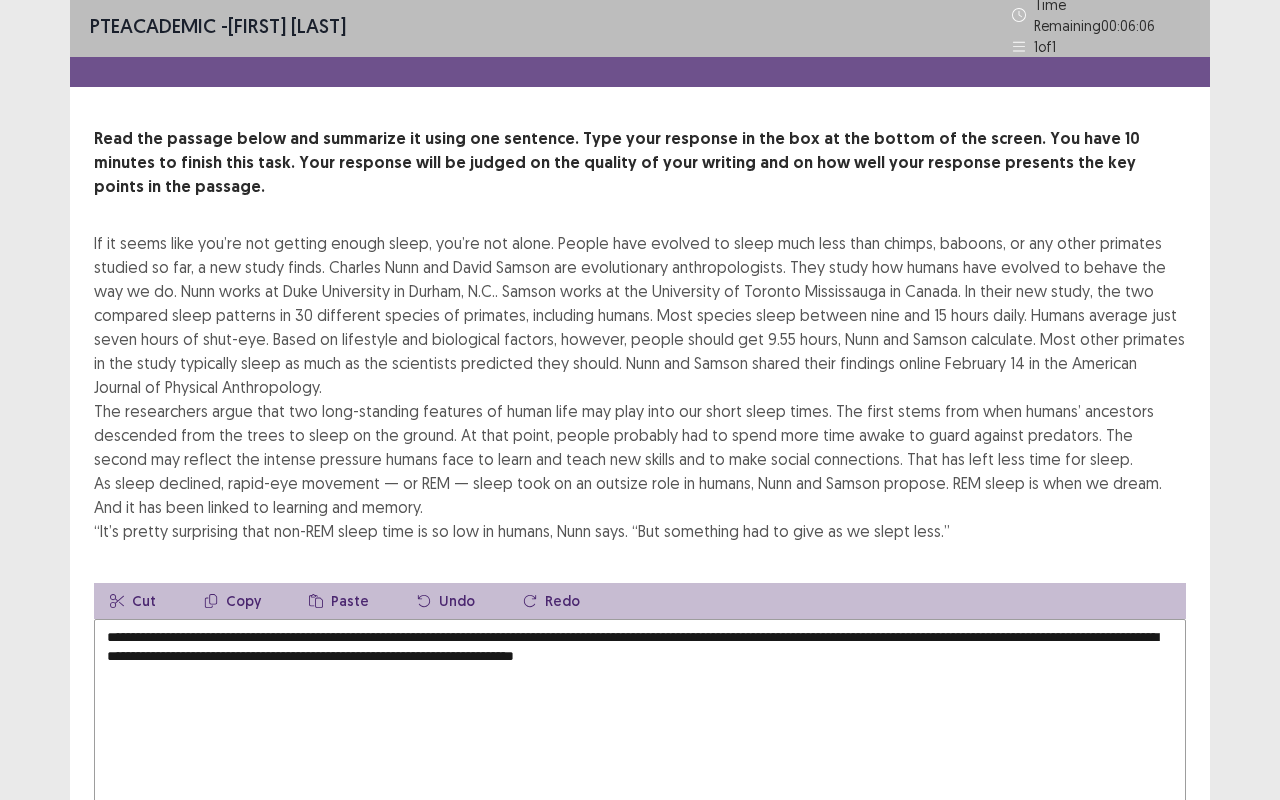 scroll, scrollTop: 0, scrollLeft: 0, axis: both 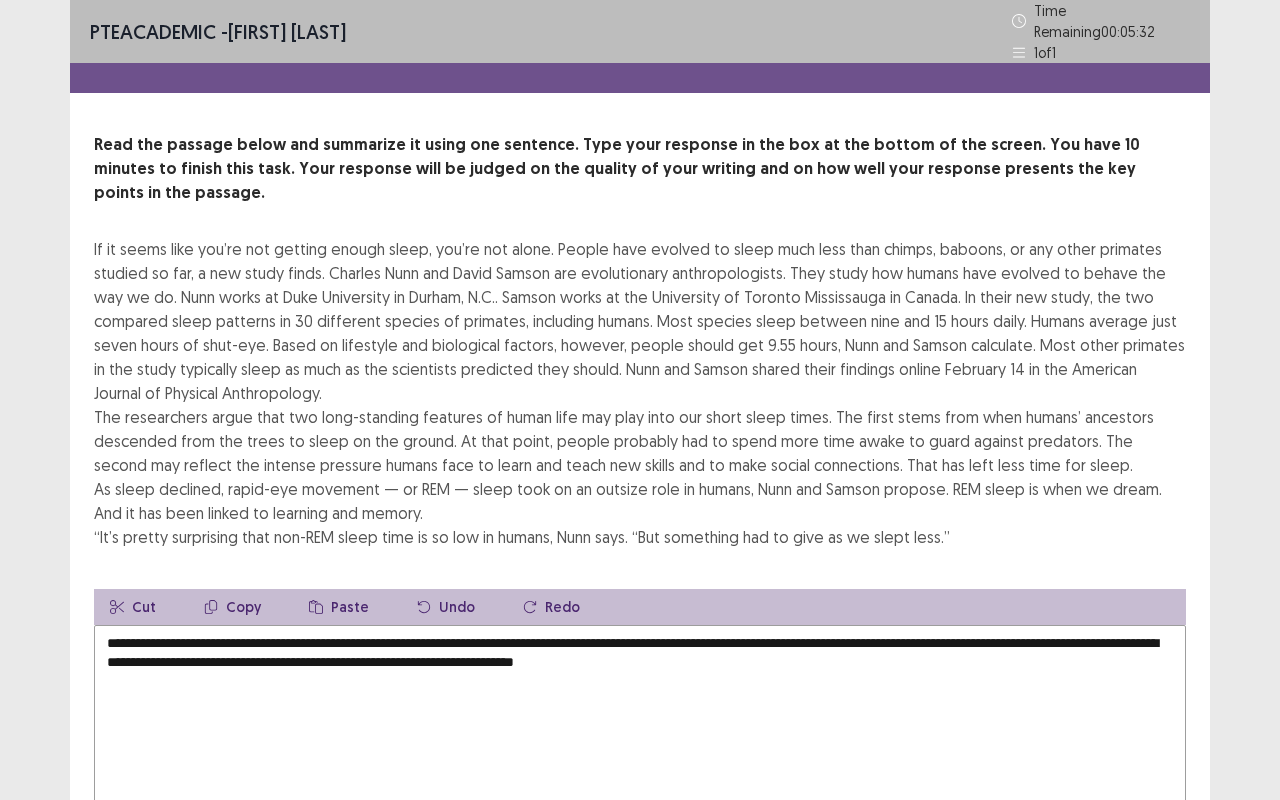 drag, startPoint x: 1037, startPoint y: 312, endPoint x: 1062, endPoint y: 338, distance: 36.069378 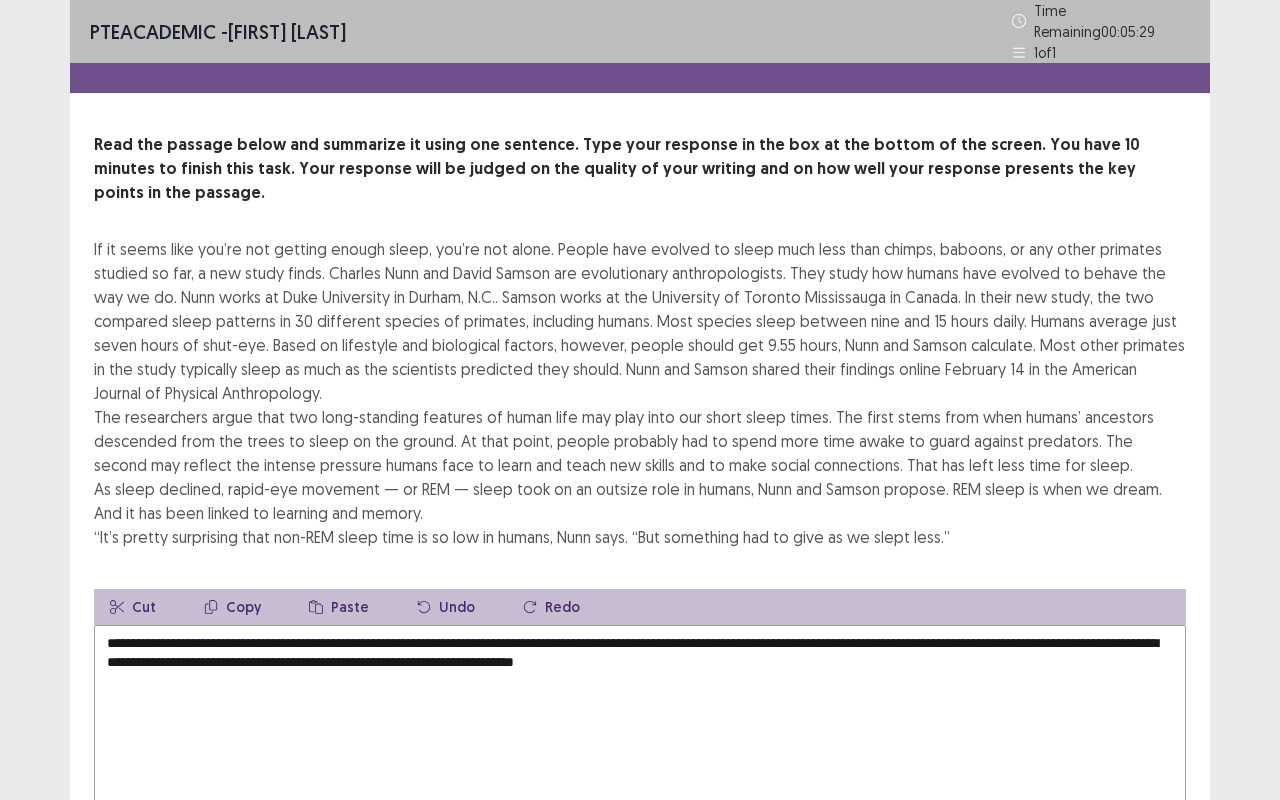 click on "**********" at bounding box center (640, 735) 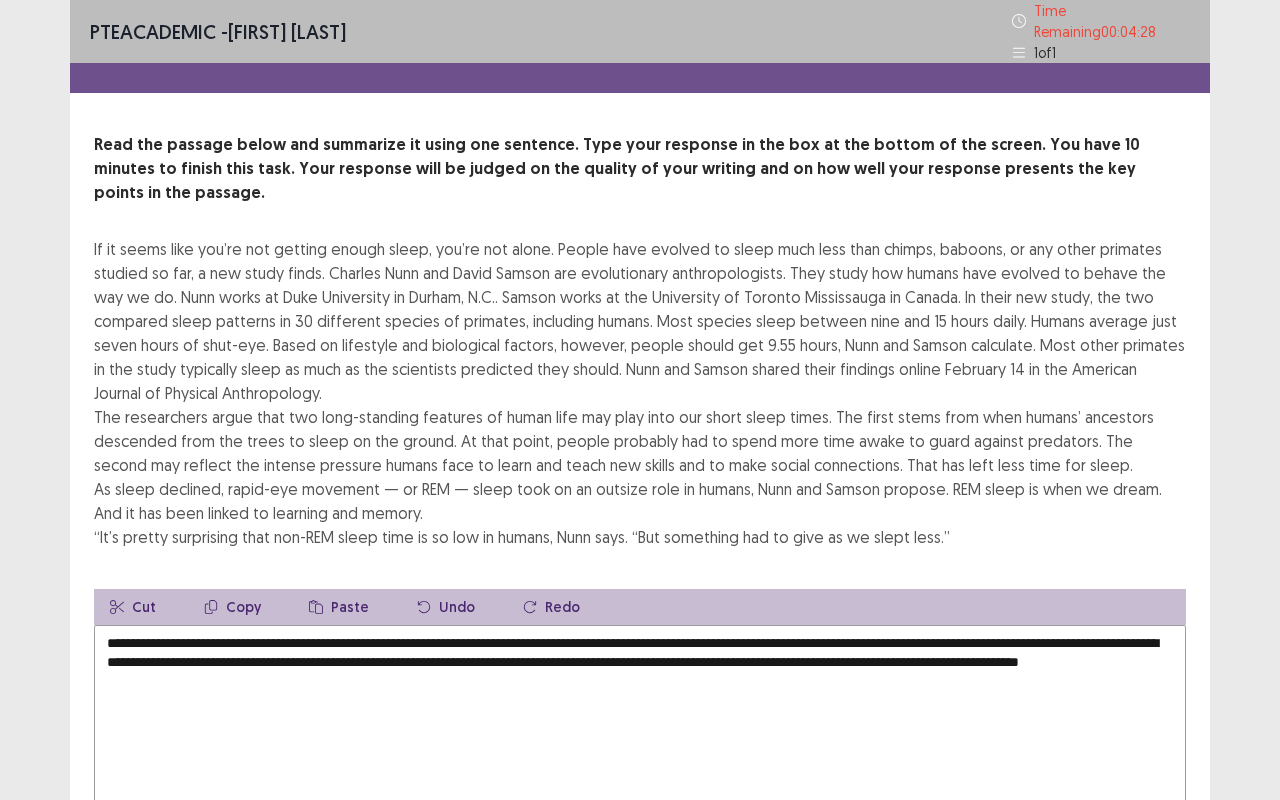 scroll, scrollTop: 100, scrollLeft: 0, axis: vertical 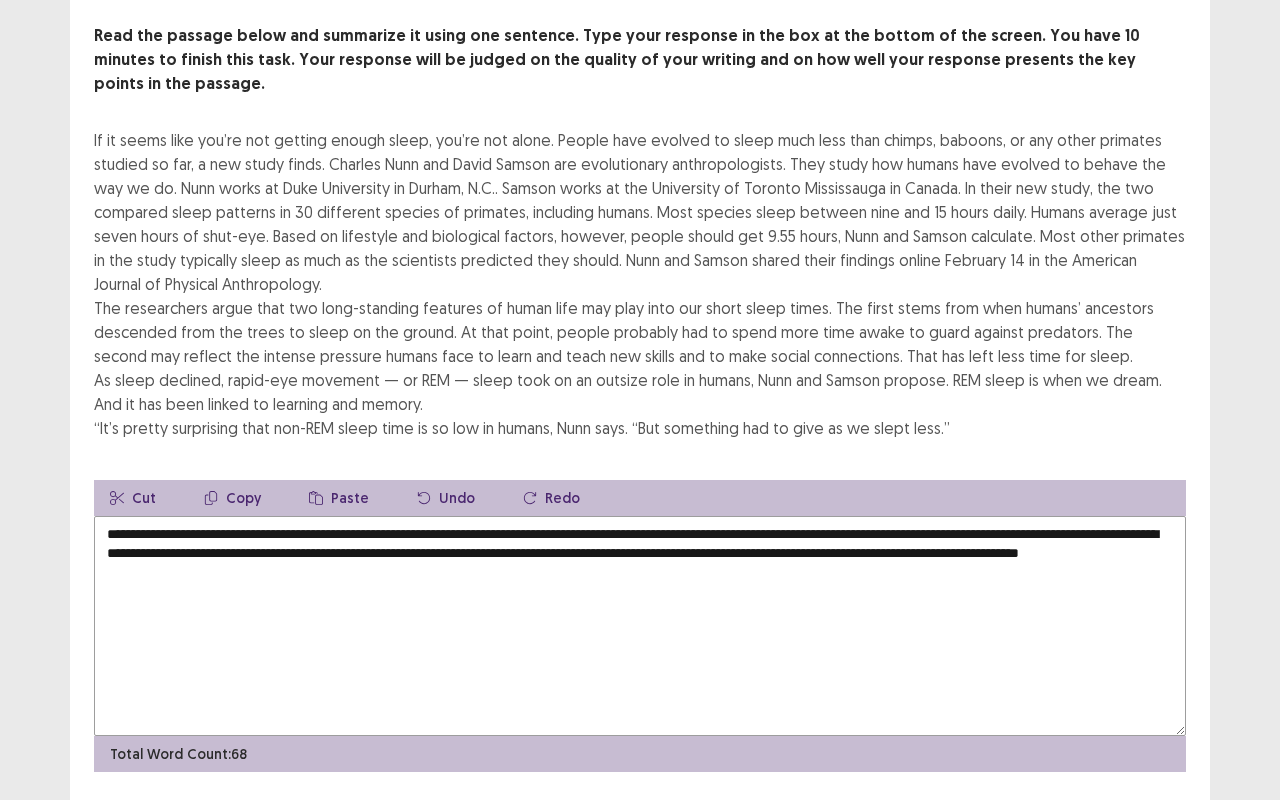 click on "**********" at bounding box center [640, 626] 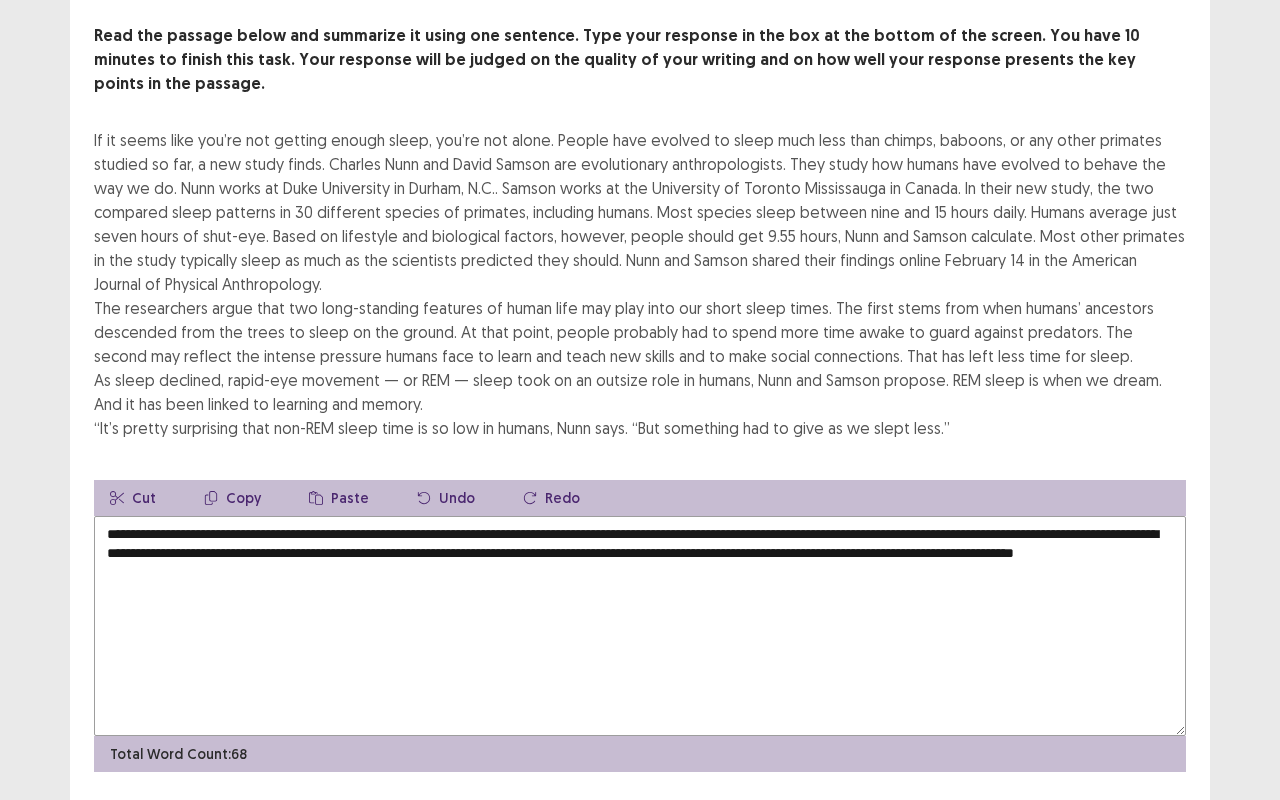 click on "**********" at bounding box center [640, 626] 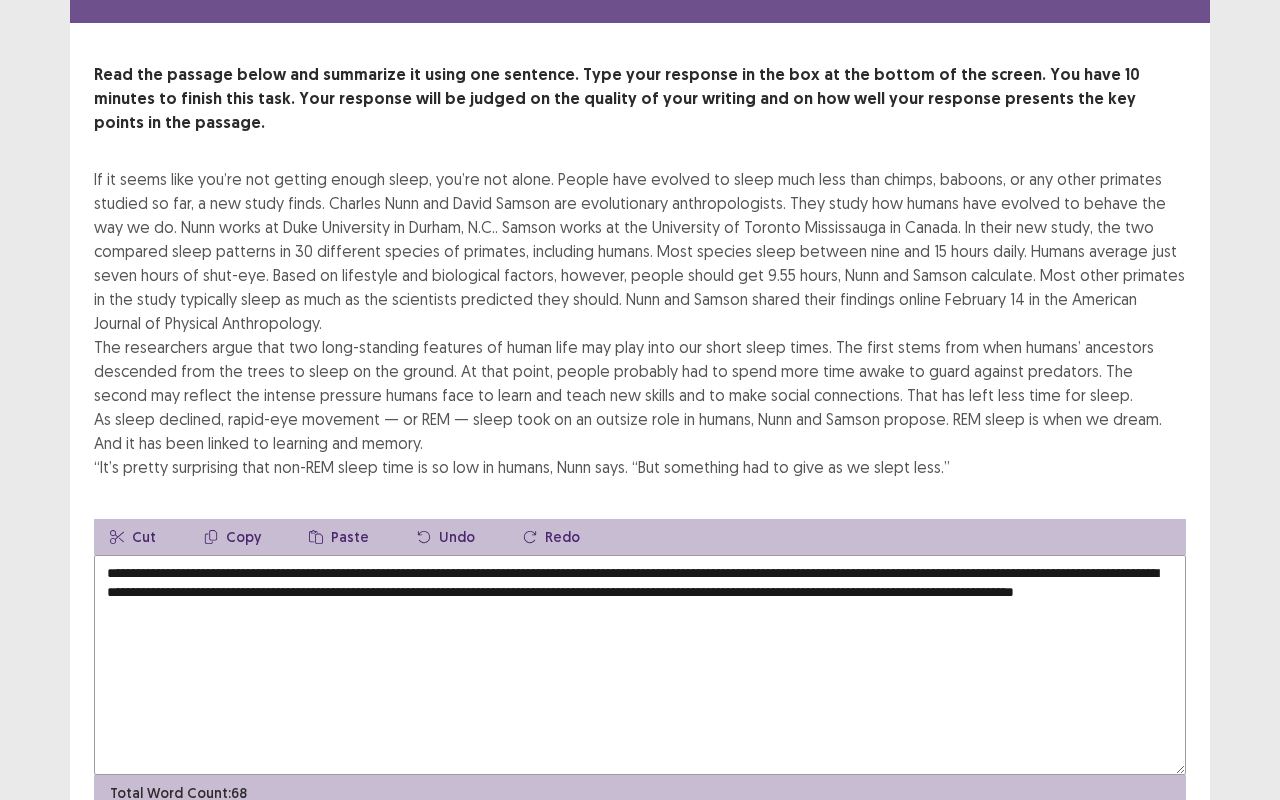 scroll, scrollTop: 136, scrollLeft: 0, axis: vertical 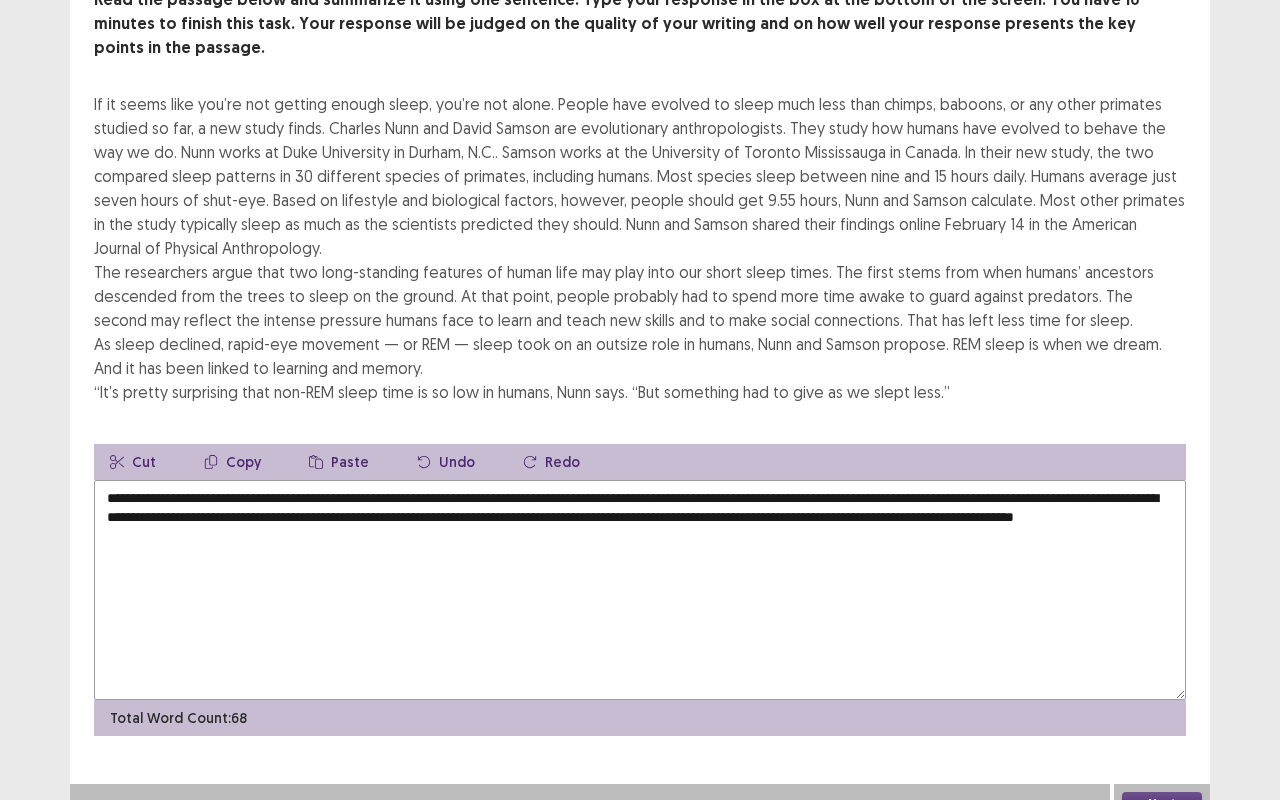 click on "**********" at bounding box center [640, 590] 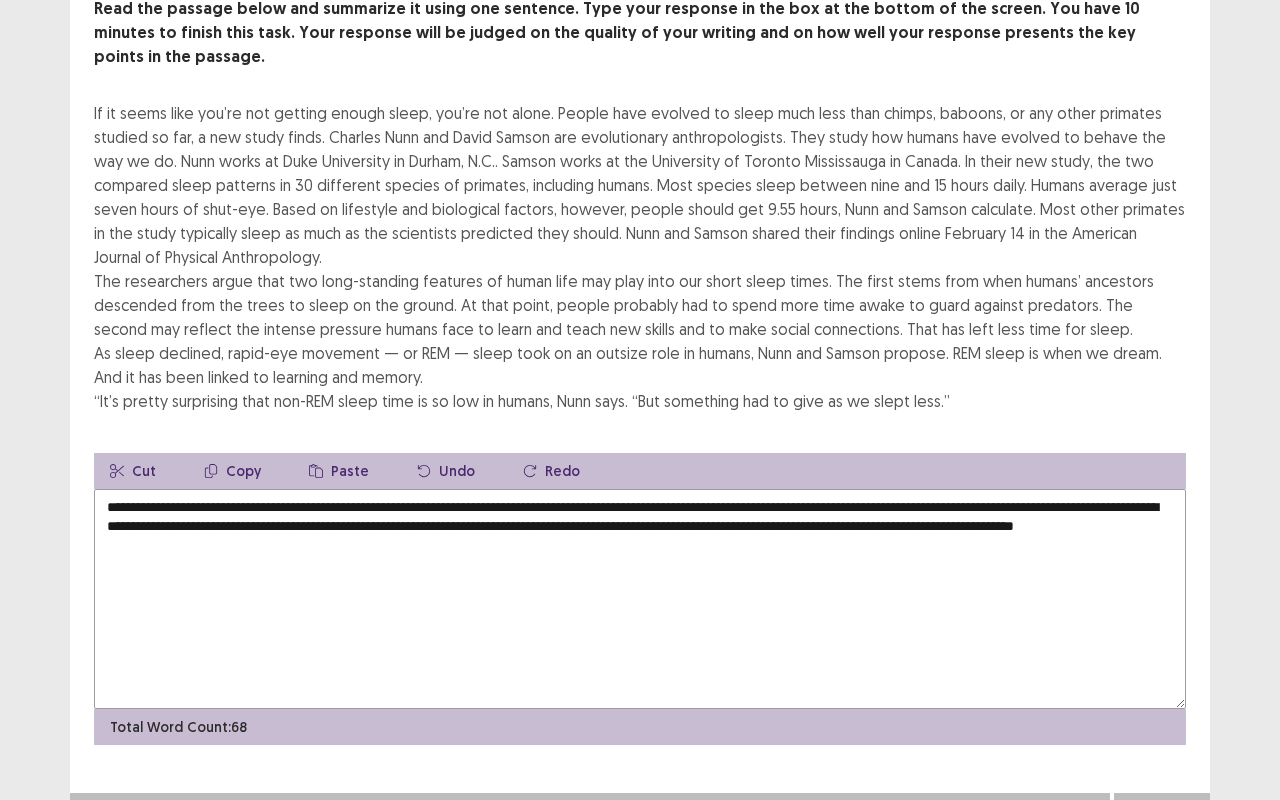 click on "**********" at bounding box center (640, 599) 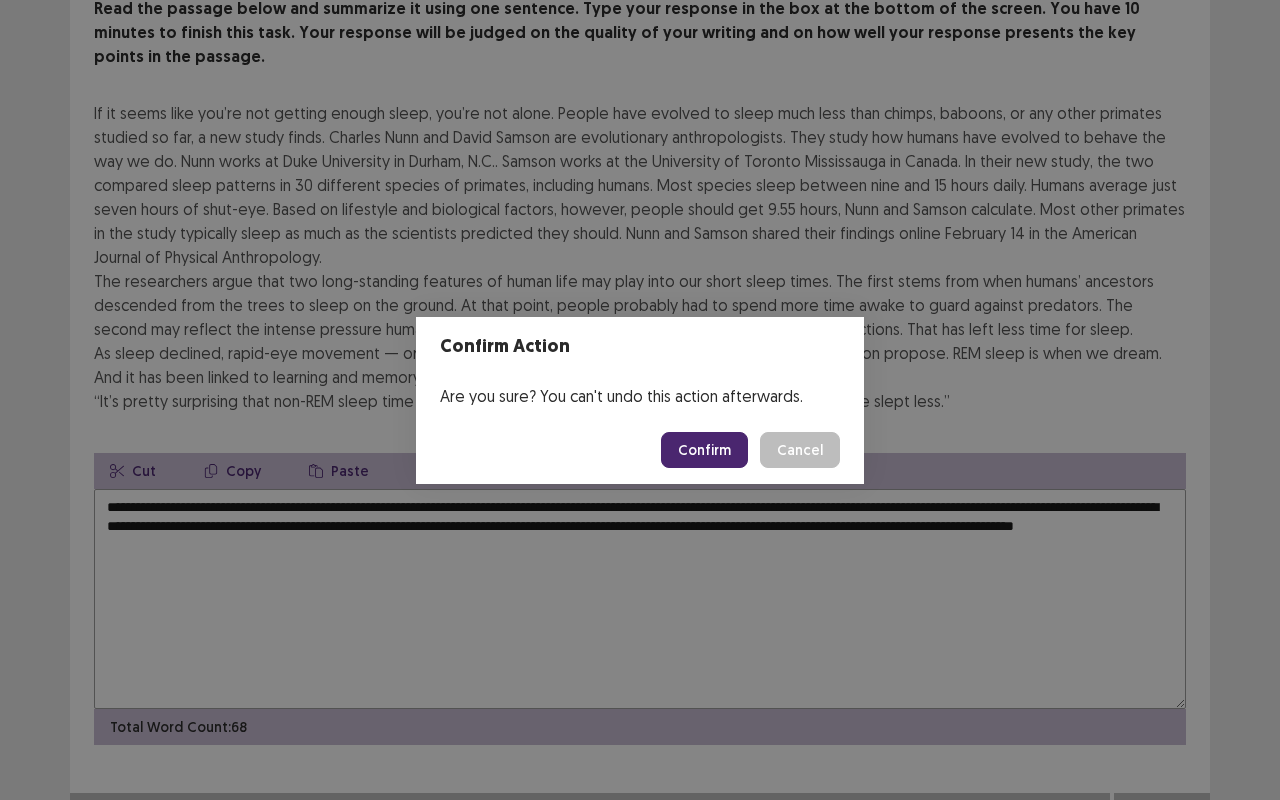 click on "Confirm" at bounding box center (704, 450) 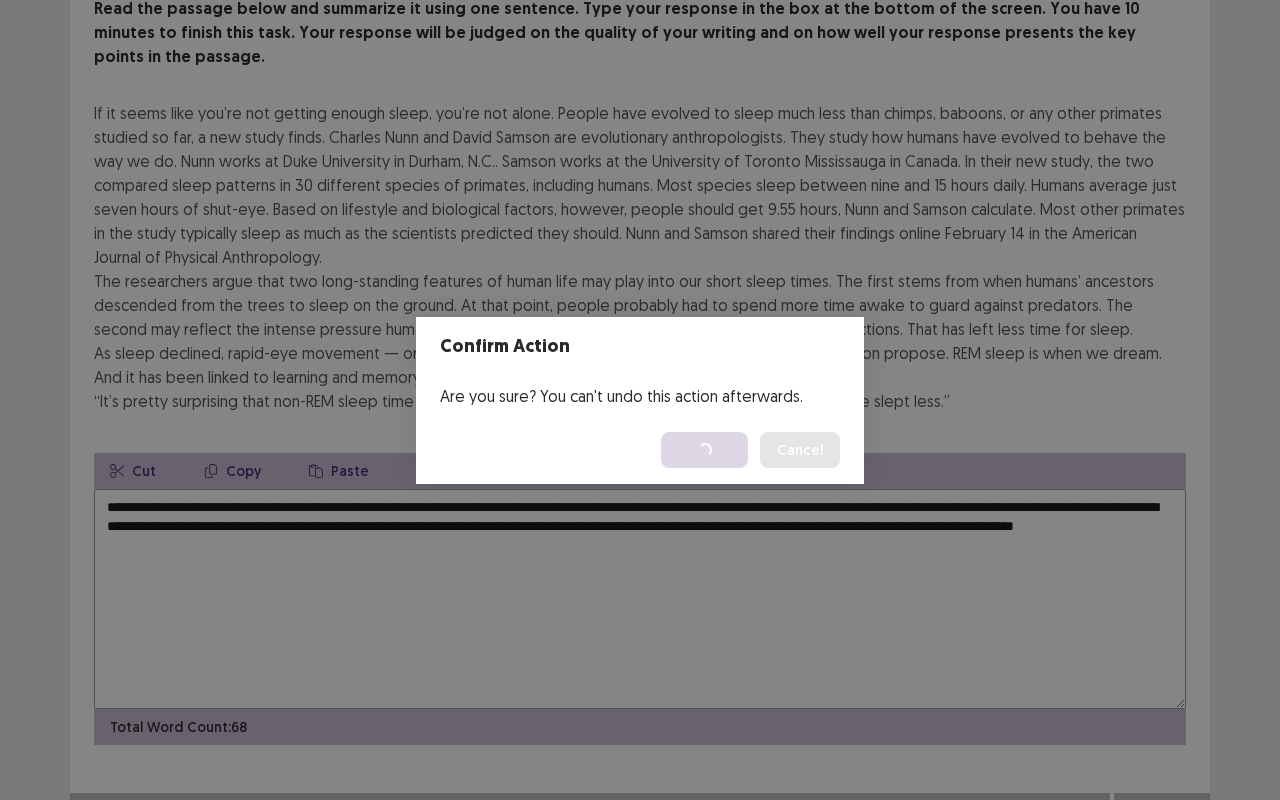scroll, scrollTop: 0, scrollLeft: 0, axis: both 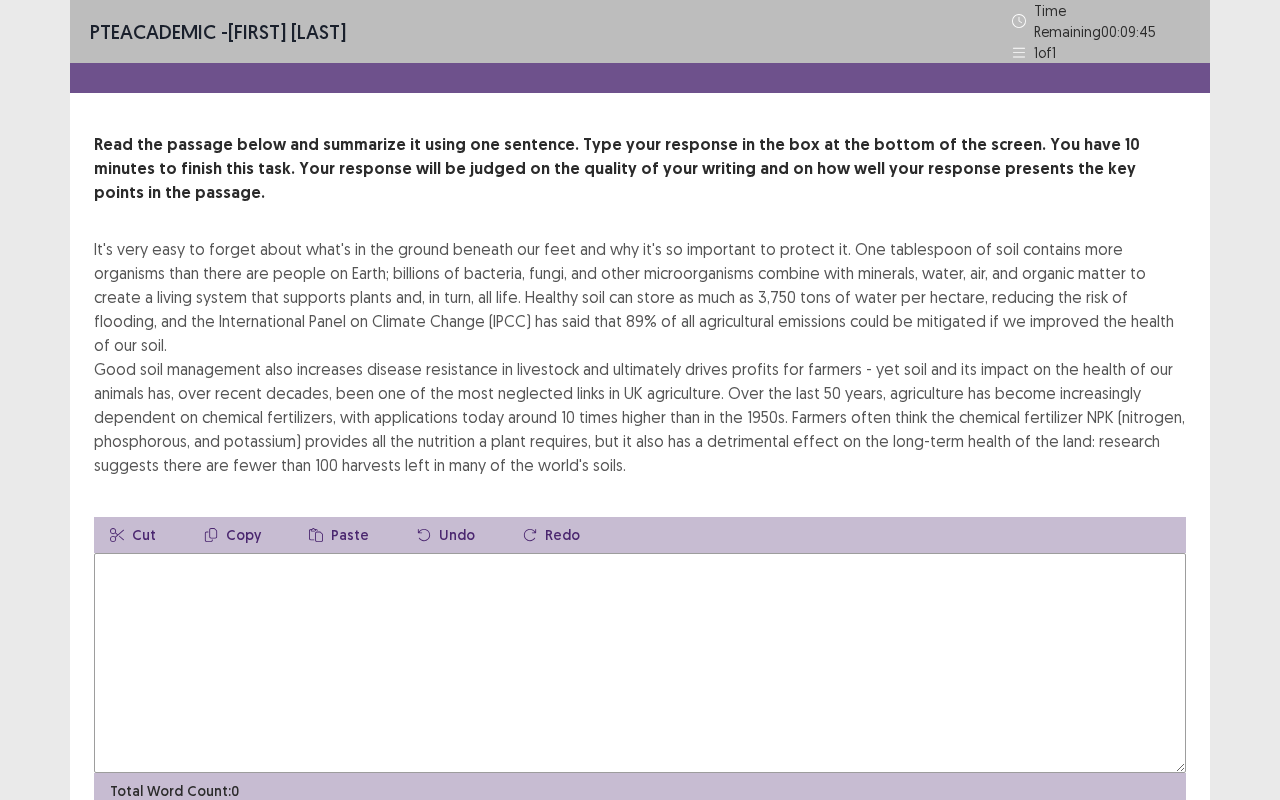 click at bounding box center (640, 663) 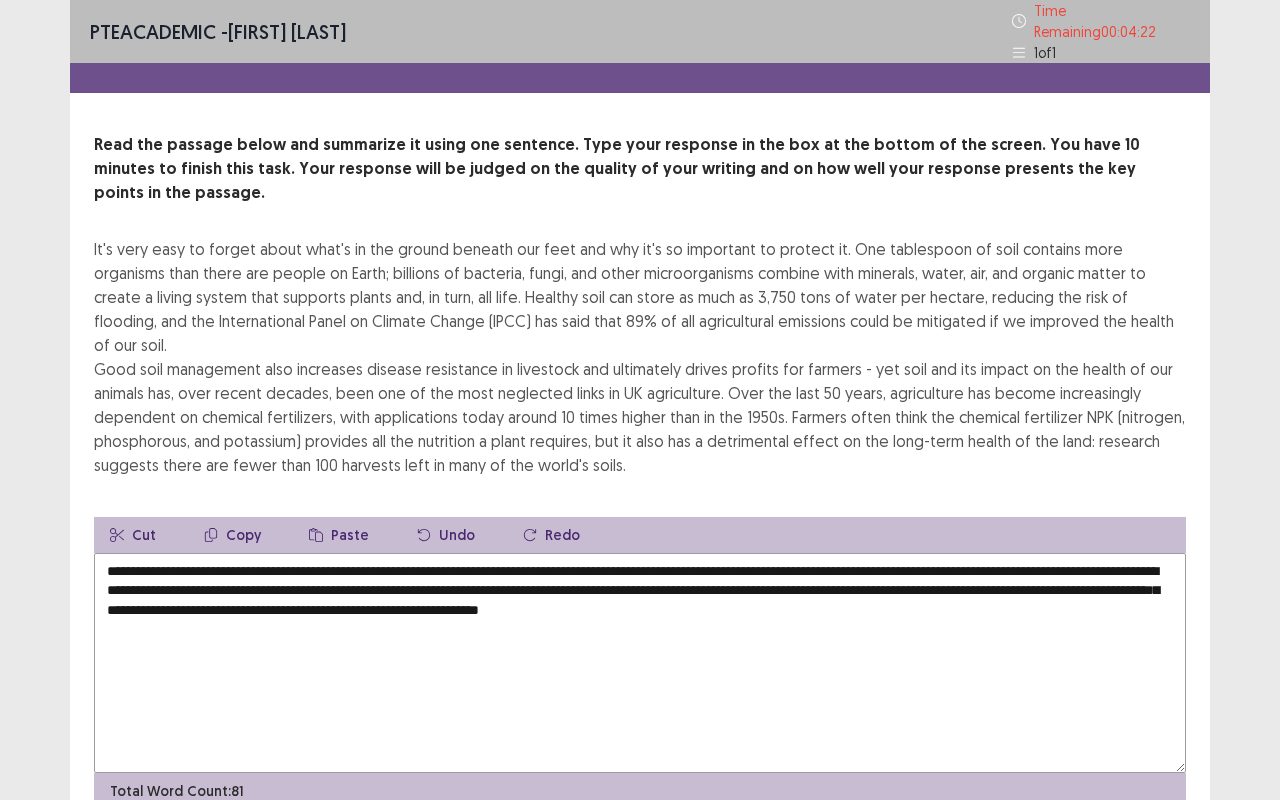drag, startPoint x: 961, startPoint y: 555, endPoint x: 624, endPoint y: 560, distance: 337.03708 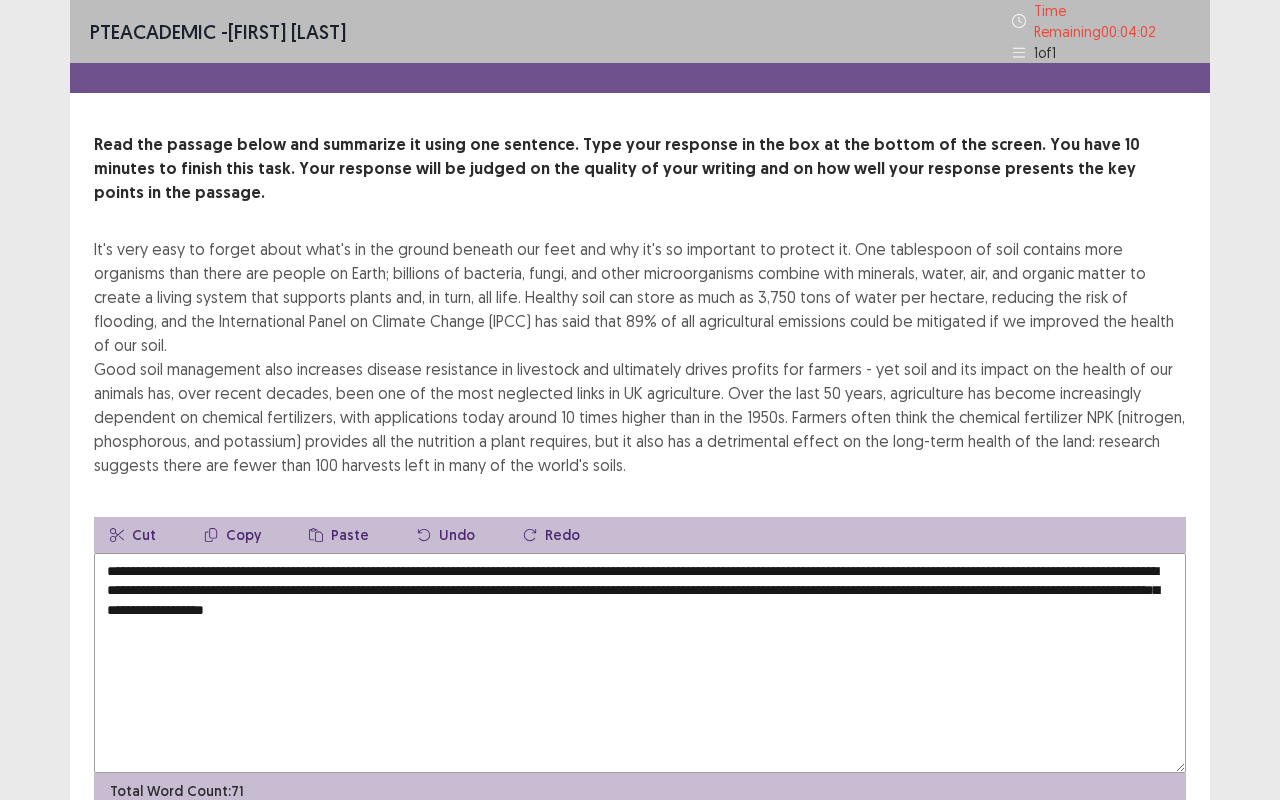 scroll, scrollTop: 40, scrollLeft: 0, axis: vertical 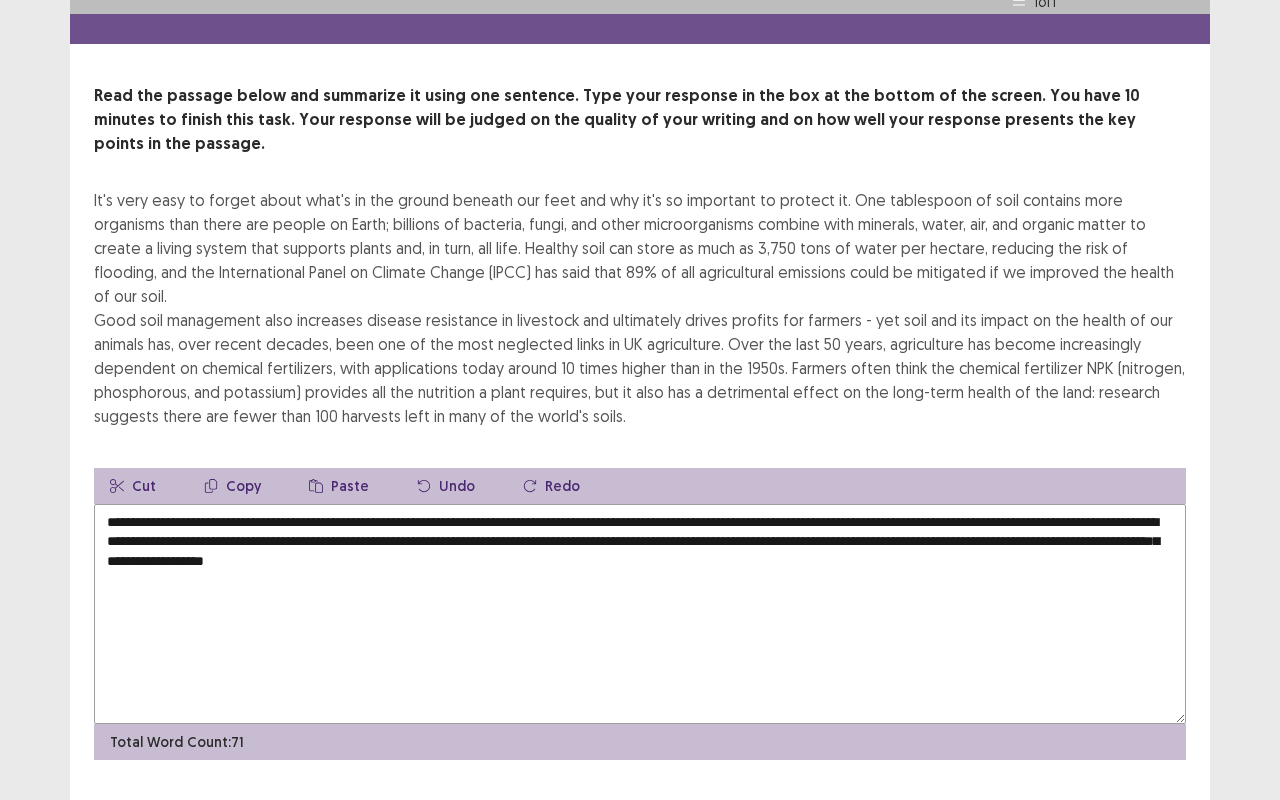 type on "**********" 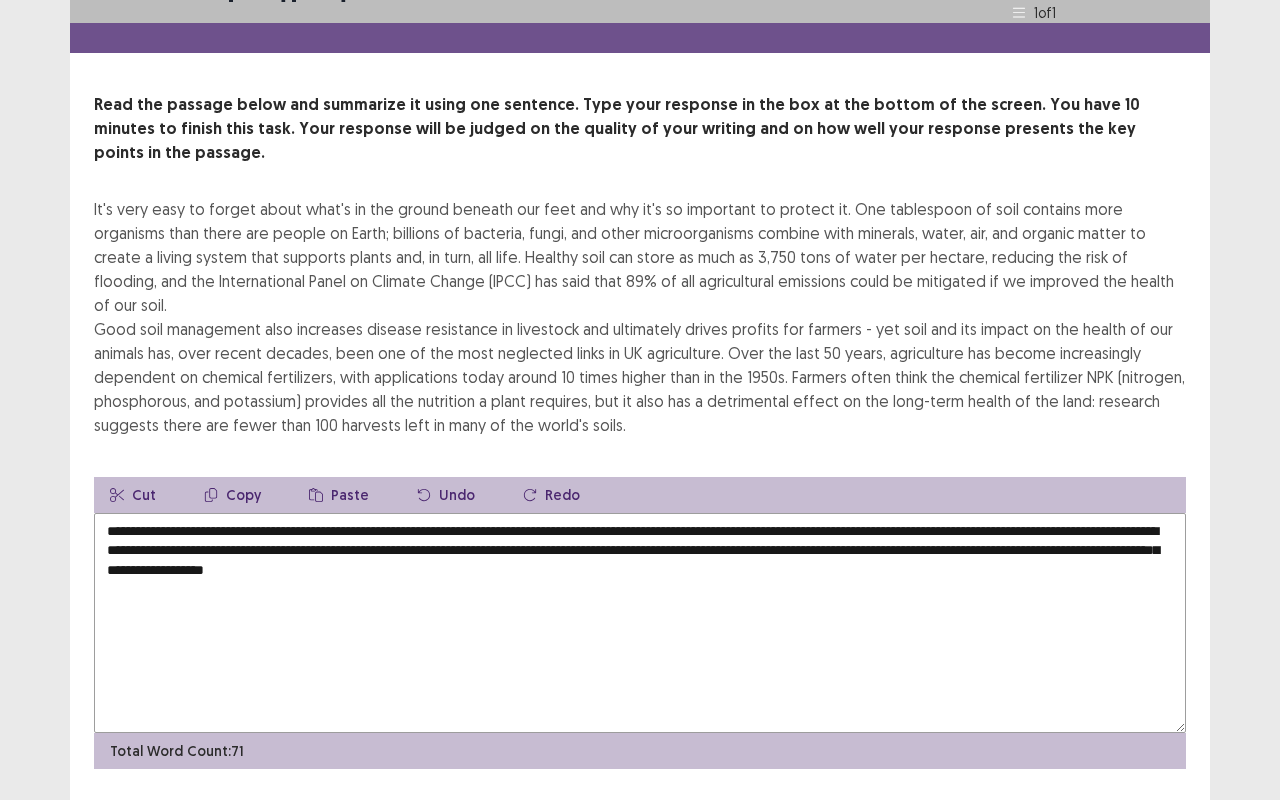 click on "Next" at bounding box center [1162, 837] 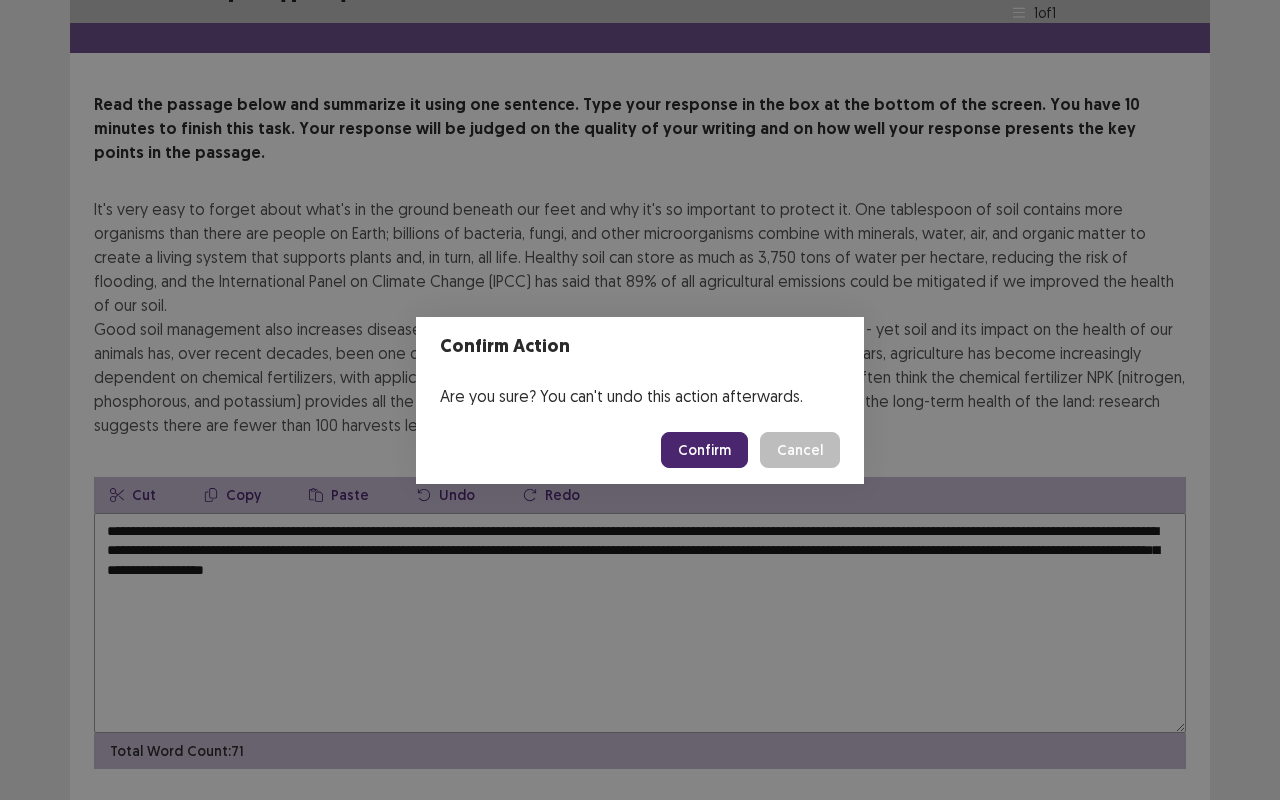 click on "Confirm" at bounding box center [704, 450] 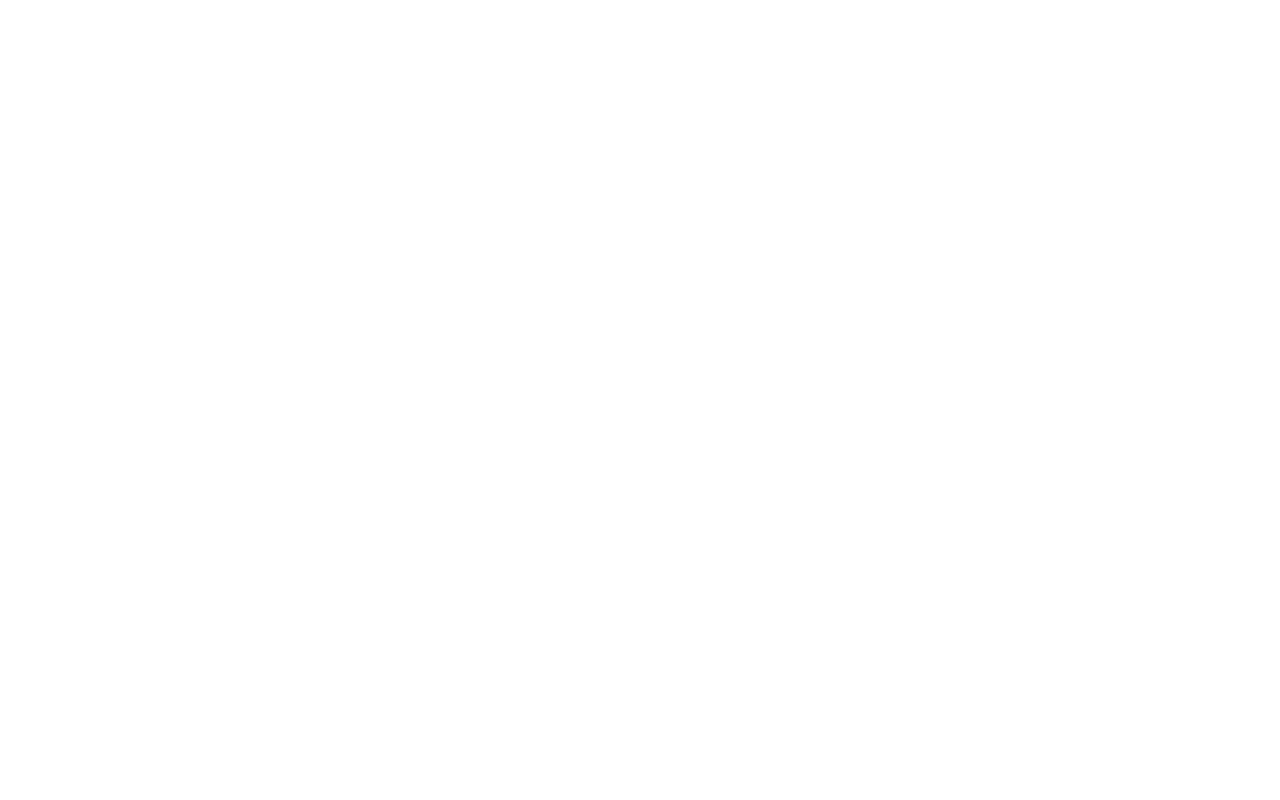 scroll, scrollTop: 0, scrollLeft: 0, axis: both 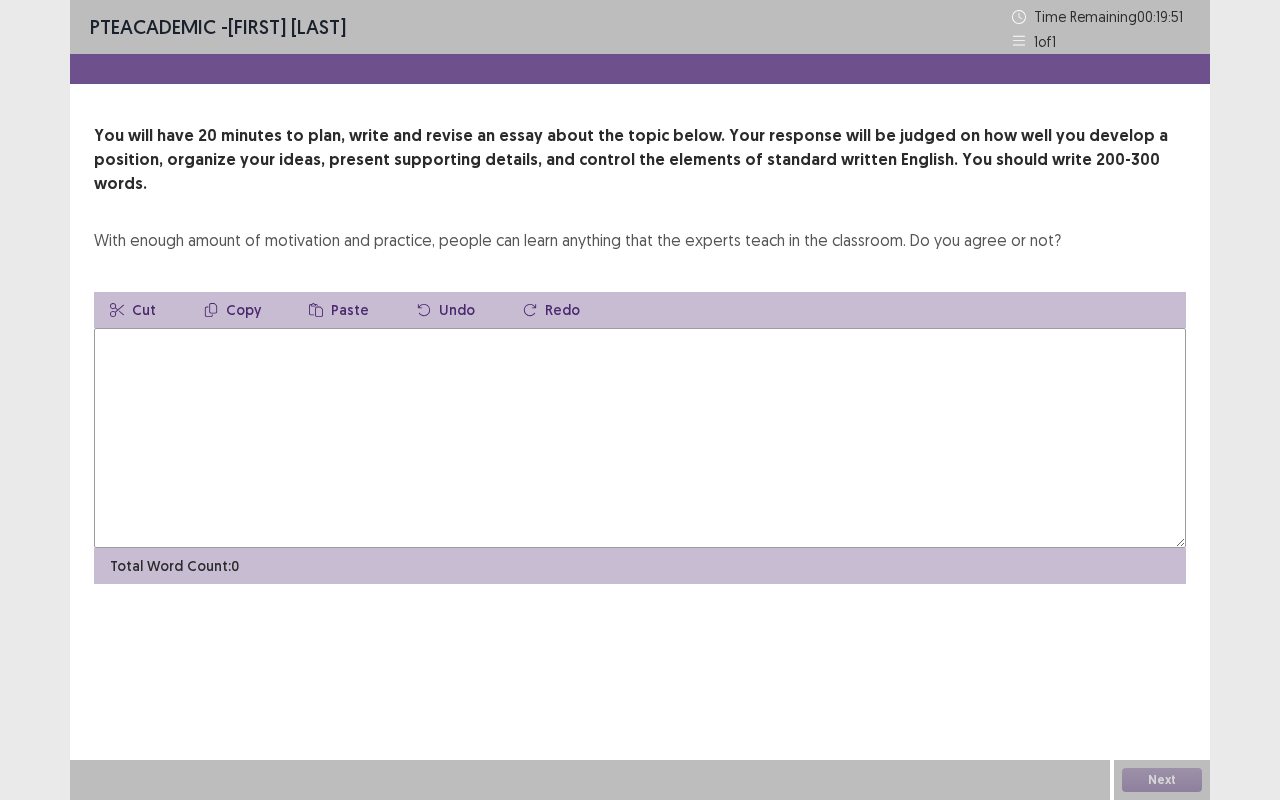 click at bounding box center (640, 438) 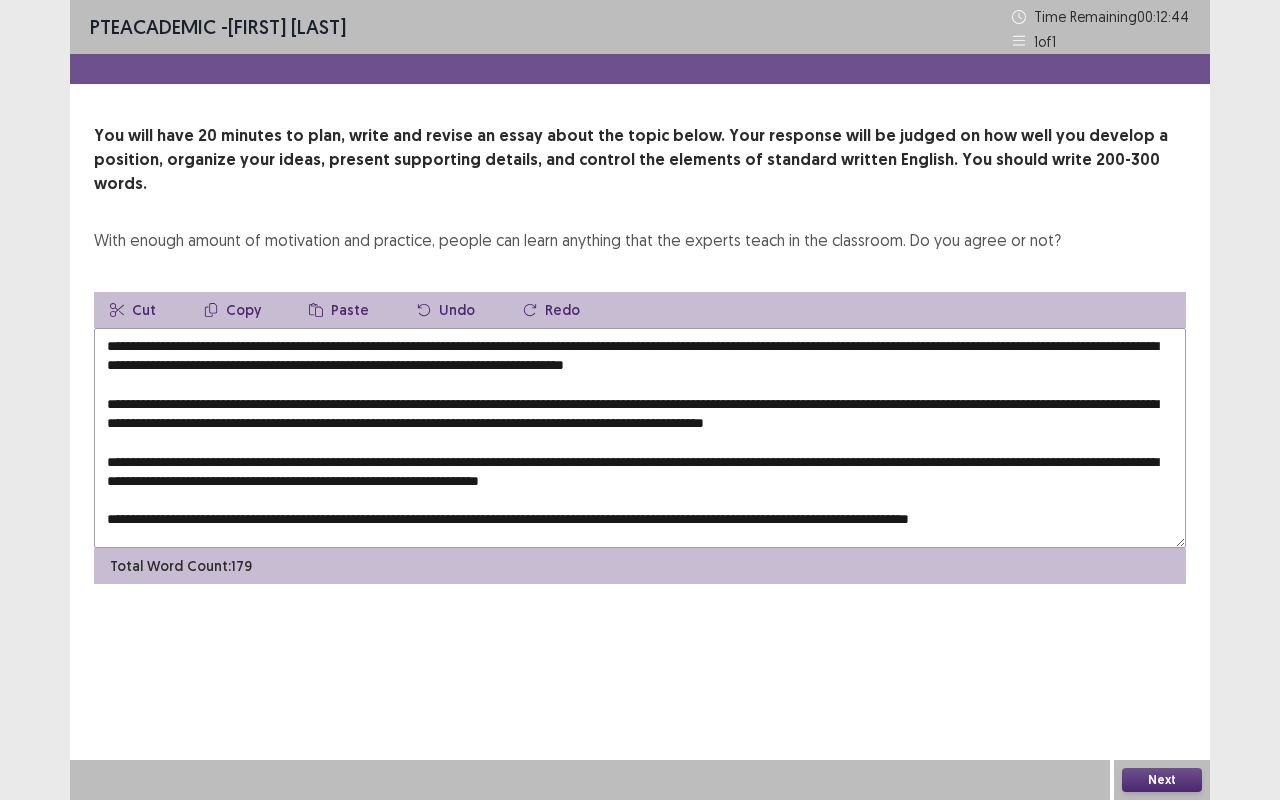 click at bounding box center [640, 438] 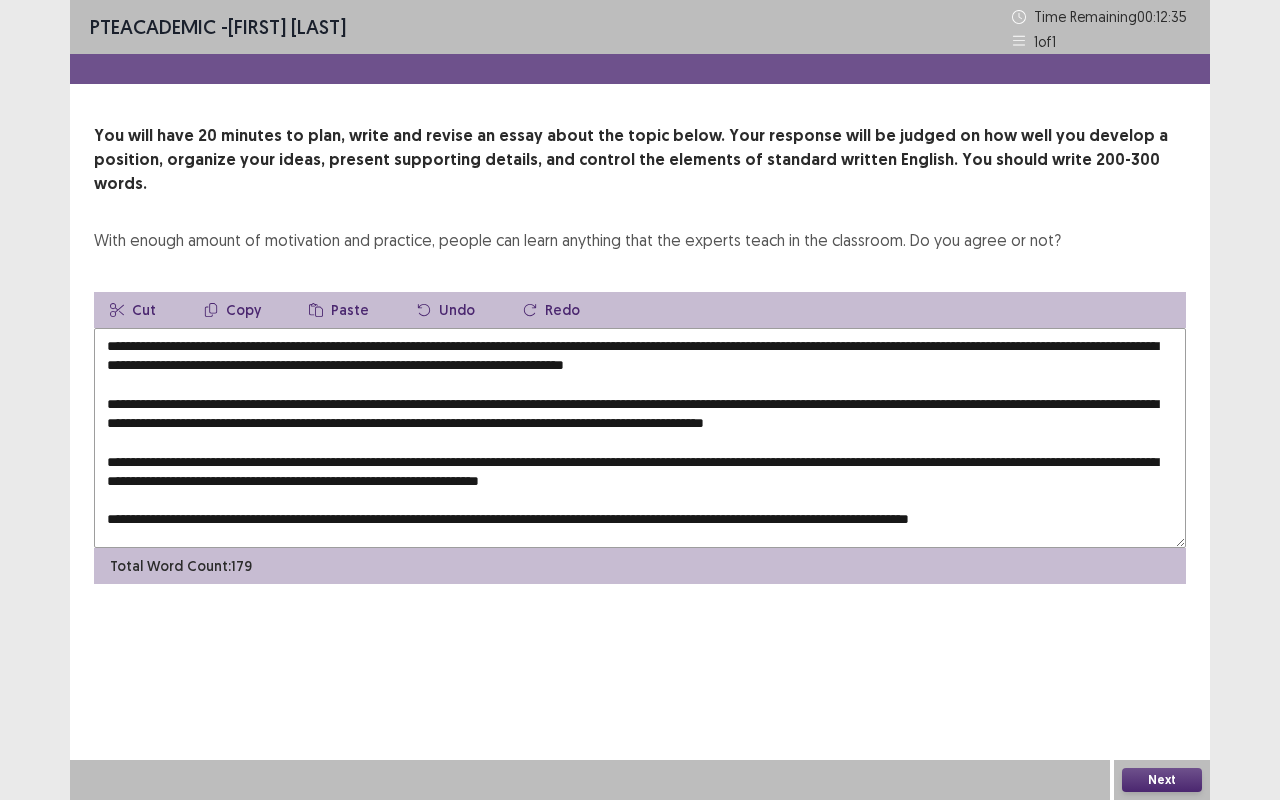 drag, startPoint x: 256, startPoint y: 321, endPoint x: 217, endPoint y: 326, distance: 39.319206 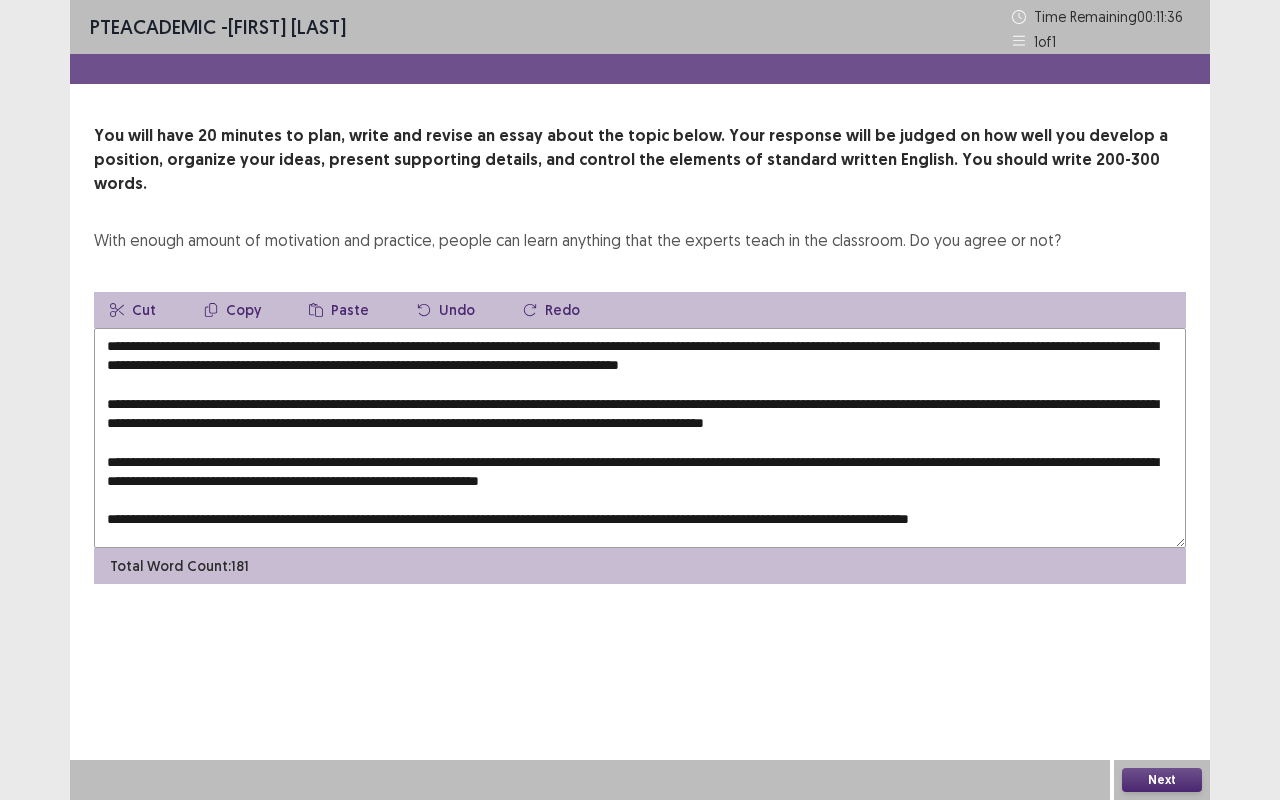 drag, startPoint x: 287, startPoint y: 326, endPoint x: 218, endPoint y: 324, distance: 69.02898 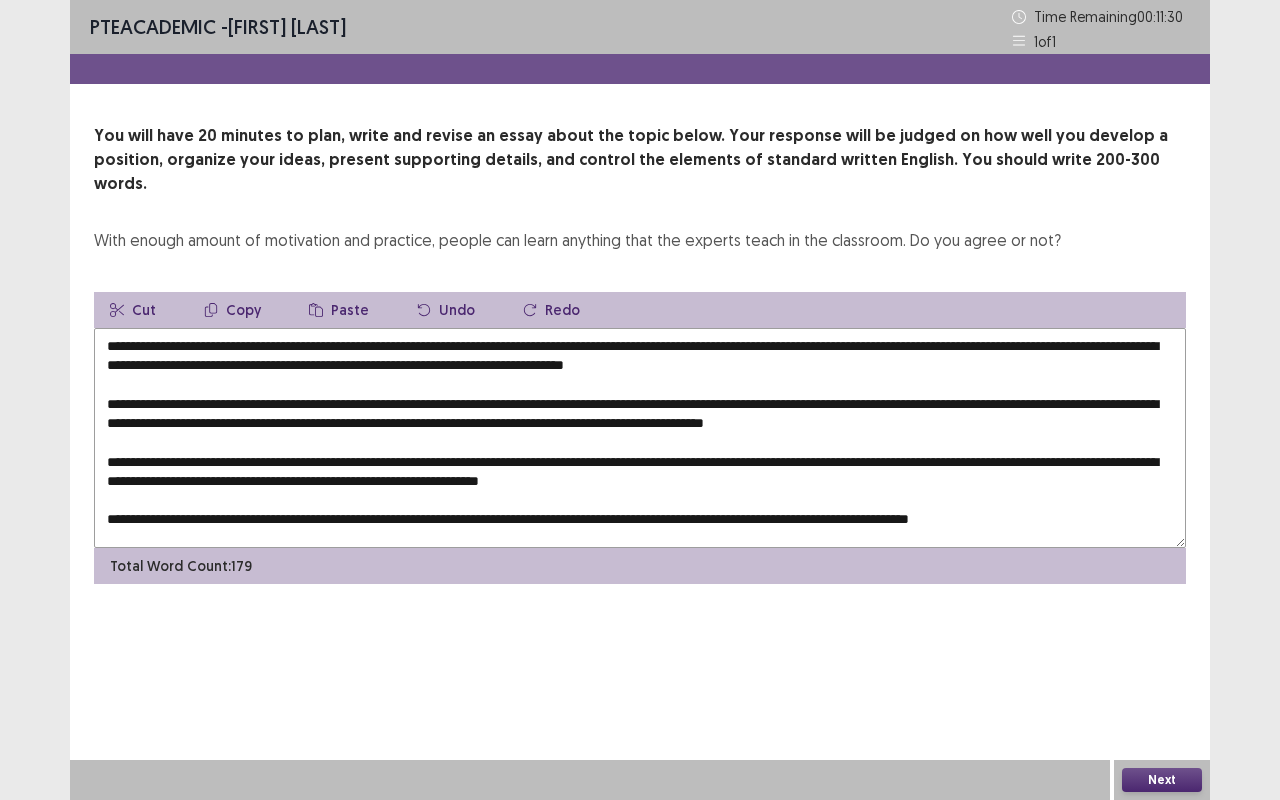 click at bounding box center (640, 438) 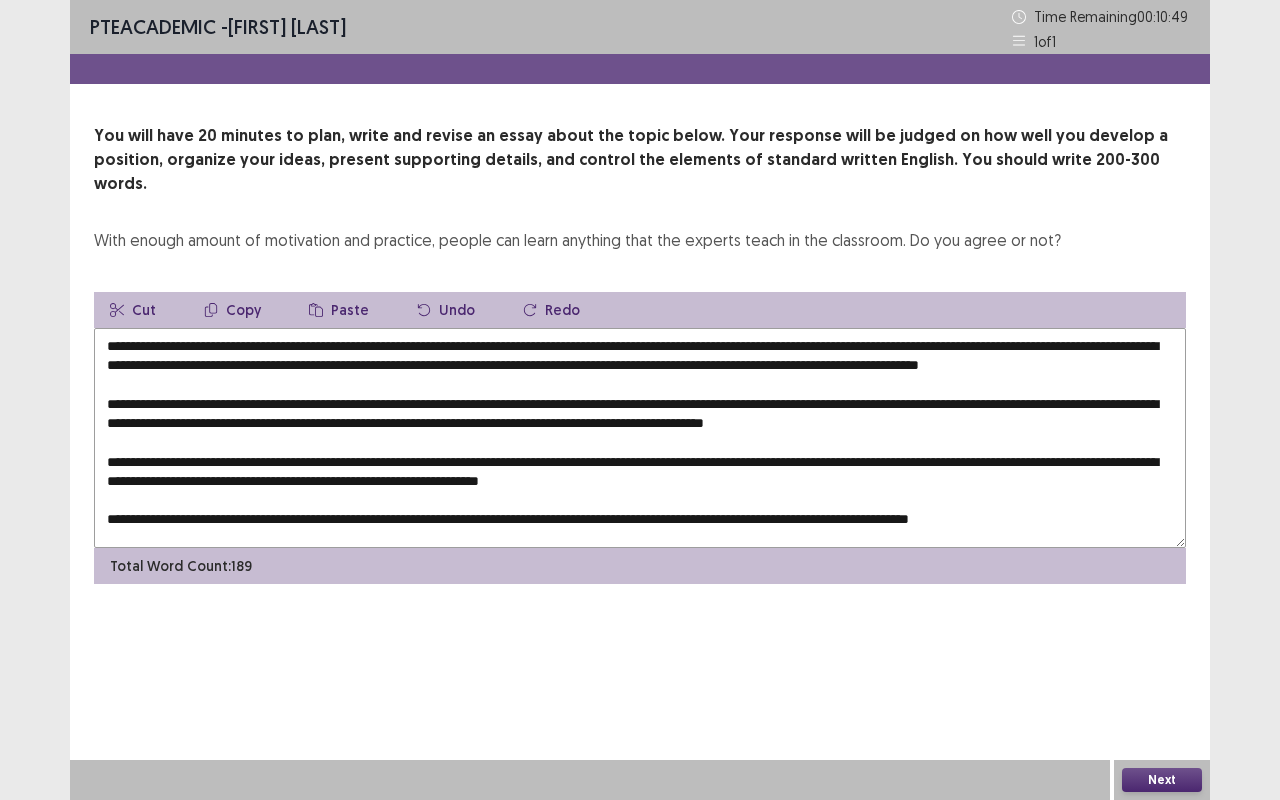 drag, startPoint x: 692, startPoint y: 326, endPoint x: 220, endPoint y: 322, distance: 472.01694 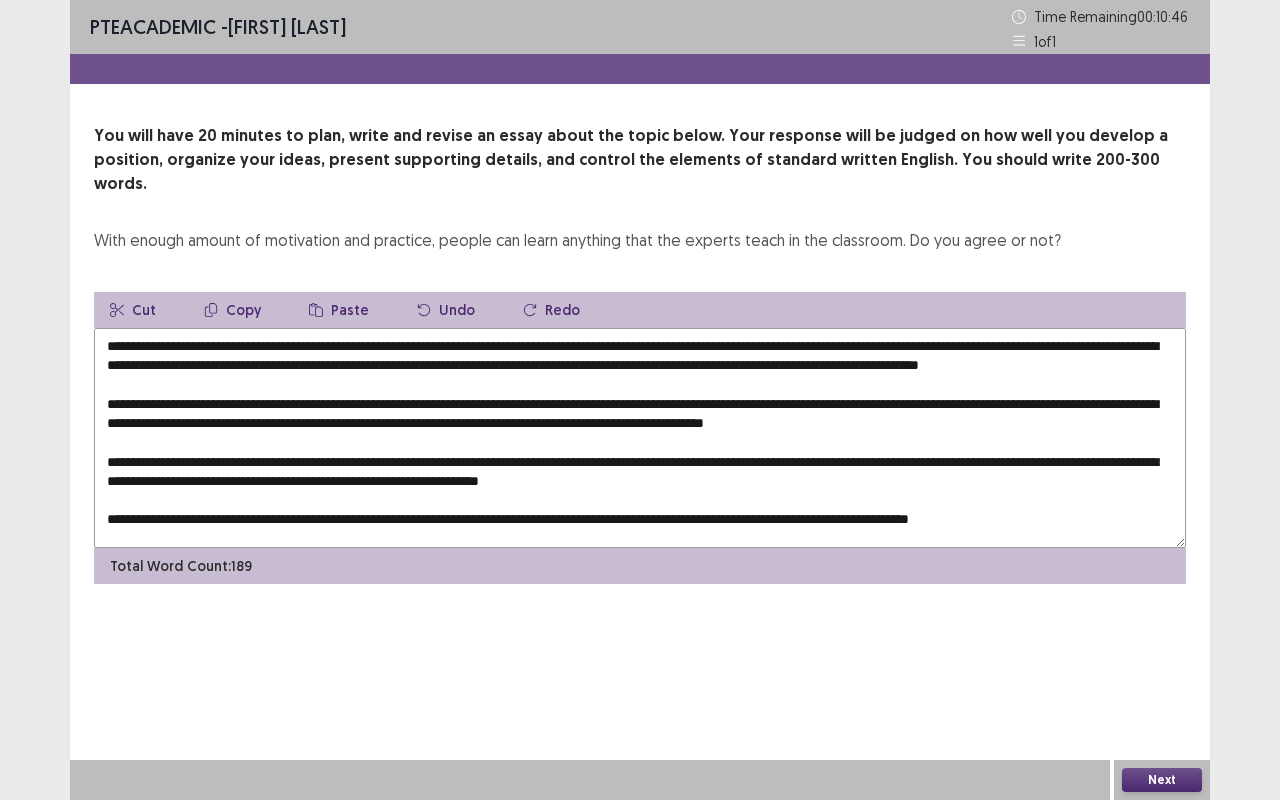 drag, startPoint x: 436, startPoint y: 400, endPoint x: 400, endPoint y: 397, distance: 36.124783 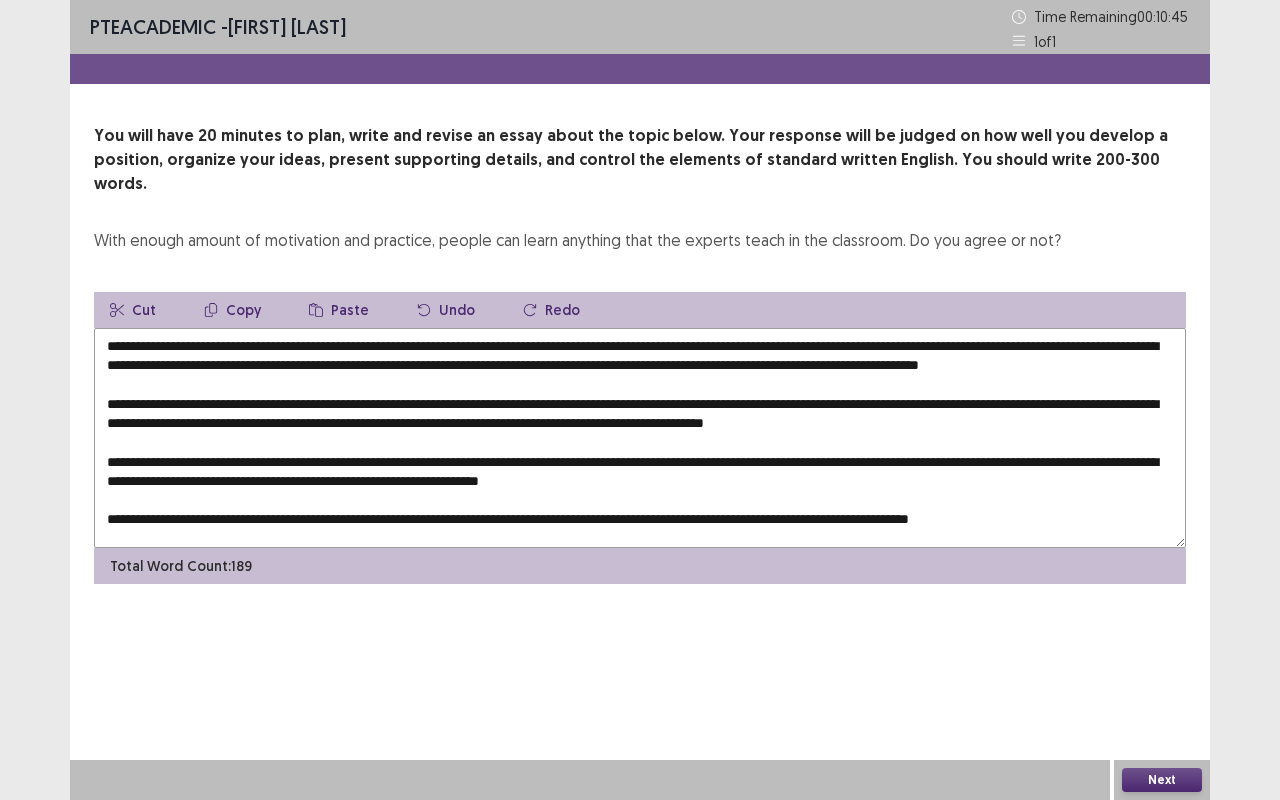 click on "Paste" at bounding box center (339, 310) 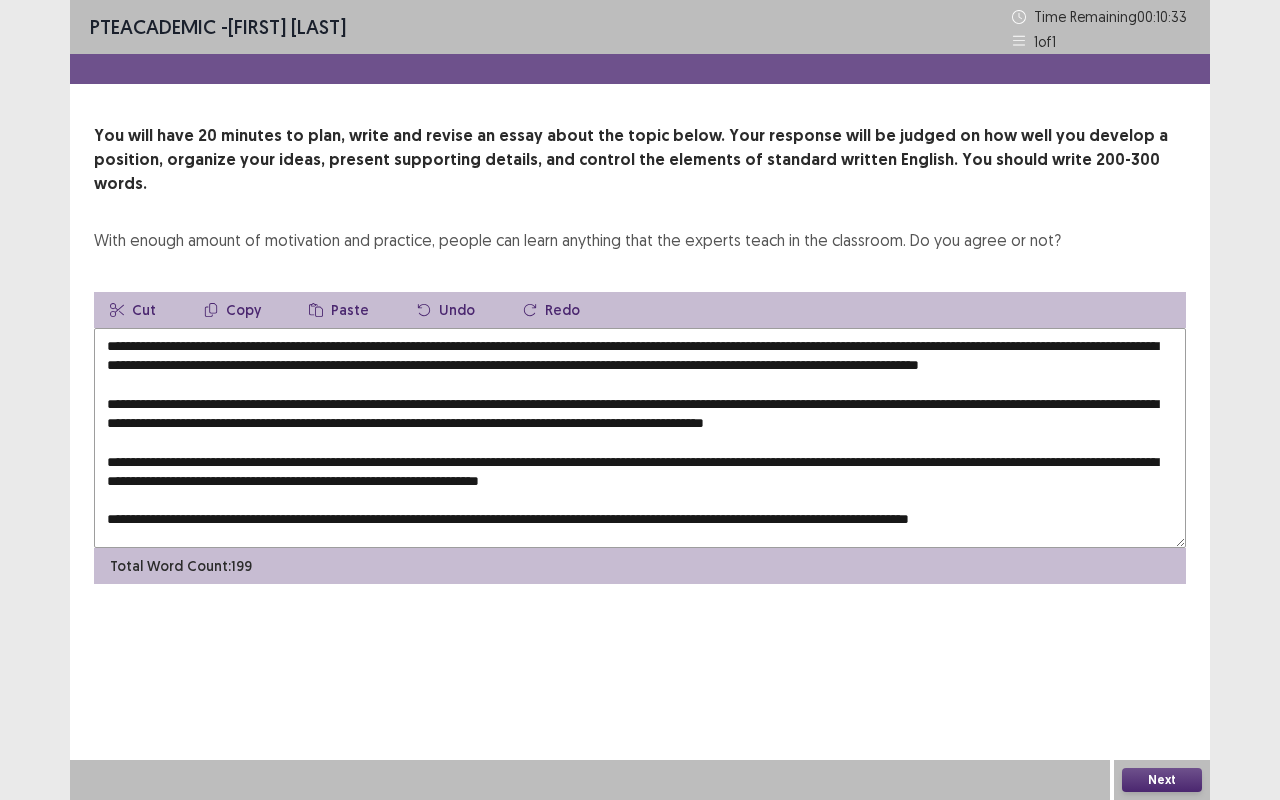 drag, startPoint x: 328, startPoint y: 432, endPoint x: 291, endPoint y: 433, distance: 37.01351 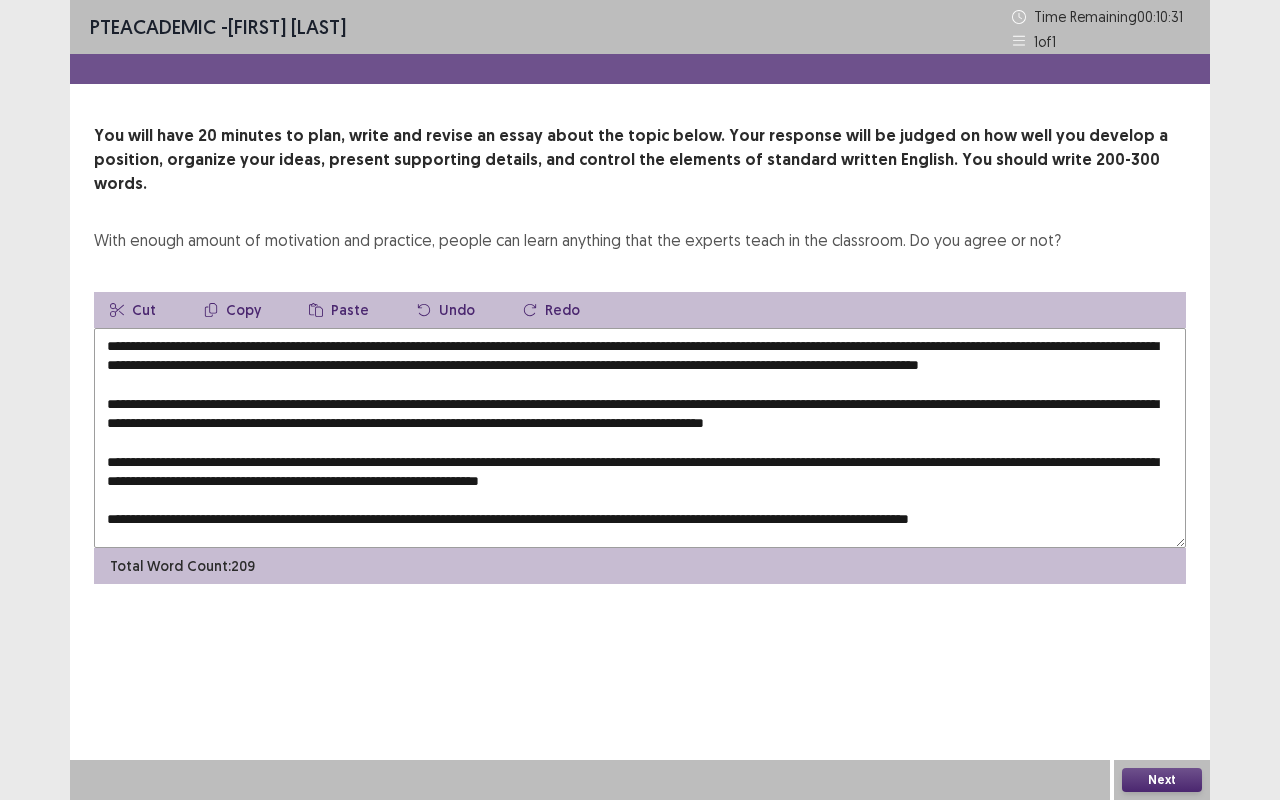 scroll, scrollTop: 28, scrollLeft: 0, axis: vertical 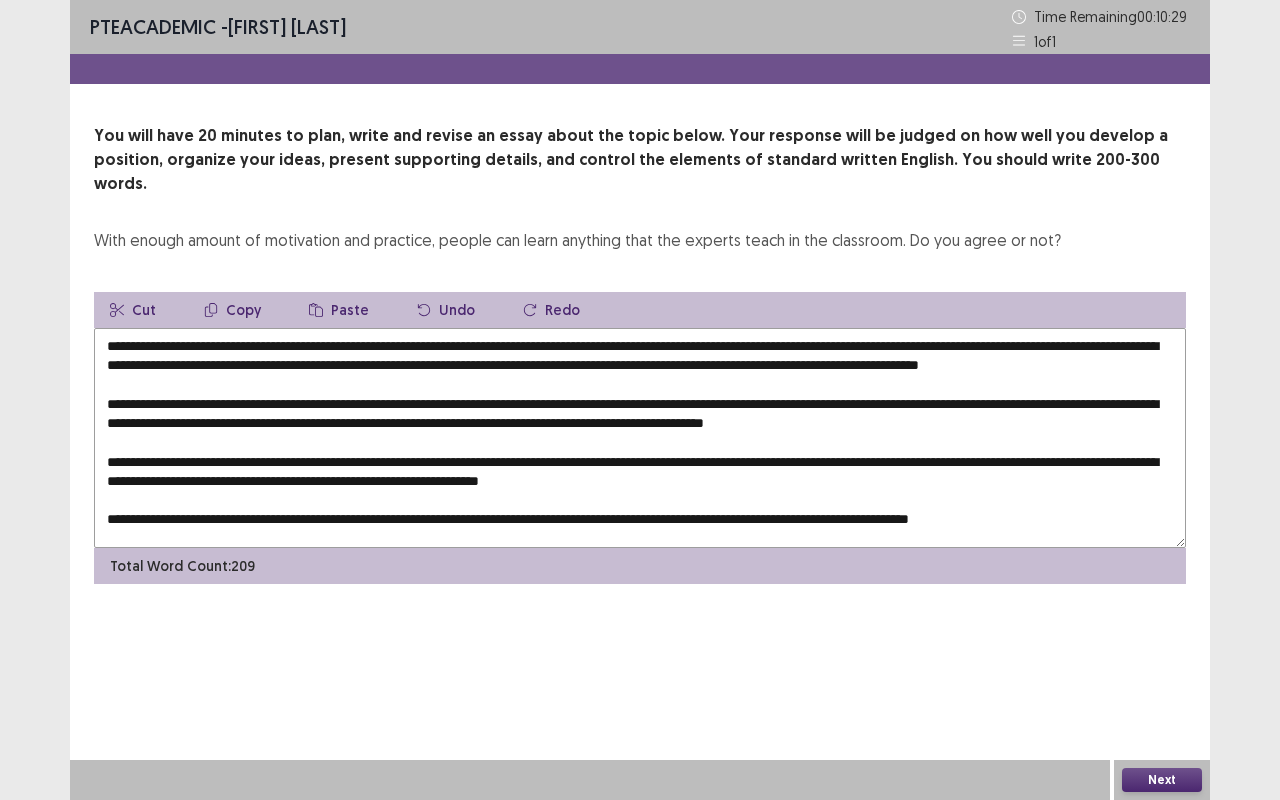 drag, startPoint x: 426, startPoint y: 445, endPoint x: 394, endPoint y: 446, distance: 32.01562 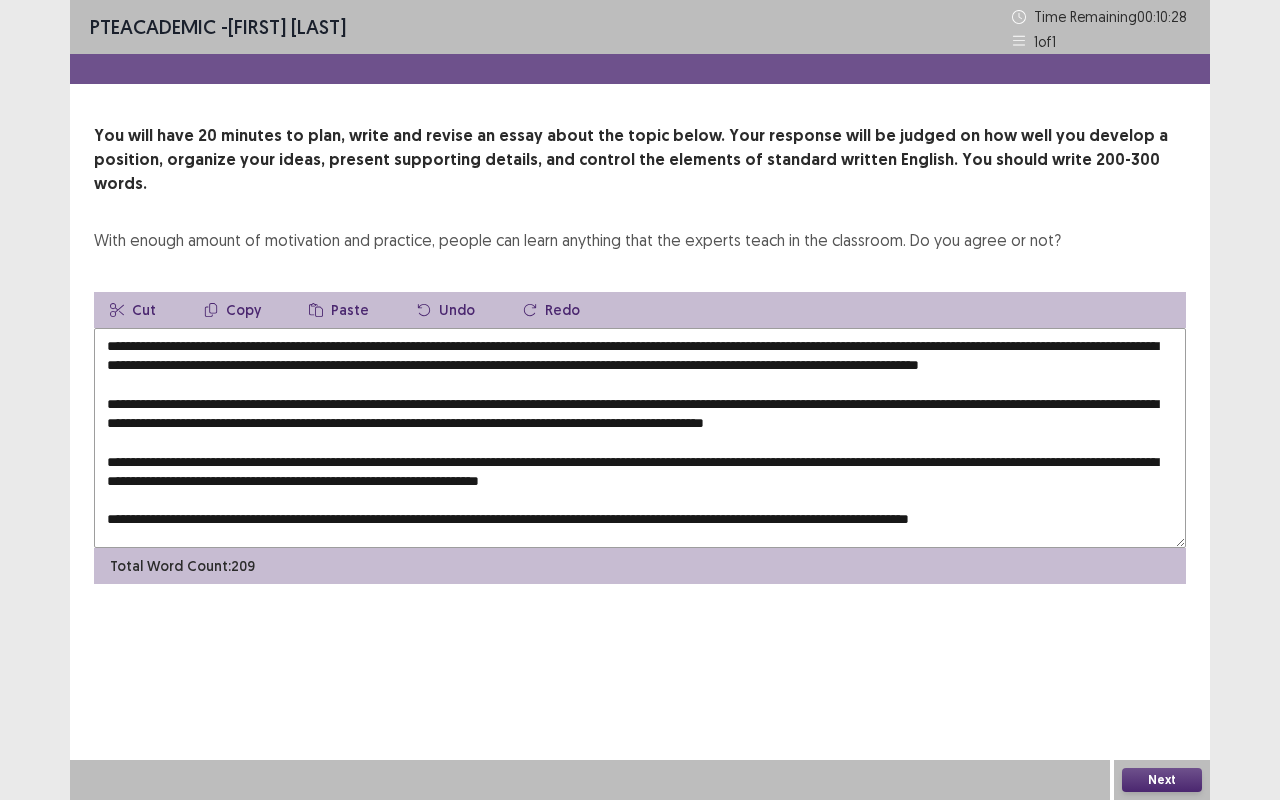 click on "Paste" at bounding box center [339, 310] 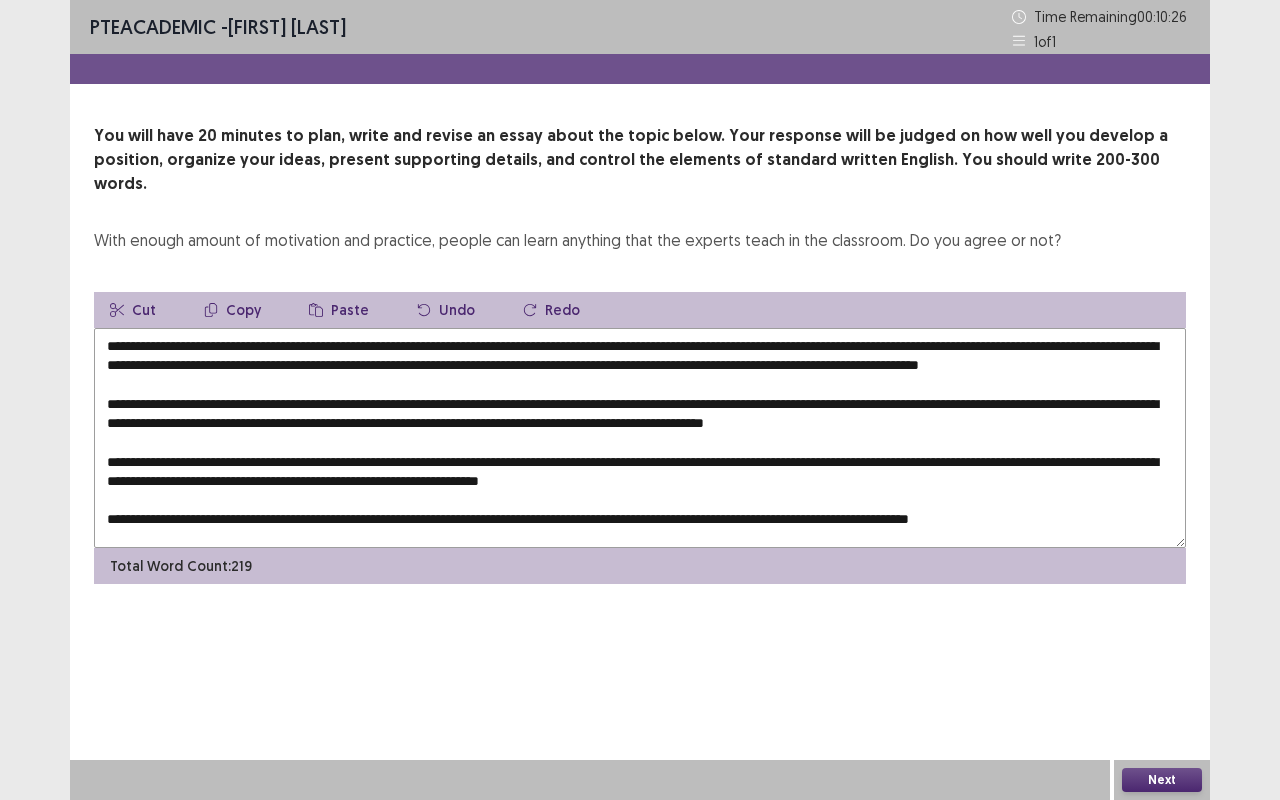 scroll, scrollTop: 47, scrollLeft: 0, axis: vertical 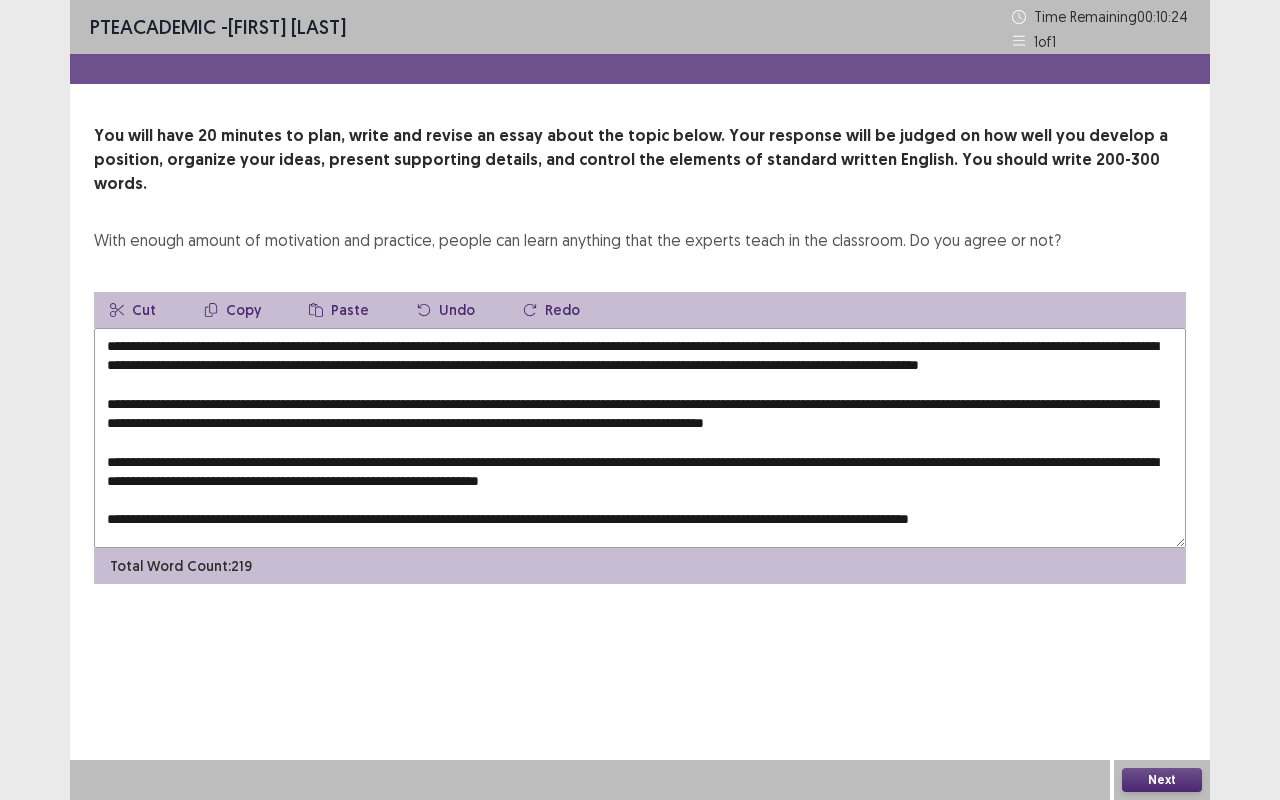 drag, startPoint x: 1130, startPoint y: 450, endPoint x: 1166, endPoint y: 450, distance: 36 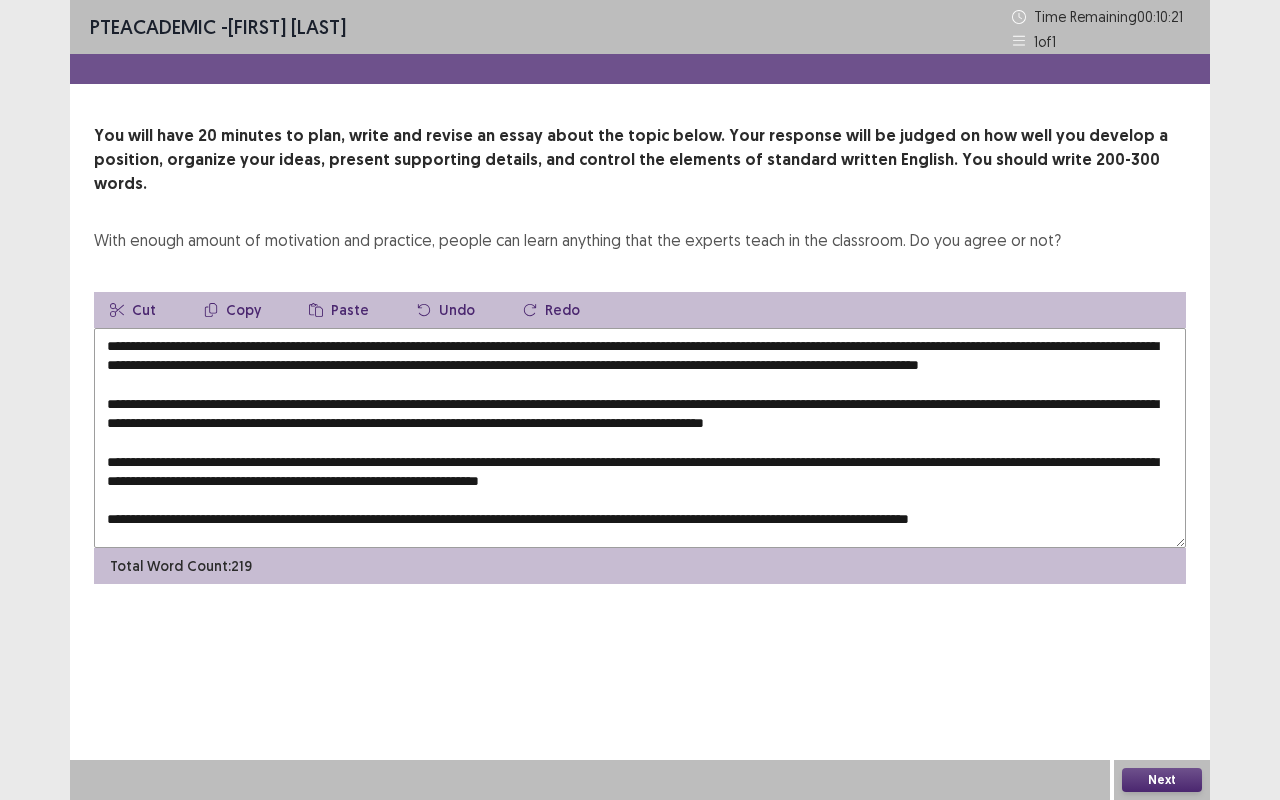 click on "Paste" at bounding box center (339, 310) 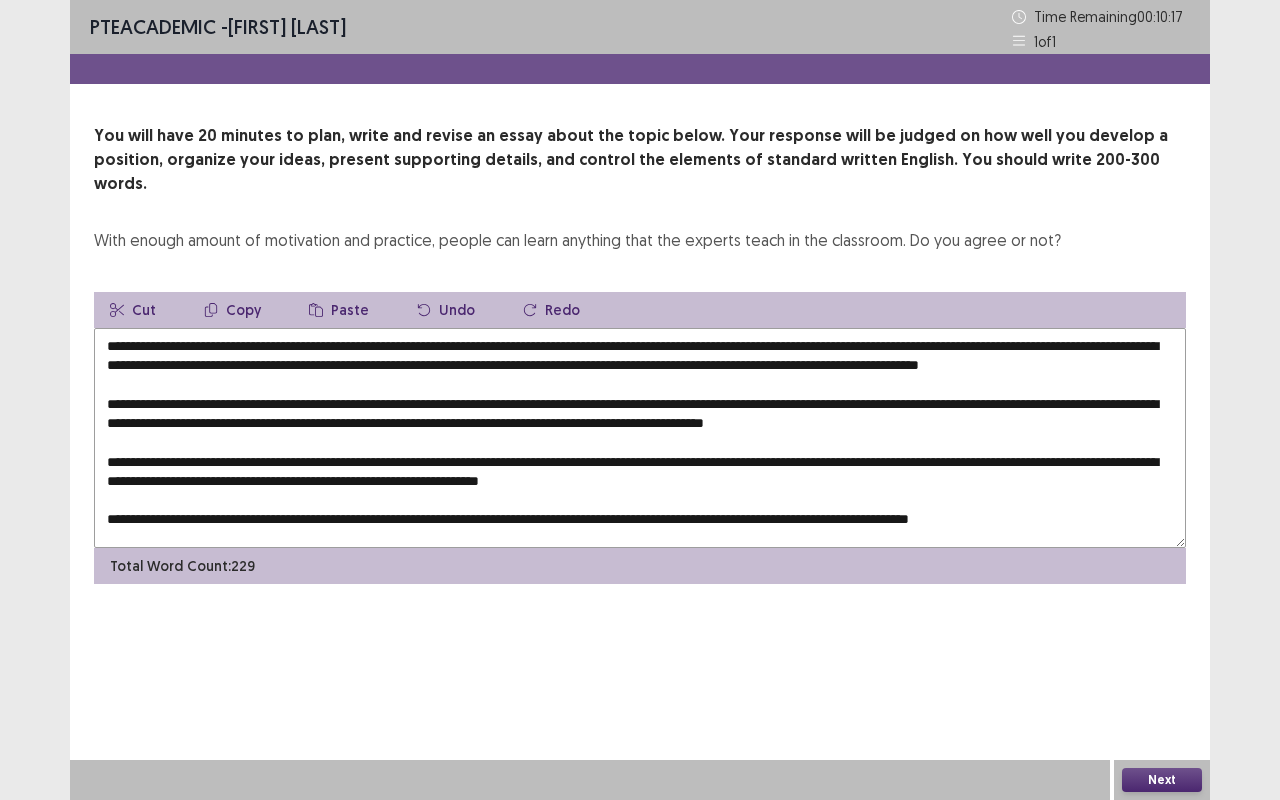 drag, startPoint x: 612, startPoint y: 506, endPoint x: 576, endPoint y: 504, distance: 36.05551 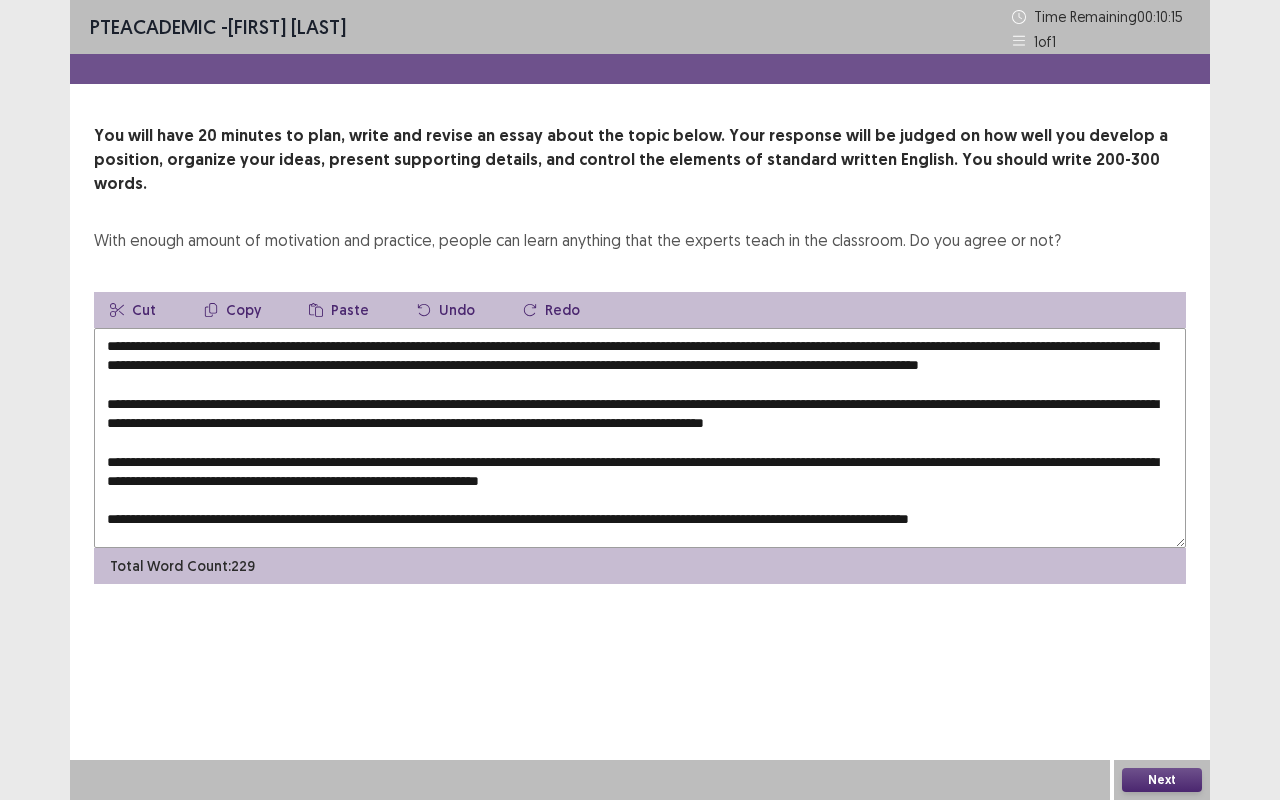 click on "Paste" at bounding box center (339, 310) 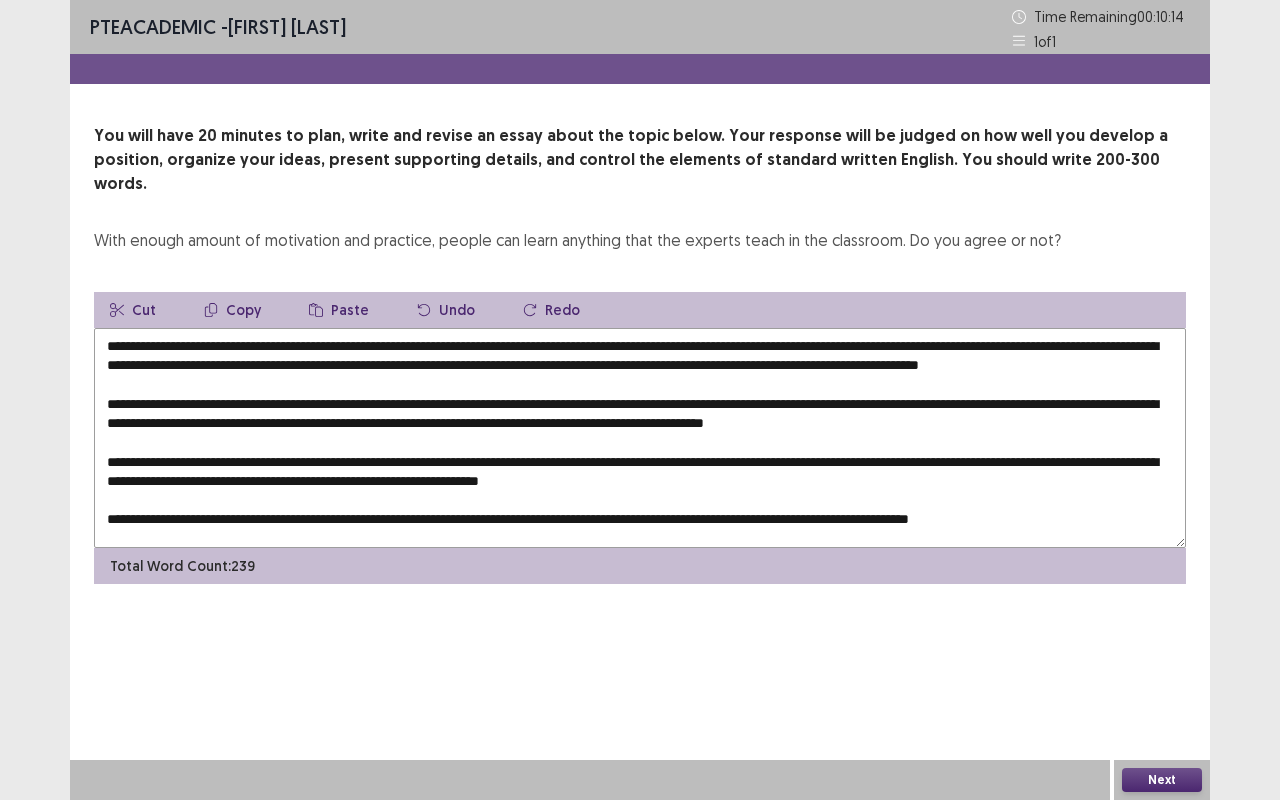 click at bounding box center [640, 438] 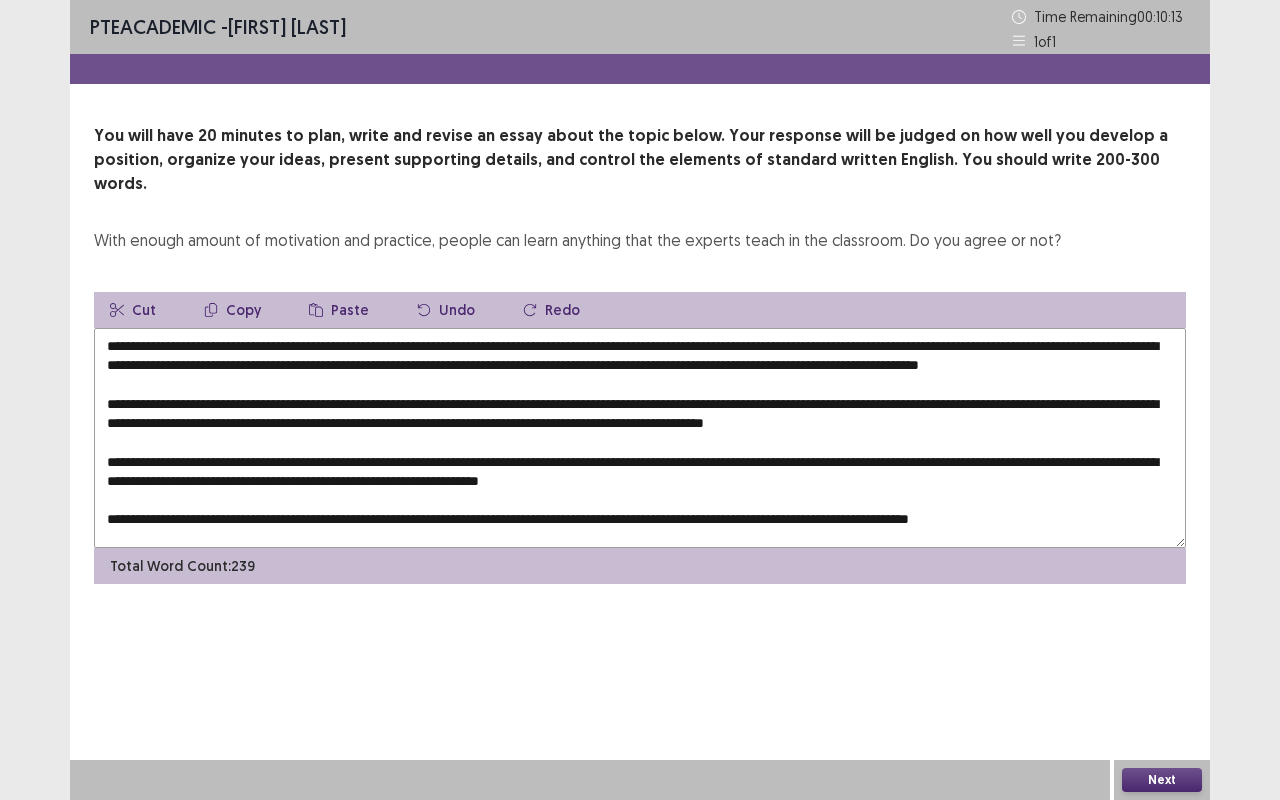 scroll, scrollTop: 0, scrollLeft: 0, axis: both 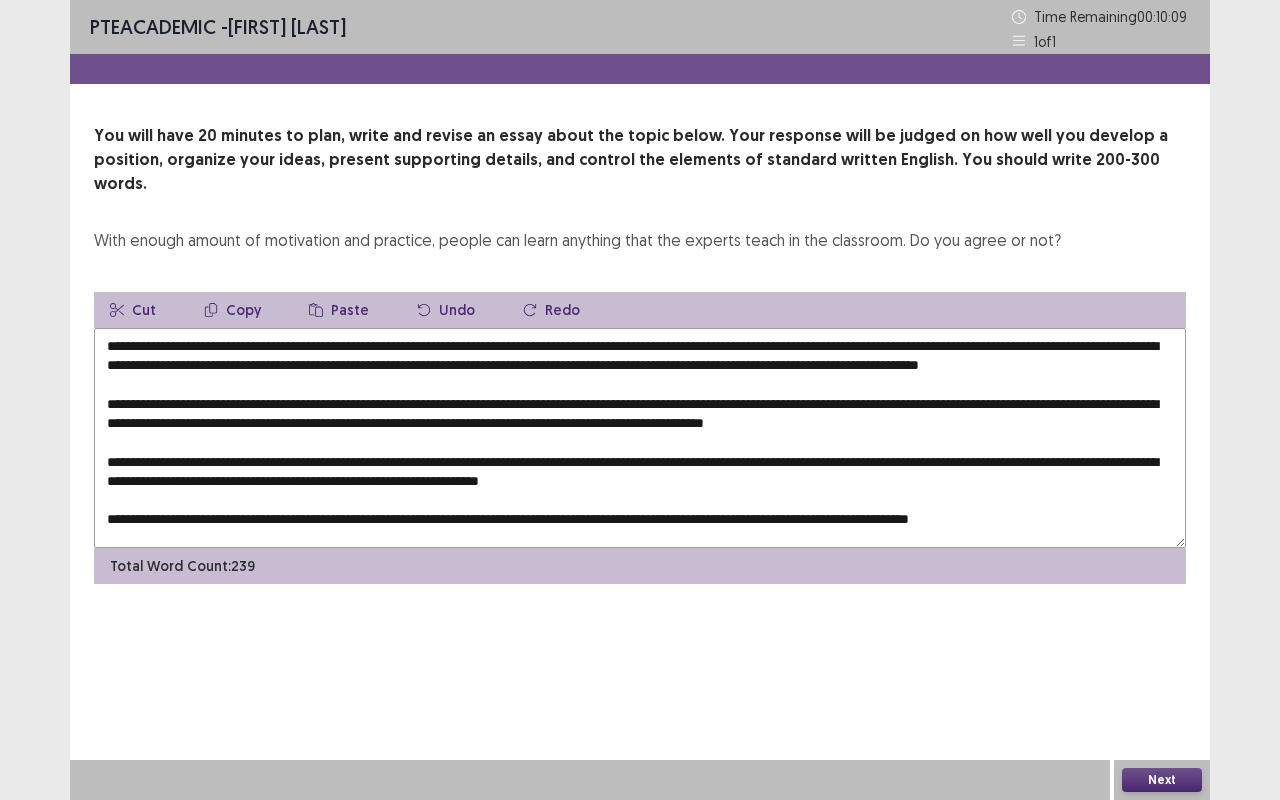 drag, startPoint x: 996, startPoint y: 342, endPoint x: 962, endPoint y: 342, distance: 34 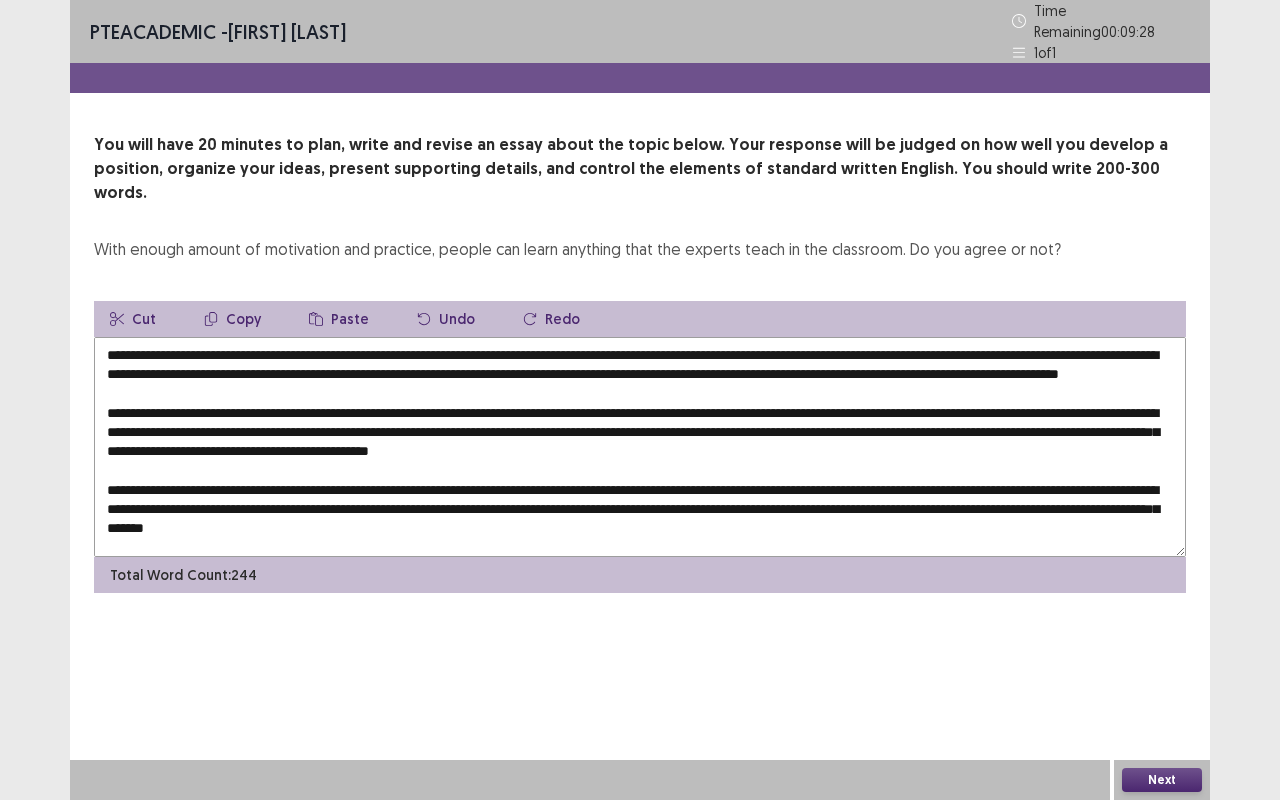 drag, startPoint x: 202, startPoint y: 357, endPoint x: 166, endPoint y: 364, distance: 36.67424 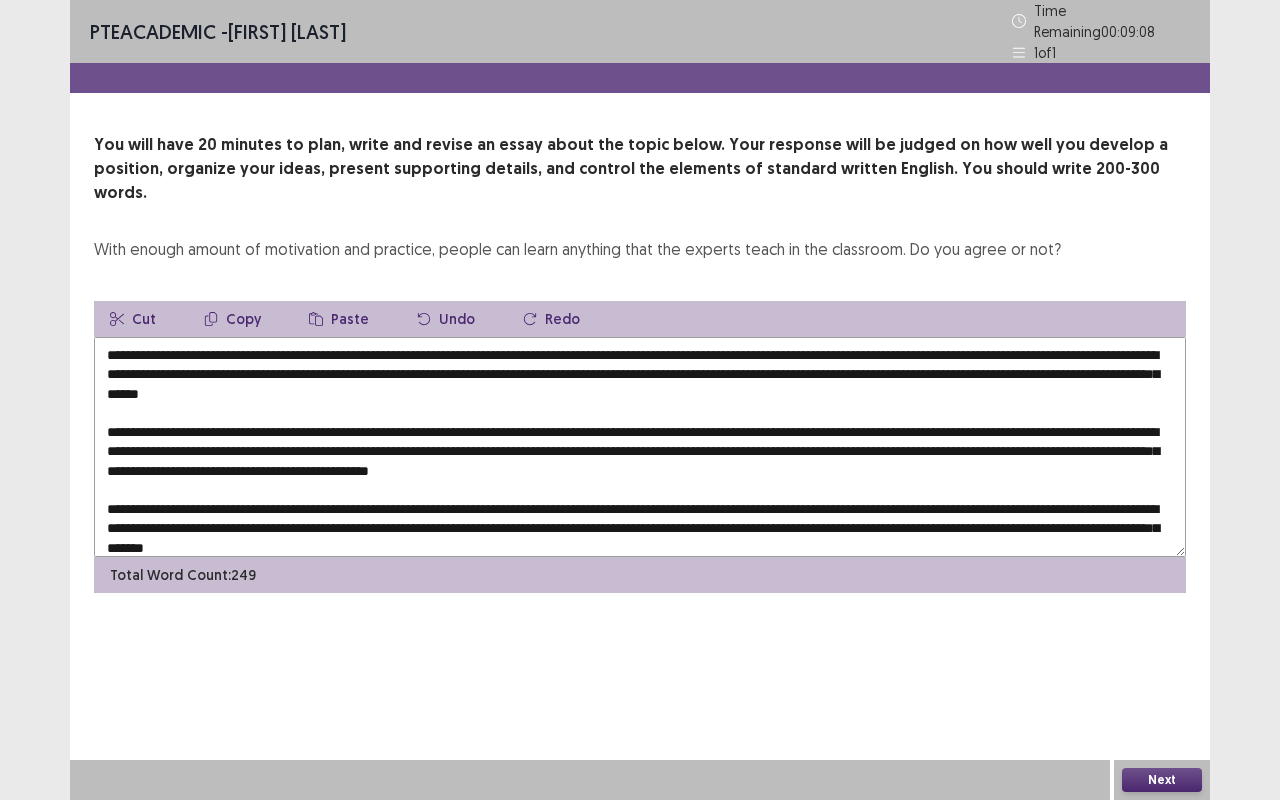 drag, startPoint x: 1026, startPoint y: 341, endPoint x: 1168, endPoint y: 340, distance: 142.00352 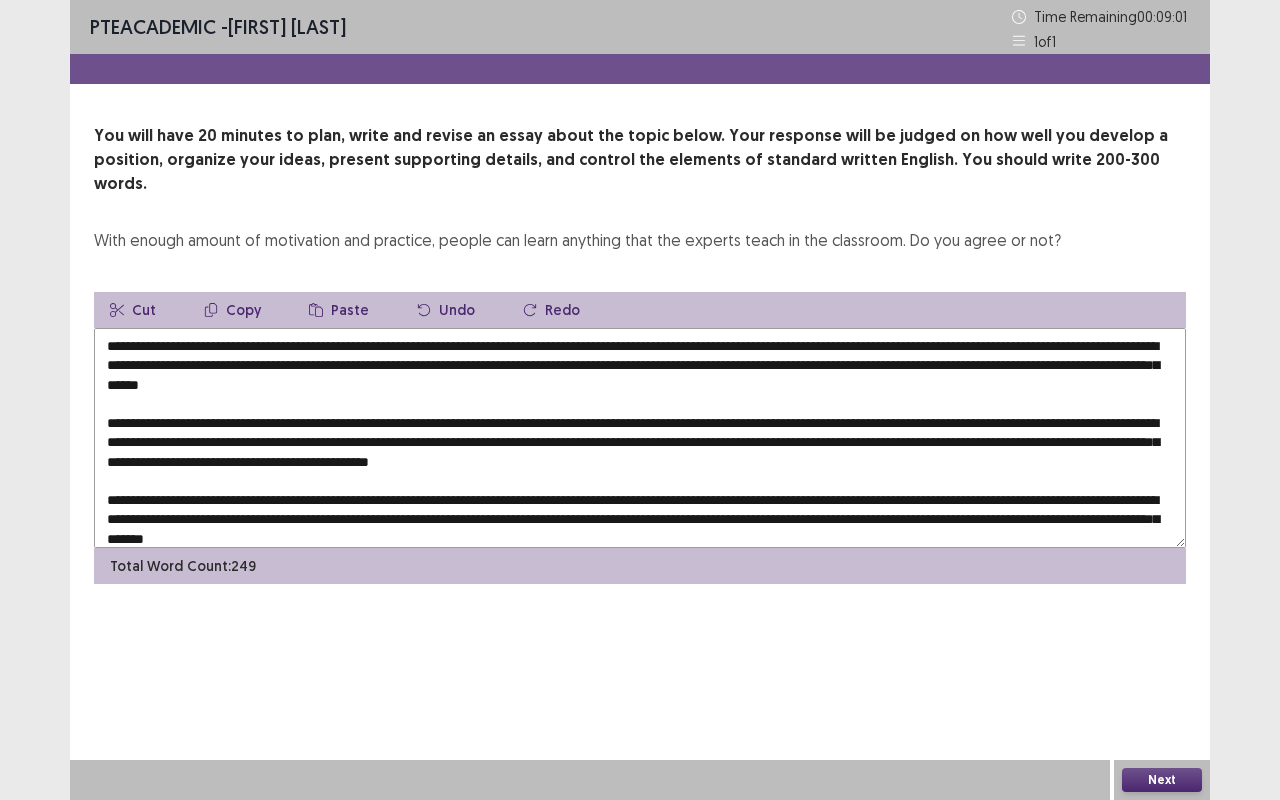 drag, startPoint x: 302, startPoint y: 416, endPoint x: 339, endPoint y: 415, distance: 37.01351 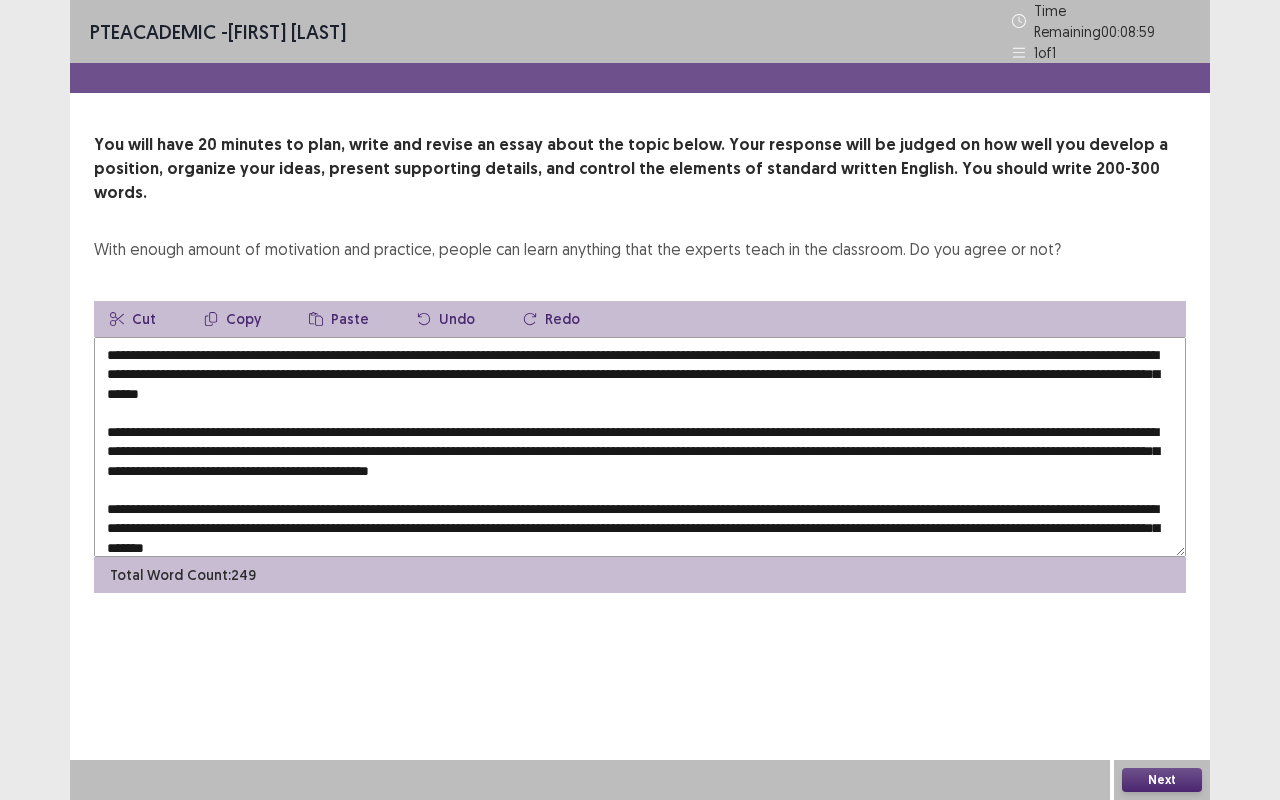 click at bounding box center [640, 447] 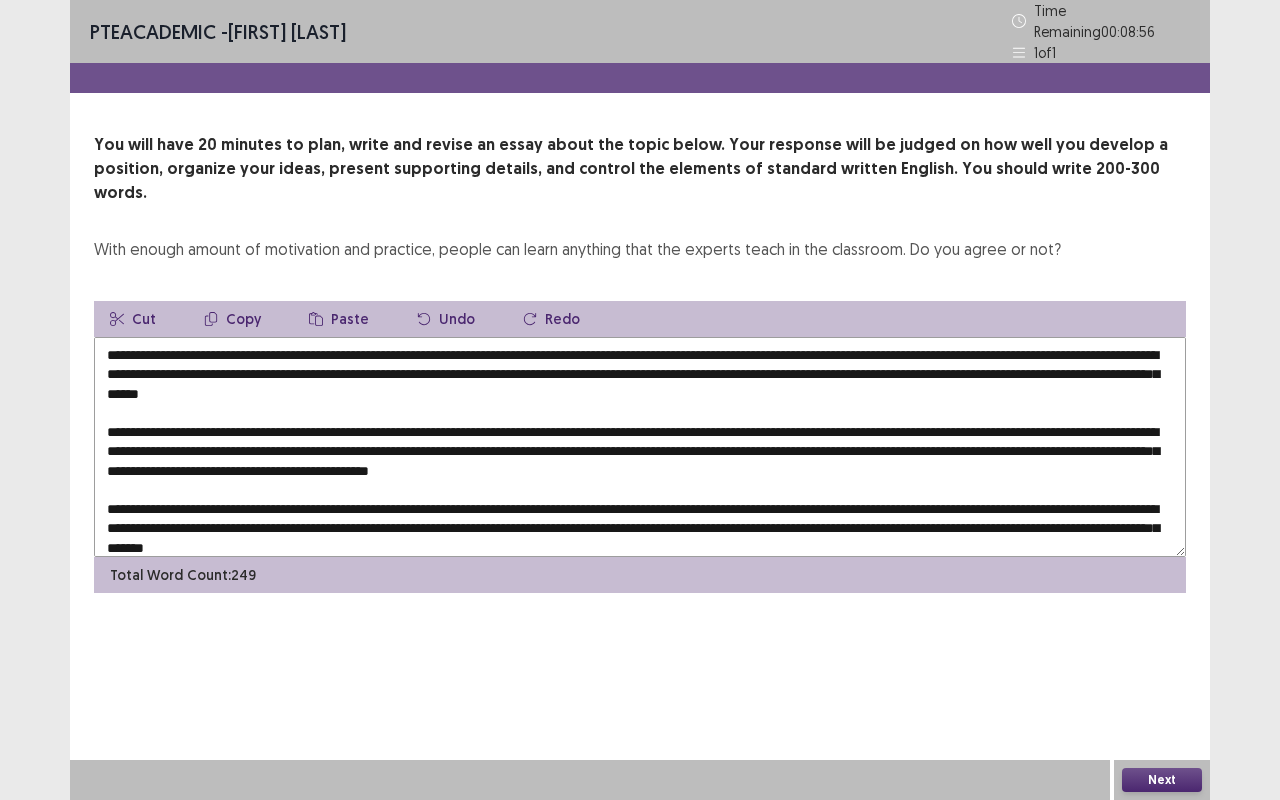 drag, startPoint x: 1022, startPoint y: 342, endPoint x: 1167, endPoint y: 342, distance: 145 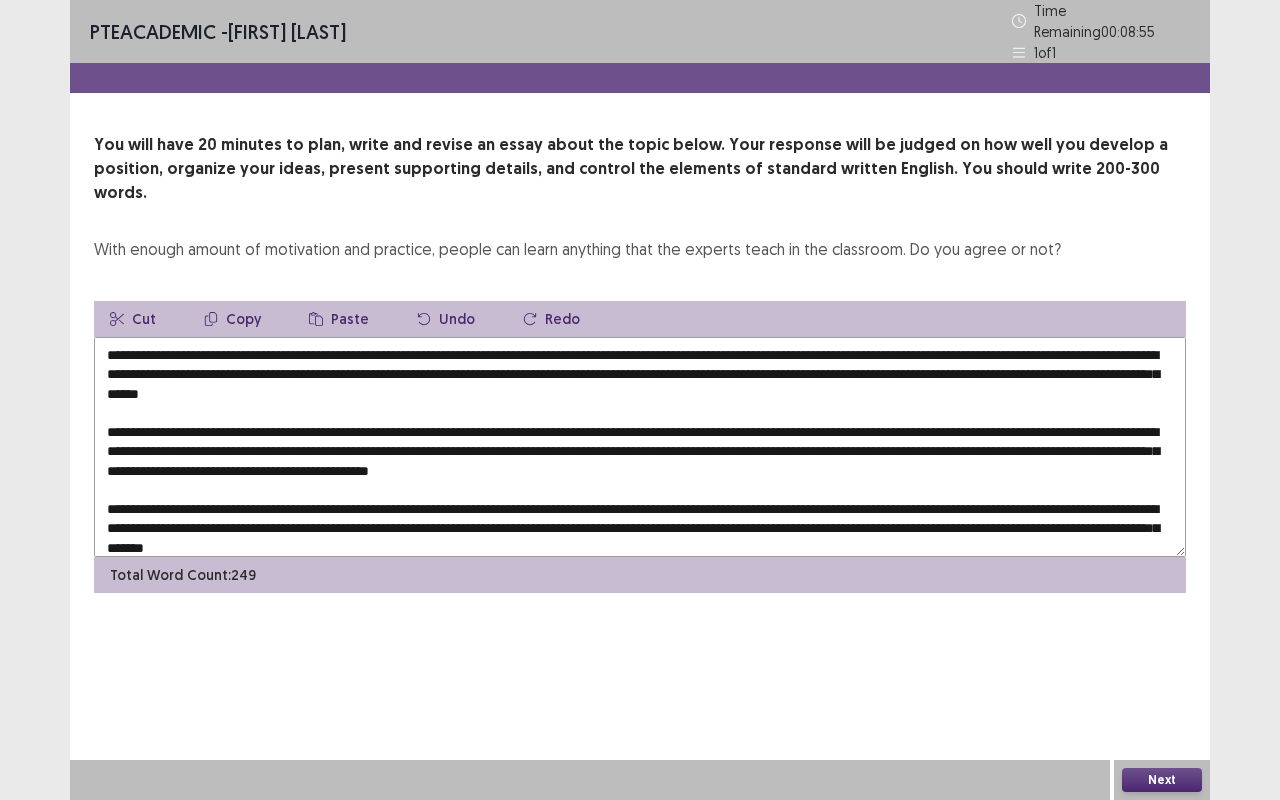 click on "Copy" at bounding box center [232, 319] 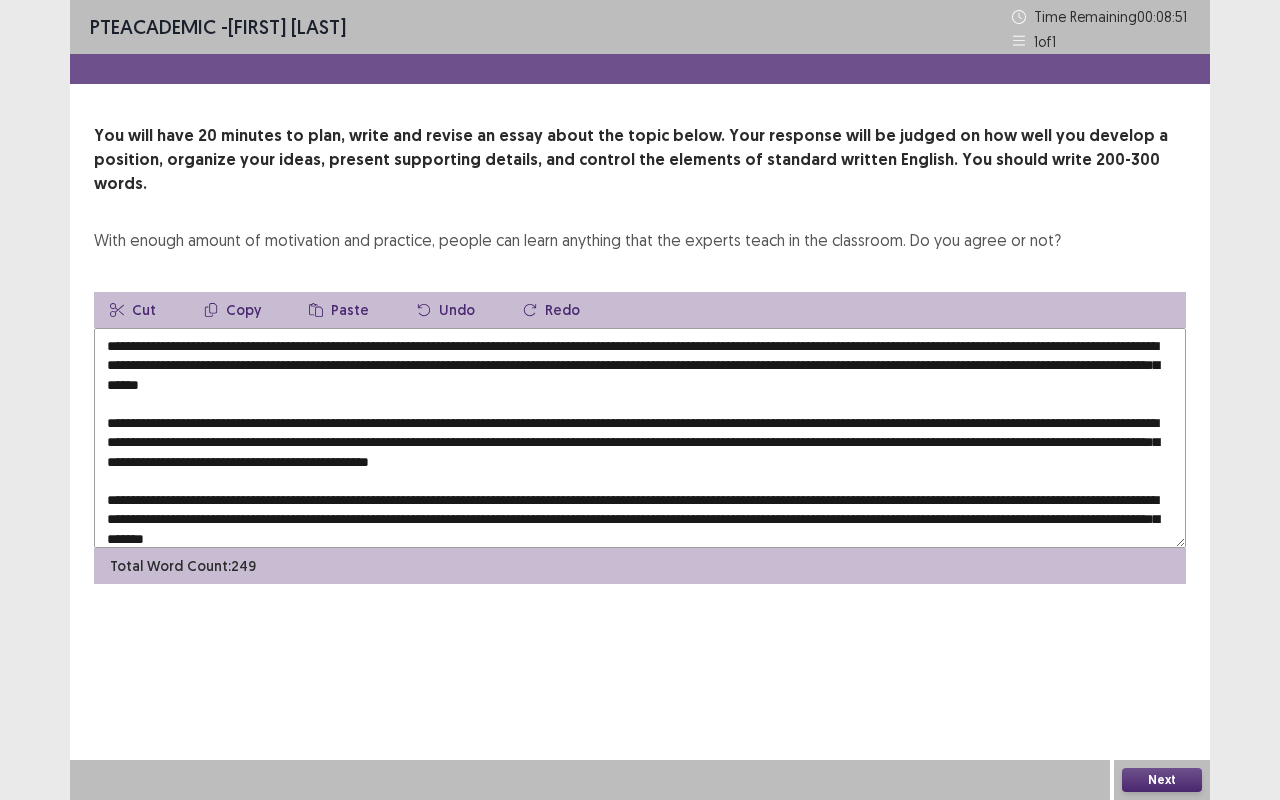 drag, startPoint x: 342, startPoint y: 411, endPoint x: 304, endPoint y: 413, distance: 38.052597 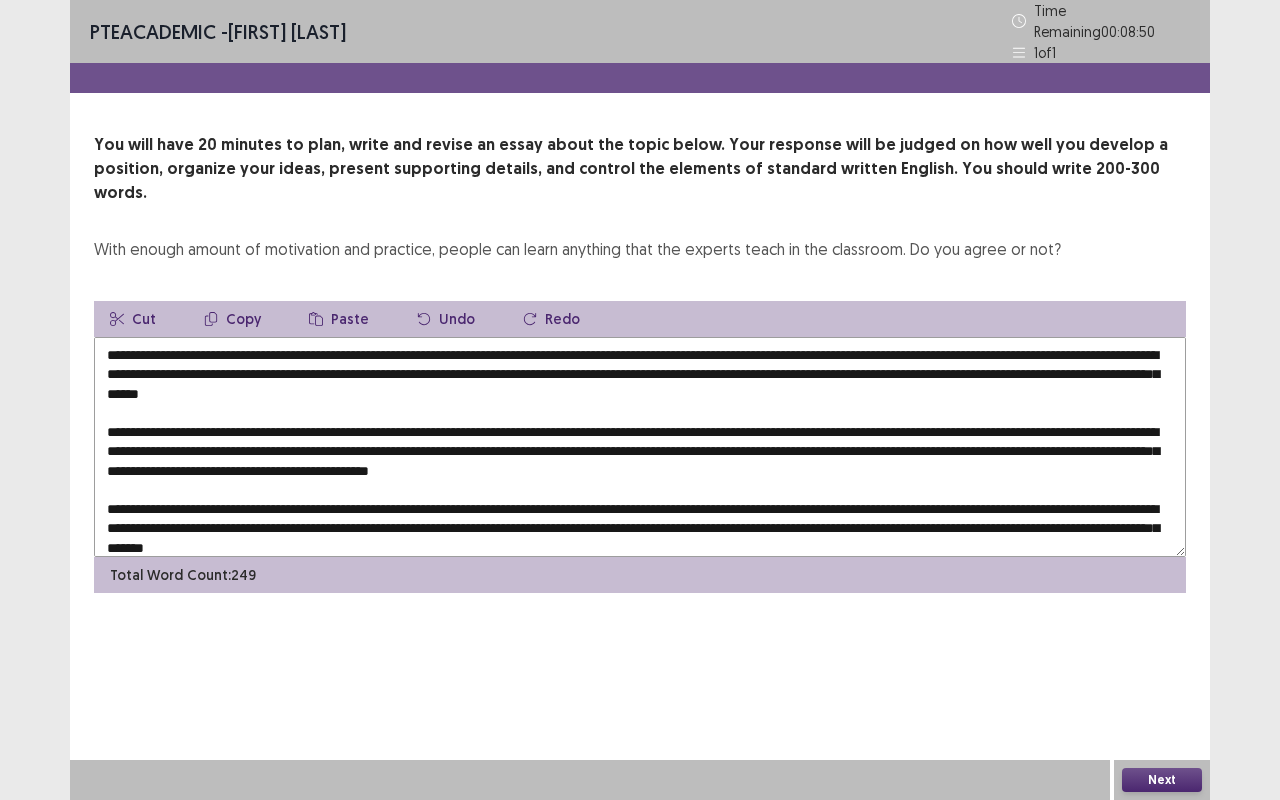 click on "Paste" at bounding box center (339, 319) 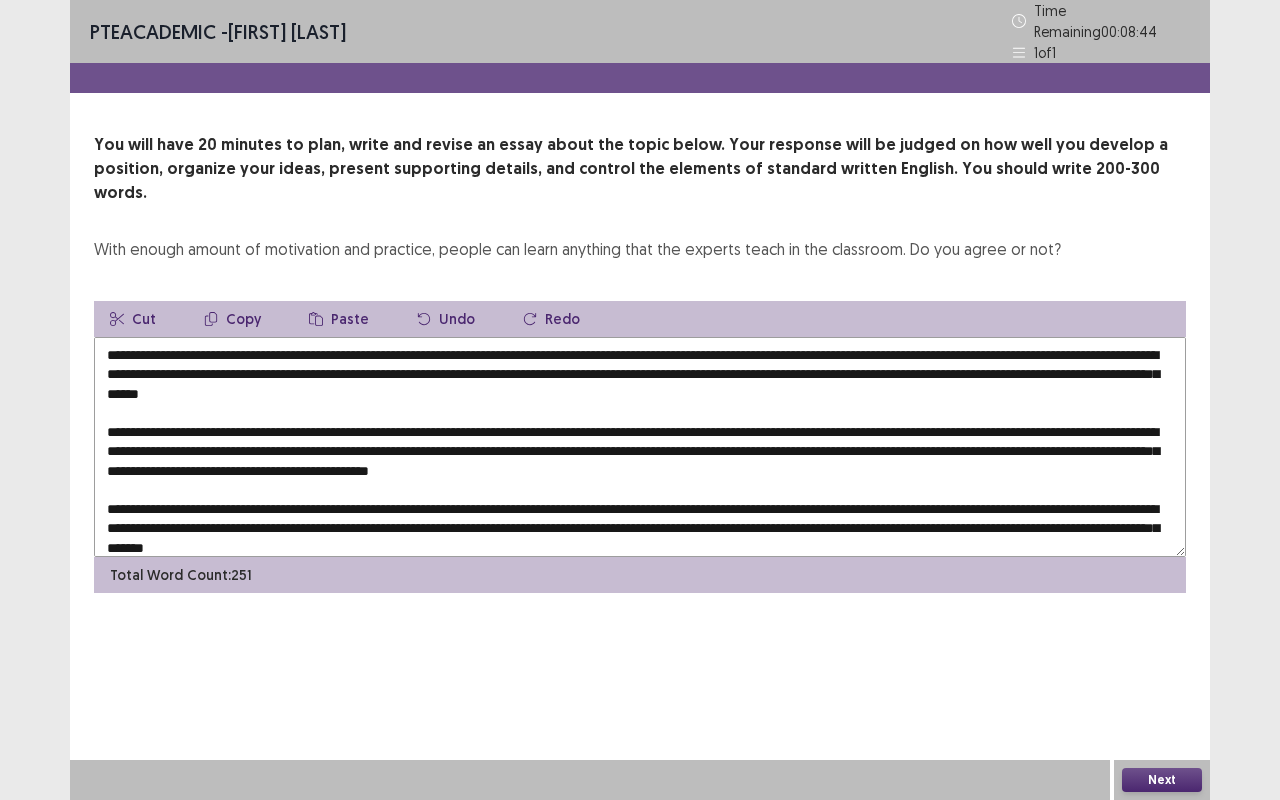 drag, startPoint x: 209, startPoint y: 360, endPoint x: 350, endPoint y: 360, distance: 141 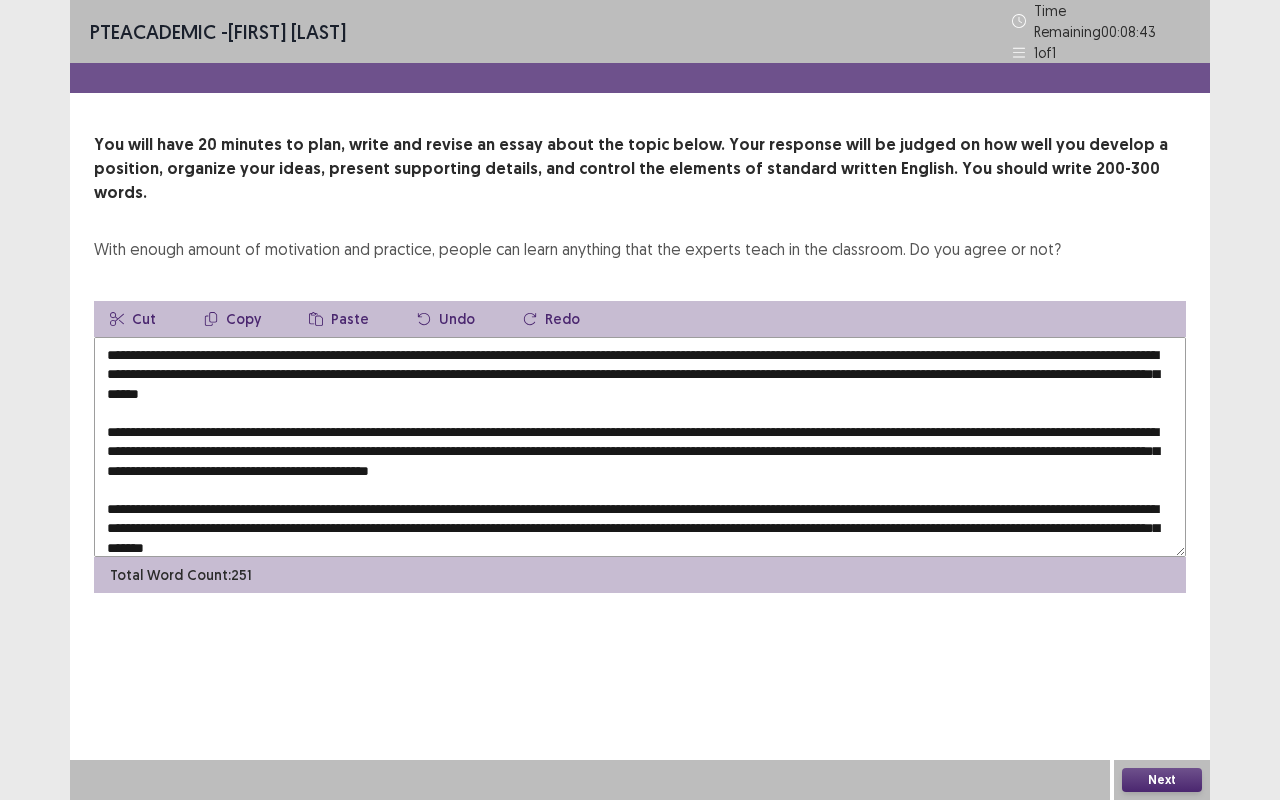 click at bounding box center [640, 447] 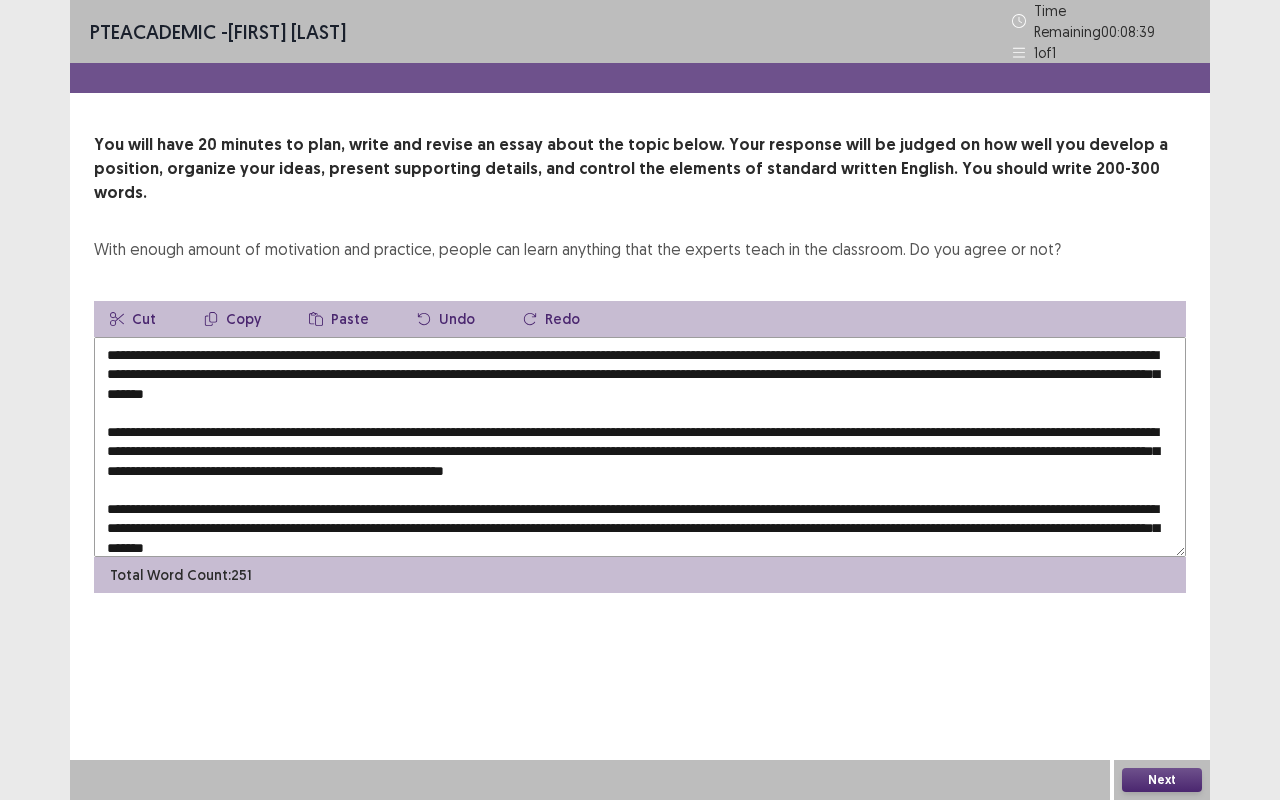 drag, startPoint x: 358, startPoint y: 359, endPoint x: 213, endPoint y: 360, distance: 145.00345 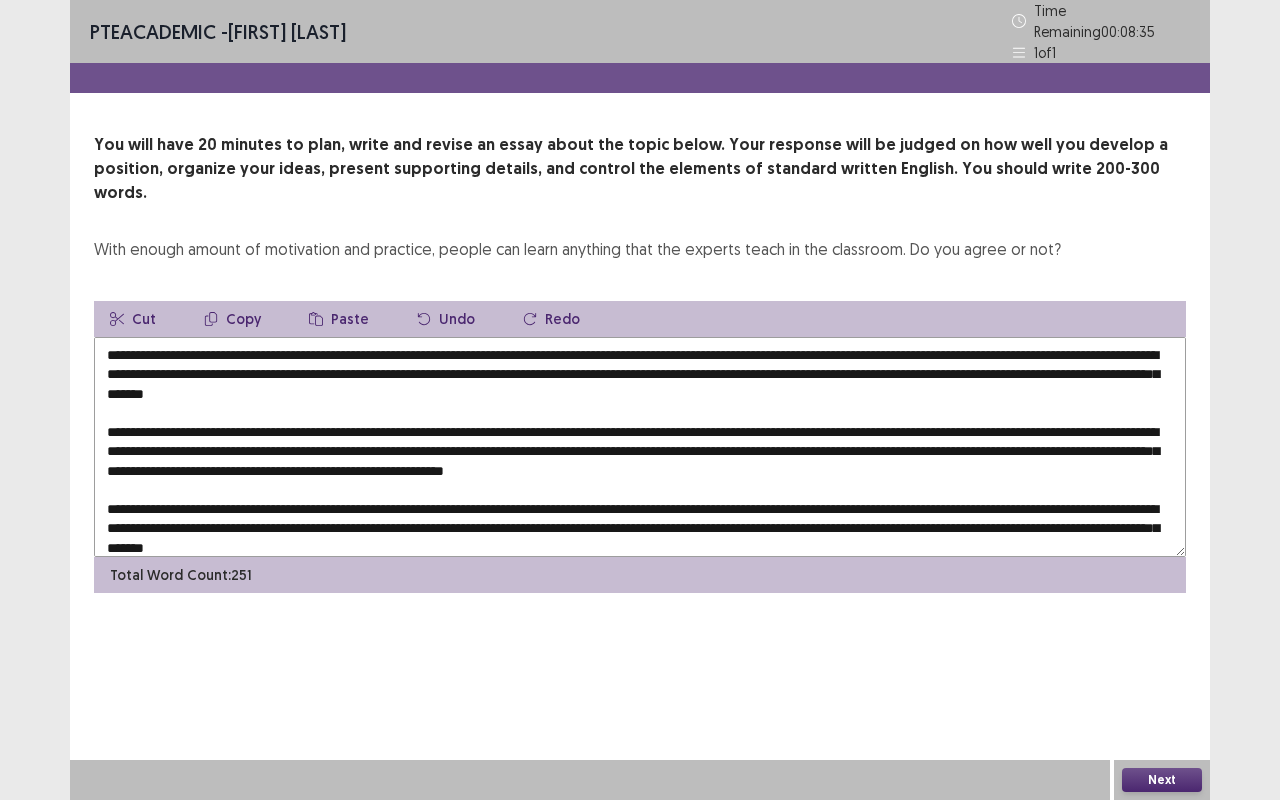 drag, startPoint x: 554, startPoint y: 489, endPoint x: 518, endPoint y: 494, distance: 36.345562 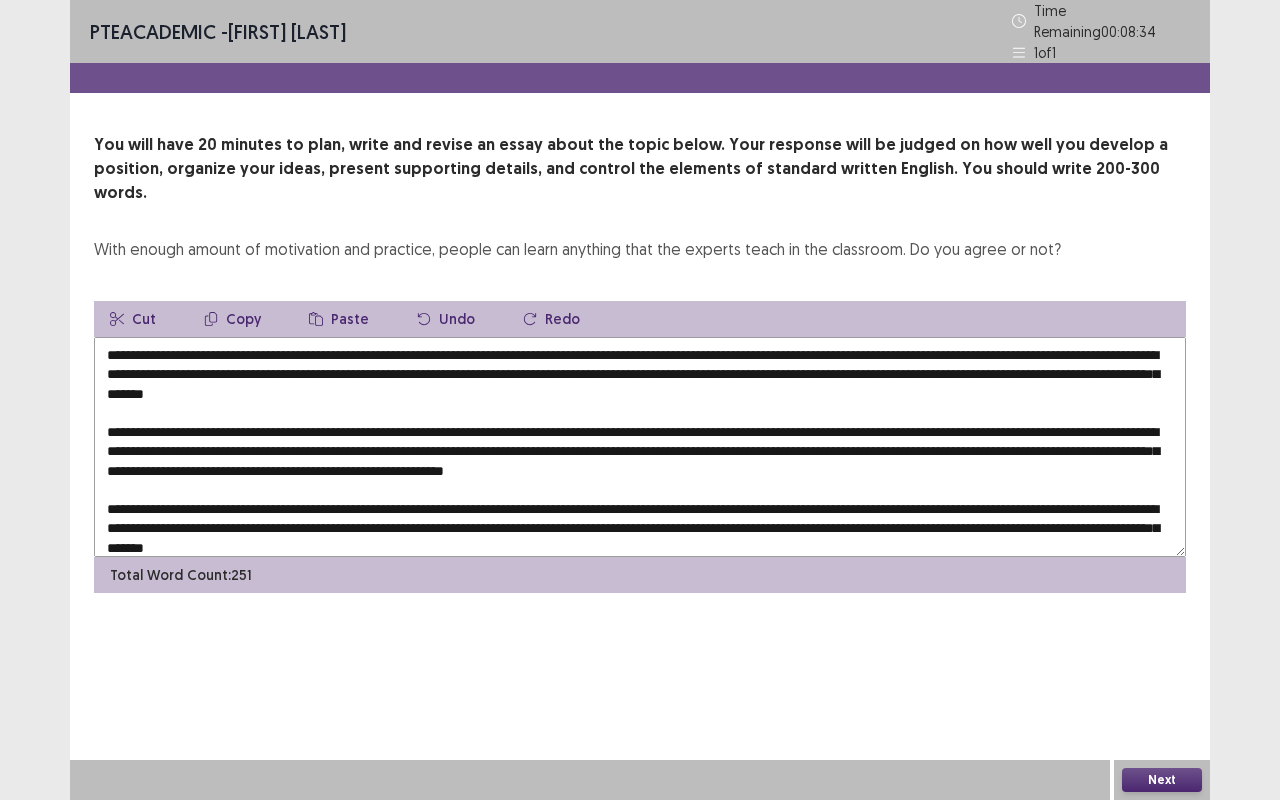 click on "Paste" at bounding box center [339, 319] 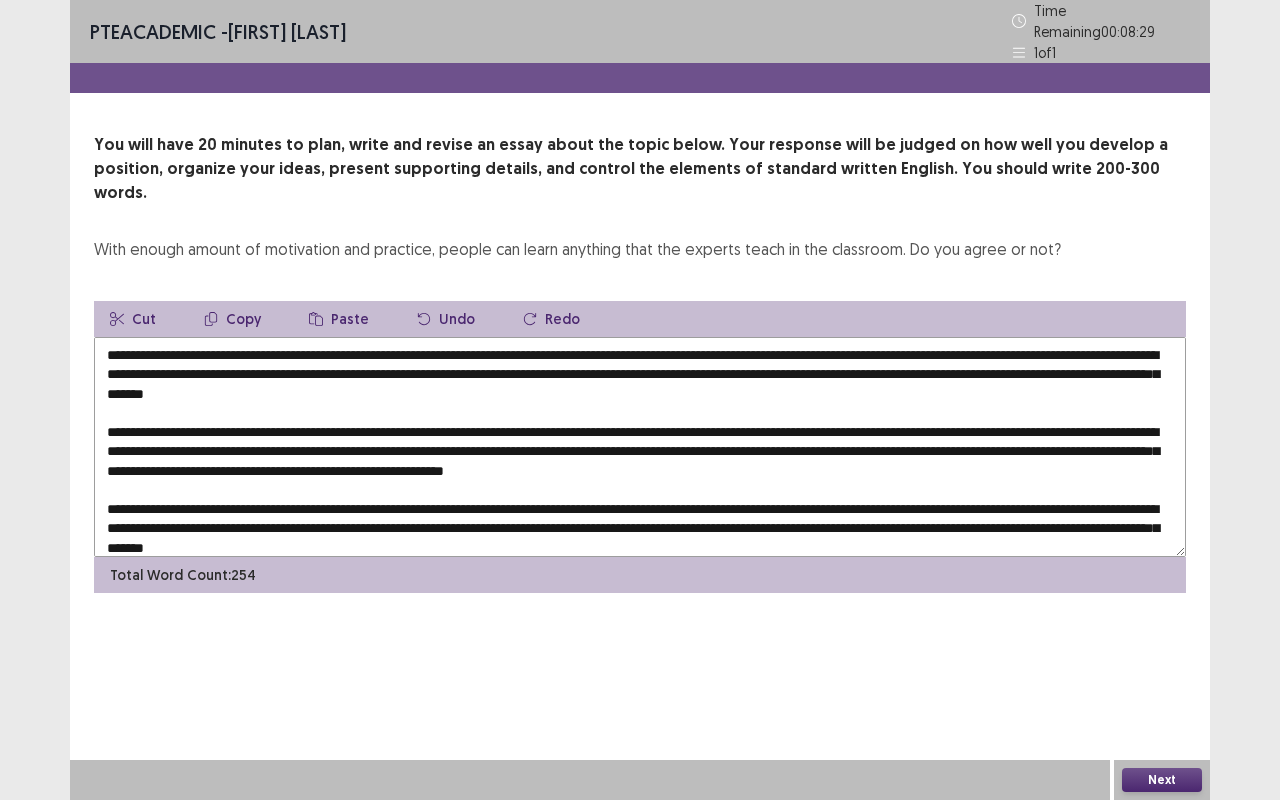 drag, startPoint x: 780, startPoint y: 412, endPoint x: 696, endPoint y: 410, distance: 84.0238 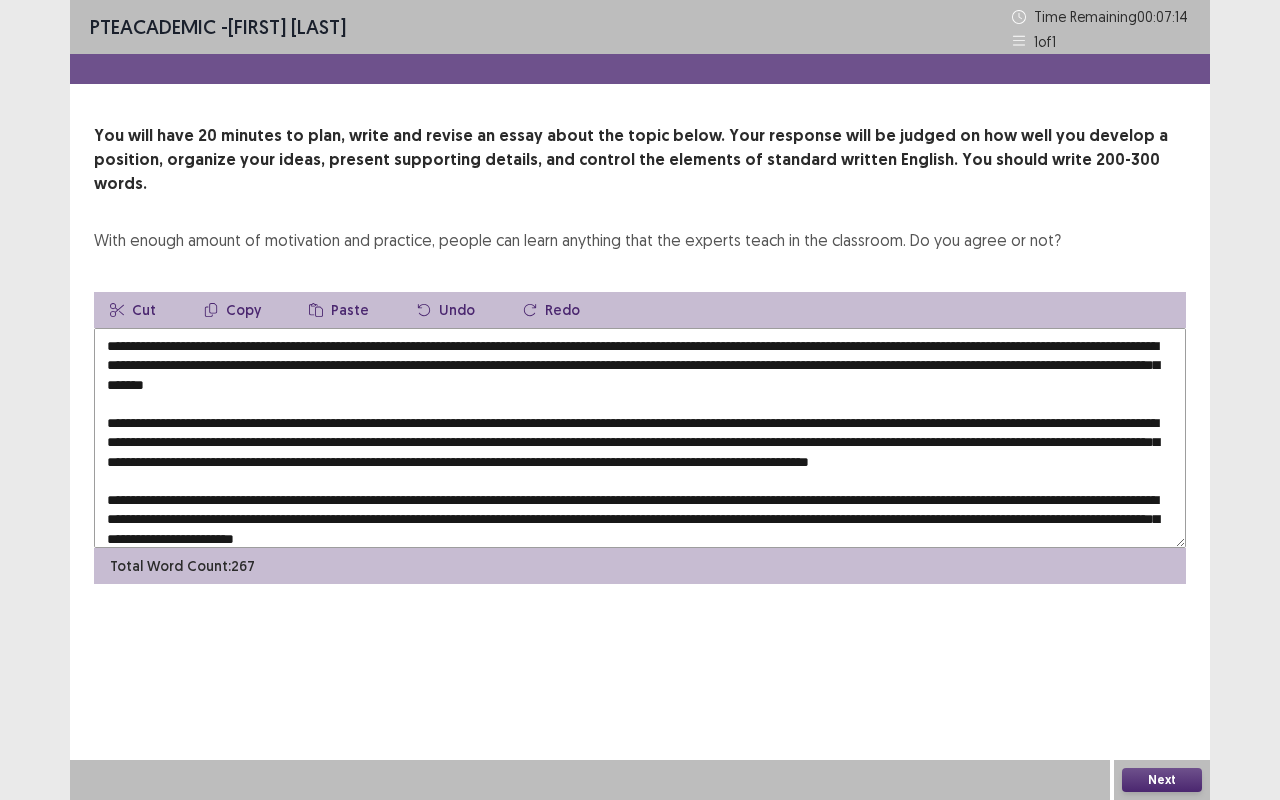drag, startPoint x: 569, startPoint y: 438, endPoint x: 518, endPoint y: 439, distance: 51.009804 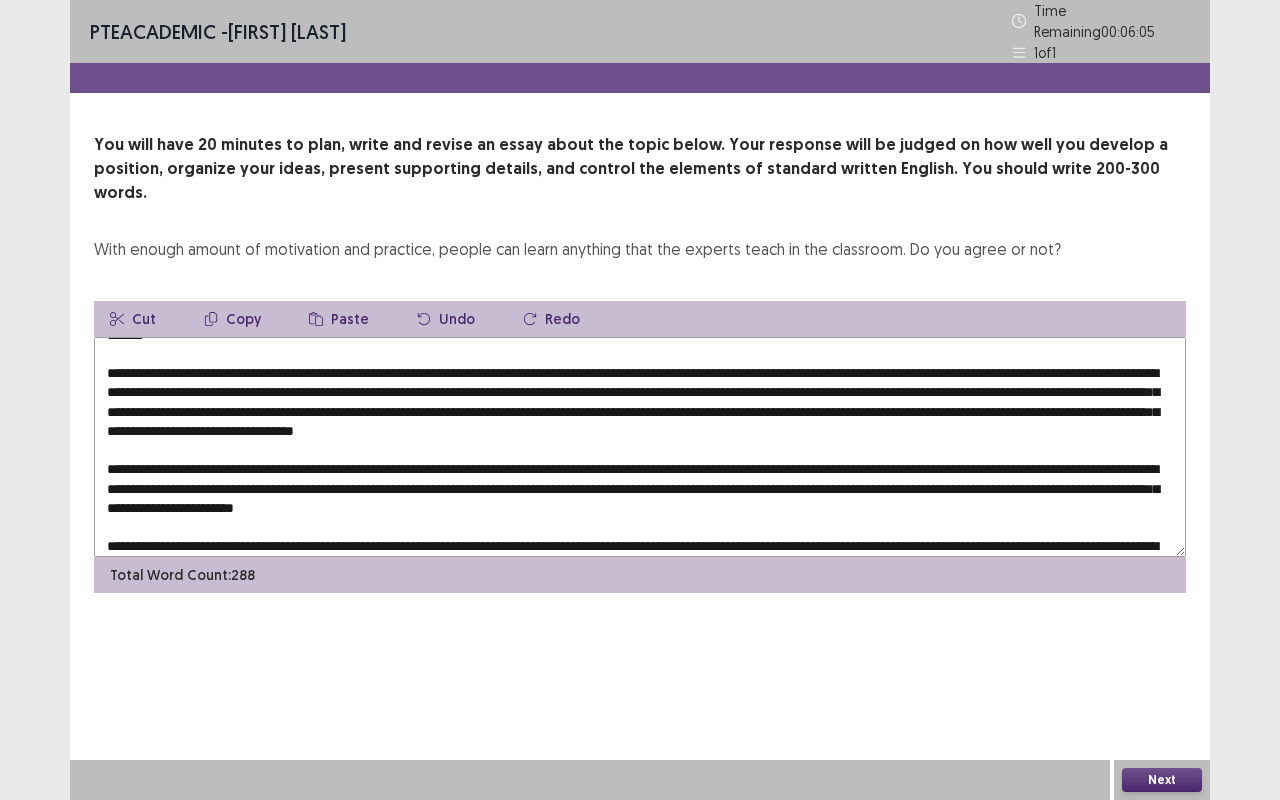 scroll, scrollTop: 86, scrollLeft: 0, axis: vertical 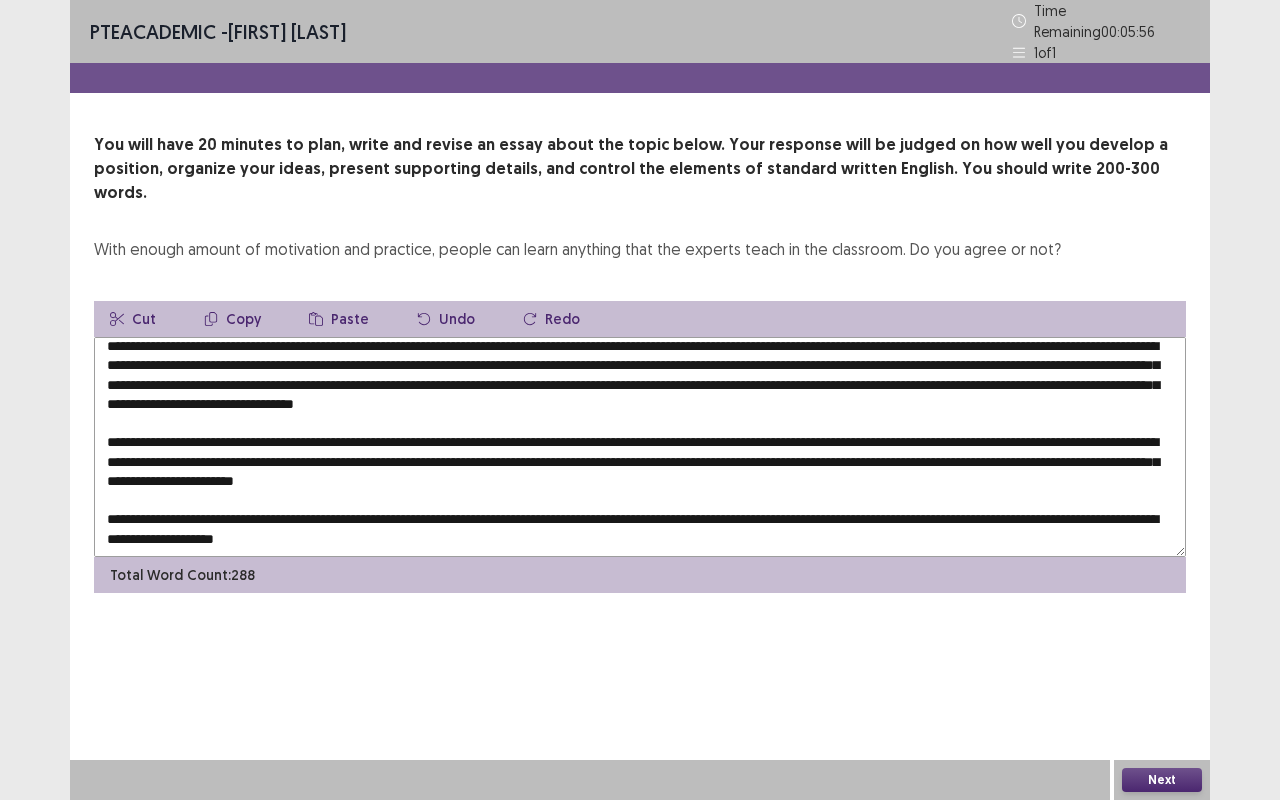 drag, startPoint x: 1050, startPoint y: 426, endPoint x: 996, endPoint y: 426, distance: 54 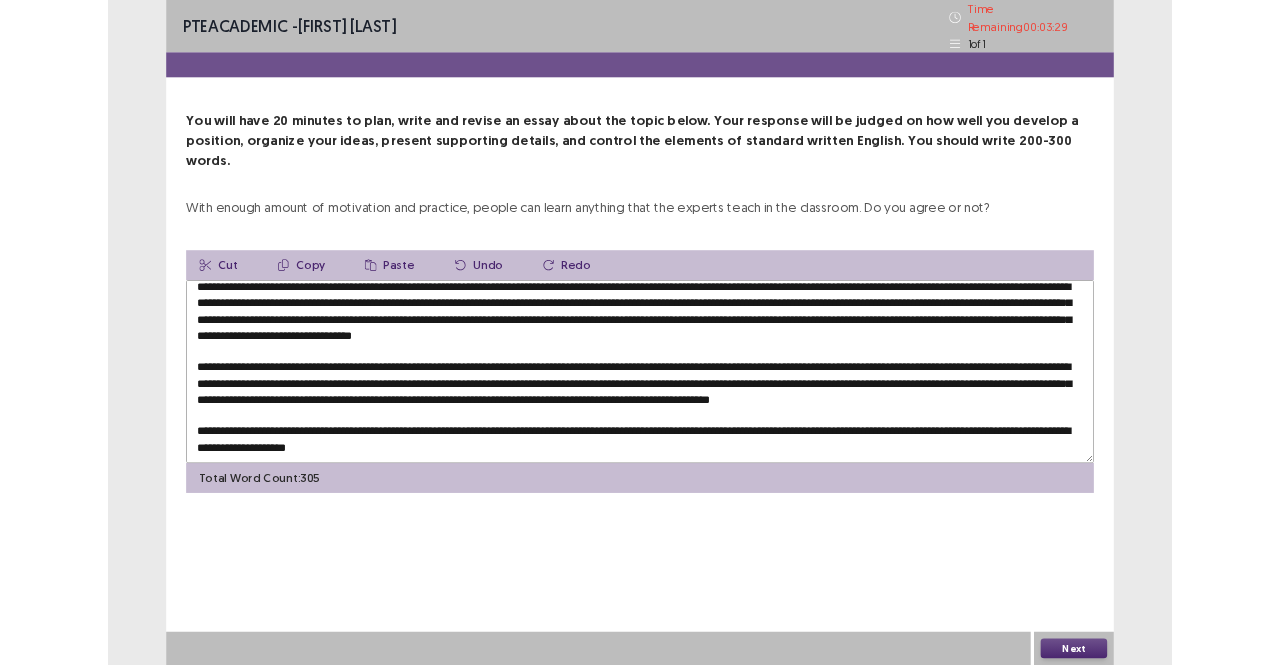 scroll, scrollTop: 105, scrollLeft: 0, axis: vertical 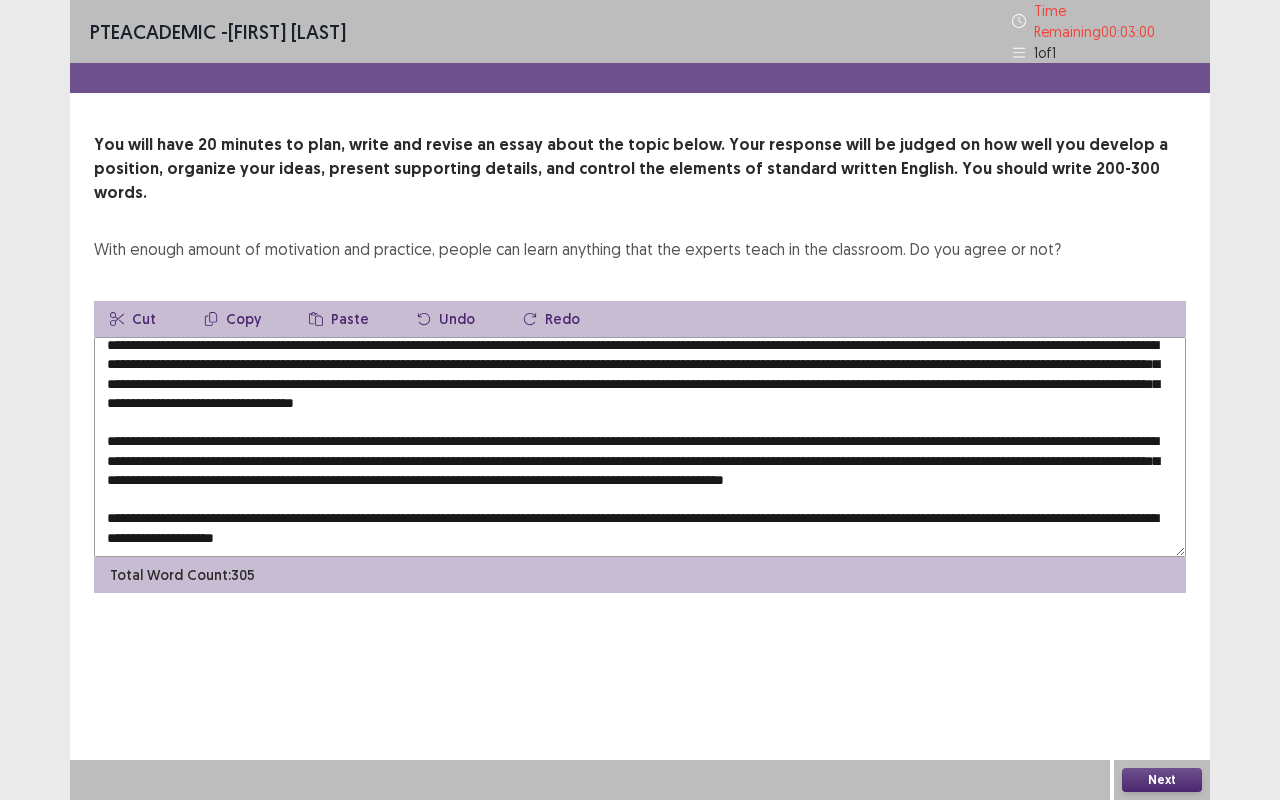 type on "**********" 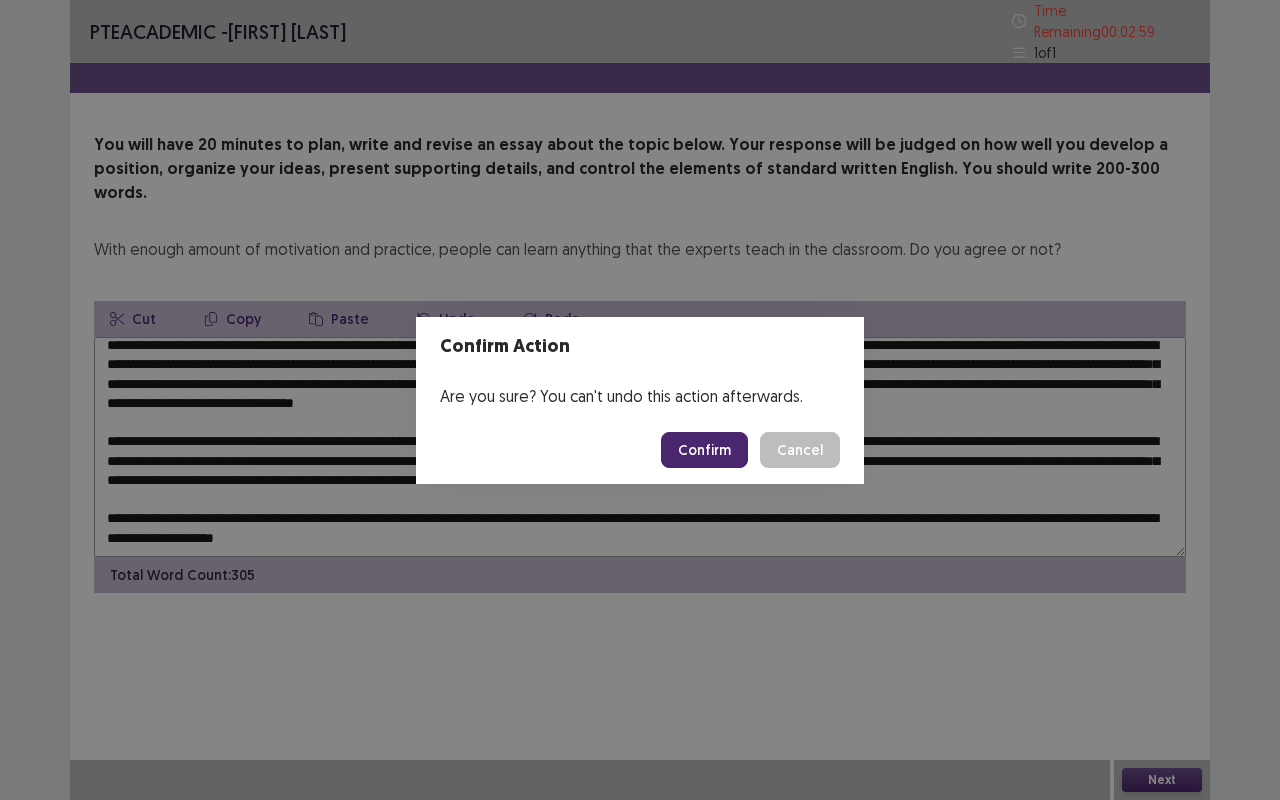 click on "Confirm" at bounding box center (704, 450) 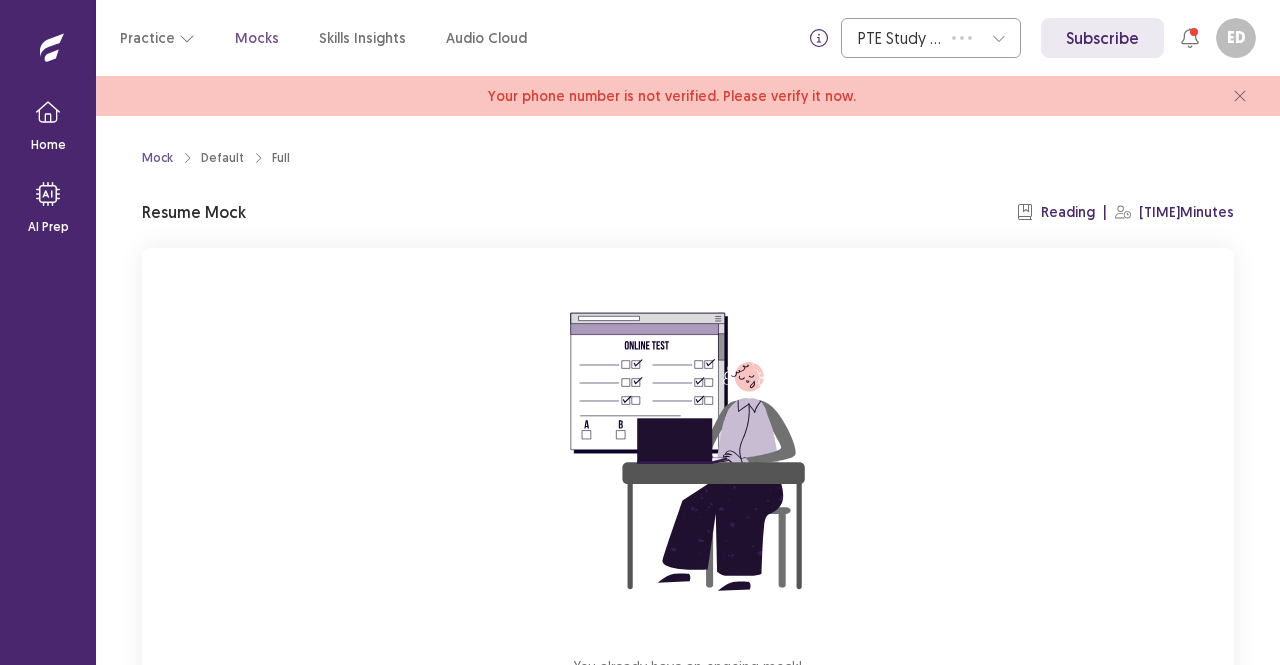 scroll, scrollTop: 0, scrollLeft: 0, axis: both 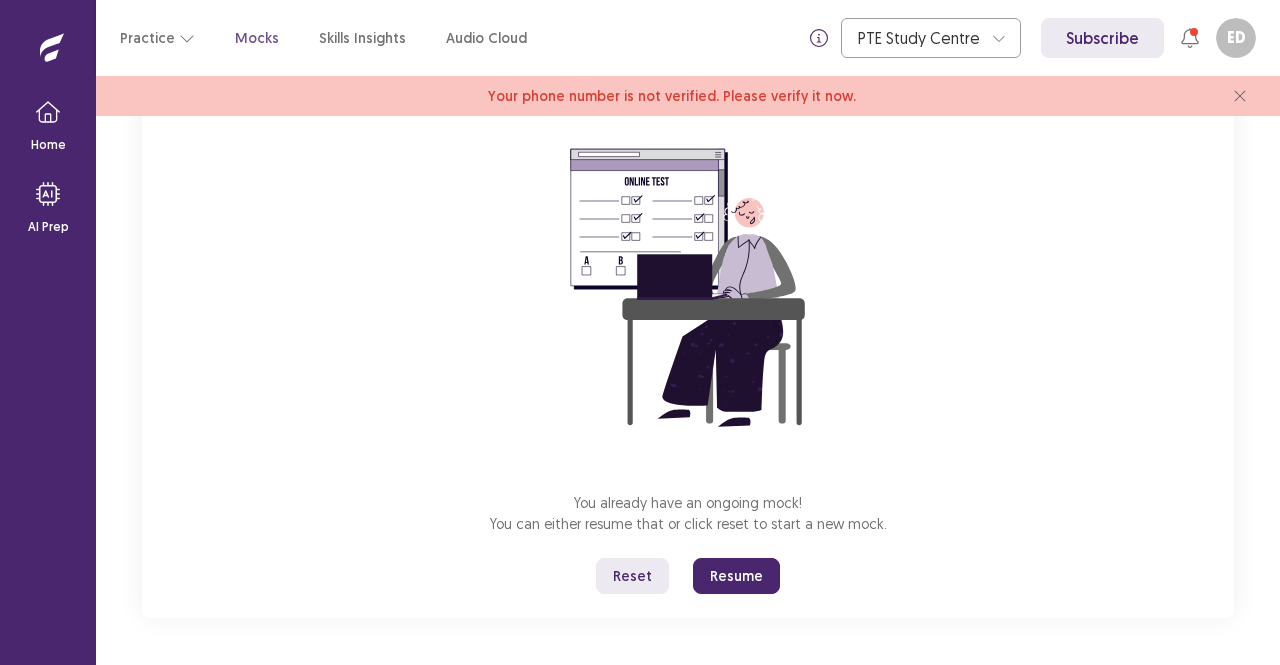 click on "Resume" at bounding box center [736, 576] 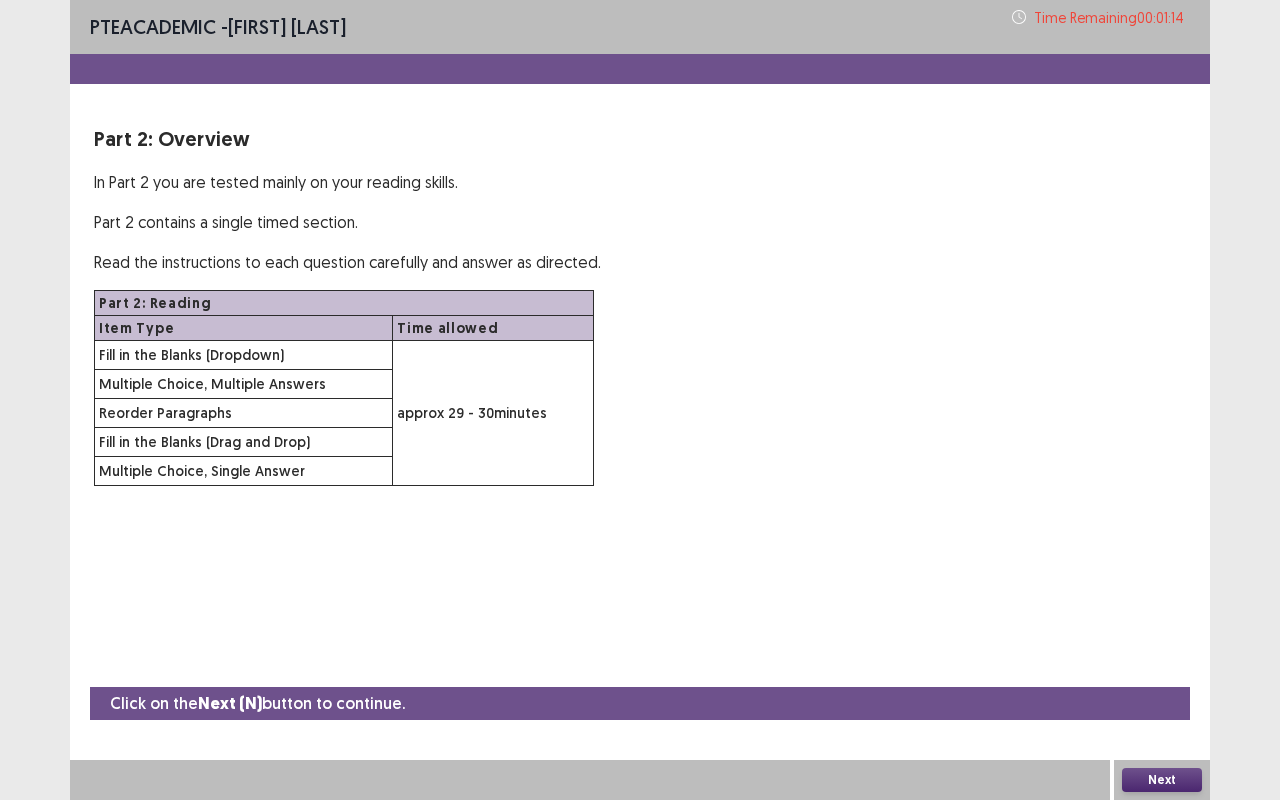 click on "Next" at bounding box center [1162, 780] 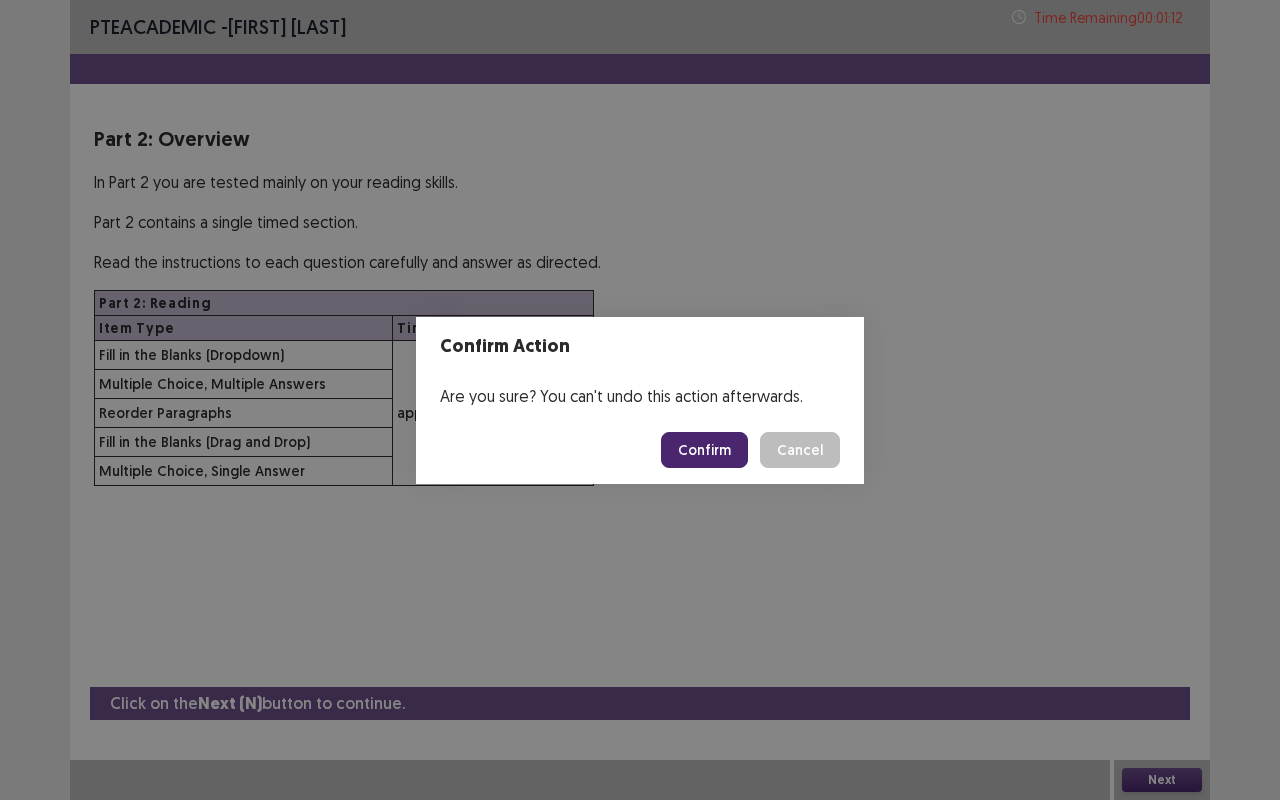 click on "Confirm" at bounding box center [704, 450] 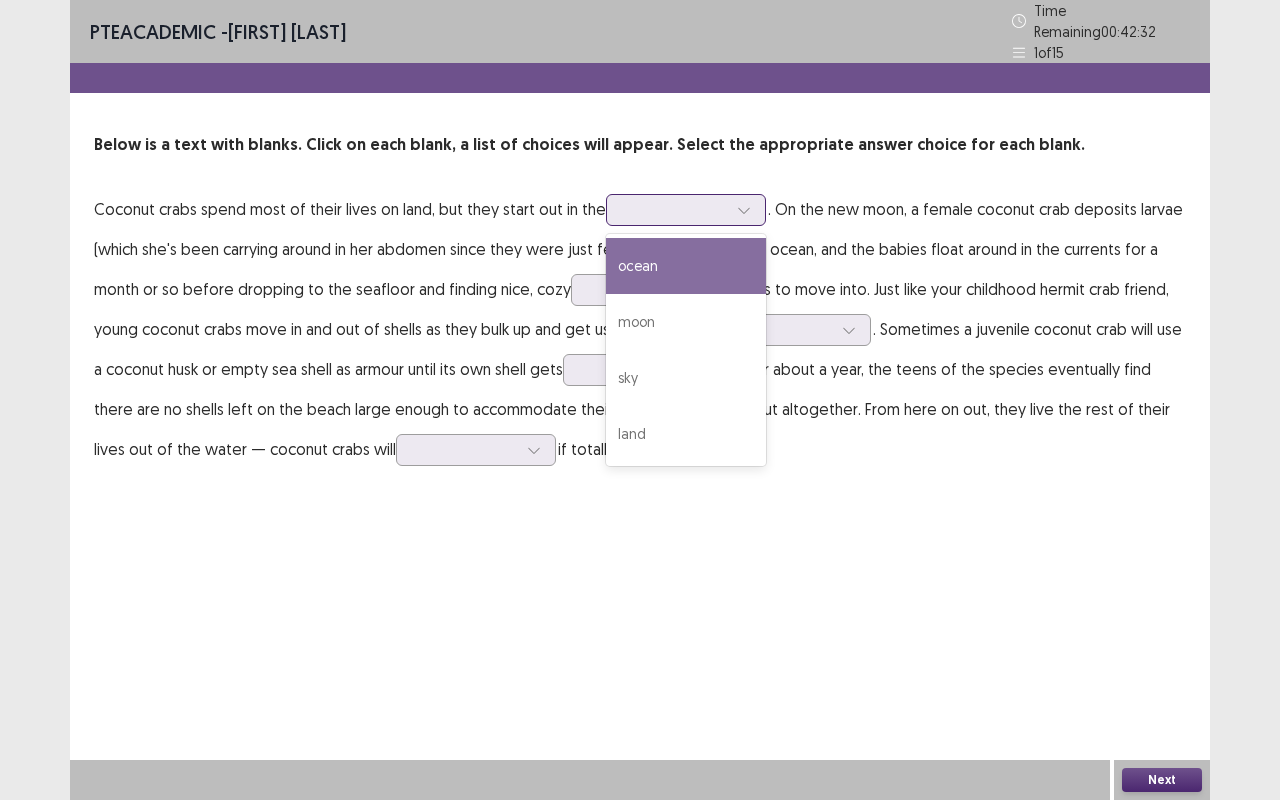 click at bounding box center [675, 209] 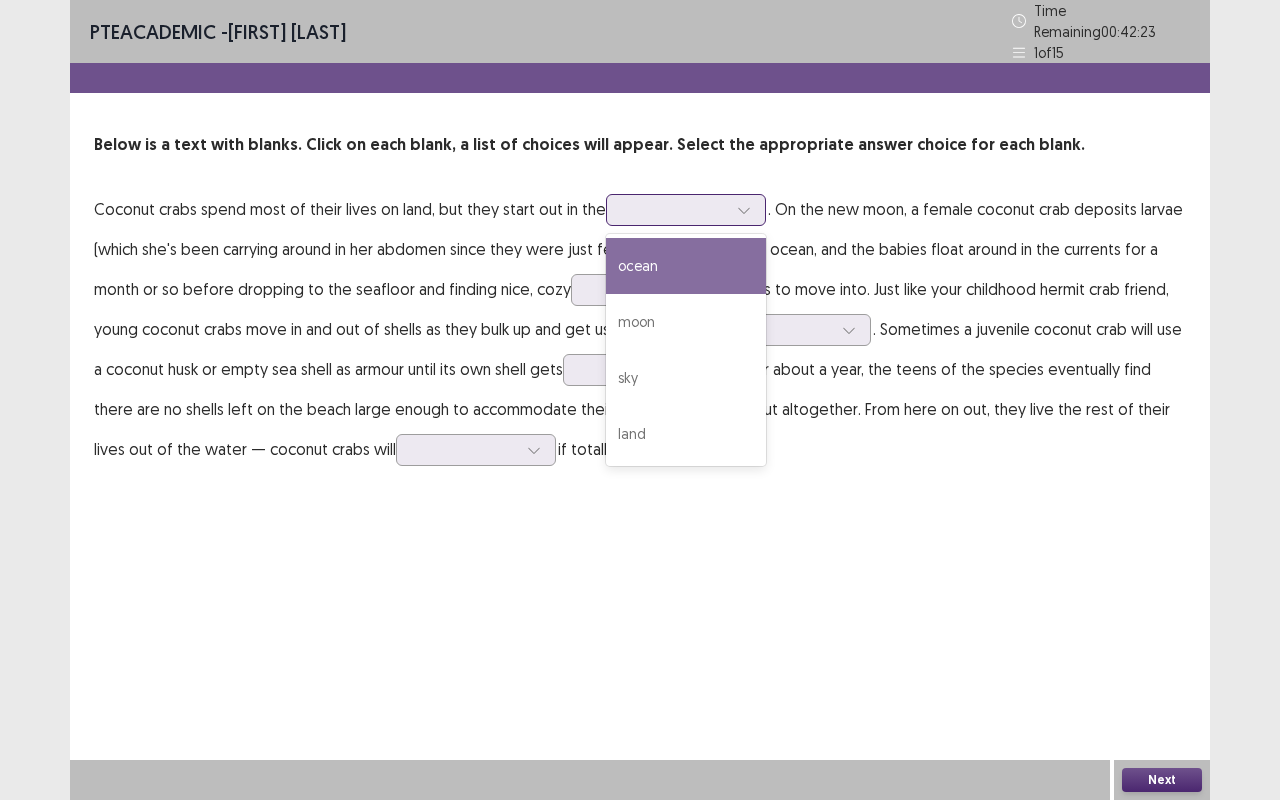 click on "ocean" at bounding box center [686, 266] 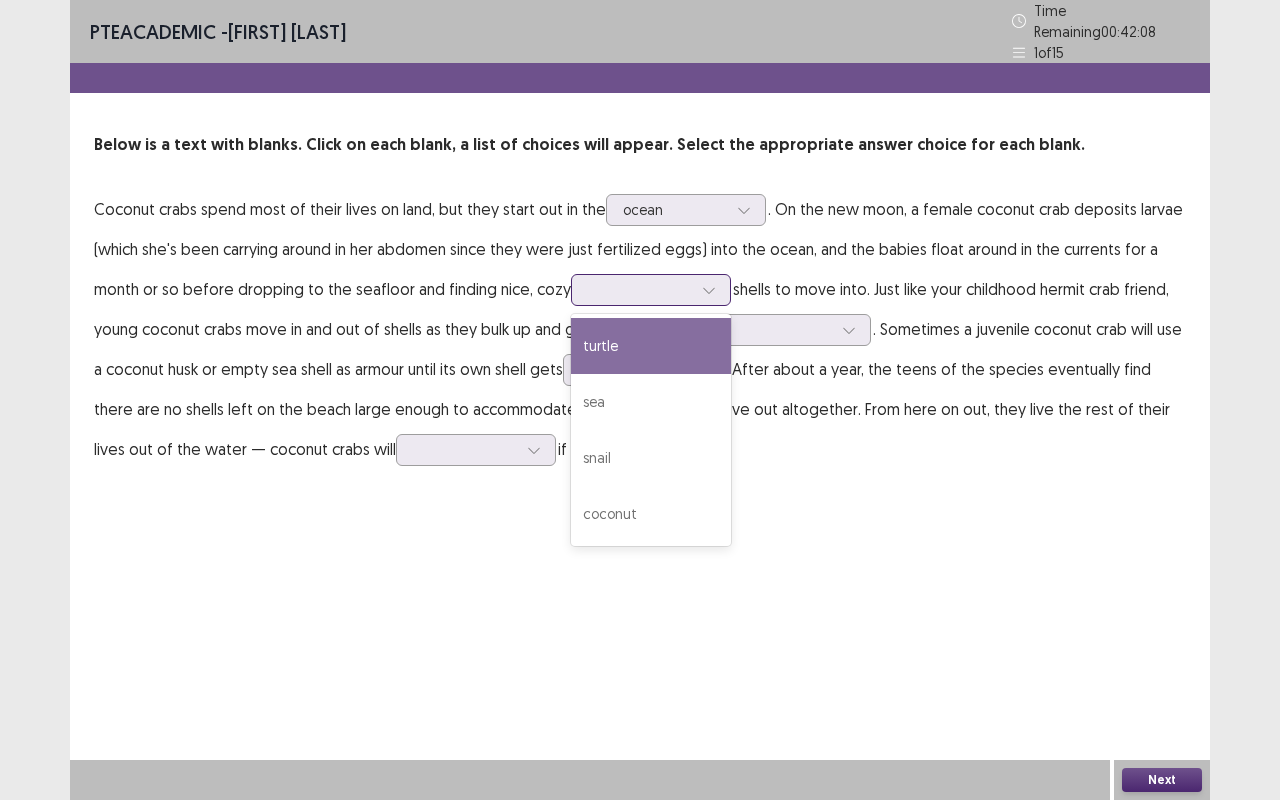 click at bounding box center [640, 289] 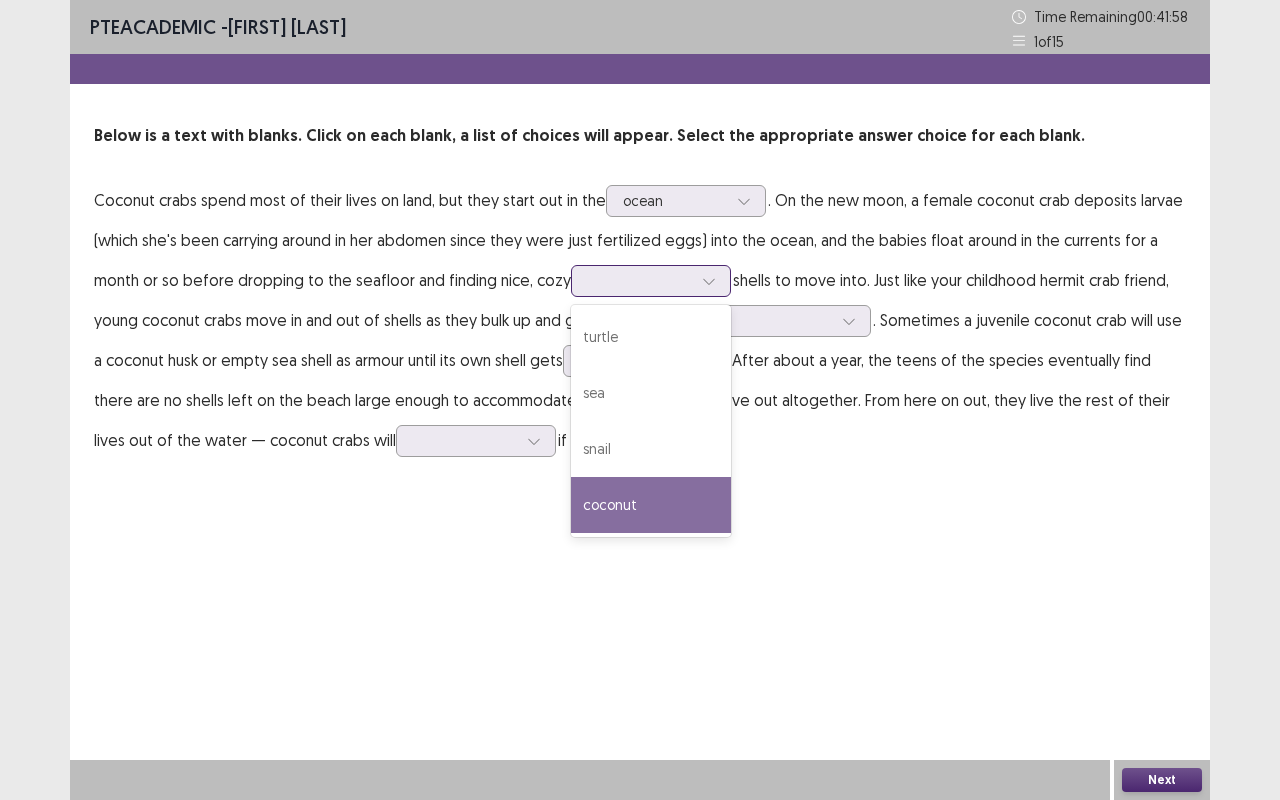 click on "coconut" at bounding box center (651, 505) 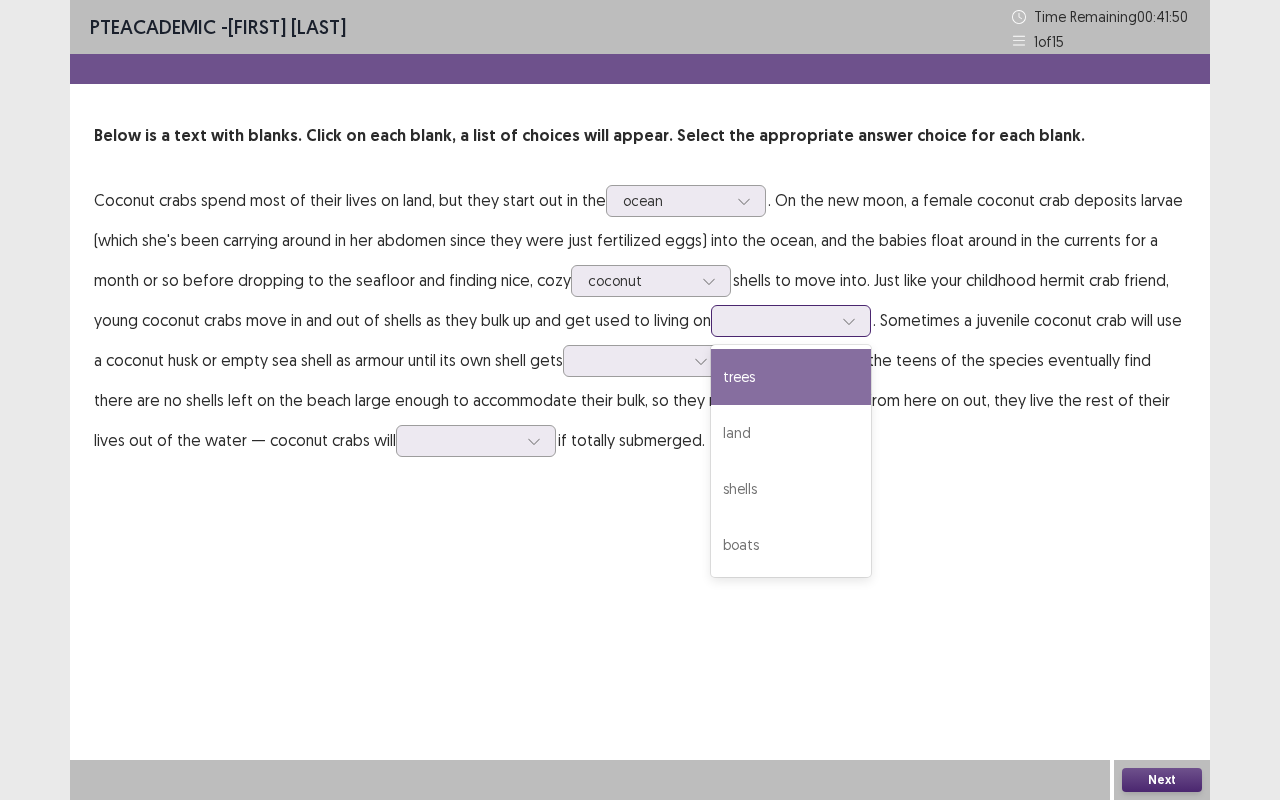 click at bounding box center [780, 320] 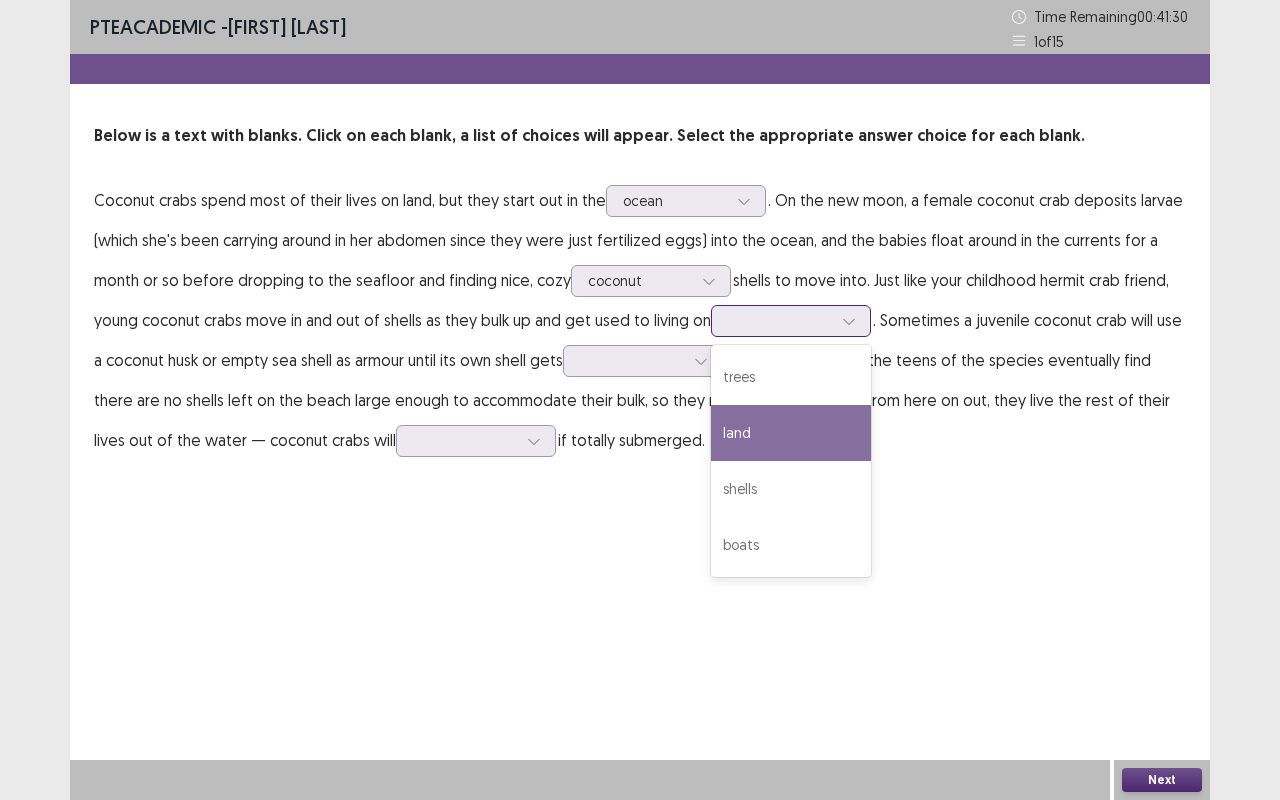 click on "land" at bounding box center [791, 433] 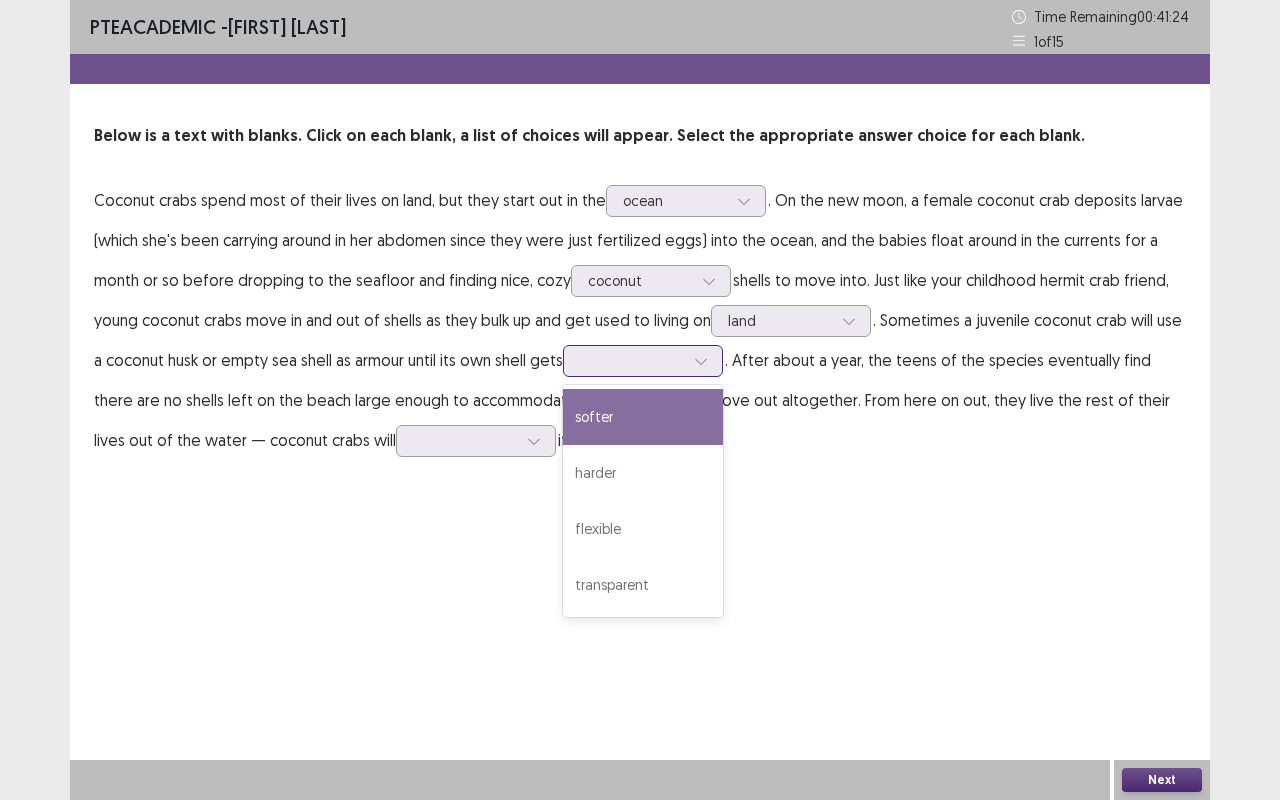 click at bounding box center [632, 360] 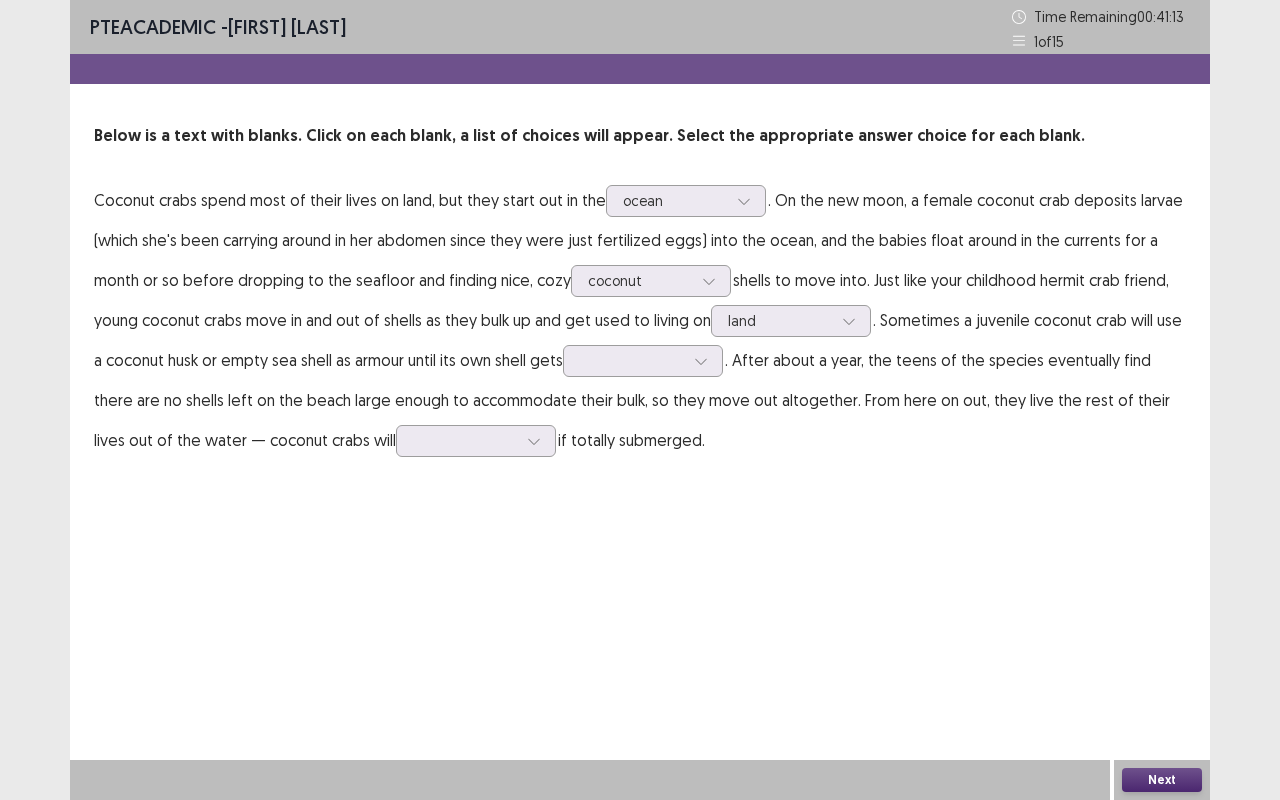 click on "Coconut crabs spend most of their lives on land, but they start out in the ocean. On the new moon, a female coconut crab deposits larvae (which she's been carrying around in her abdomen since they were just fertilized eggs) into the ocean, and the babies float around in the currents for a month or so before dropping to the seafloor and finding nice, cozy coconut shells to move into. Just like your childhood hermit crab friend, young coconut crabs move in and out of shells as they bulk up and get used to living on land. Sometimes a juvenile coconut crab will use a coconut husk or empty sea shell as armour until its own shell gets bigger. After about a year, the teens of the species eventually find there are no shells left on the beach large enough to accommodate their bulk, so they move out altogether. From here on out, they live the rest of their lives out of the water — coconut crabs will drown if totally submerged." at bounding box center [640, 320] 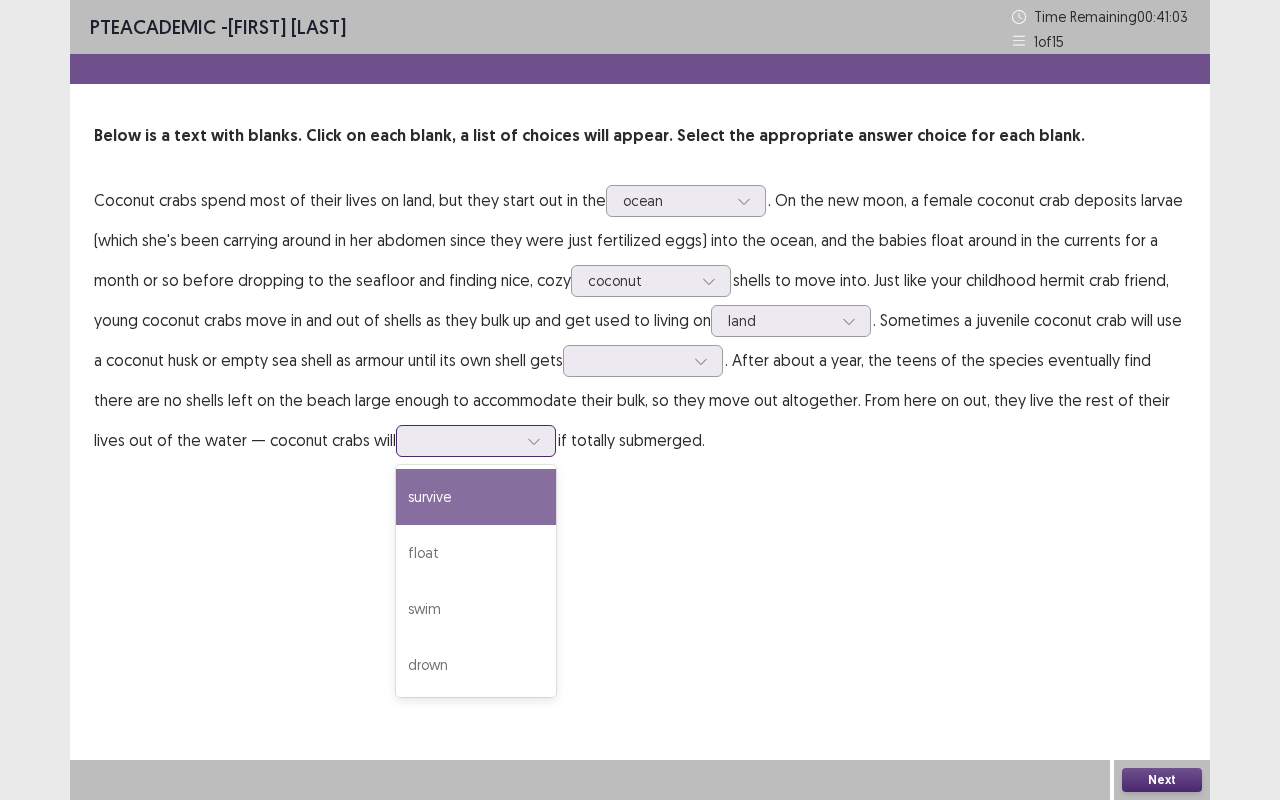 click at bounding box center [465, 440] 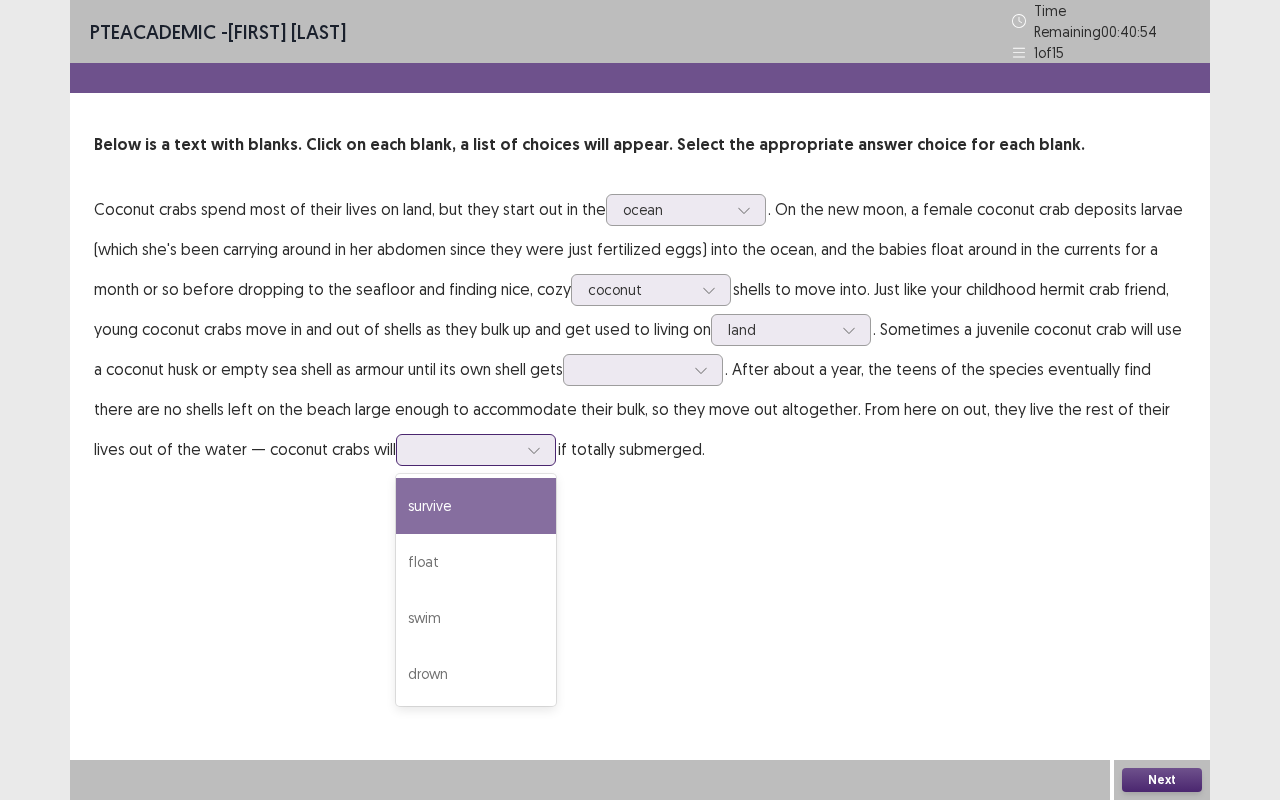 click on "survive" at bounding box center [476, 506] 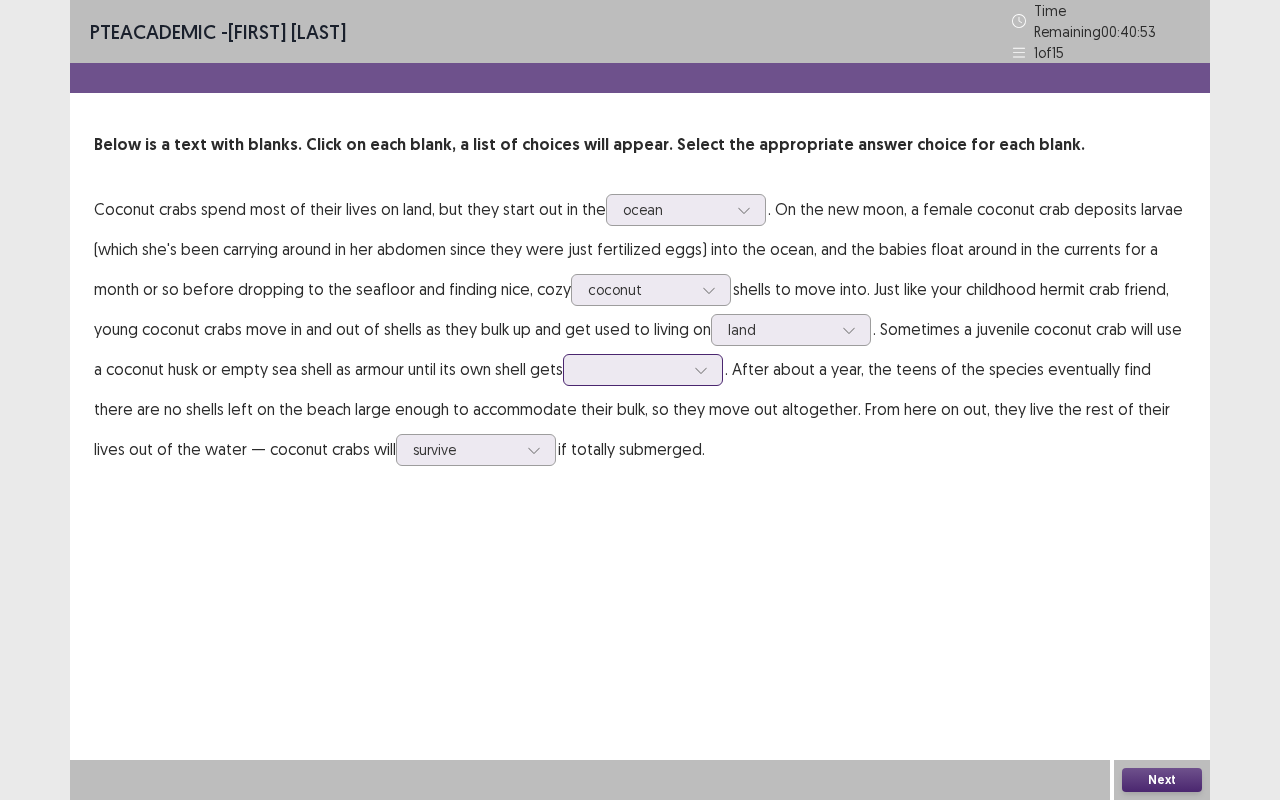 click at bounding box center (632, 369) 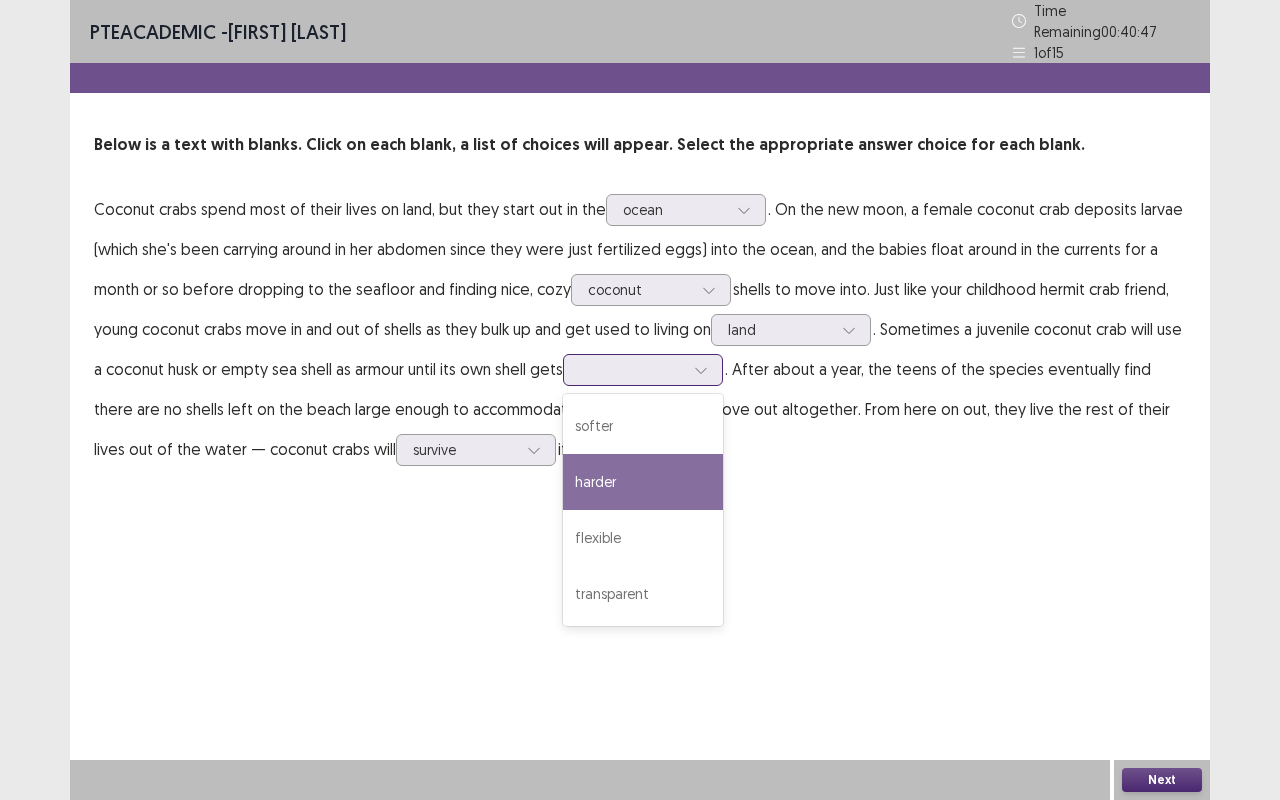 click on "harder" at bounding box center [643, 482] 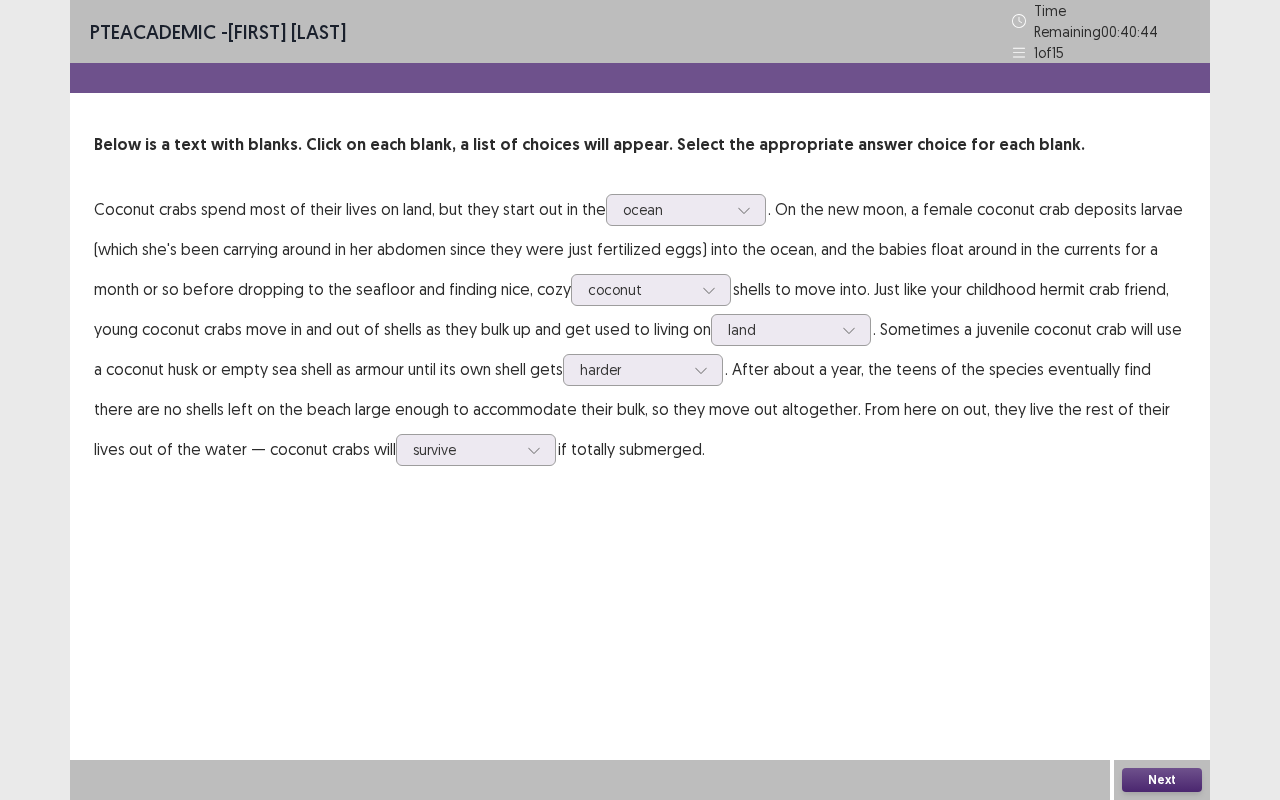click on "Next" at bounding box center (1162, 780) 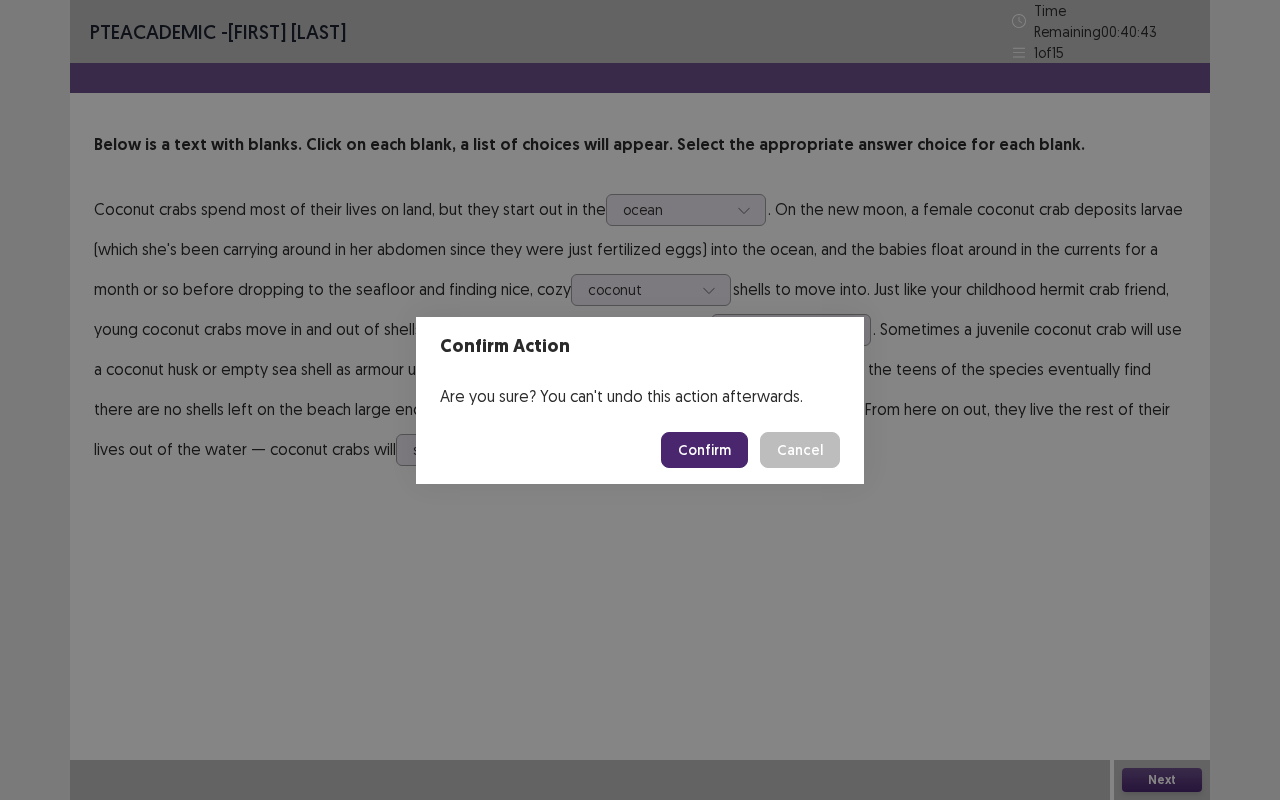click on "Confirm" at bounding box center (704, 450) 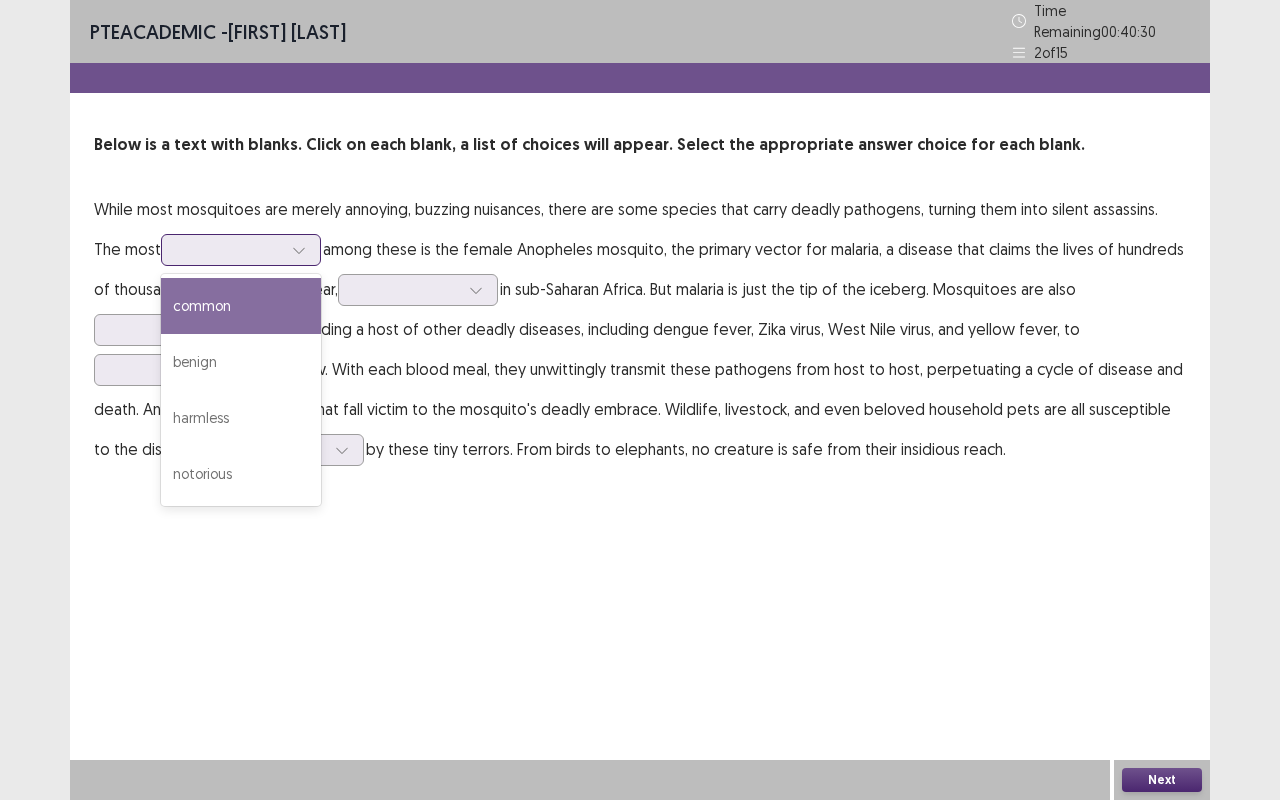 click at bounding box center (230, 249) 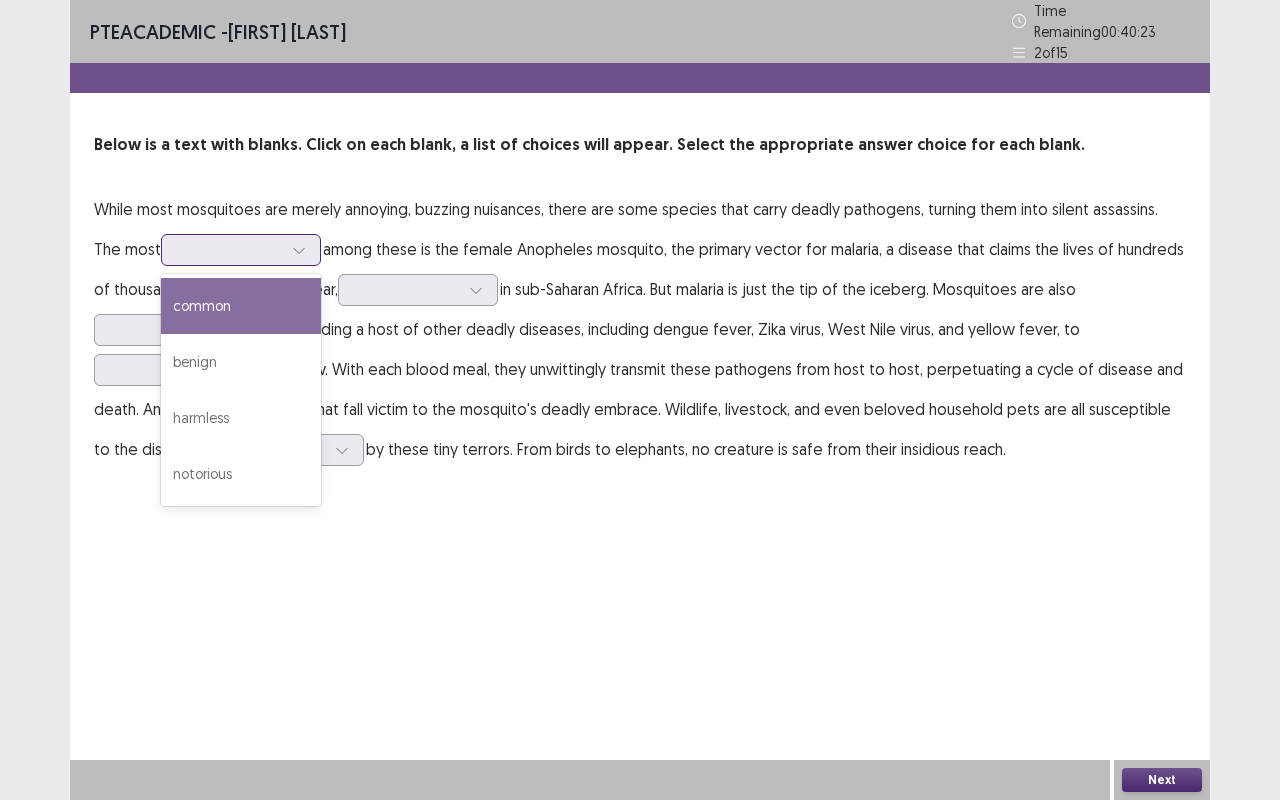 click on "common" at bounding box center [241, 306] 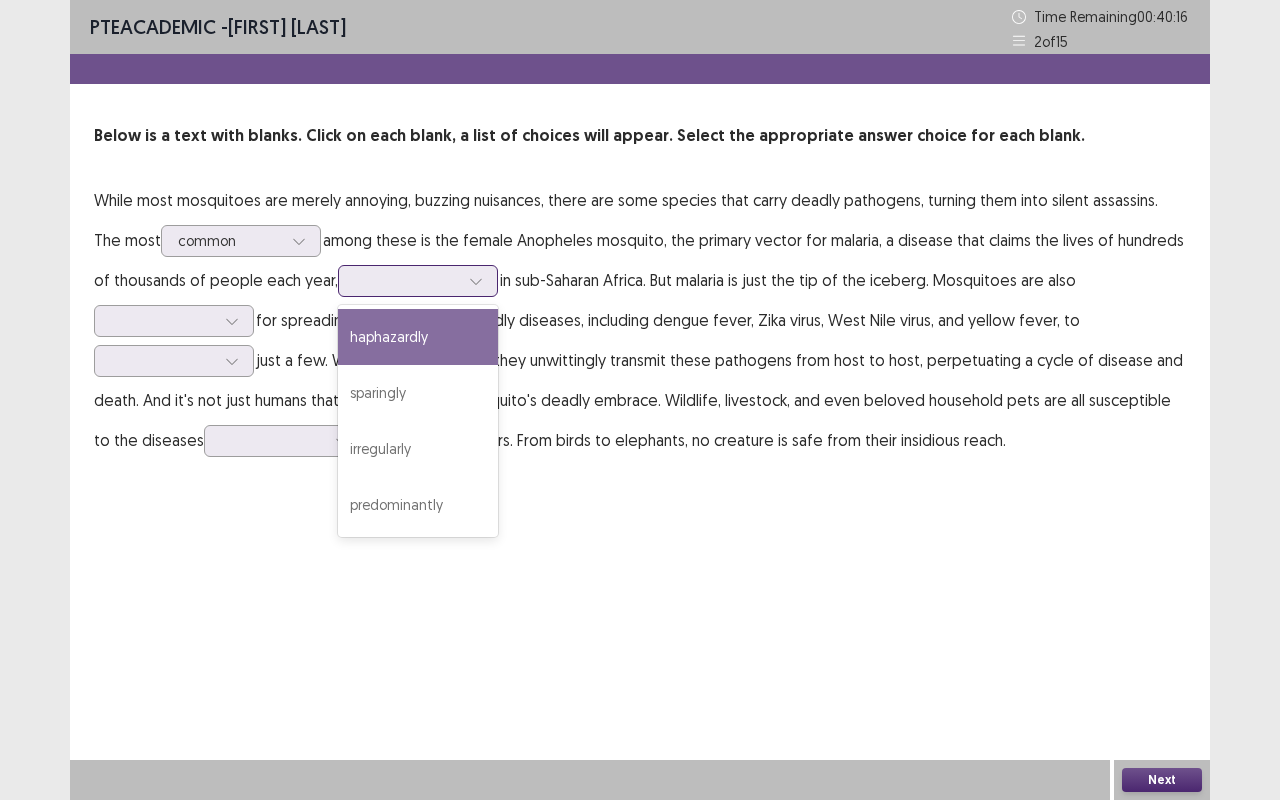 click at bounding box center [407, 280] 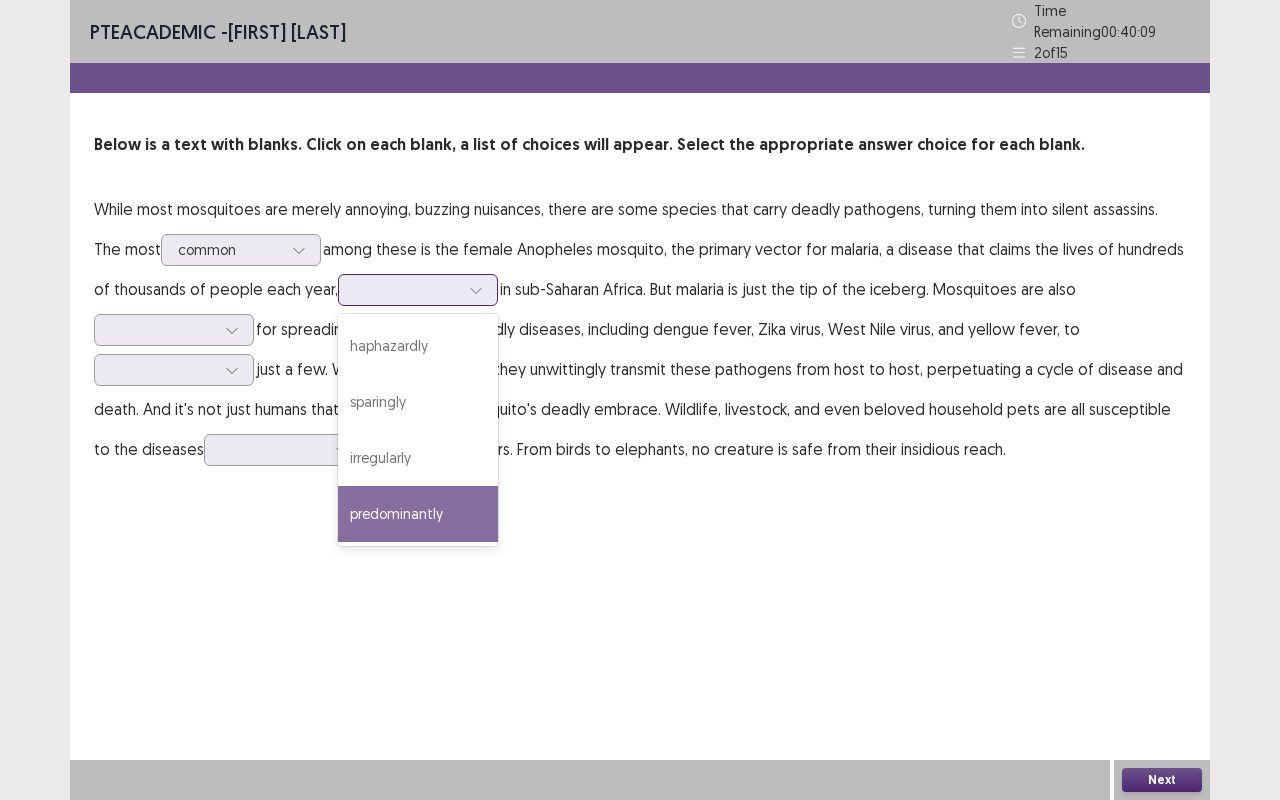 click on "predominantly" at bounding box center [418, 514] 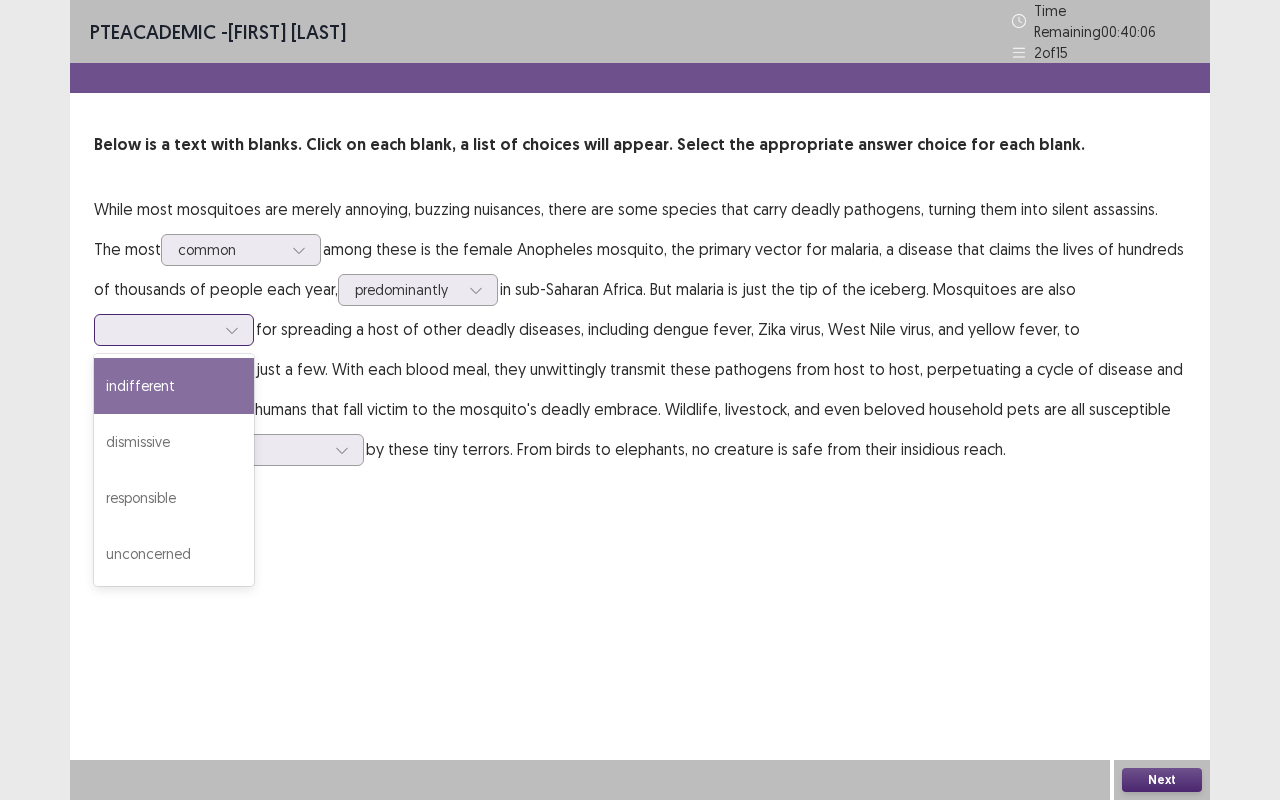 click 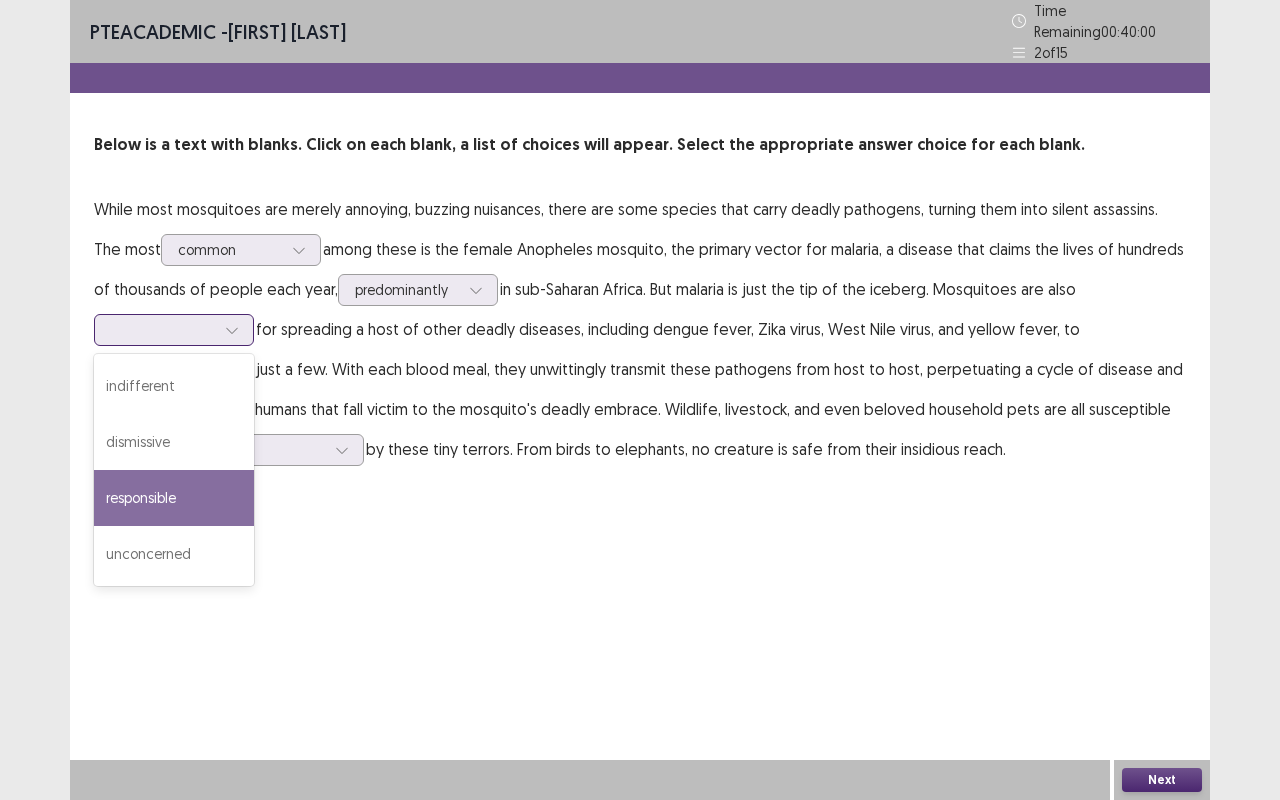 click on "responsible" at bounding box center [174, 498] 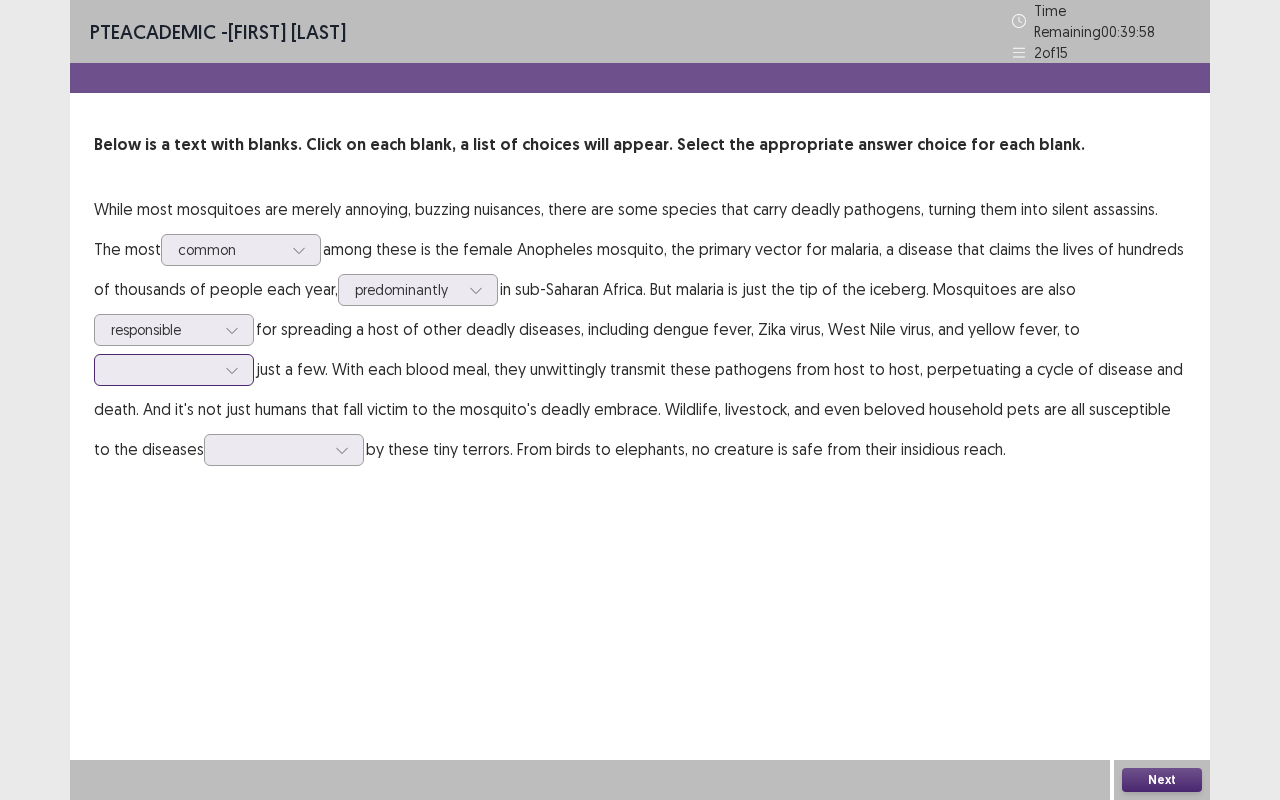 click at bounding box center [163, 369] 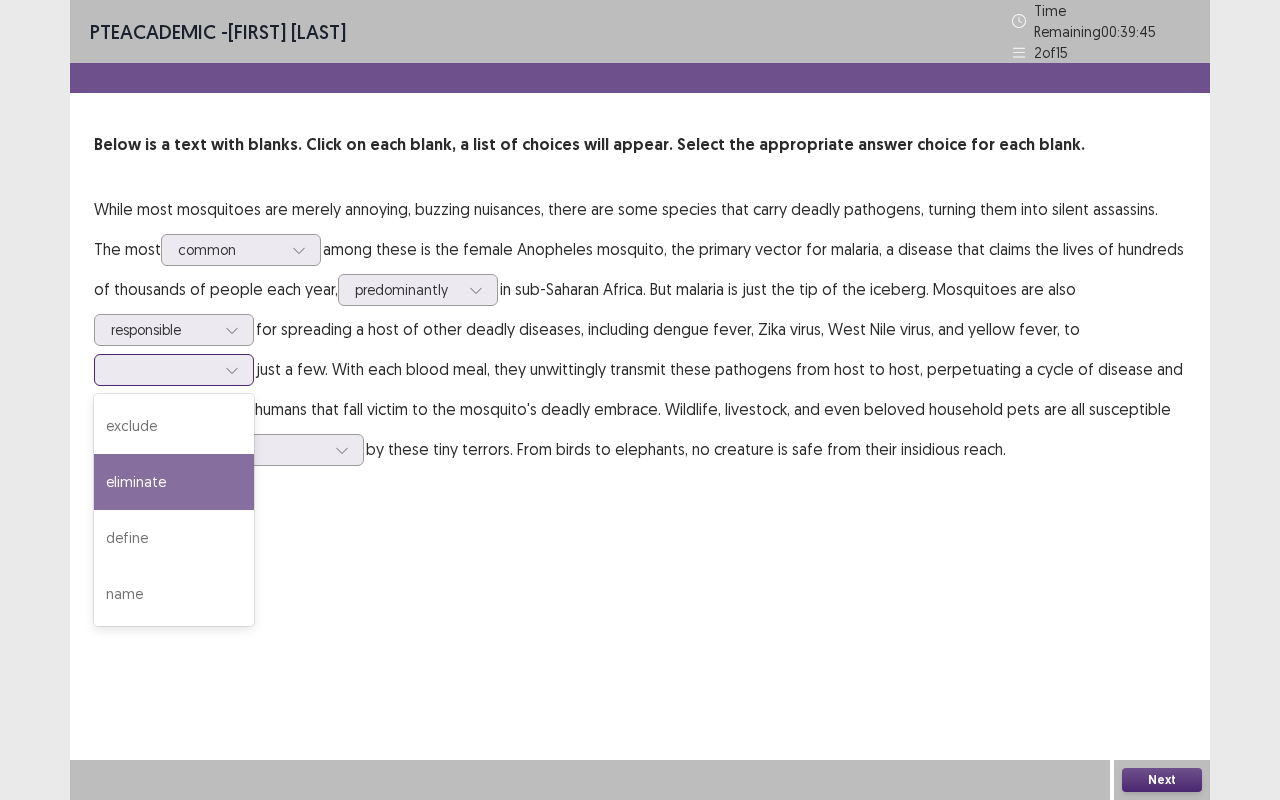 click on "eliminate" at bounding box center [174, 482] 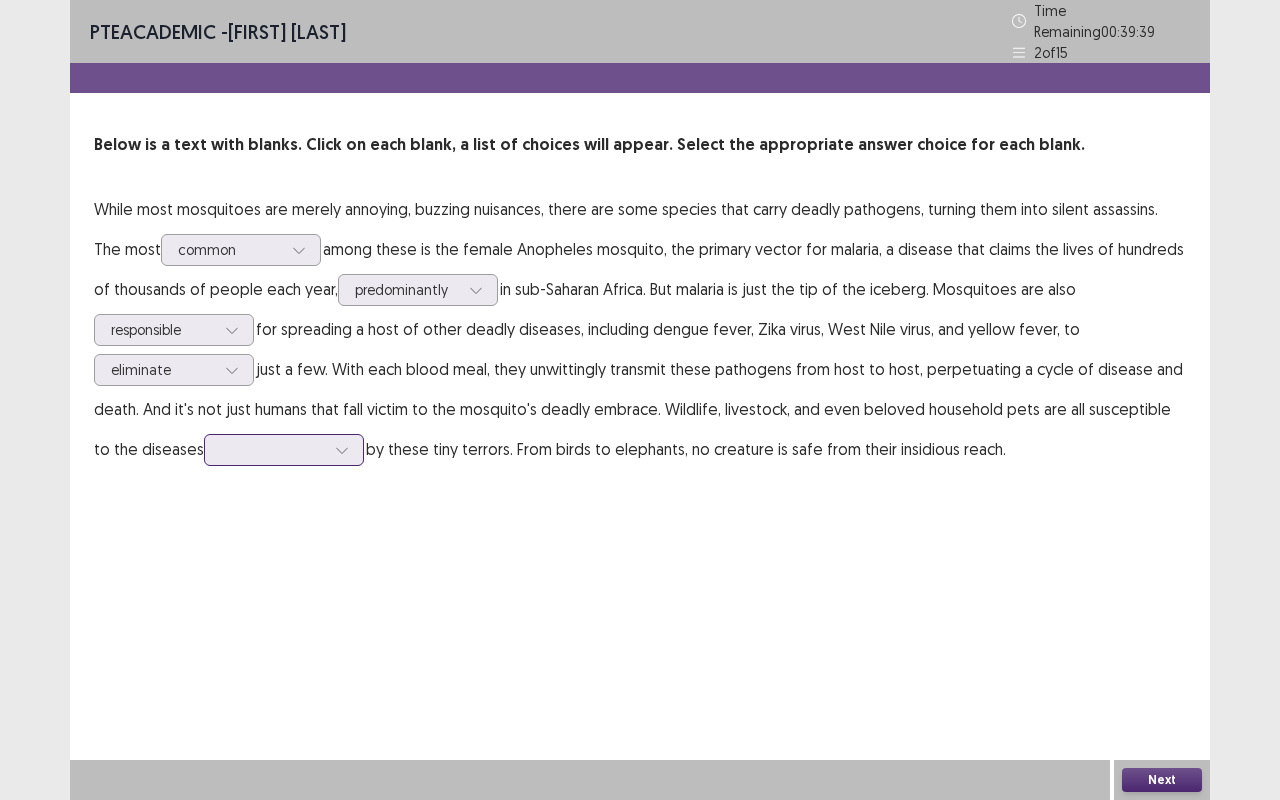 click at bounding box center (273, 449) 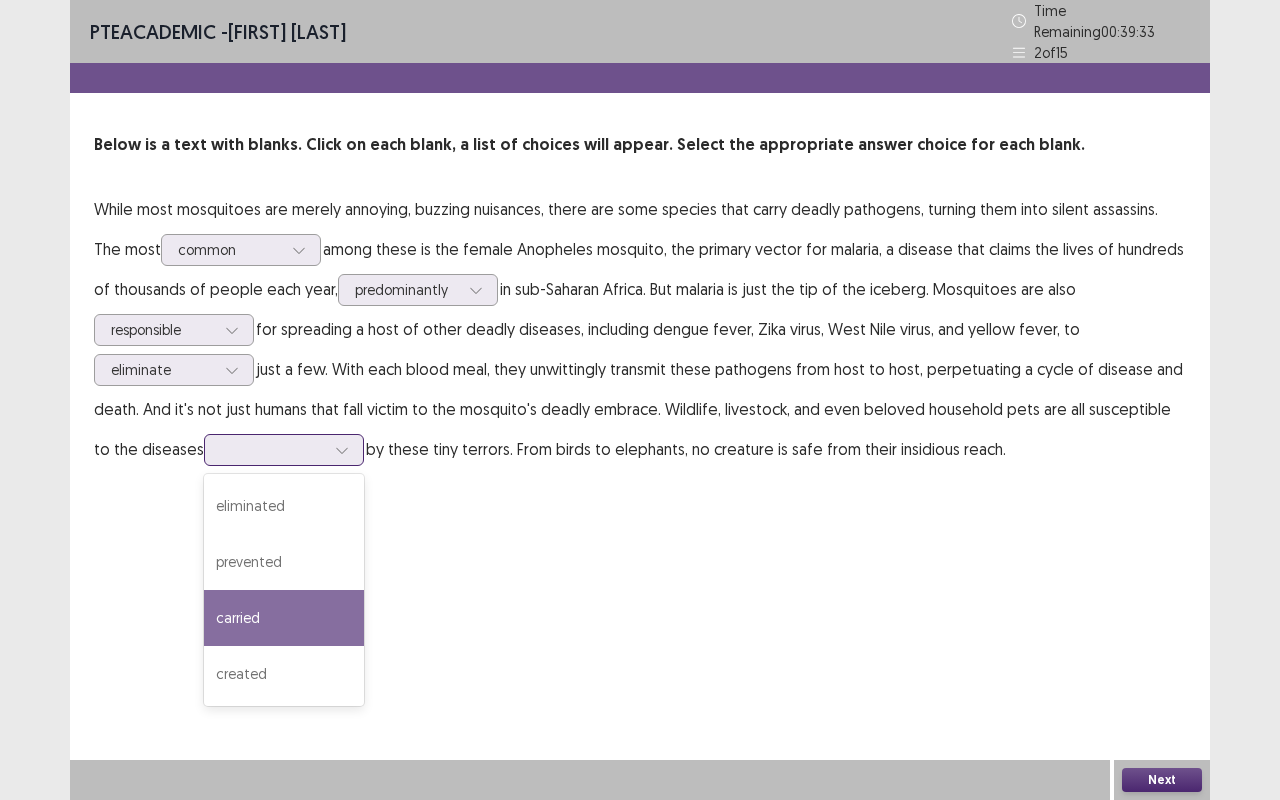 click on "carried" at bounding box center [284, 618] 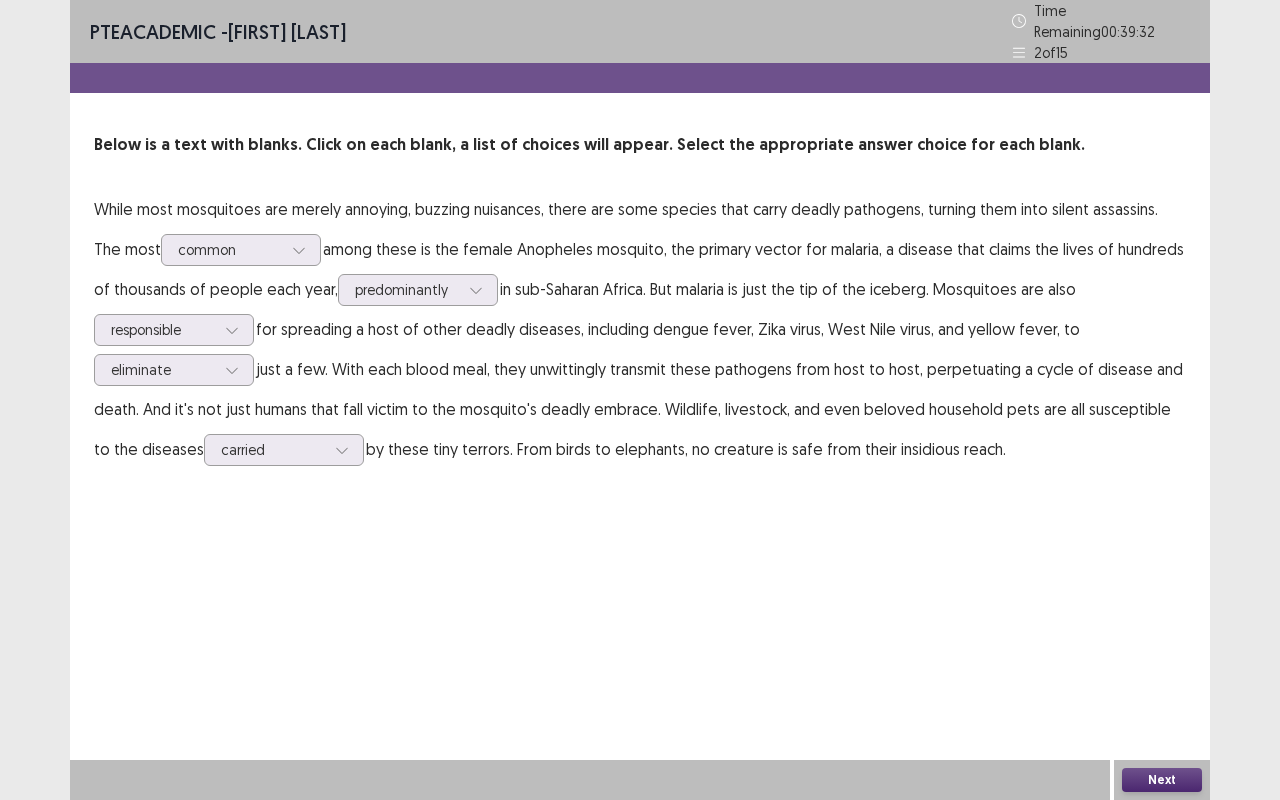 click on "Next" at bounding box center (1162, 780) 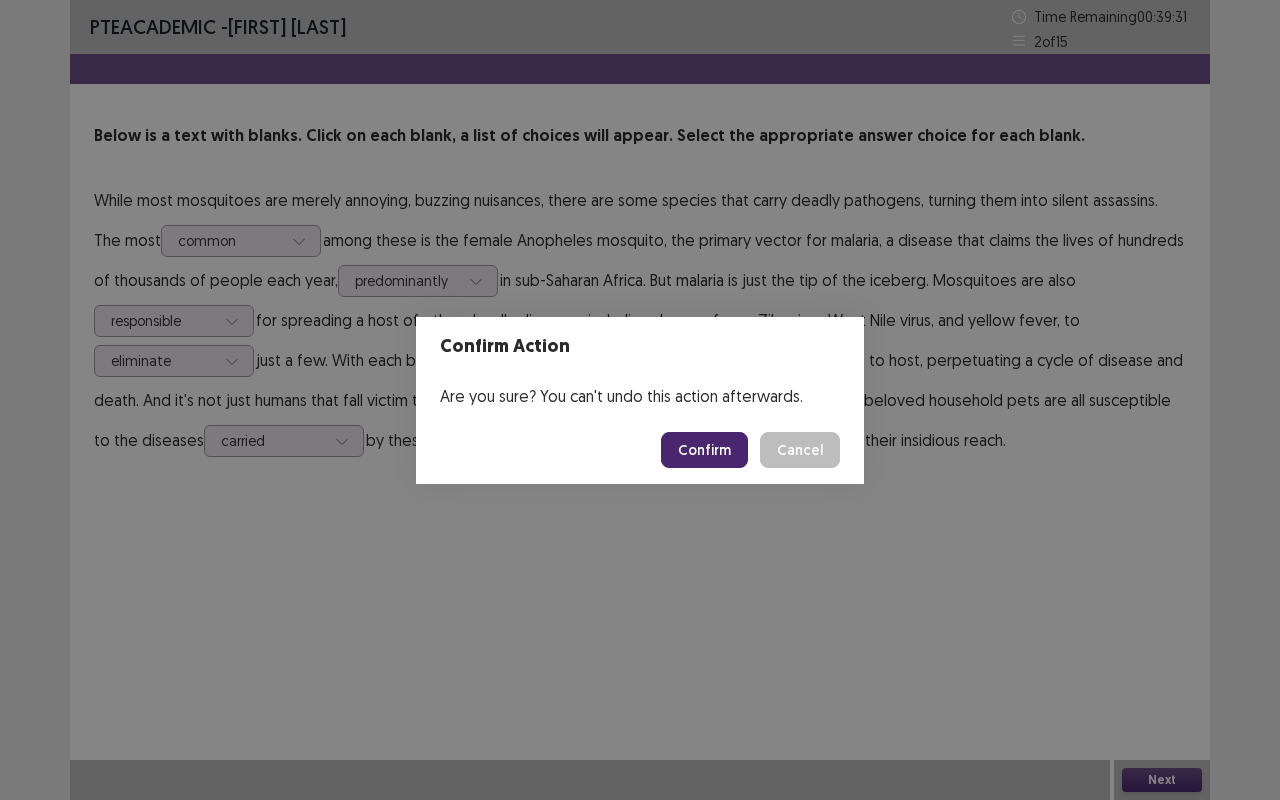 click on "Confirm" at bounding box center [704, 450] 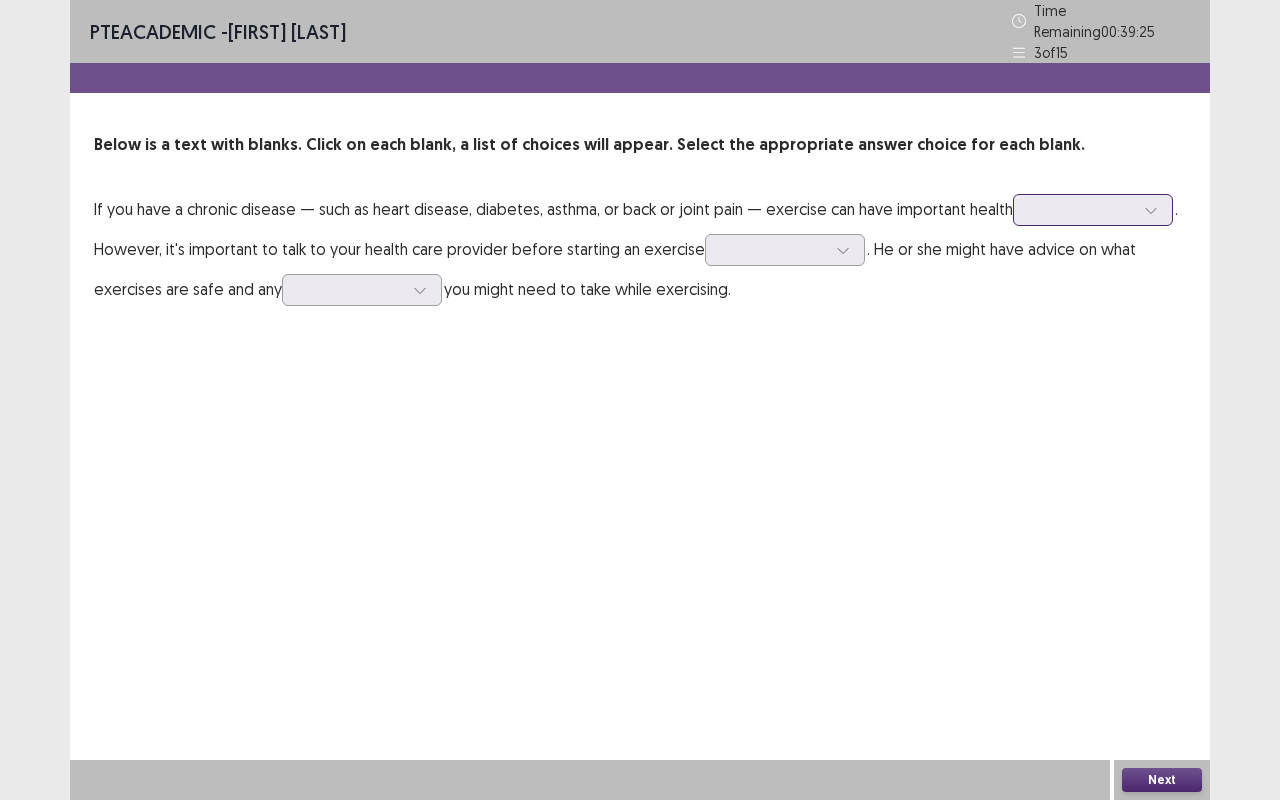 click at bounding box center (1082, 209) 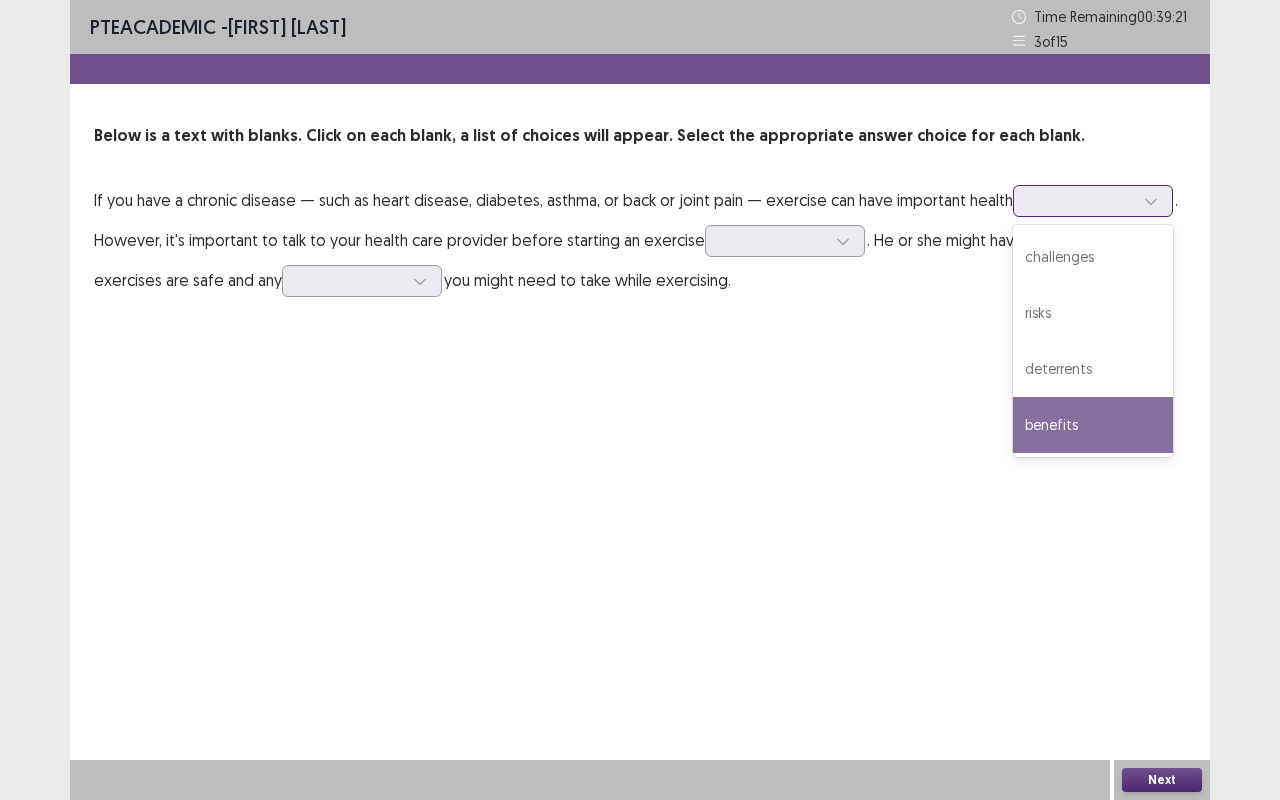 click on "benefits" at bounding box center [1093, 425] 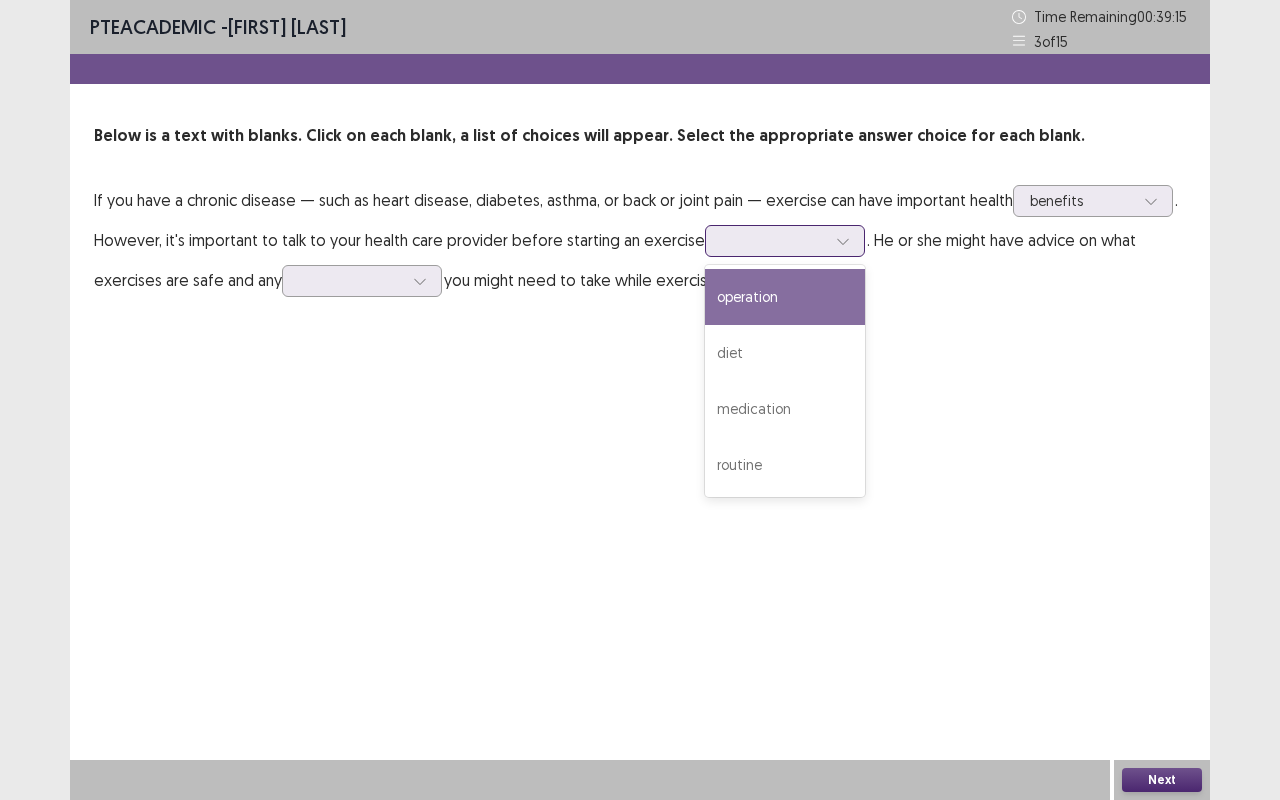 click at bounding box center [774, 240] 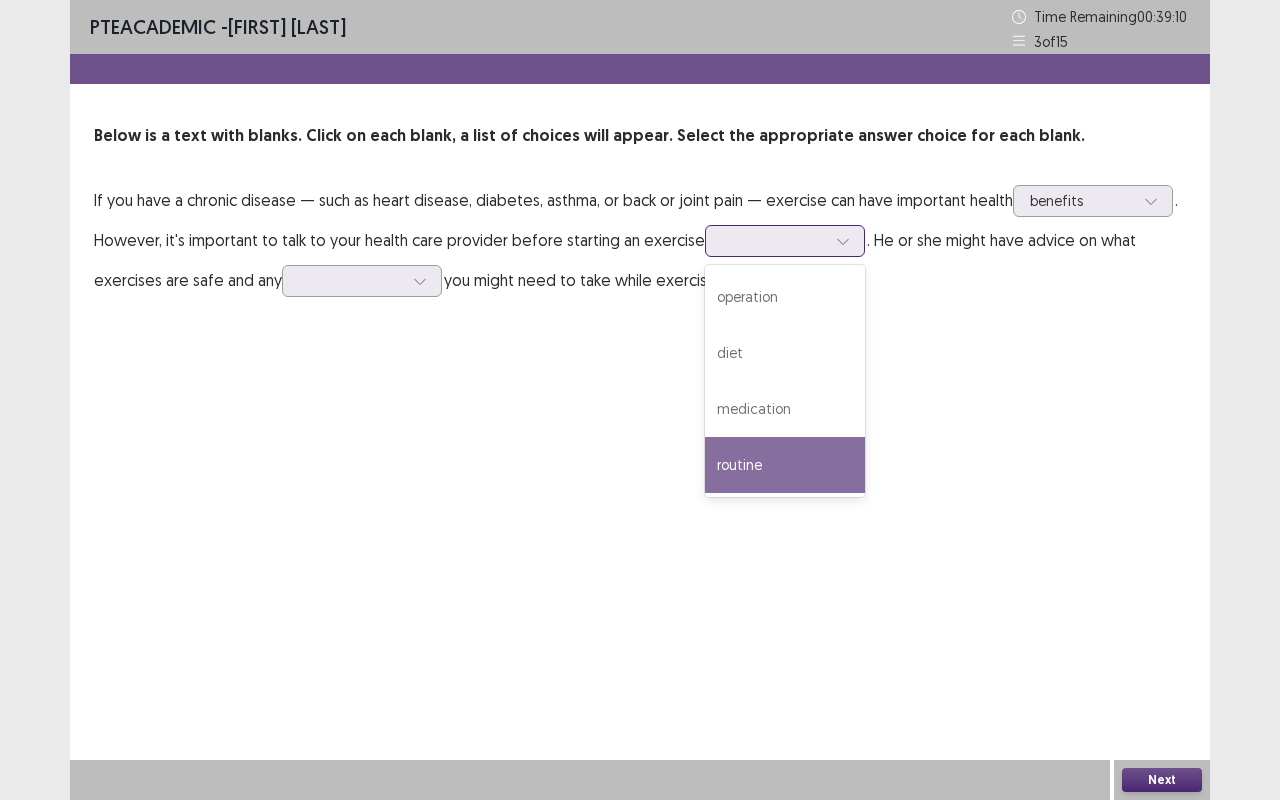 click on "routine" at bounding box center (785, 465) 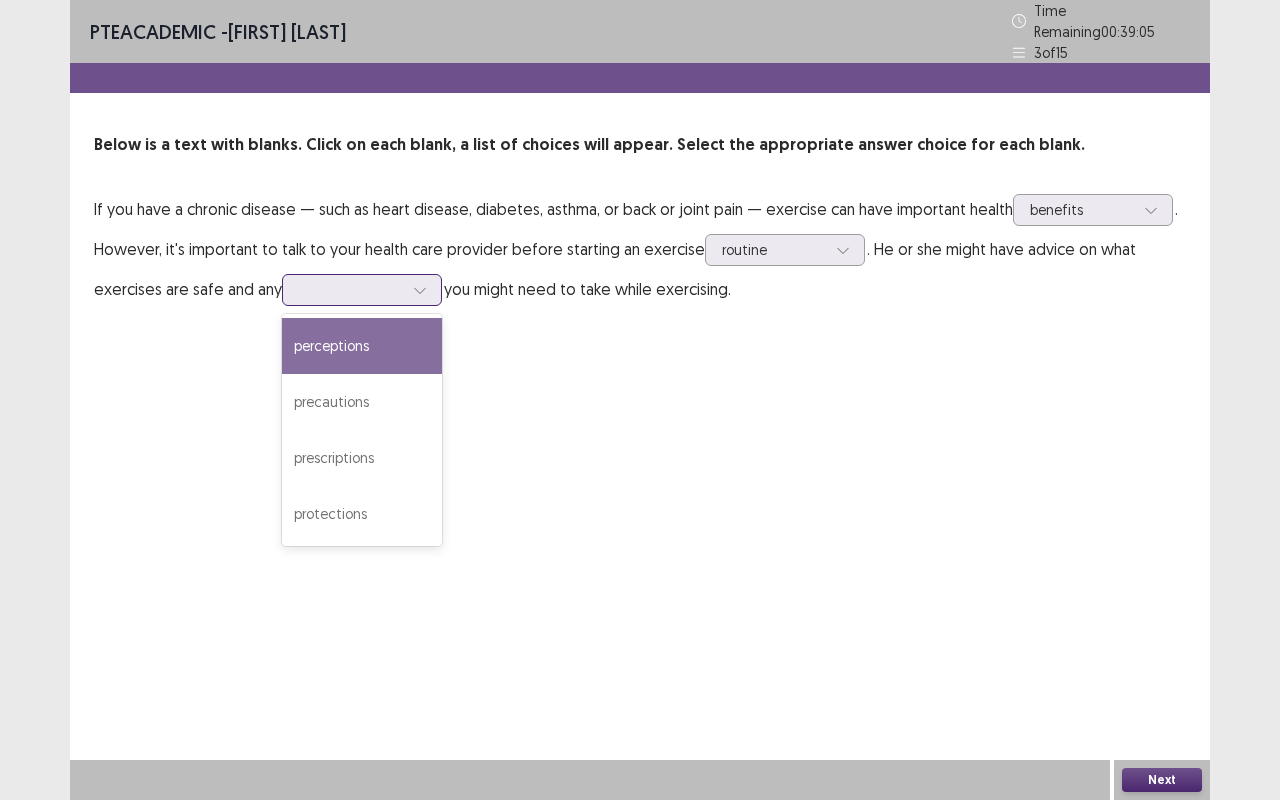 click at bounding box center (351, 289) 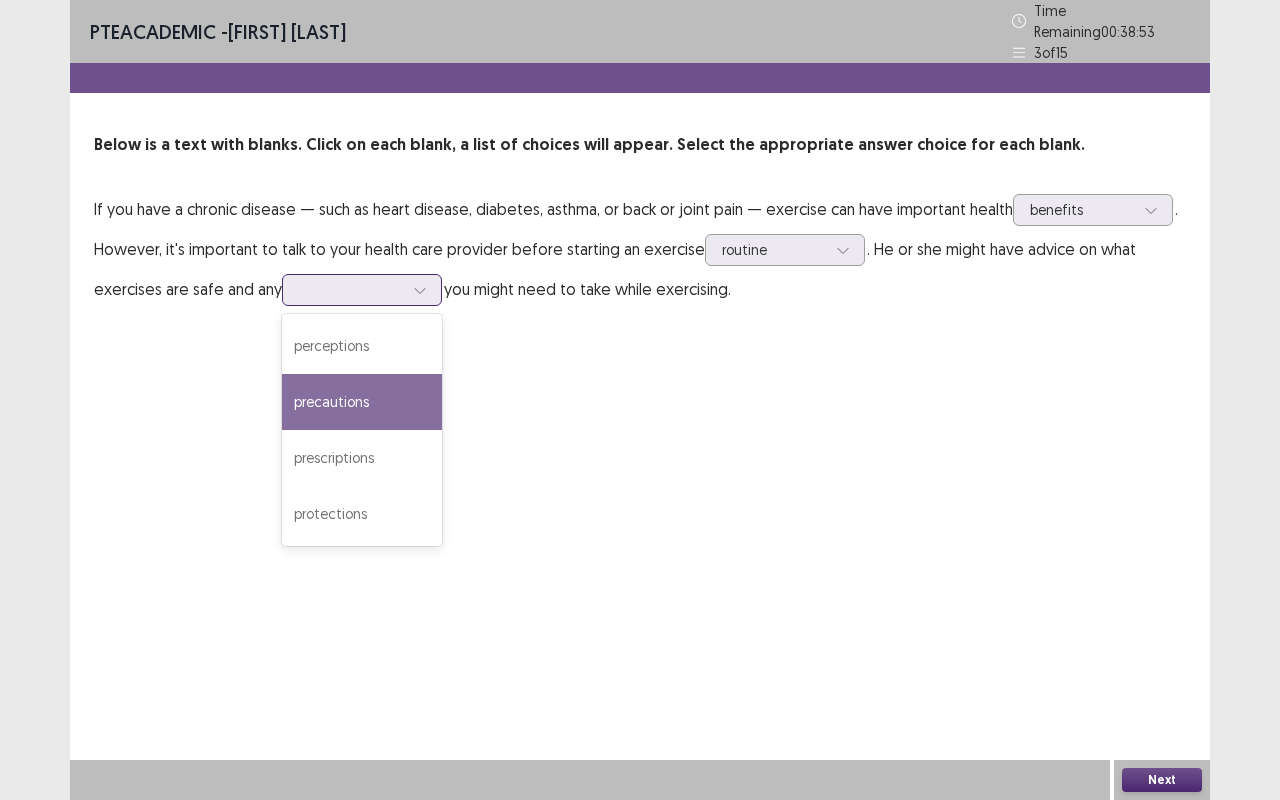 click on "precautions" at bounding box center [362, 402] 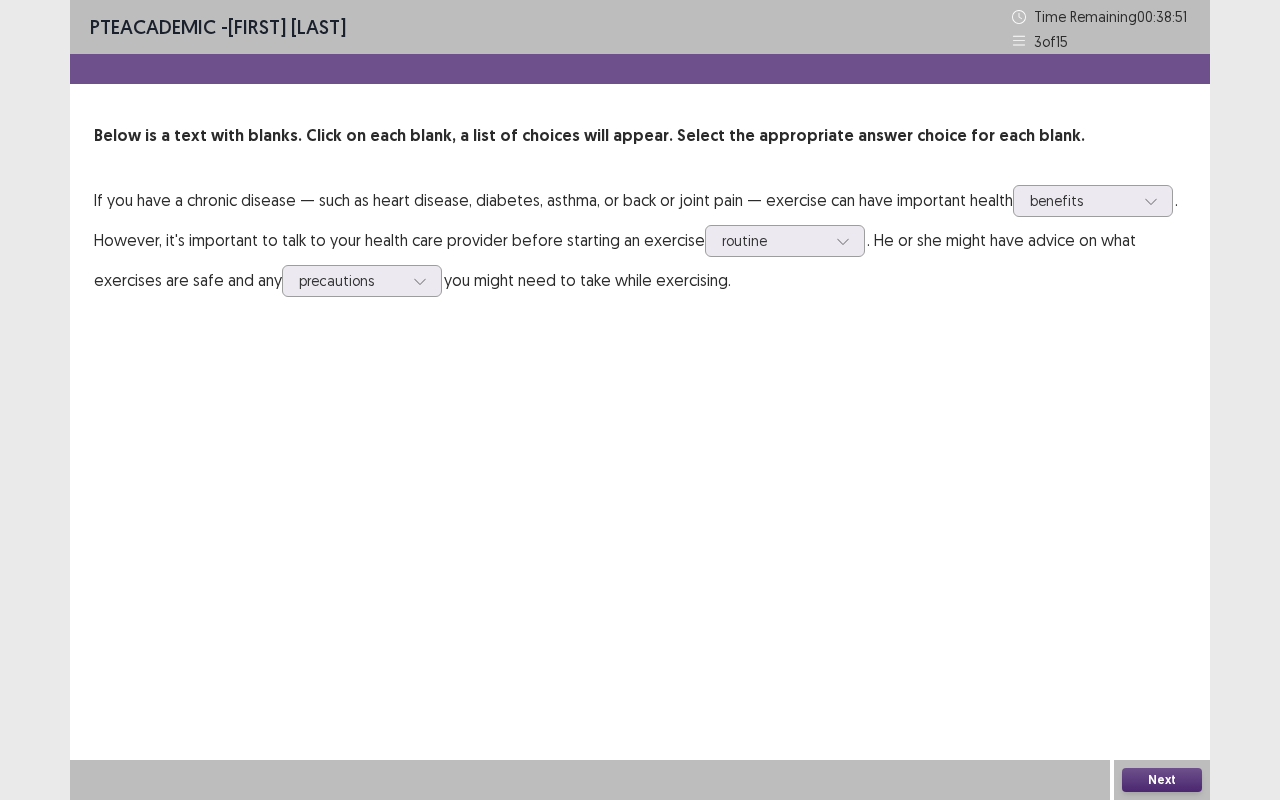 click on "Next" at bounding box center [1162, 780] 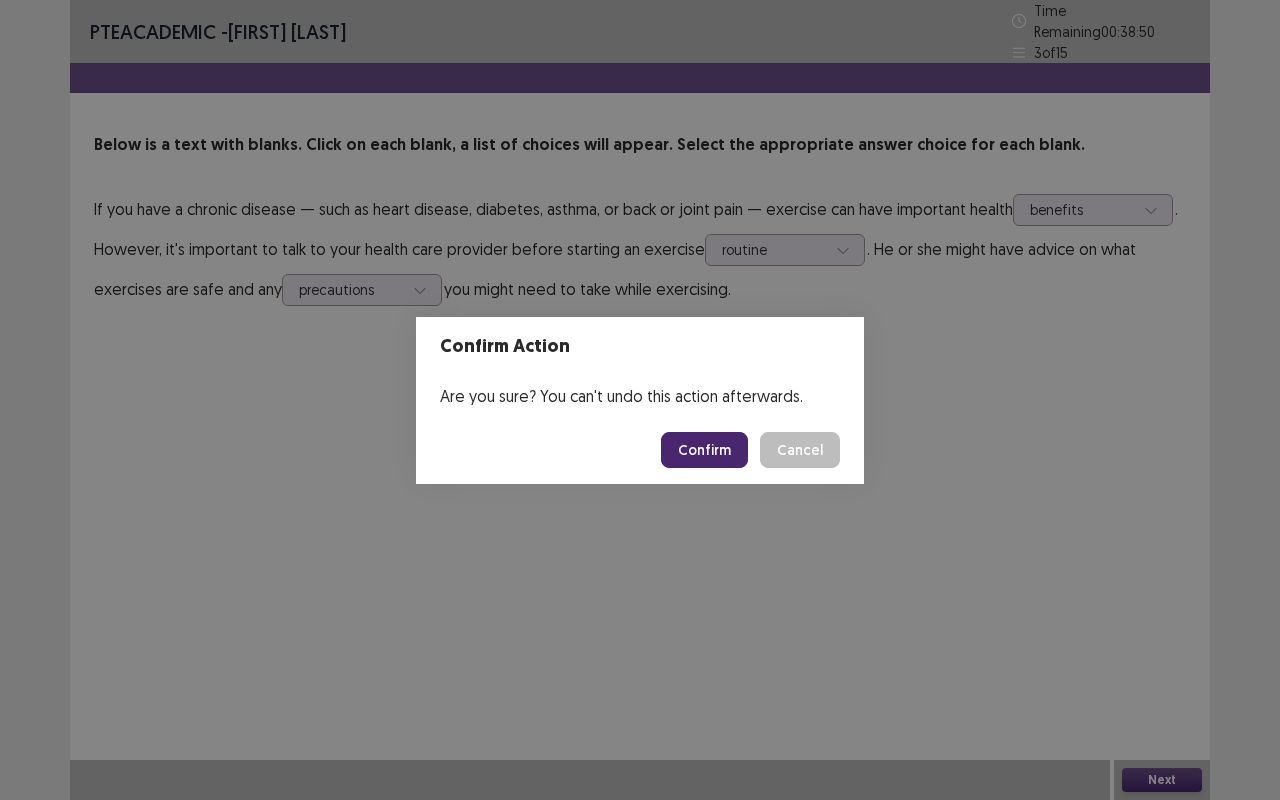 click on "Confirm" at bounding box center (704, 450) 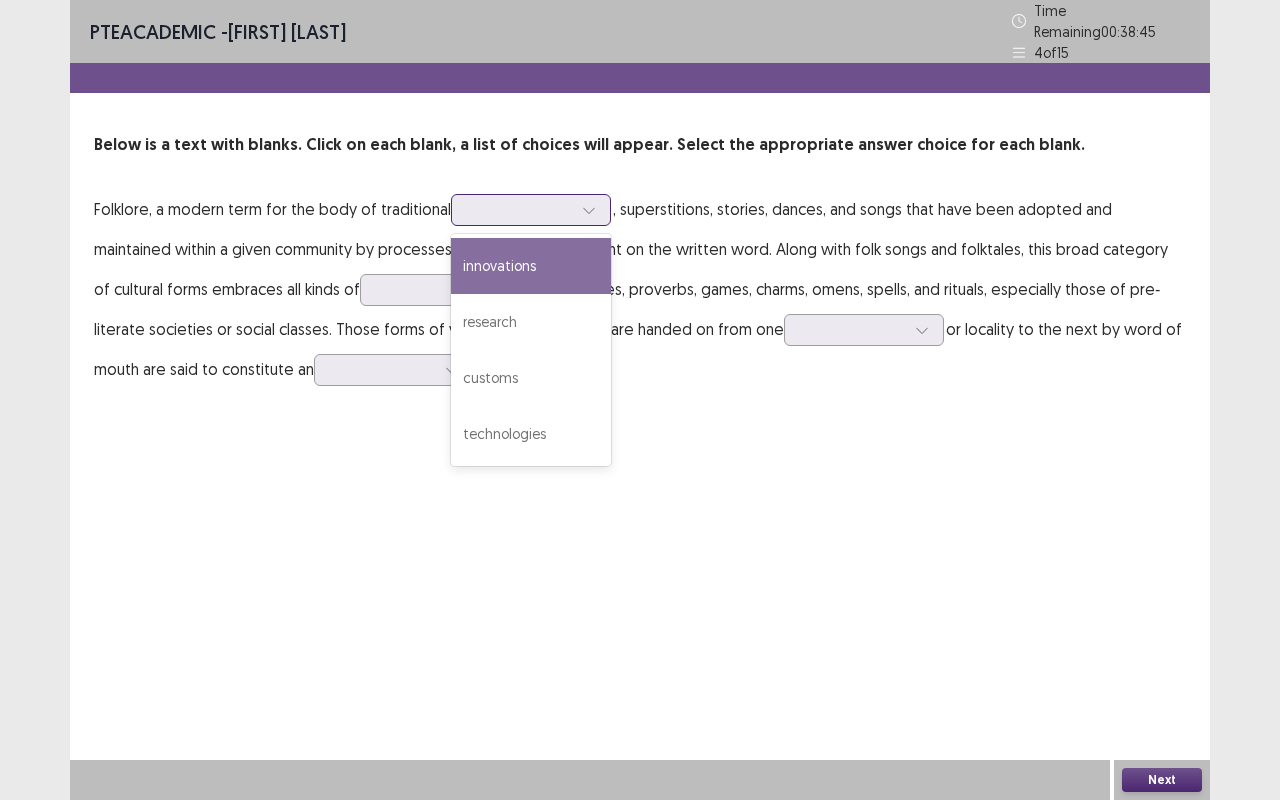 click at bounding box center [520, 209] 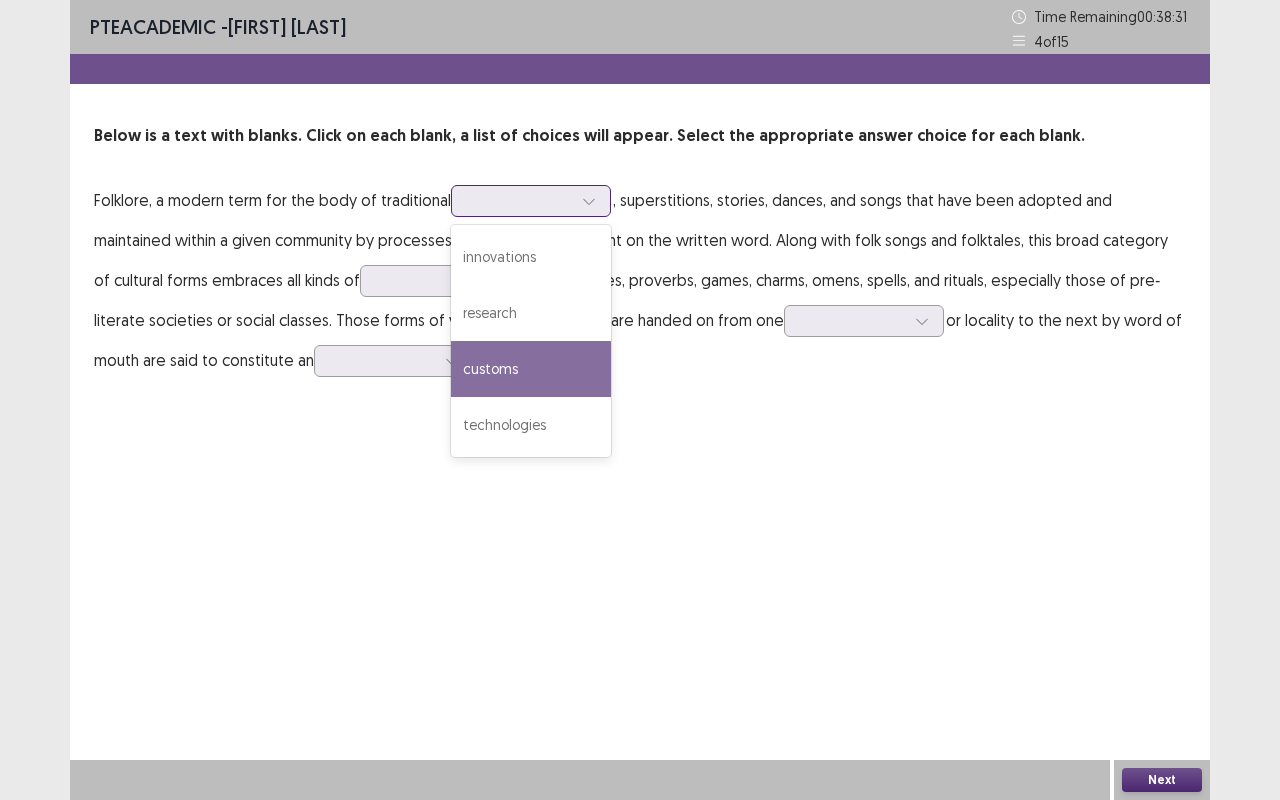 click on "customs" at bounding box center (531, 369) 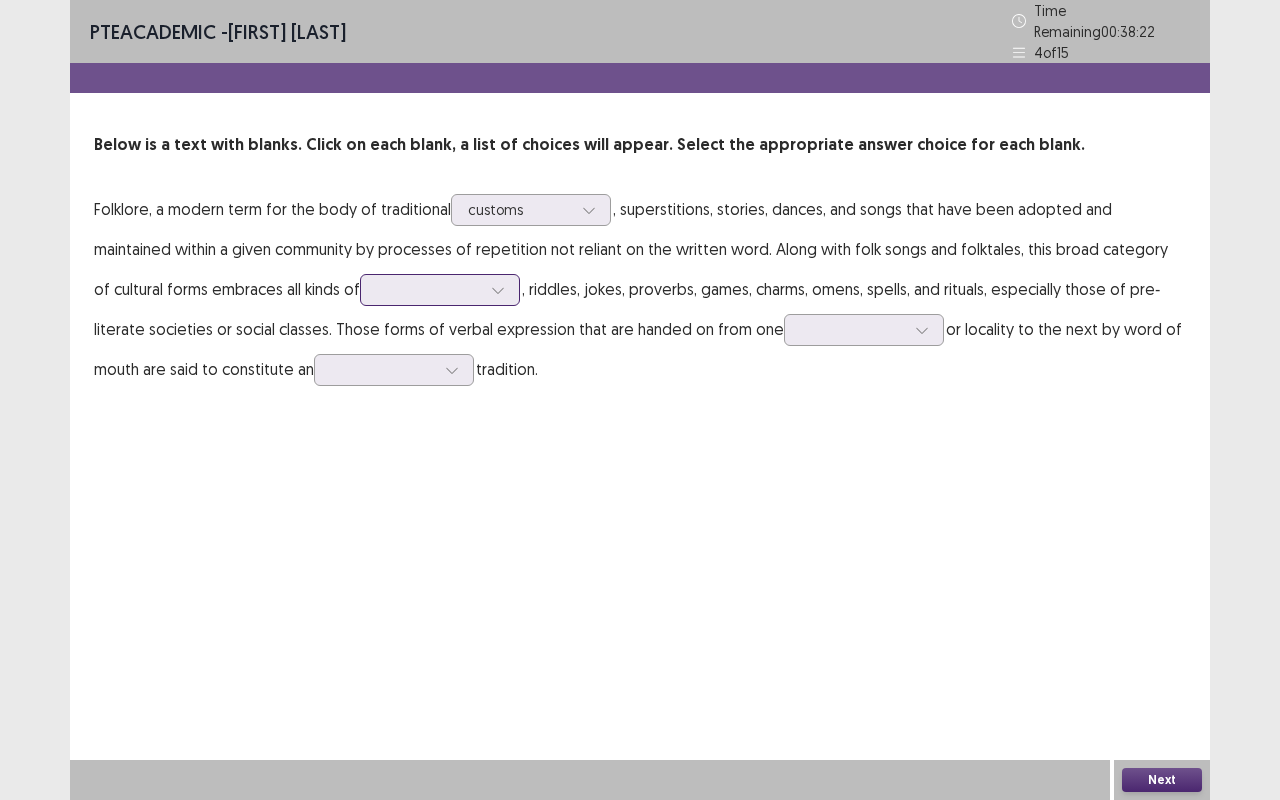 click at bounding box center (429, 289) 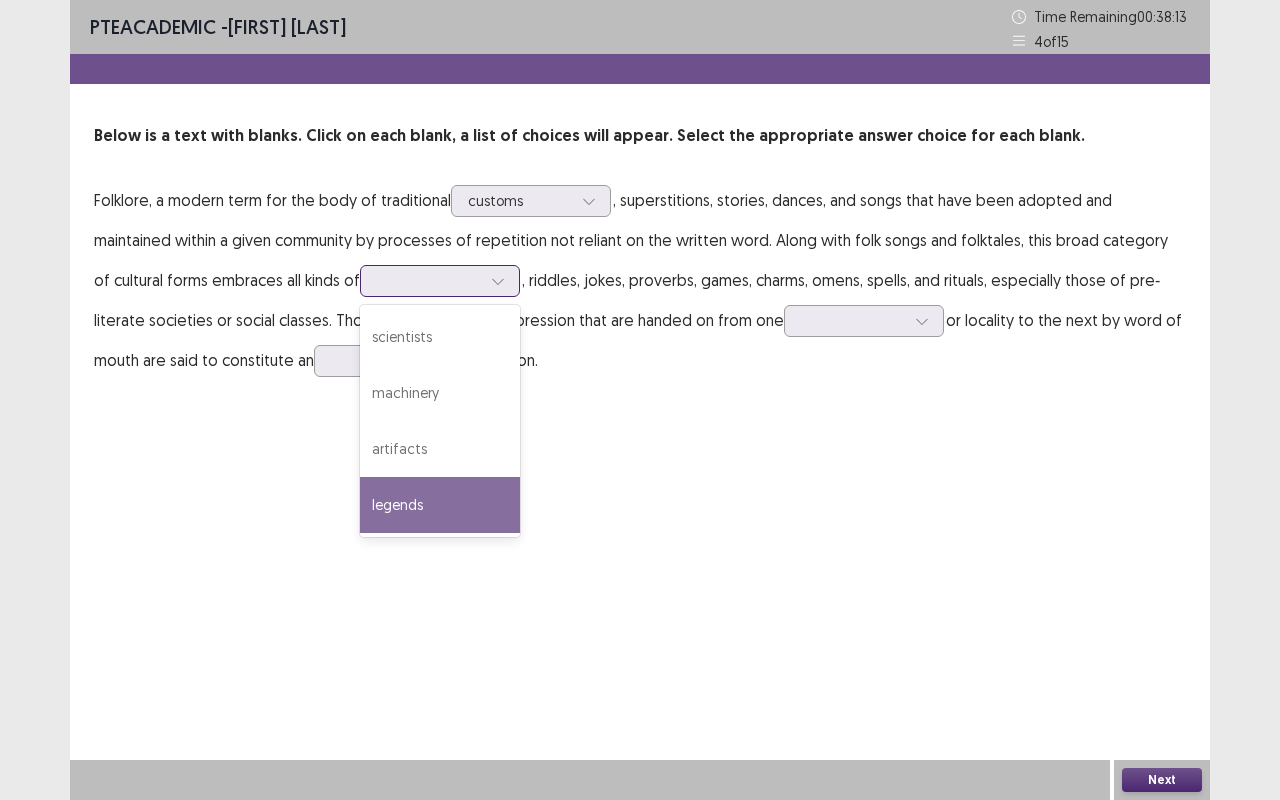 click on "legends" at bounding box center [440, 505] 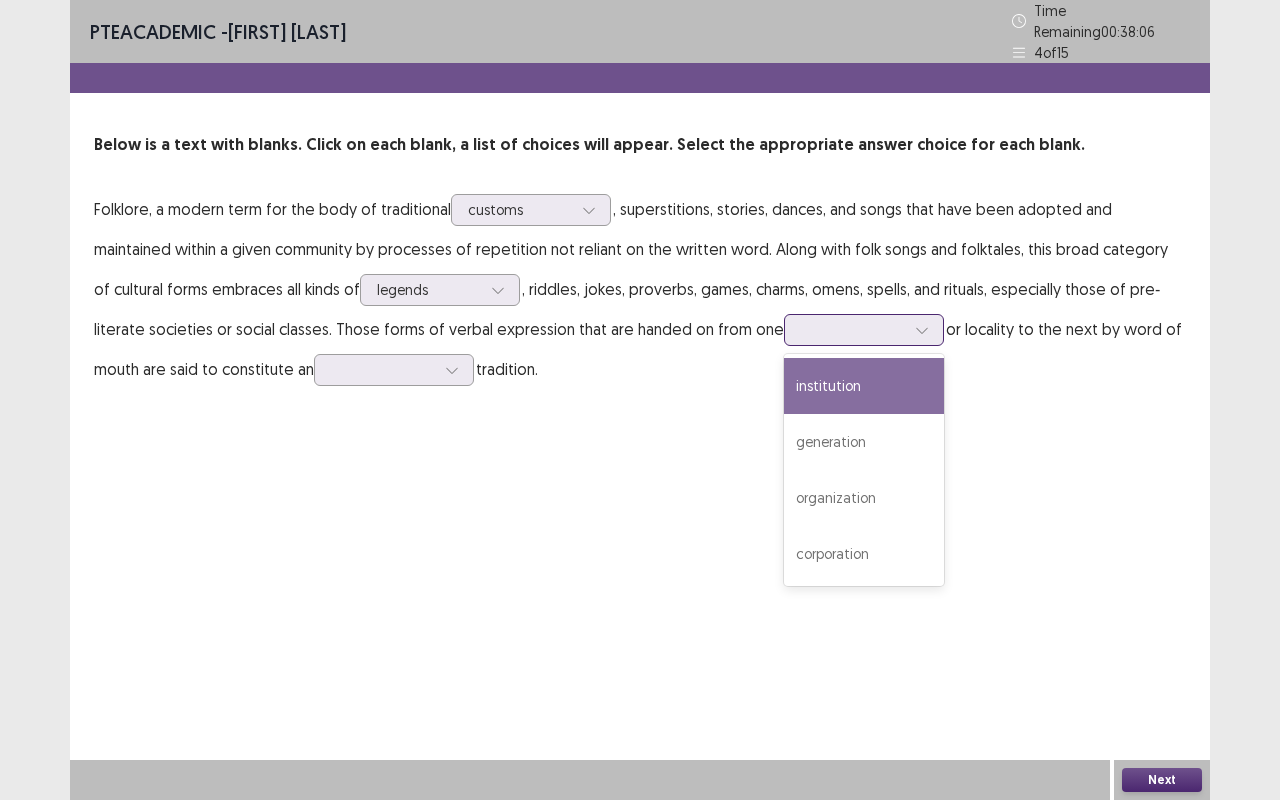click at bounding box center [853, 329] 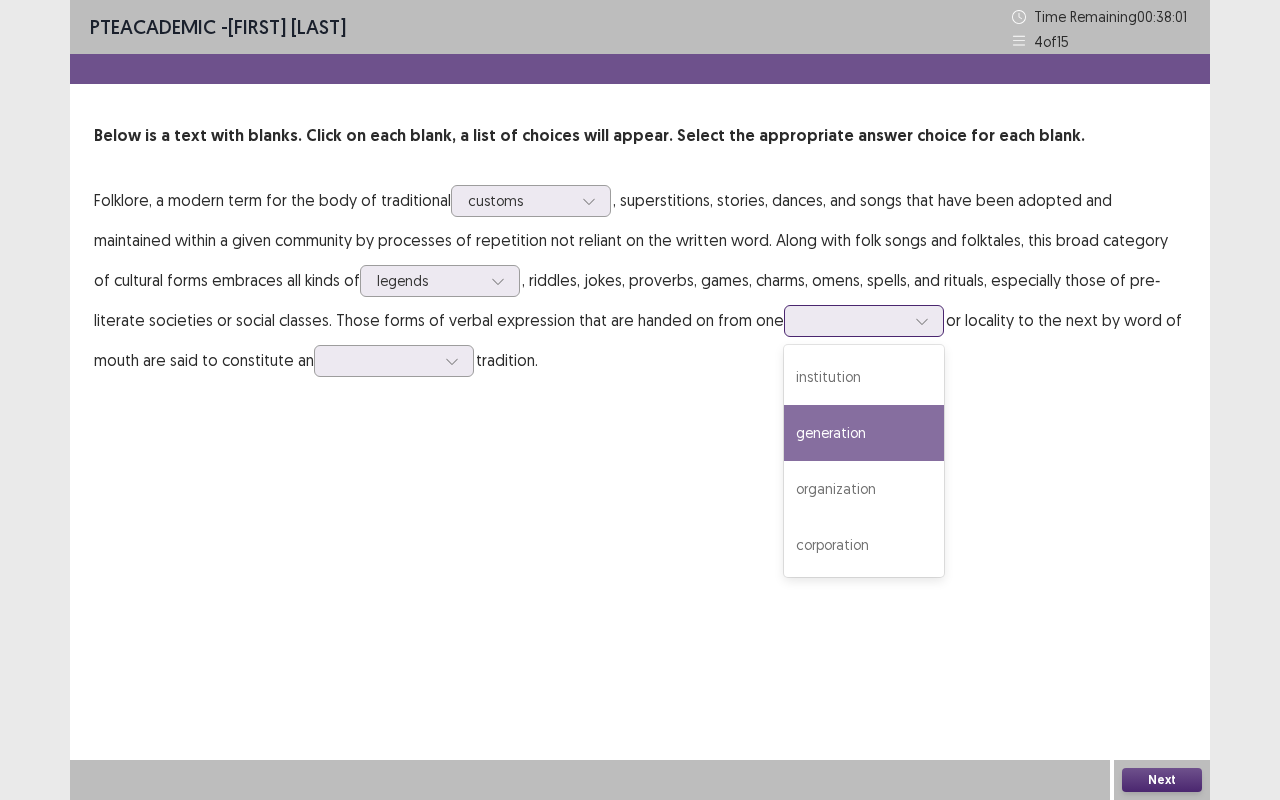 click on "generation" at bounding box center [864, 433] 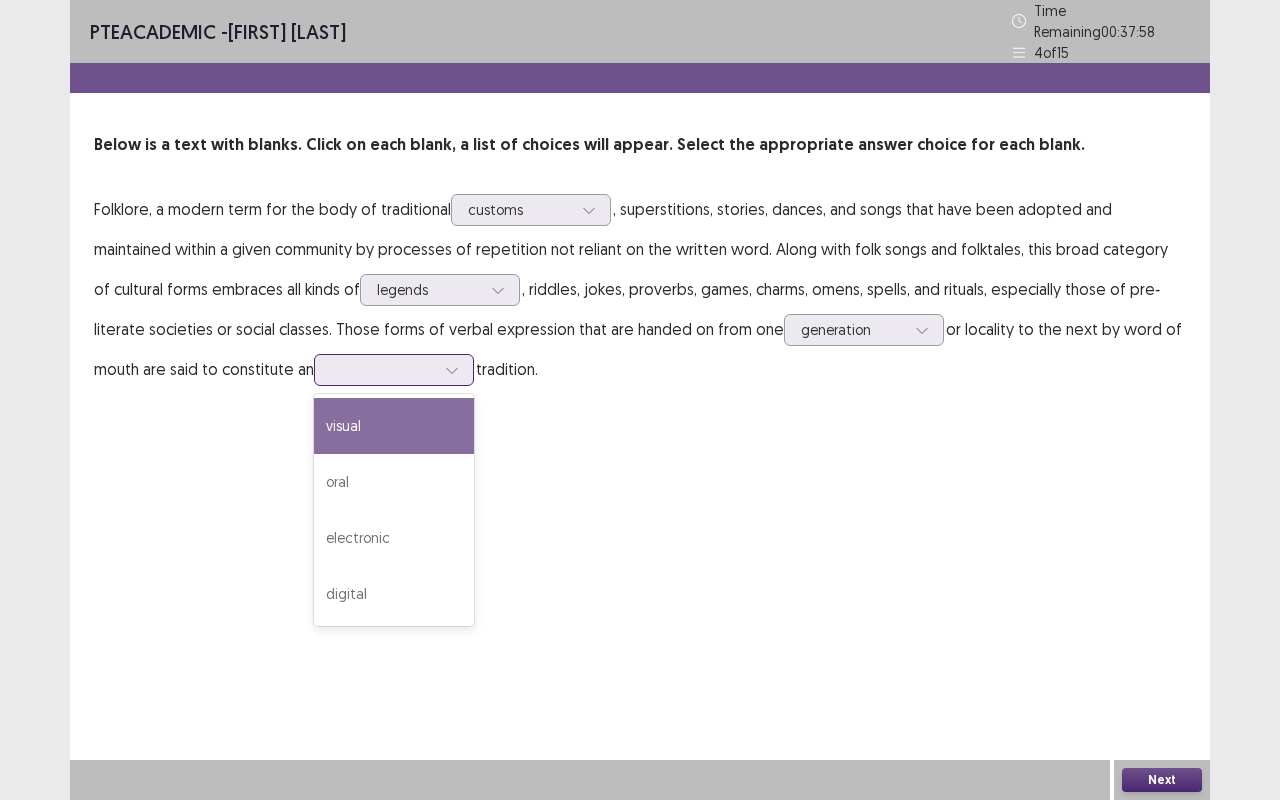 click at bounding box center [383, 369] 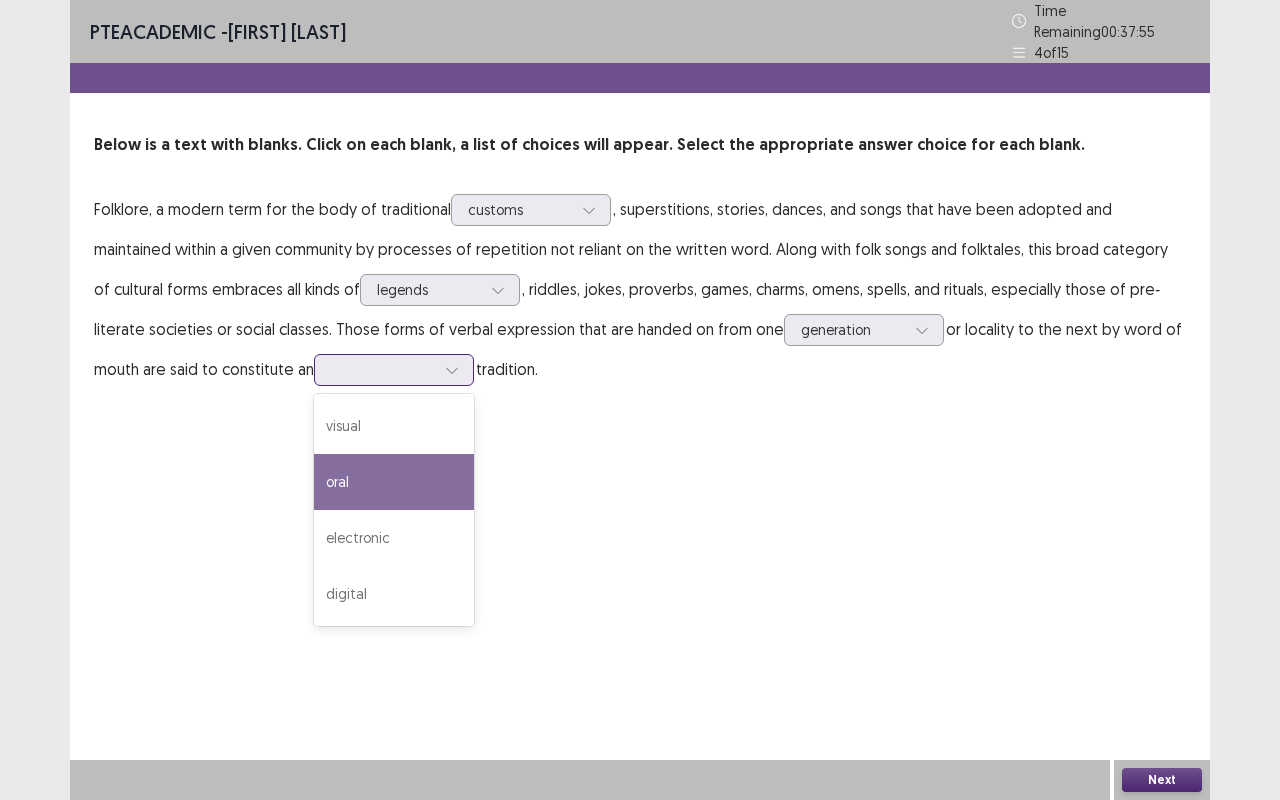 click on "oral" at bounding box center [394, 482] 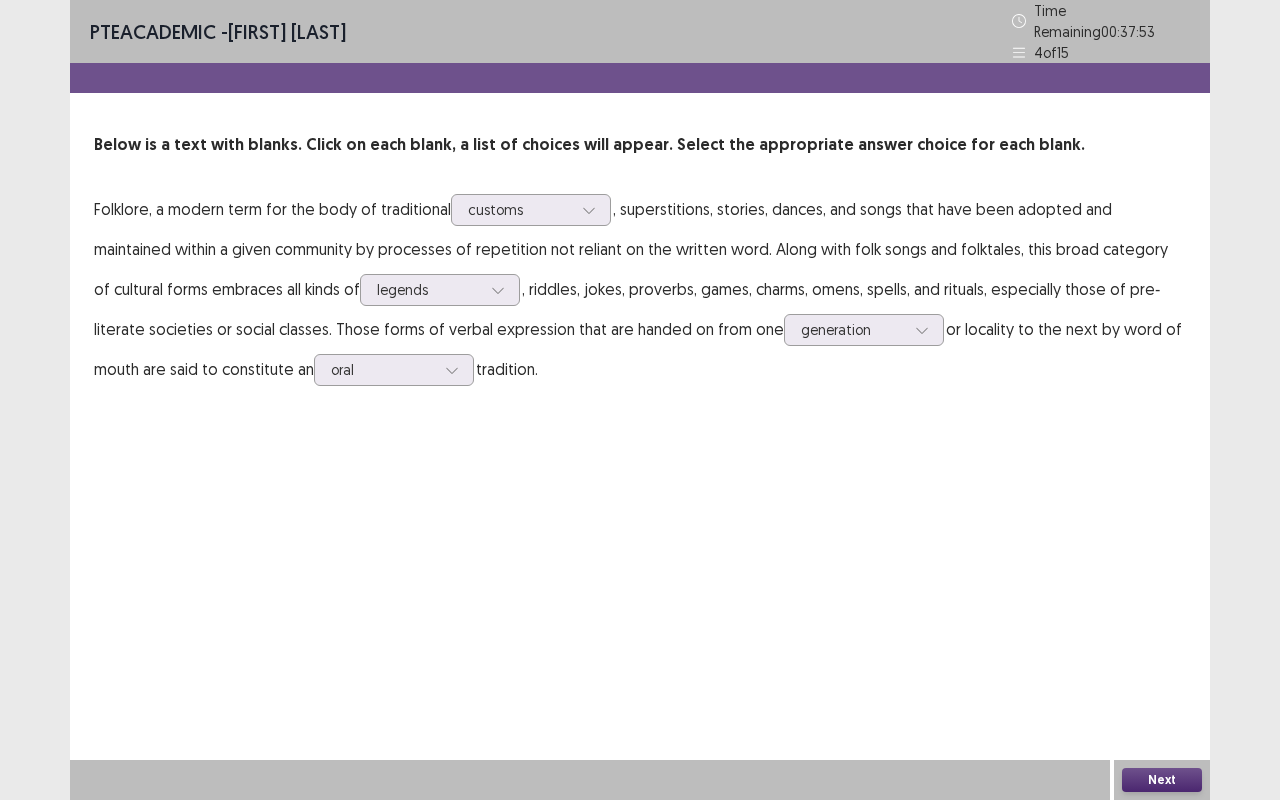 click on "Next" at bounding box center [1162, 780] 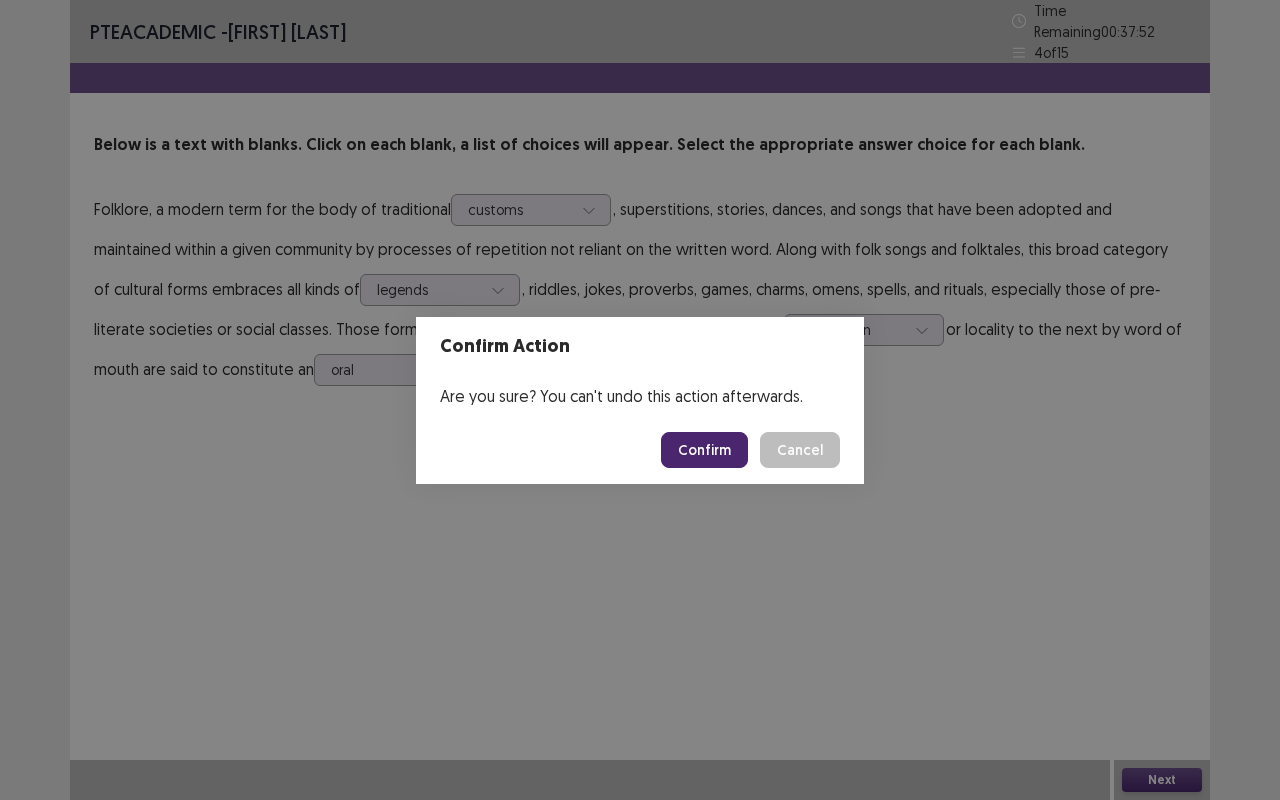 click on "Confirm" at bounding box center [704, 450] 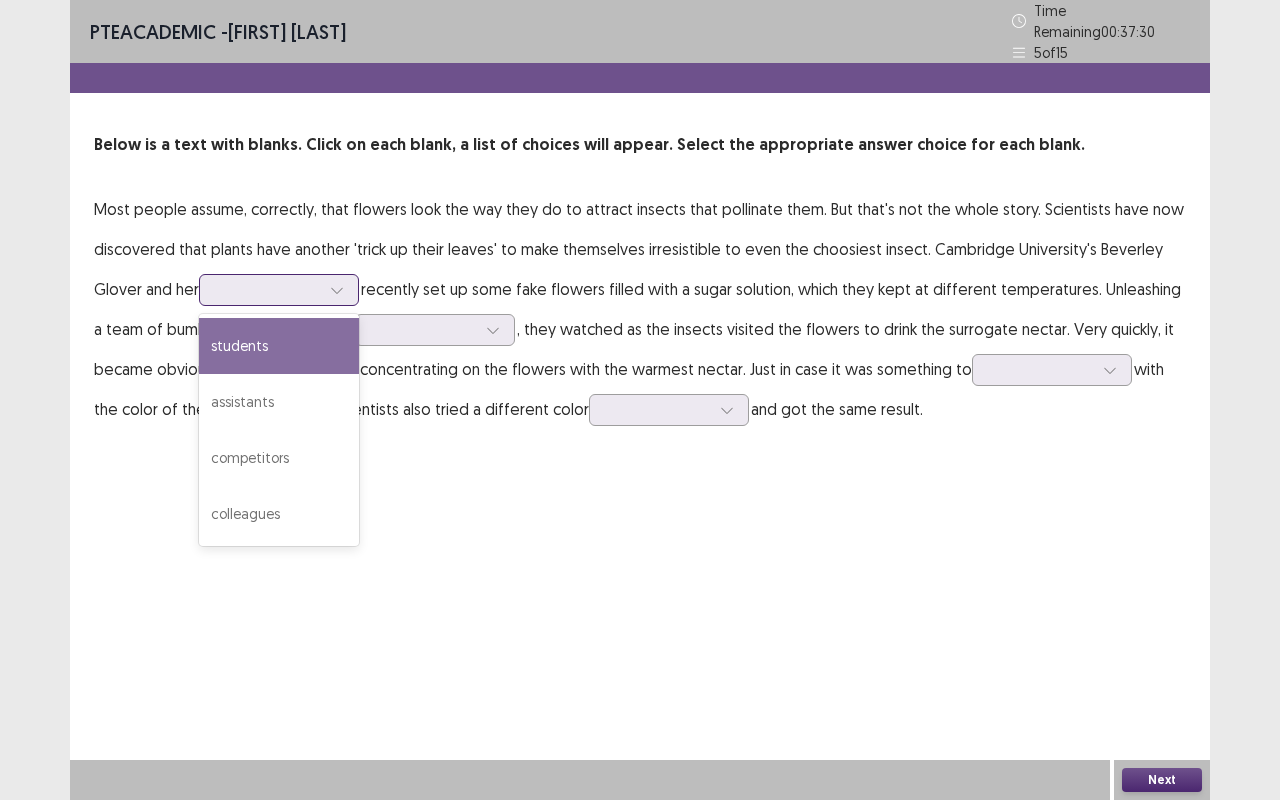 click at bounding box center [268, 289] 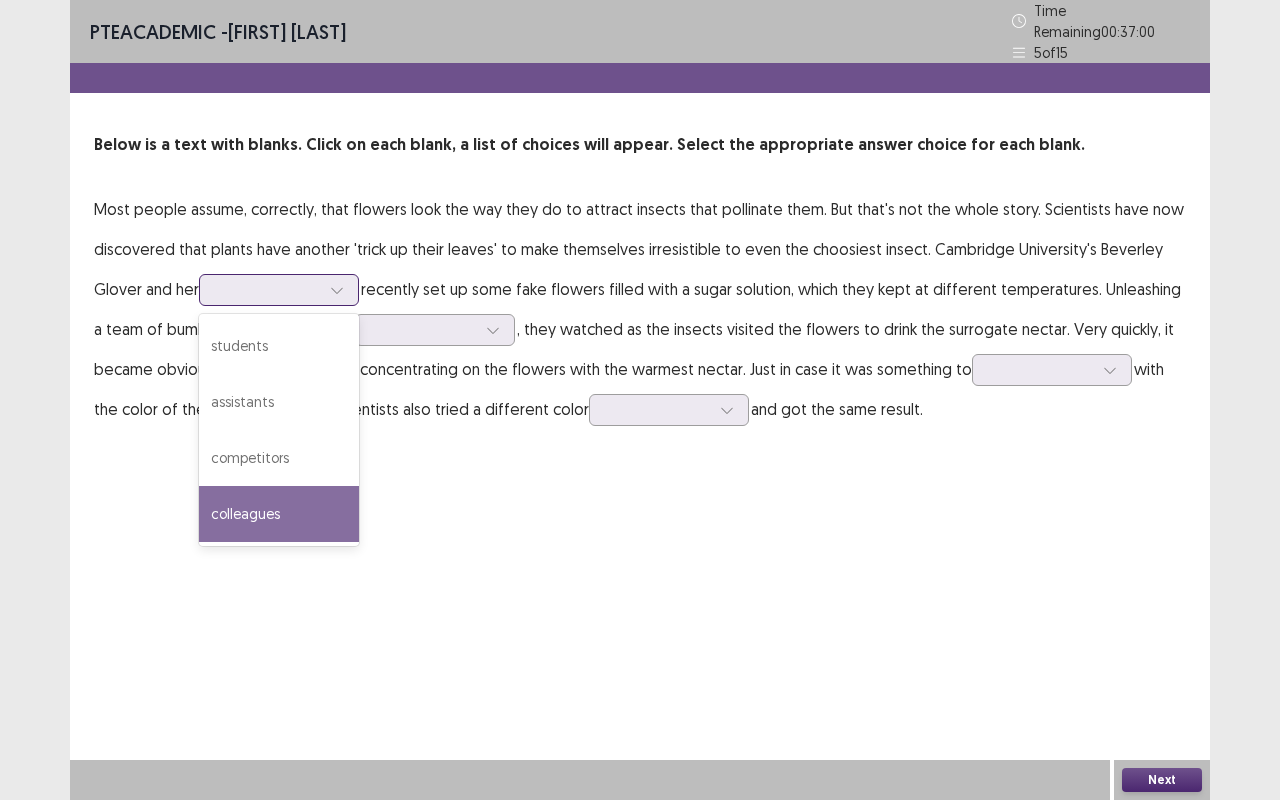 click on "colleagues" at bounding box center [279, 514] 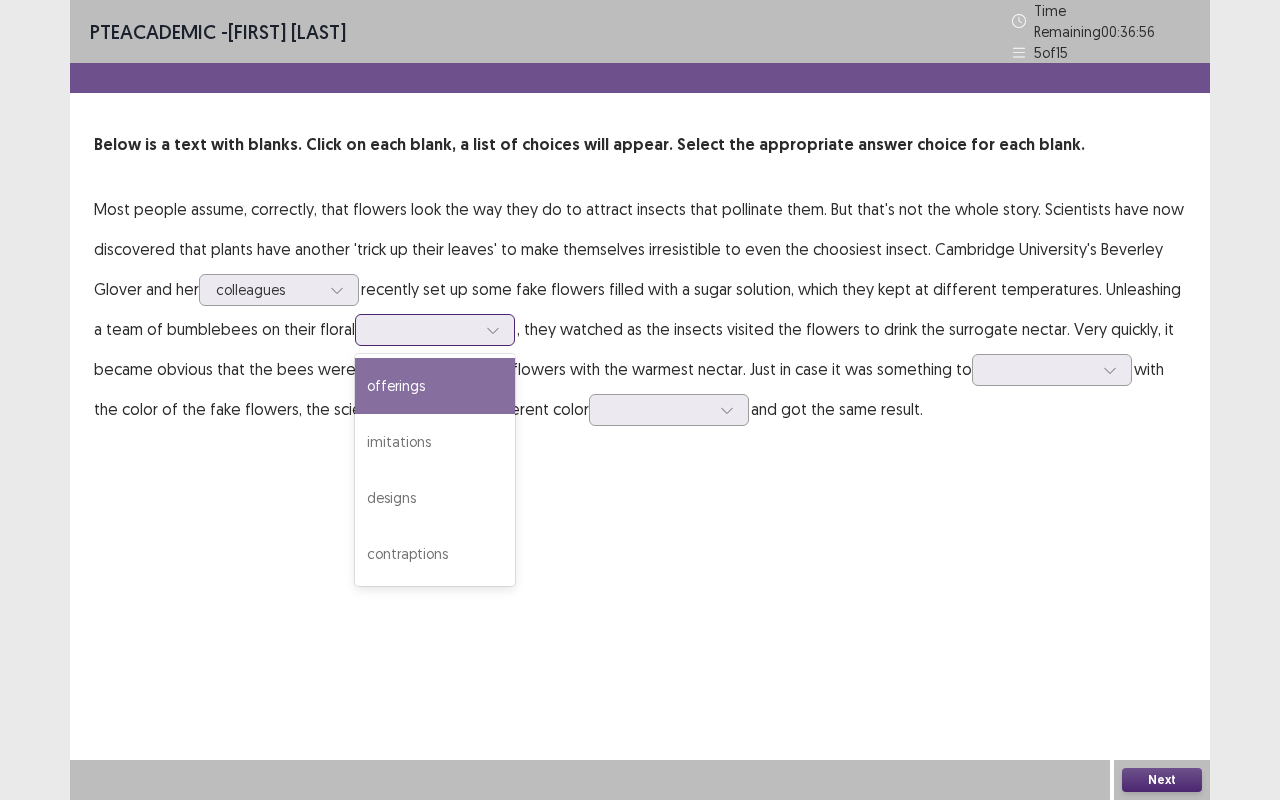click at bounding box center (435, 330) 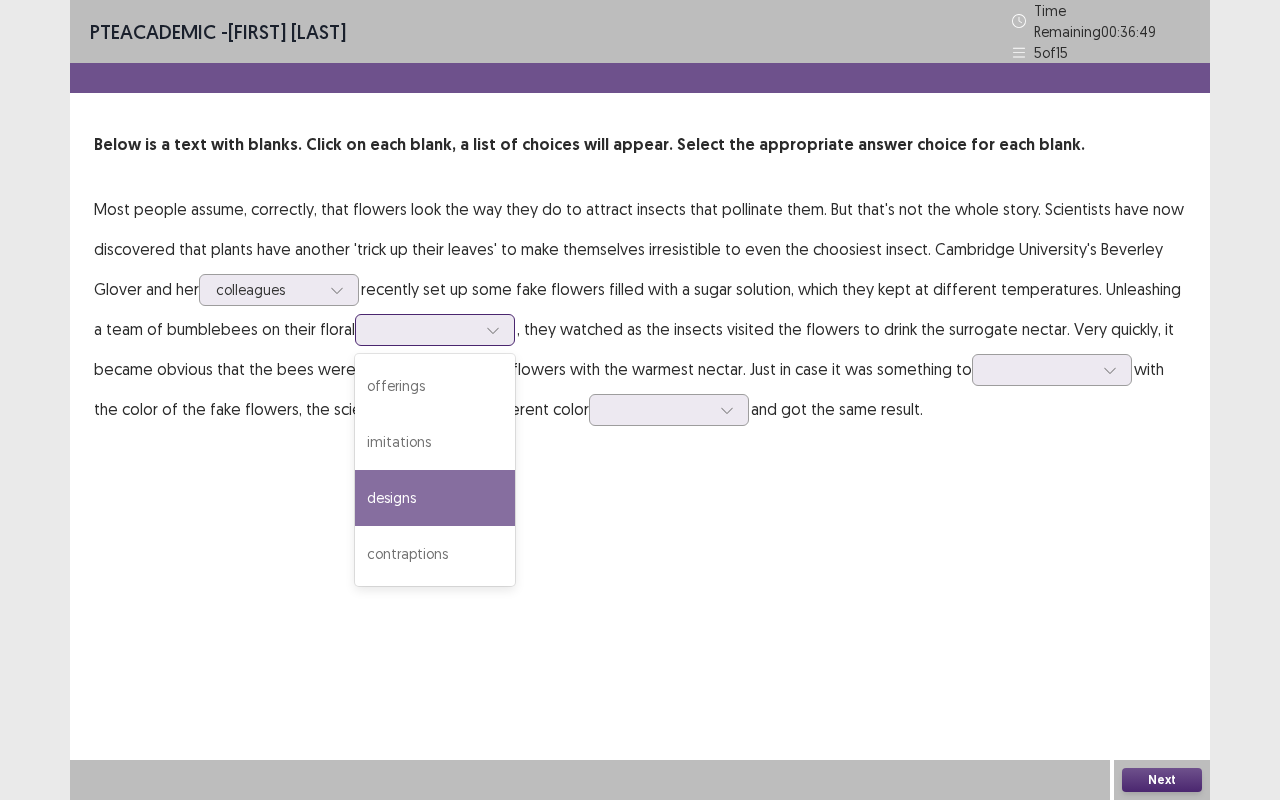 click on "designs" at bounding box center [435, 498] 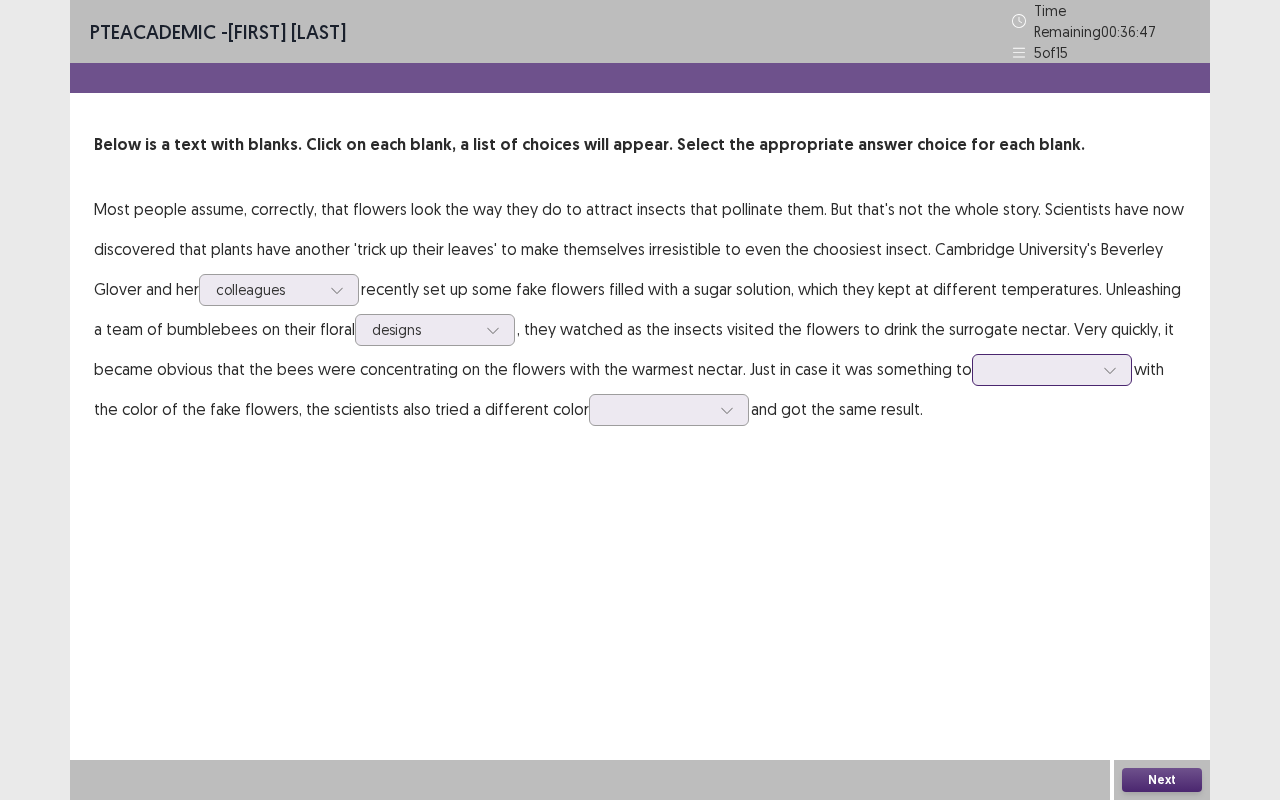 click at bounding box center (1041, 369) 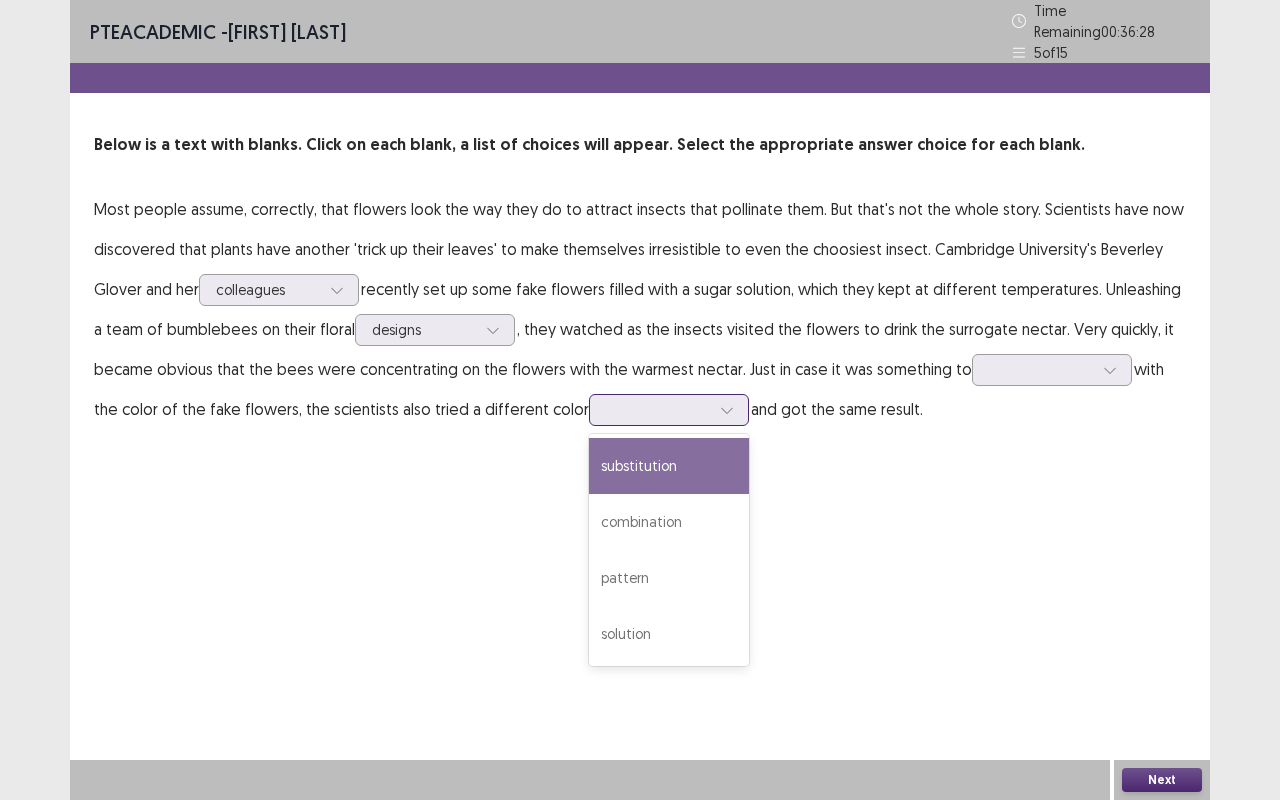 click 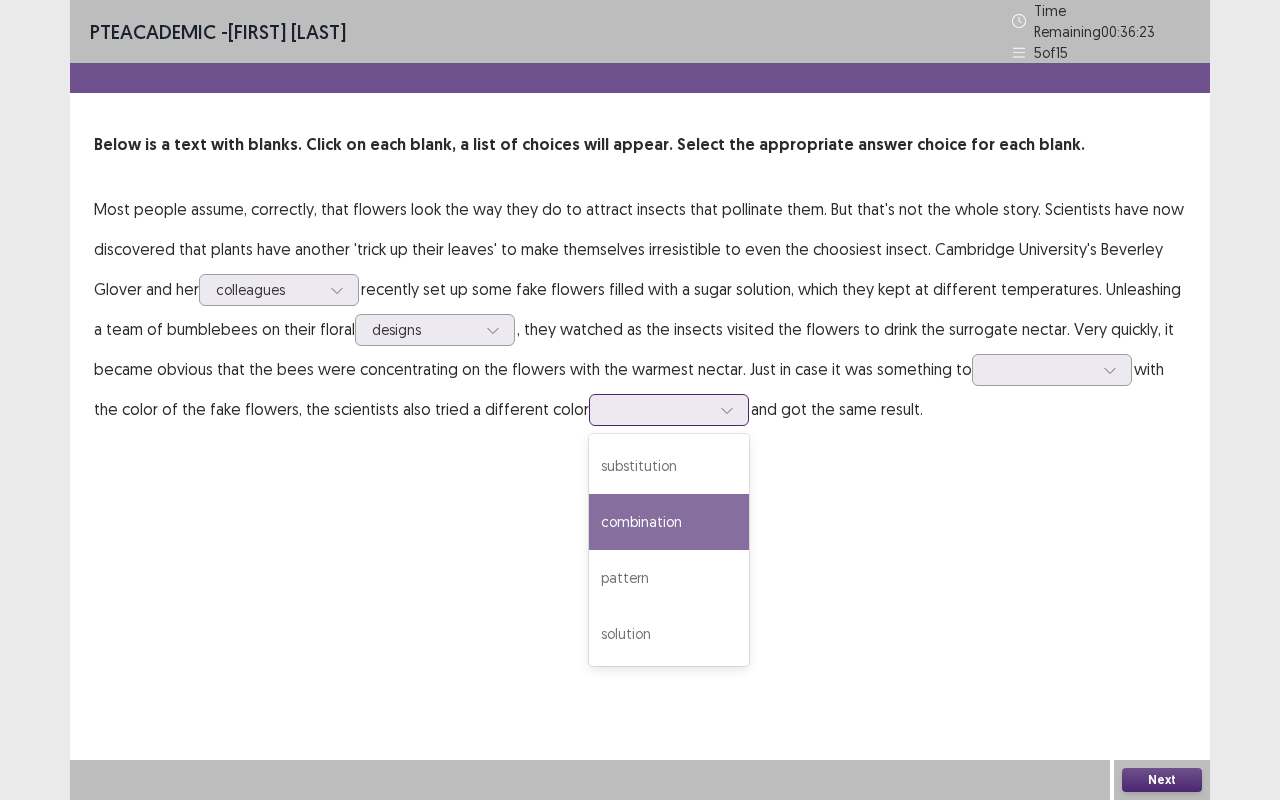 click on "combination" at bounding box center (669, 522) 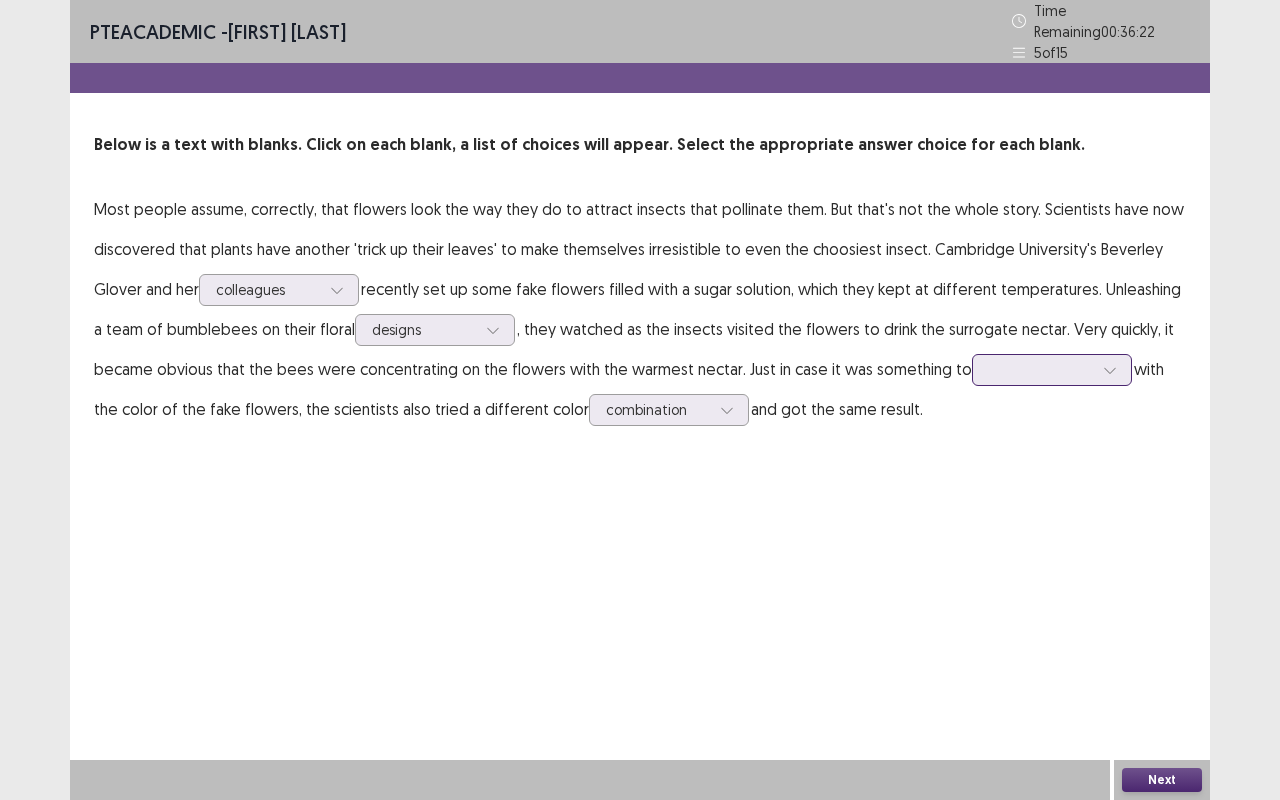 click at bounding box center (1041, 369) 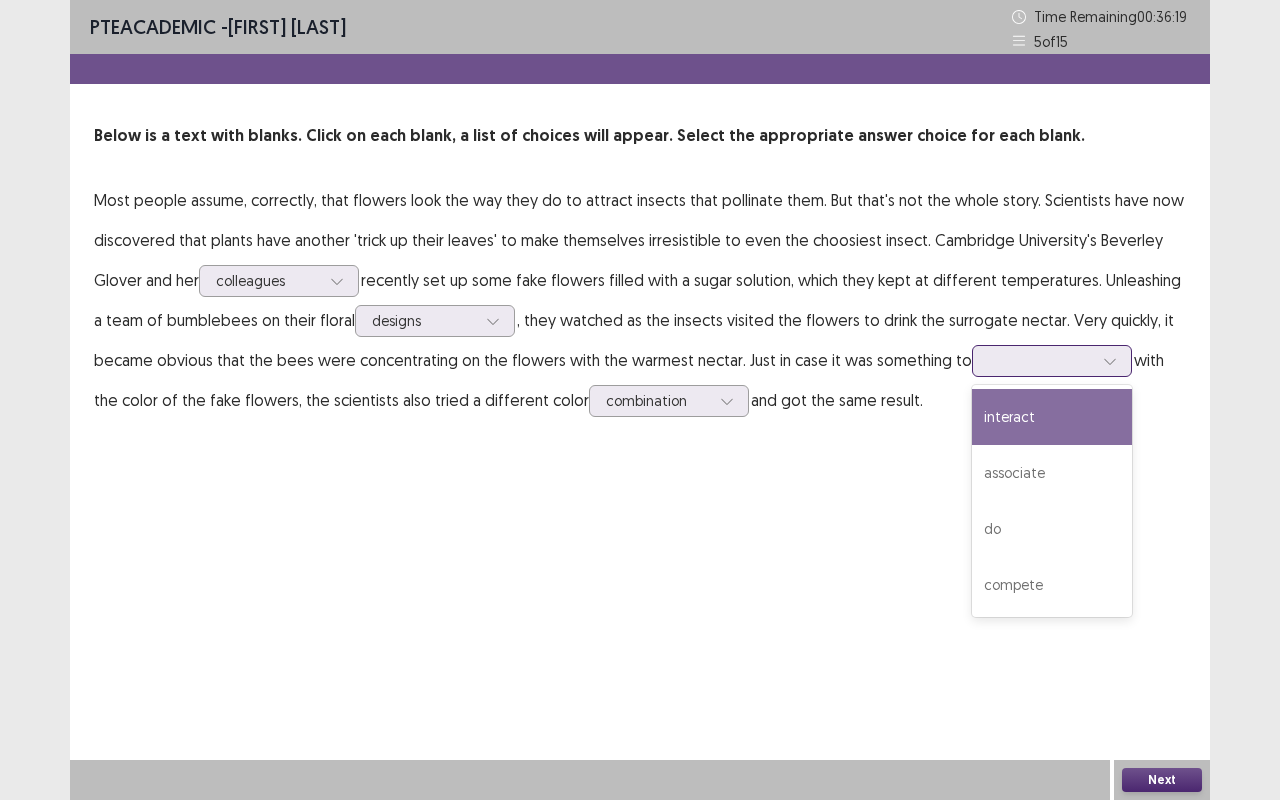 click on "interact" at bounding box center (1052, 417) 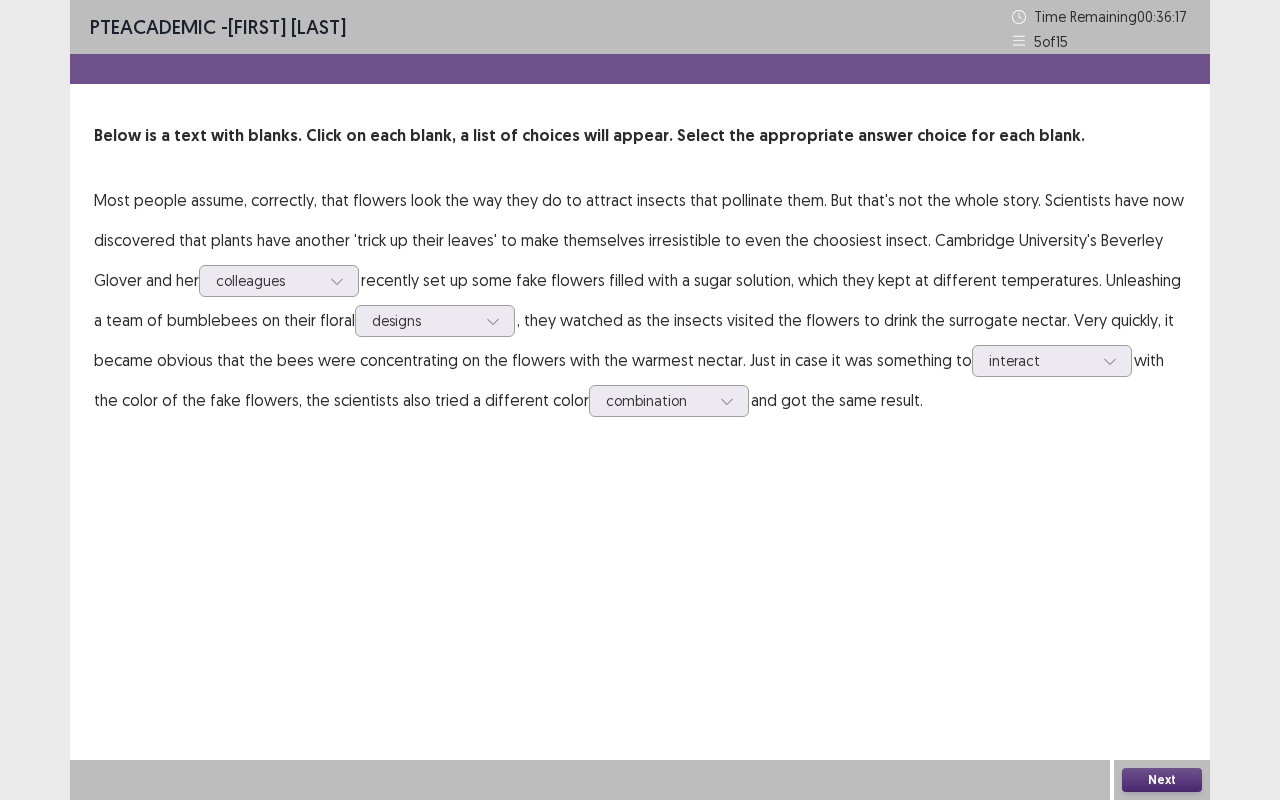 click on "Next" at bounding box center (1162, 780) 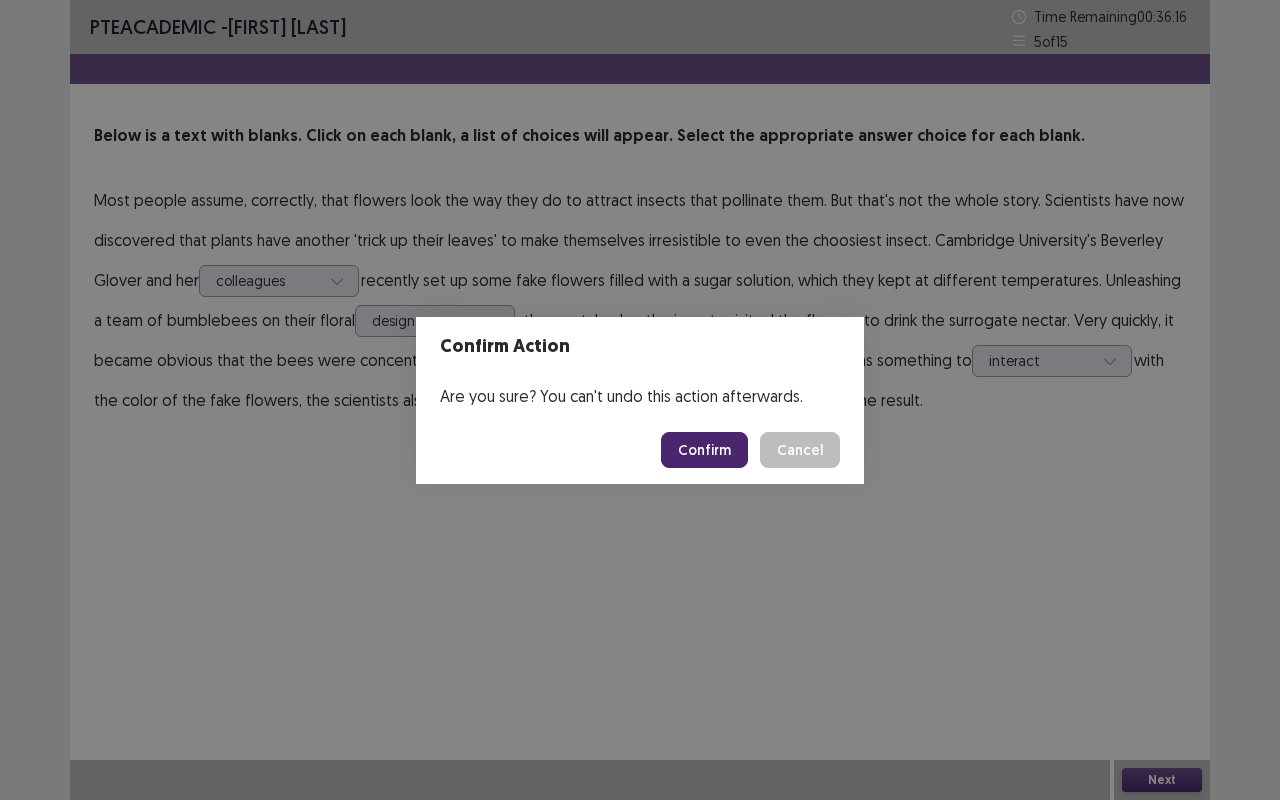 click on "Confirm" at bounding box center (704, 450) 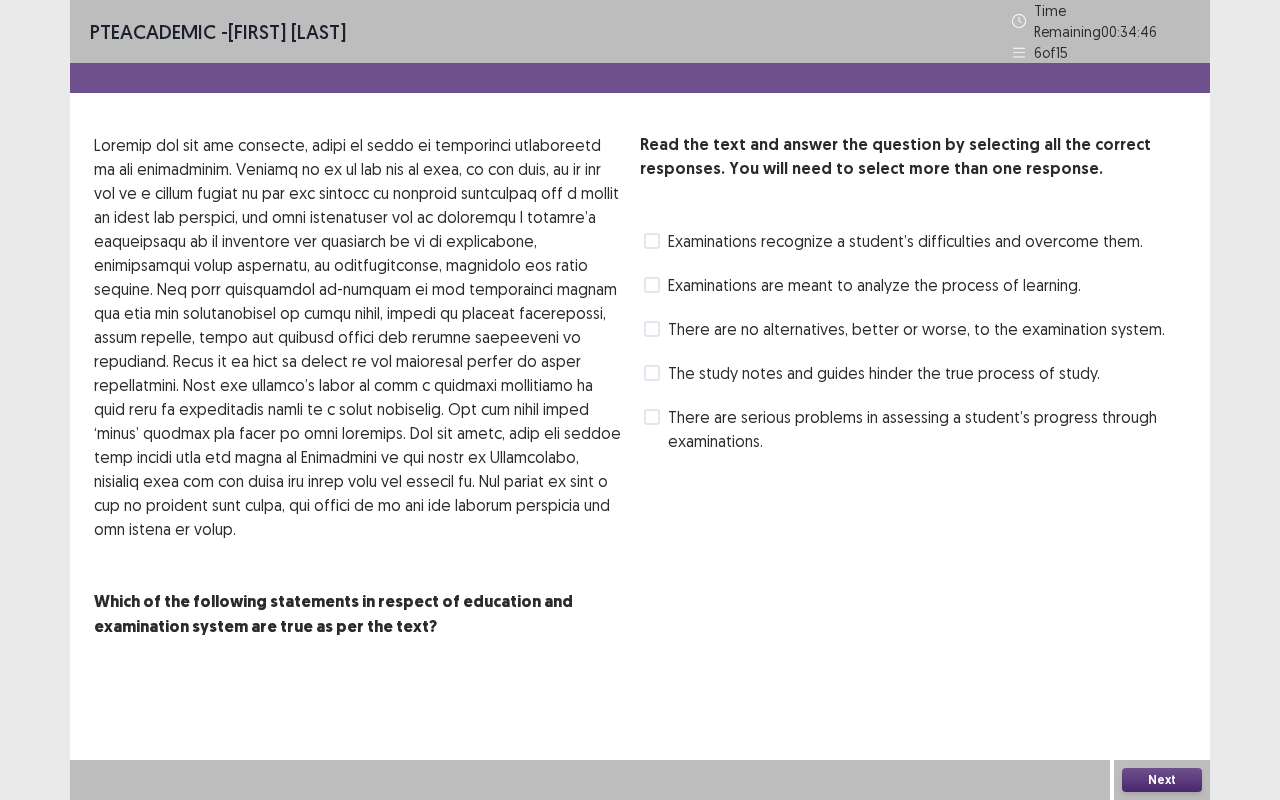 click on "Examinations are meant to analyze the process of learning." at bounding box center [874, 285] 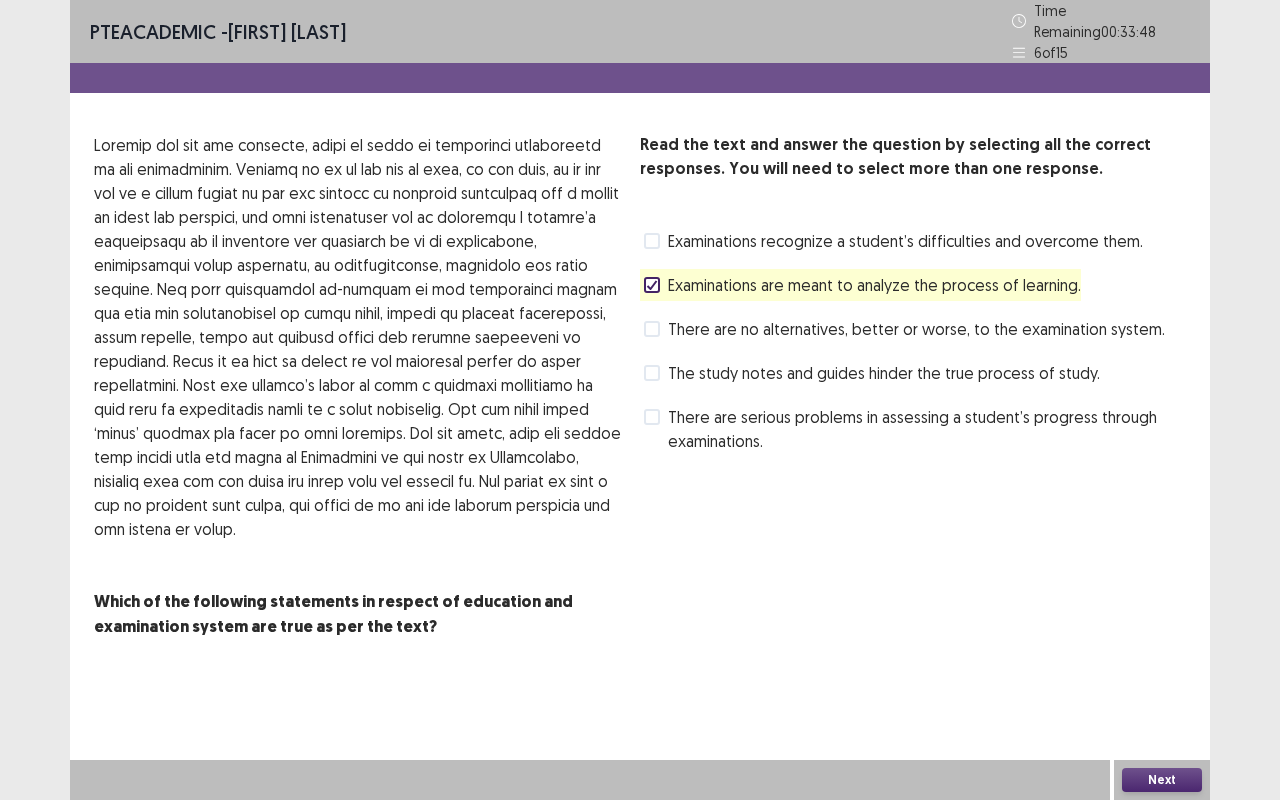 click on "The study notes and guides hinder the true process of study." at bounding box center (872, 373) 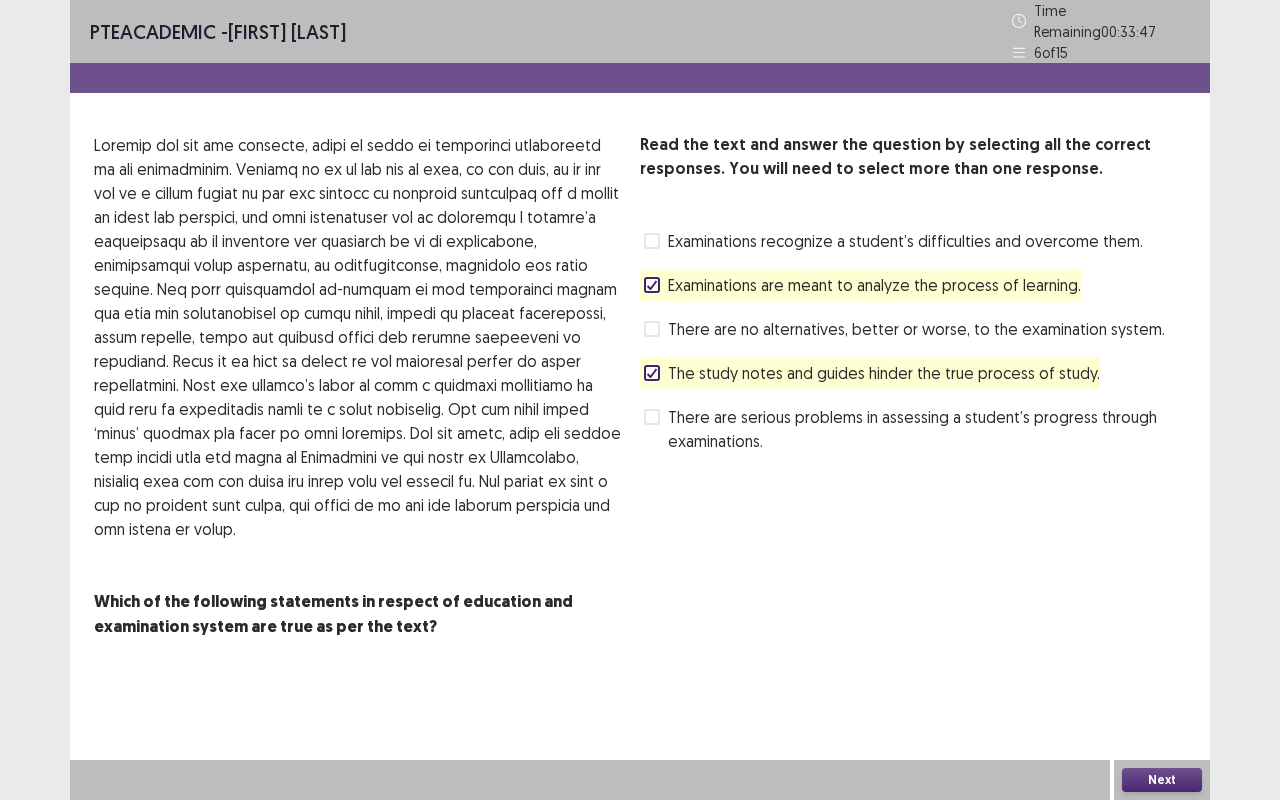 click on "Next" at bounding box center (1162, 780) 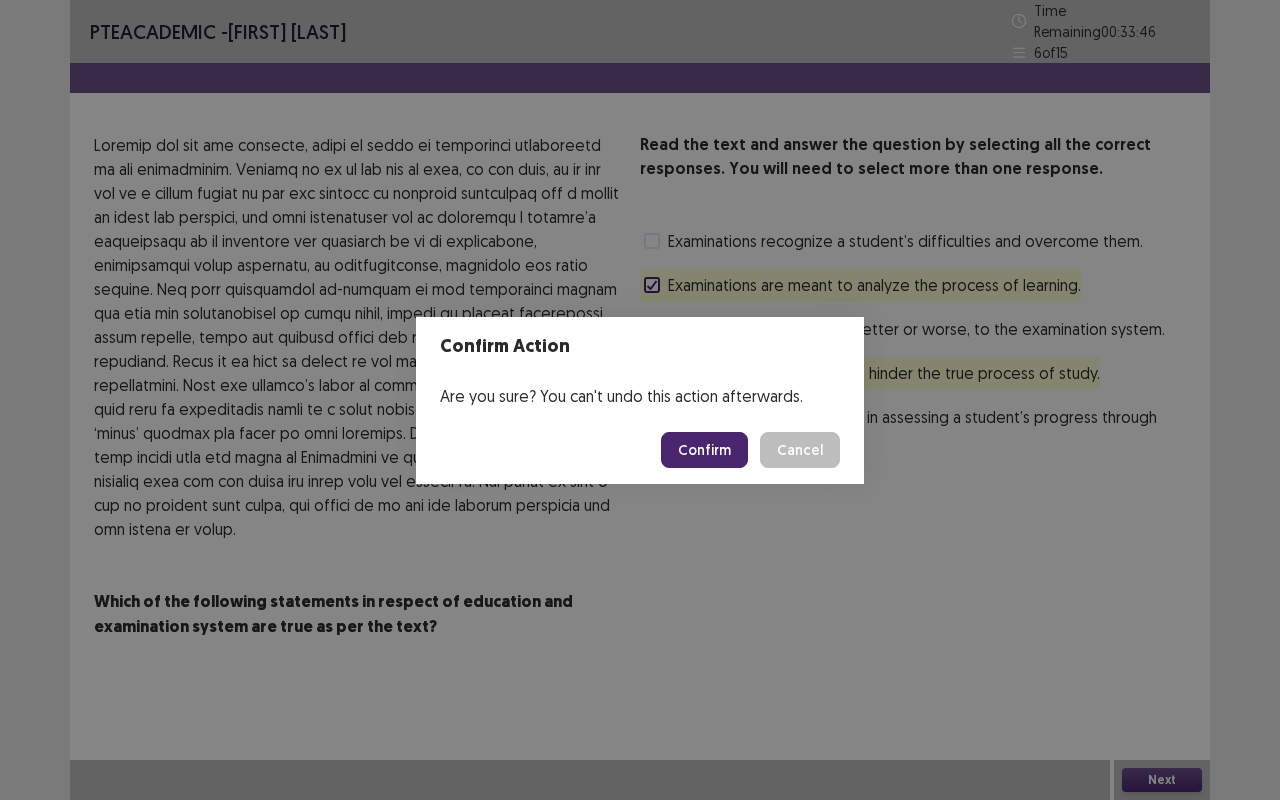 click on "Confirm" at bounding box center (704, 450) 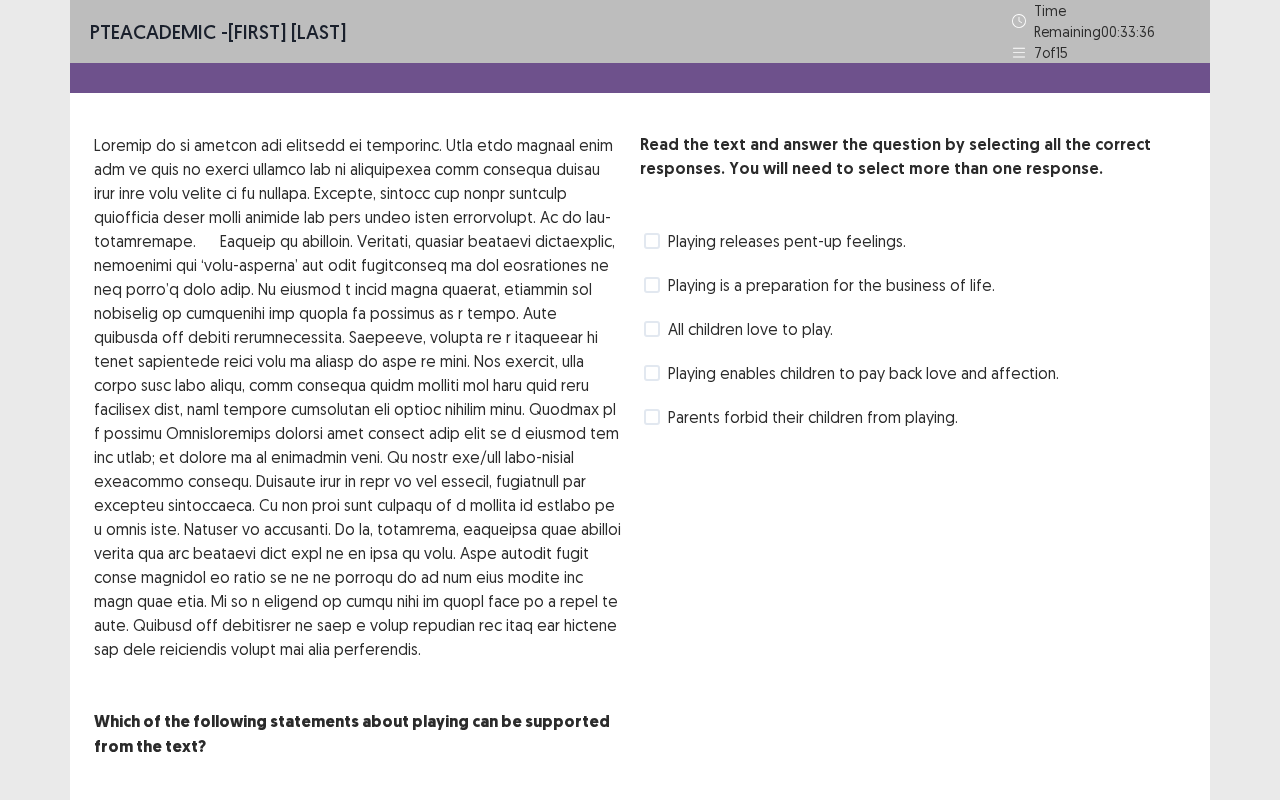 click on "Which of the following statements about playing can be supported from the text?" at bounding box center [352, 734] 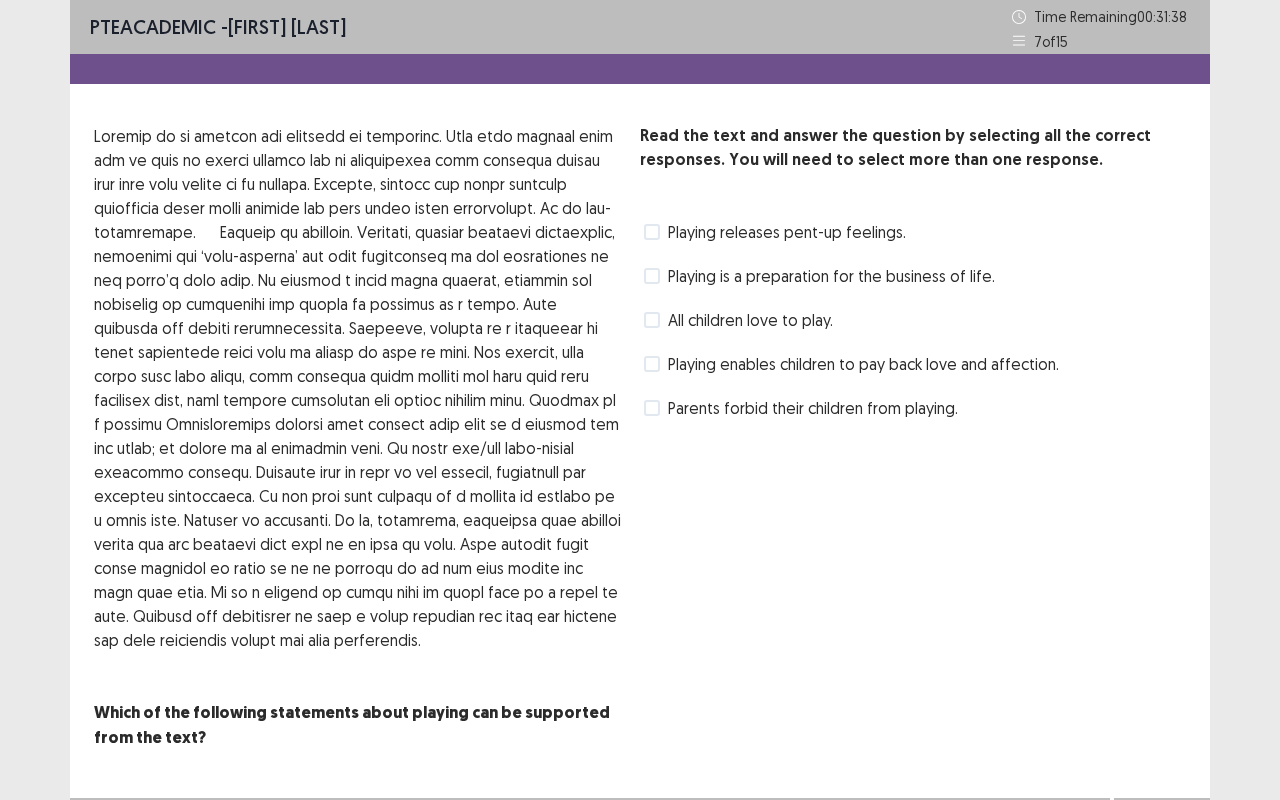 click on "Playing is a preparation for the business of life." at bounding box center (831, 276) 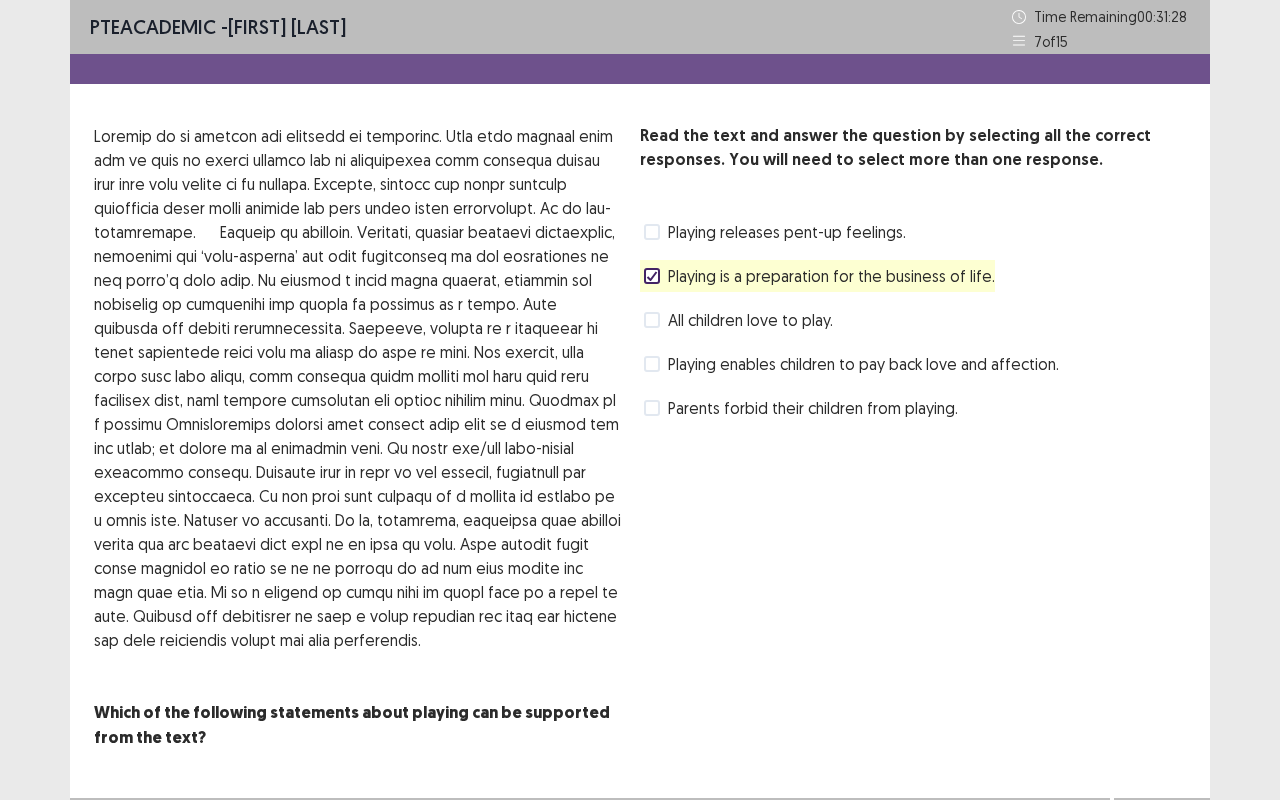 click on "Parents forbid their children from playing." at bounding box center [813, 408] 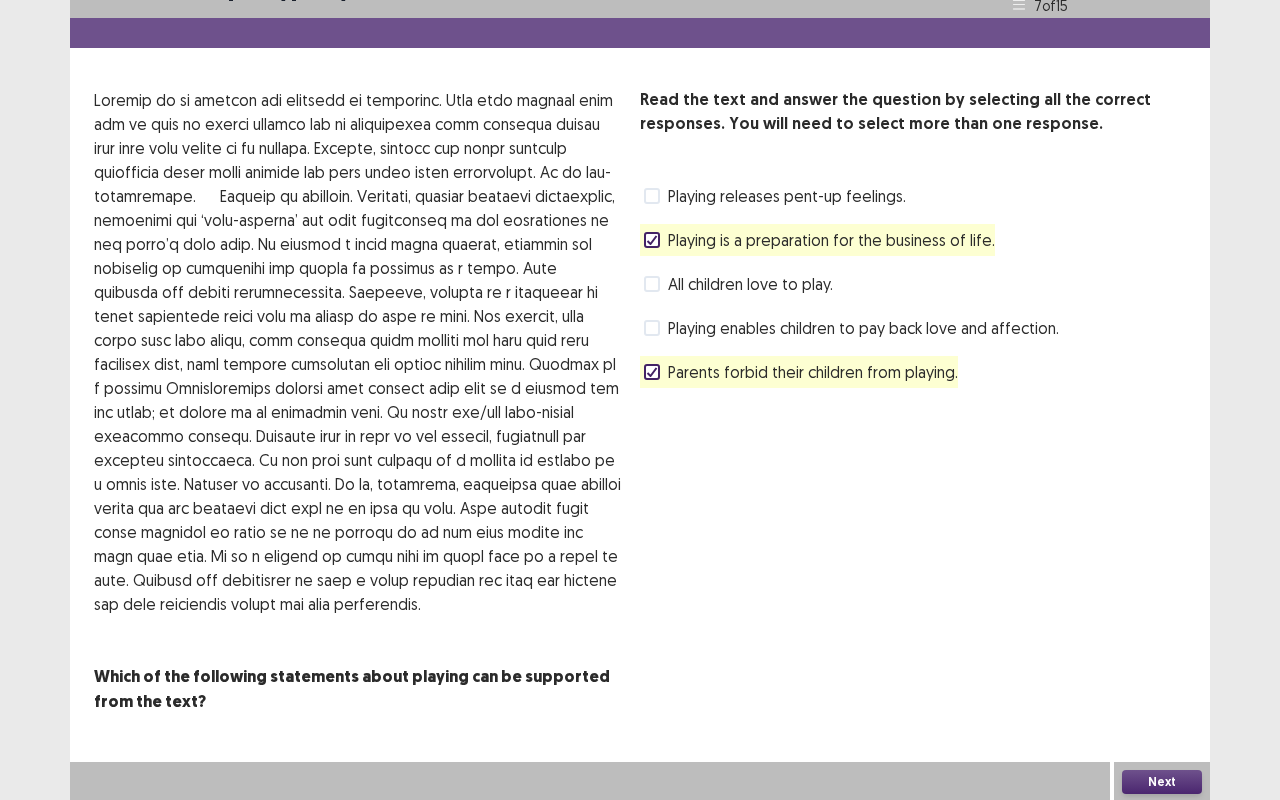 scroll, scrollTop: 37, scrollLeft: 0, axis: vertical 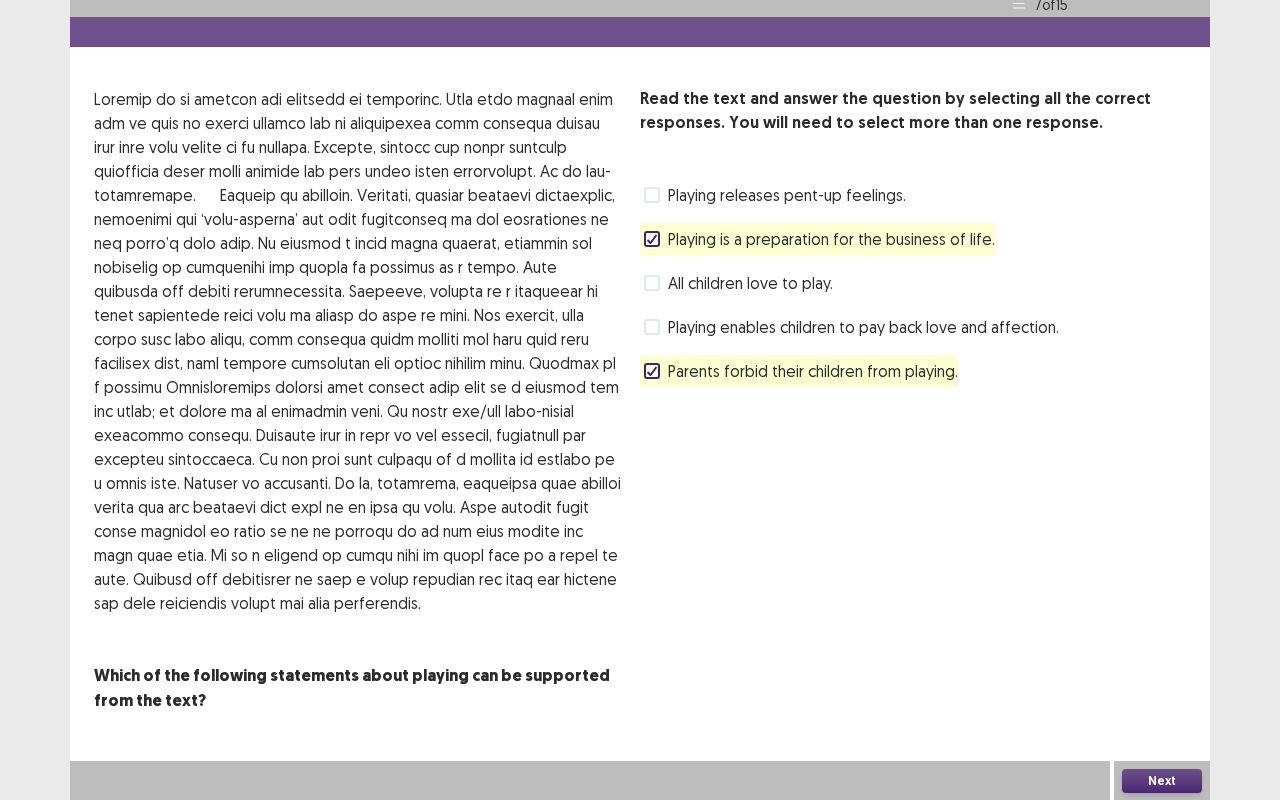 click on "Next" at bounding box center (1162, 781) 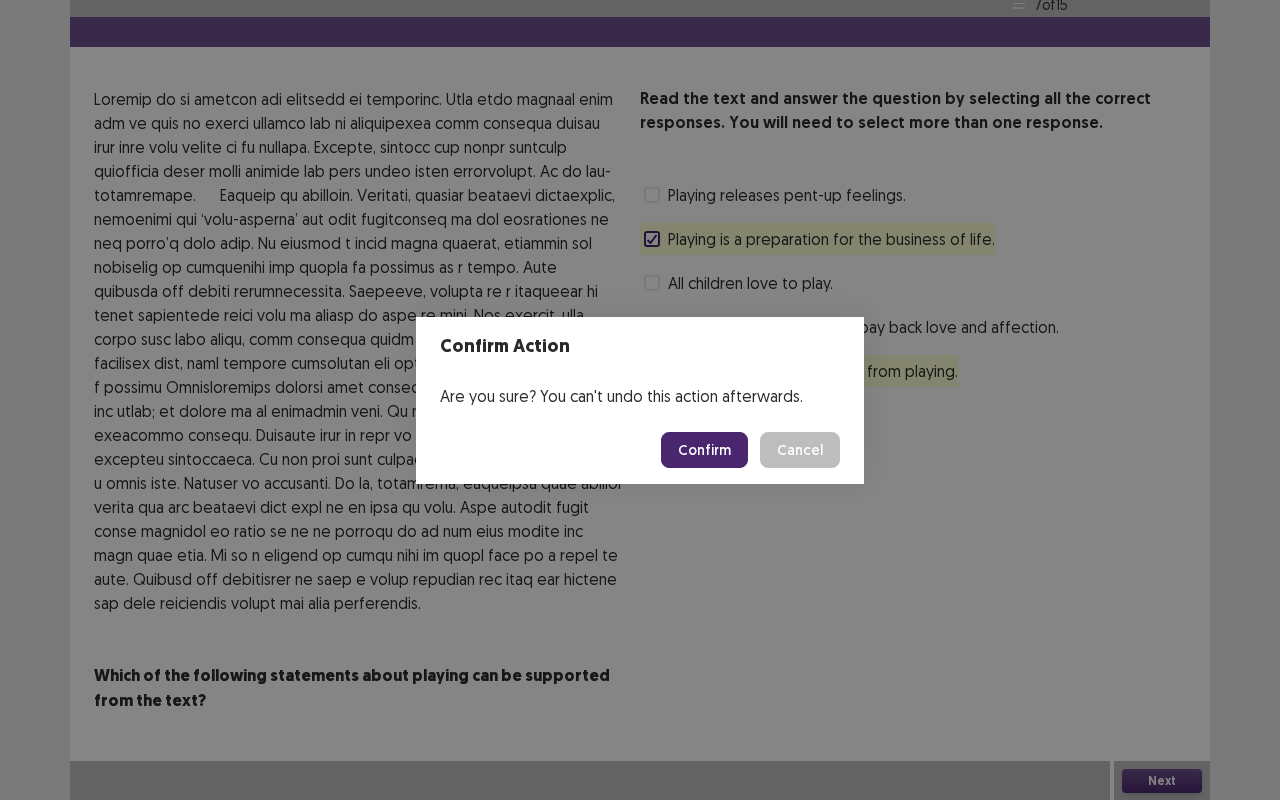 click on "Confirm" at bounding box center (704, 450) 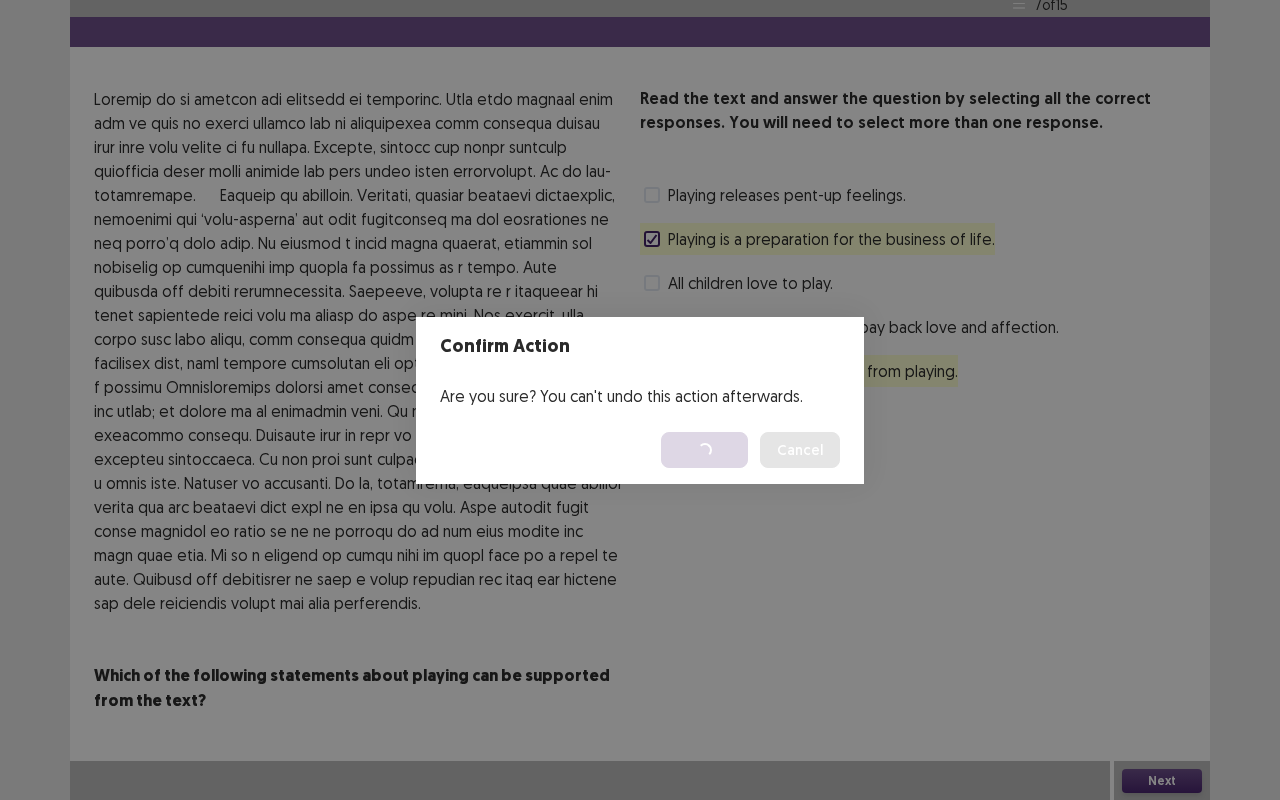 scroll, scrollTop: 0, scrollLeft: 0, axis: both 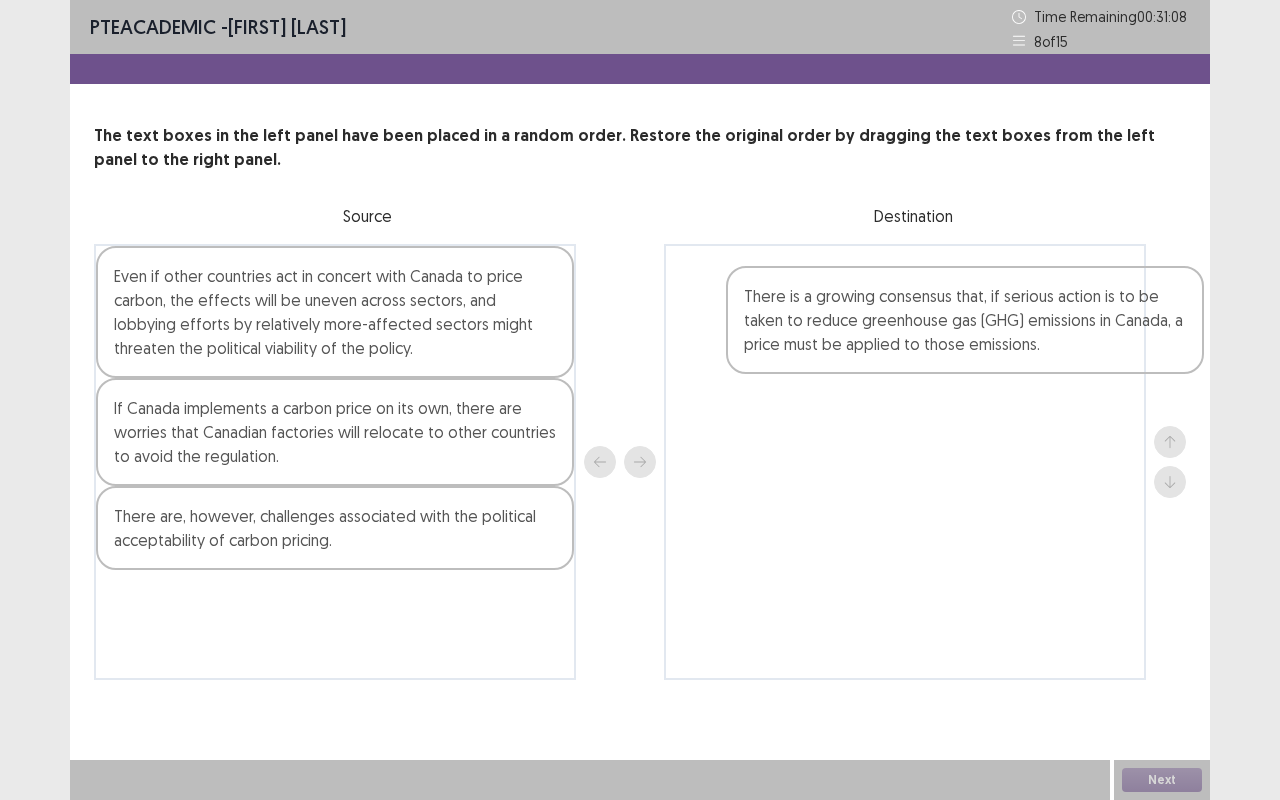 drag, startPoint x: 228, startPoint y: 516, endPoint x: 862, endPoint y: 296, distance: 671.0857 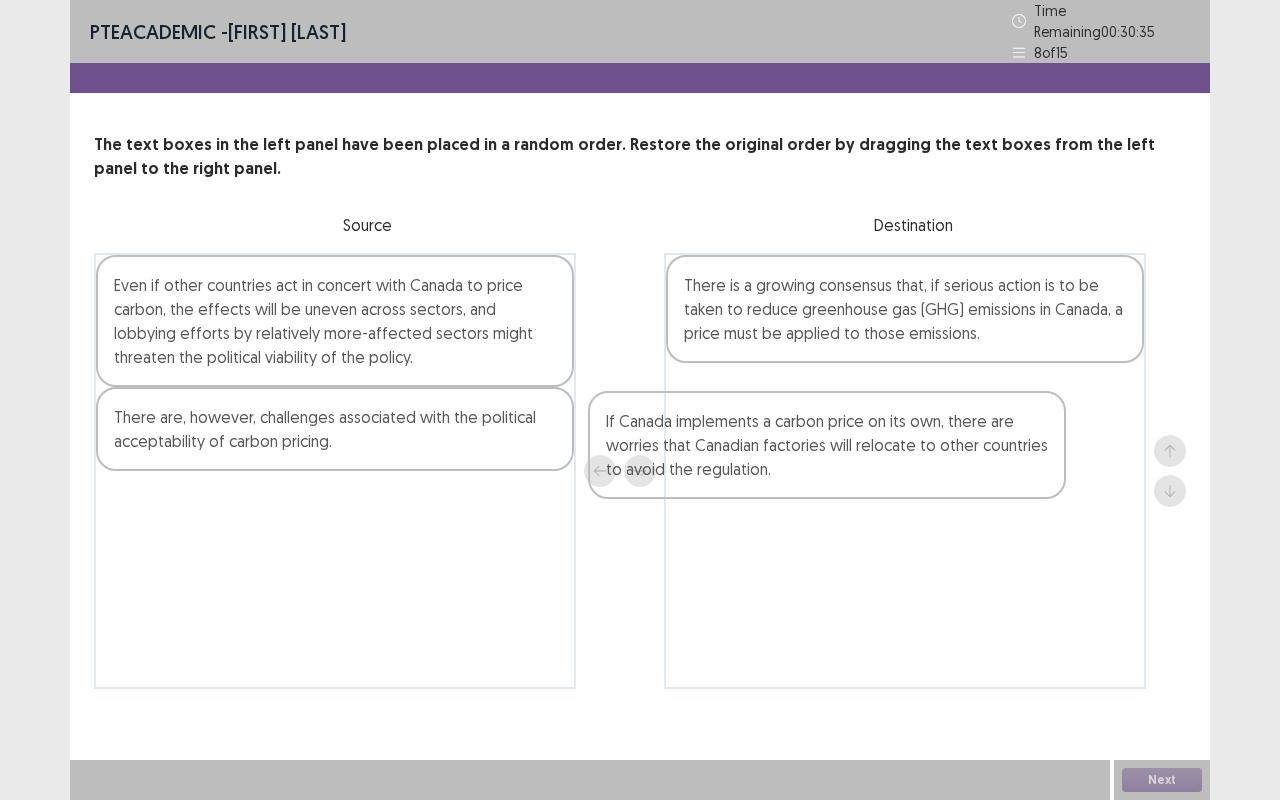 drag, startPoint x: 227, startPoint y: 423, endPoint x: 724, endPoint y: 439, distance: 497.25748 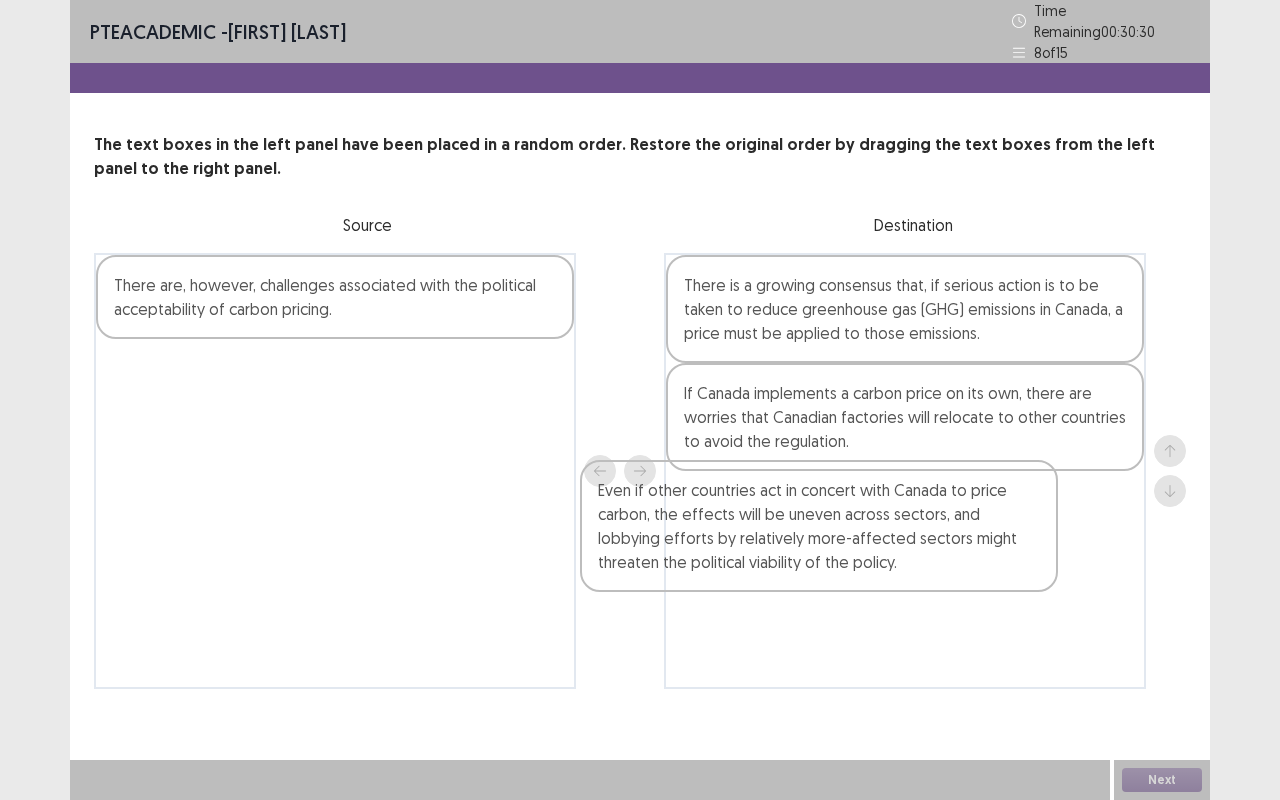 drag, startPoint x: 222, startPoint y: 298, endPoint x: 766, endPoint y: 521, distance: 587.9328 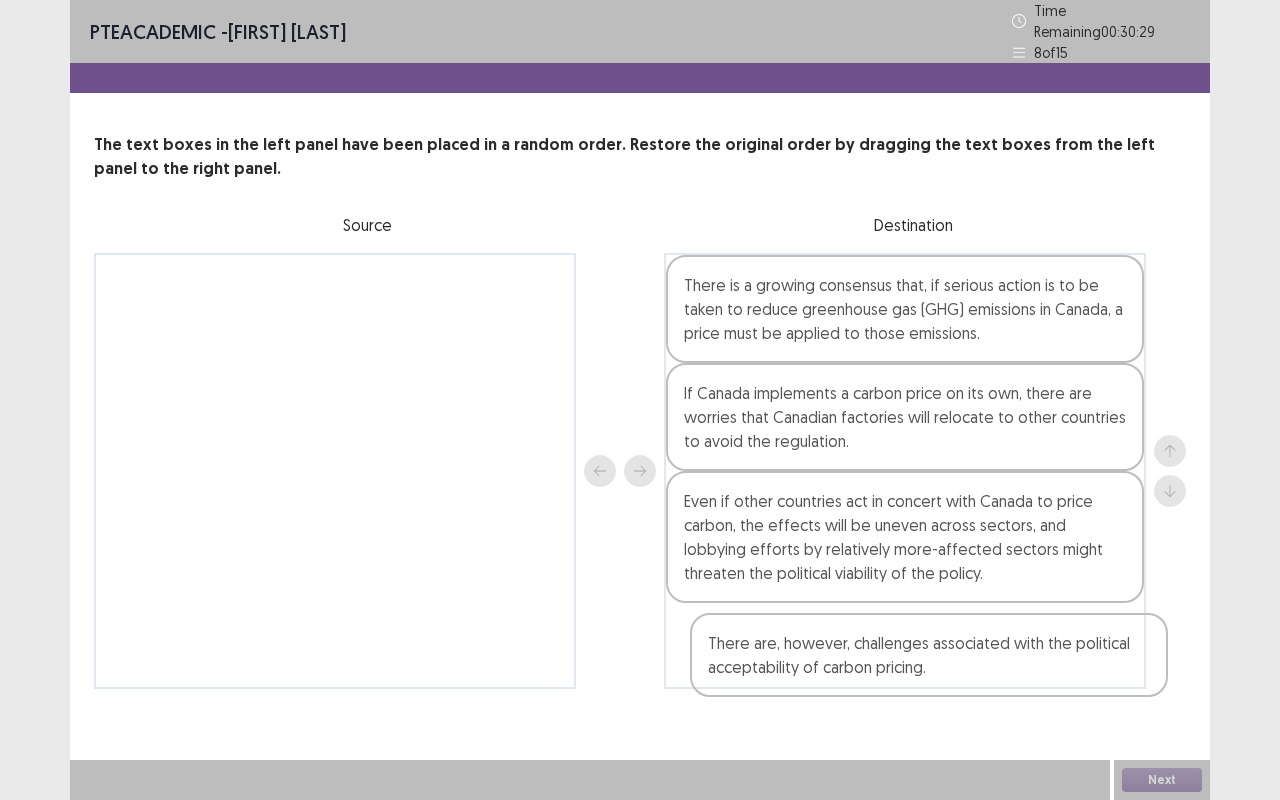 drag, startPoint x: 242, startPoint y: 290, endPoint x: 842, endPoint y: 665, distance: 707.5486 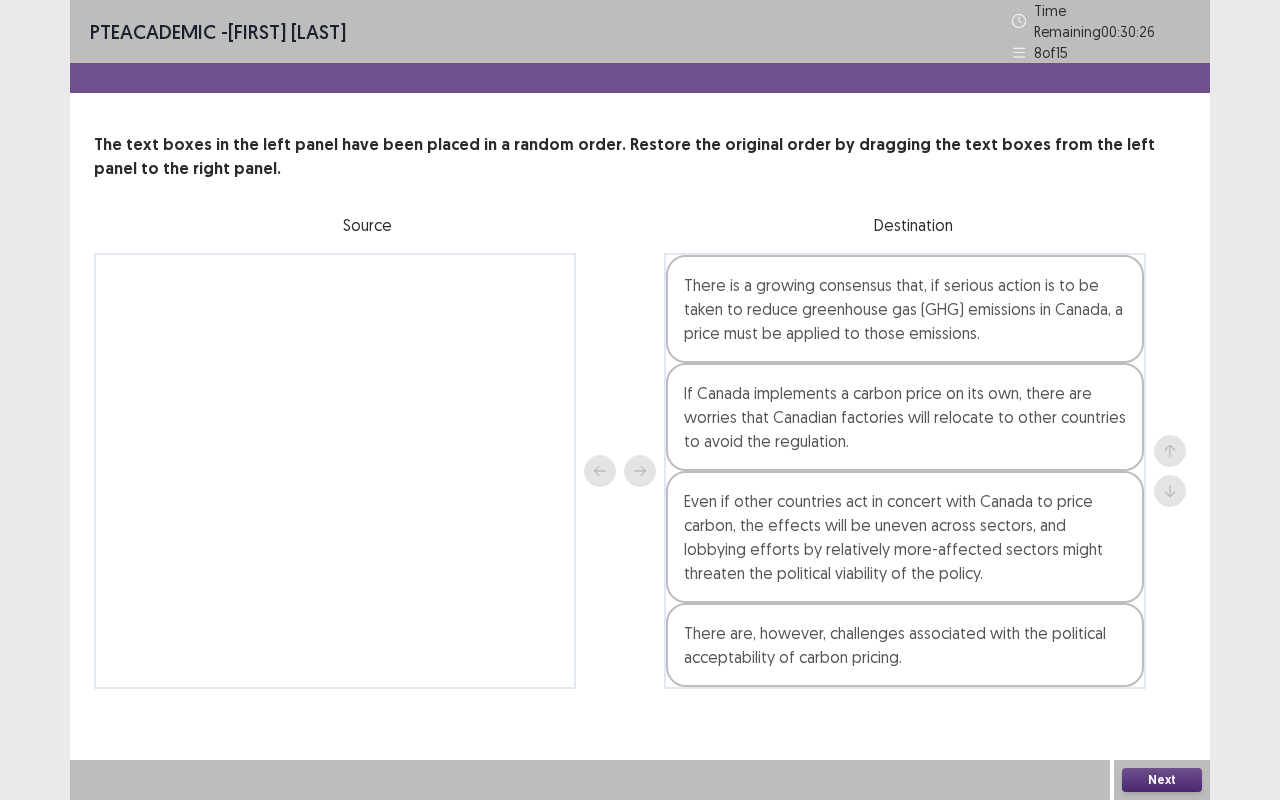 click on "Next" at bounding box center (1162, 780) 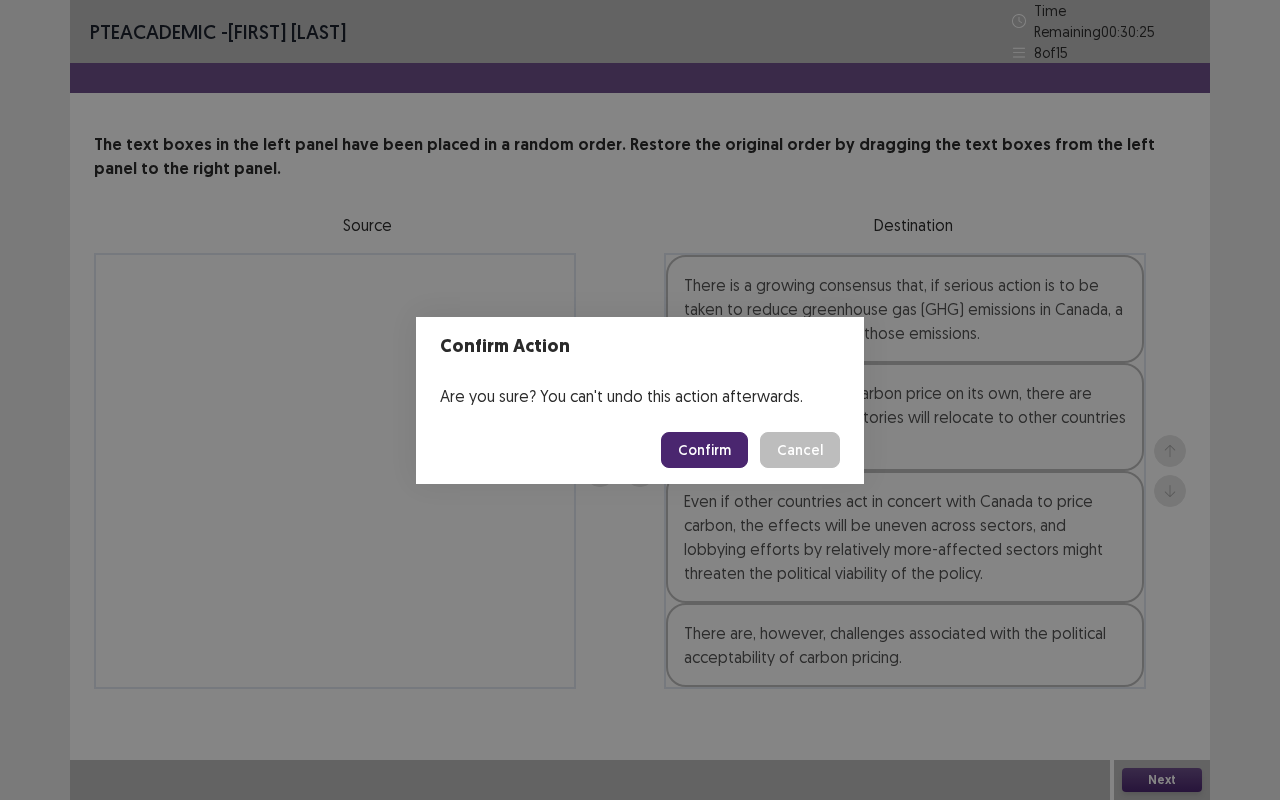 click on "Confirm" at bounding box center (704, 450) 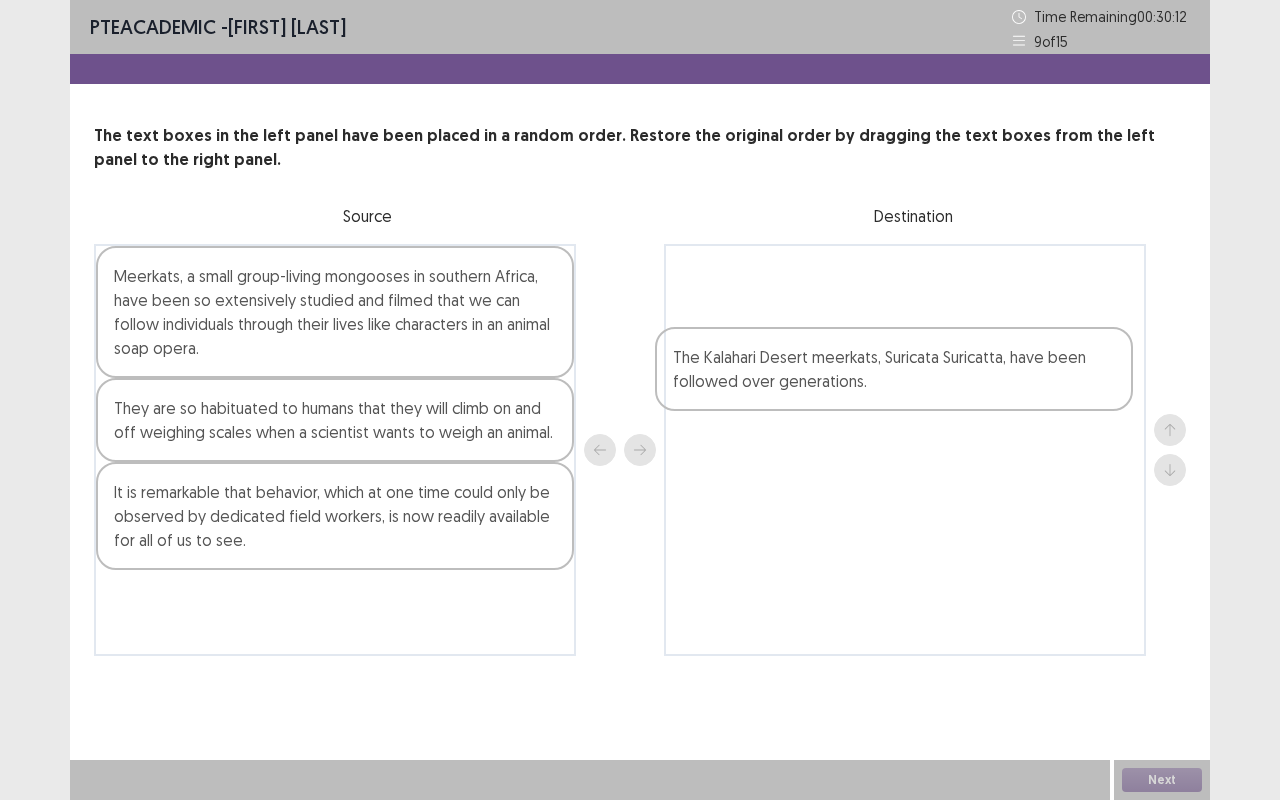 drag, startPoint x: 214, startPoint y: 526, endPoint x: 788, endPoint y: 390, distance: 589.89154 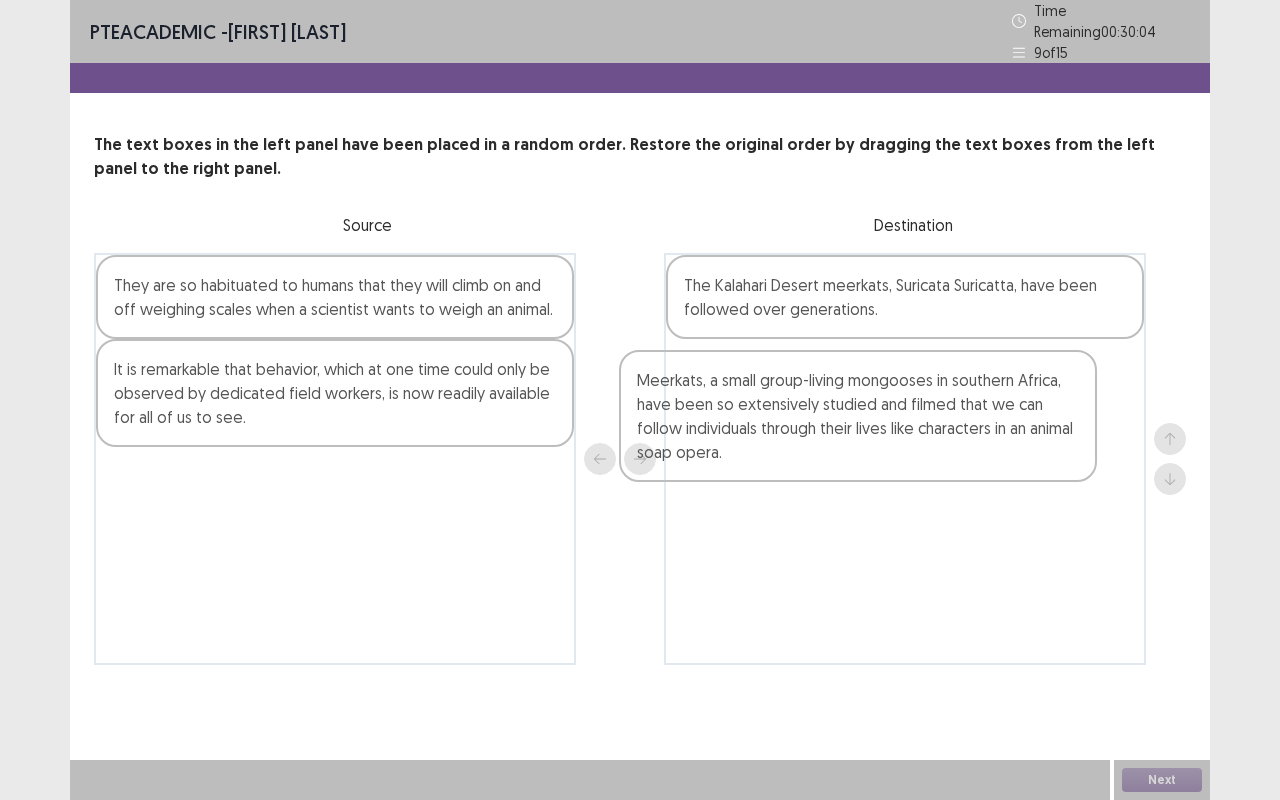 drag, startPoint x: 354, startPoint y: 309, endPoint x: 880, endPoint y: 418, distance: 537.175 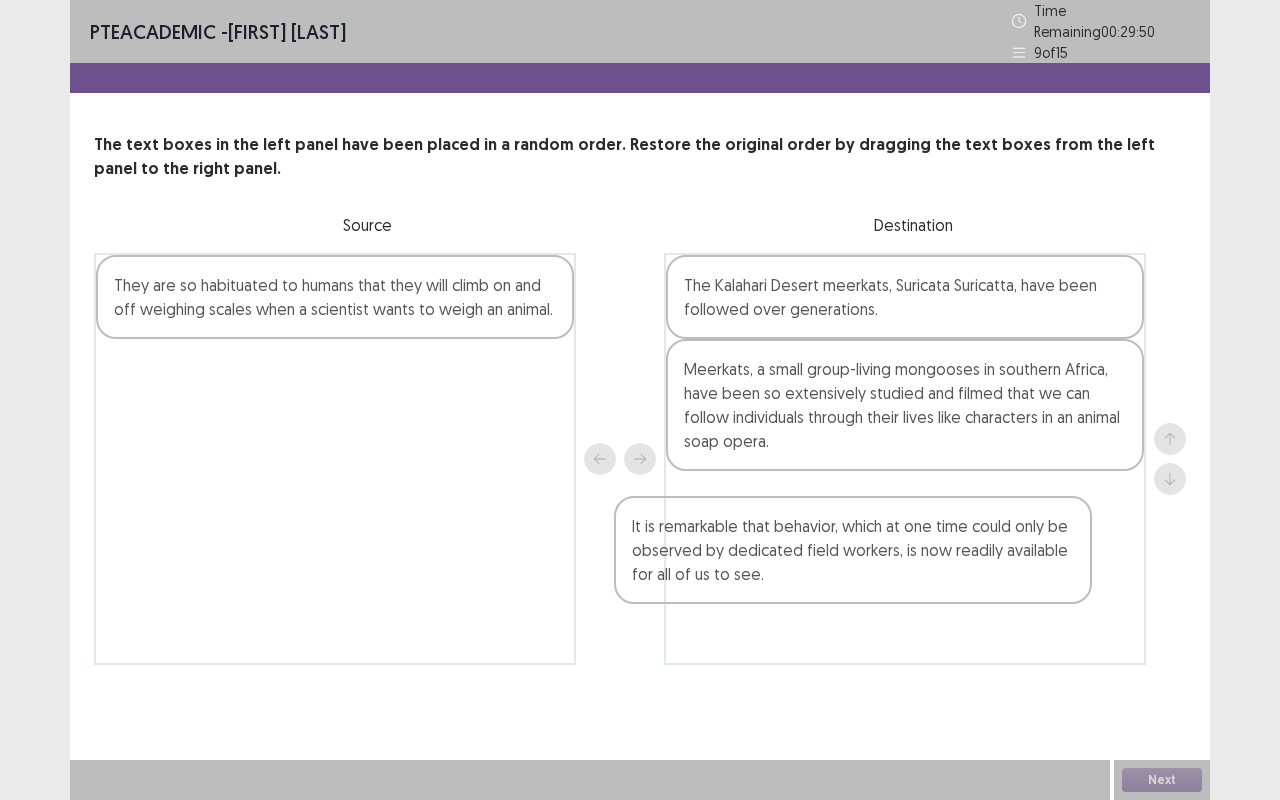 drag, startPoint x: 478, startPoint y: 375, endPoint x: 1002, endPoint y: 544, distance: 550.5788 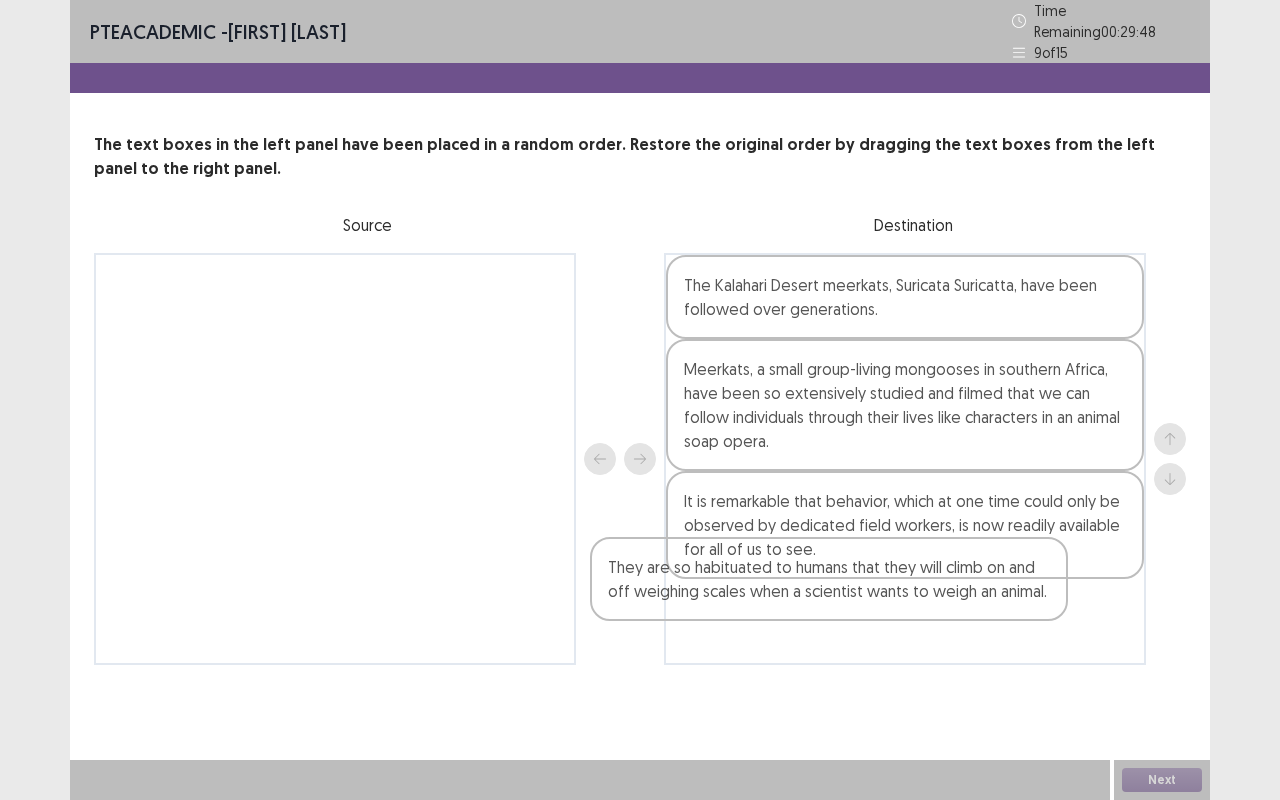 drag, startPoint x: 506, startPoint y: 312, endPoint x: 1000, endPoint y: 608, distance: 575.89233 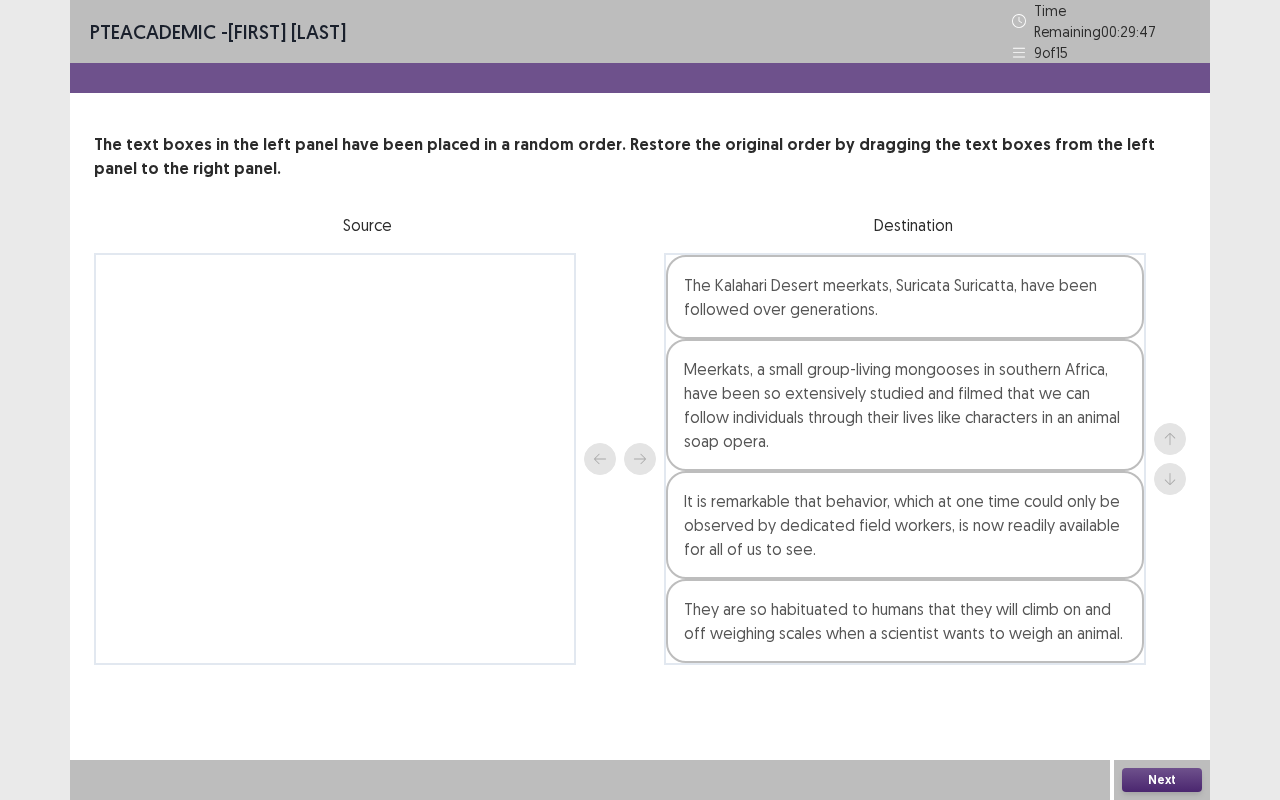 click on "Next" at bounding box center [1162, 780] 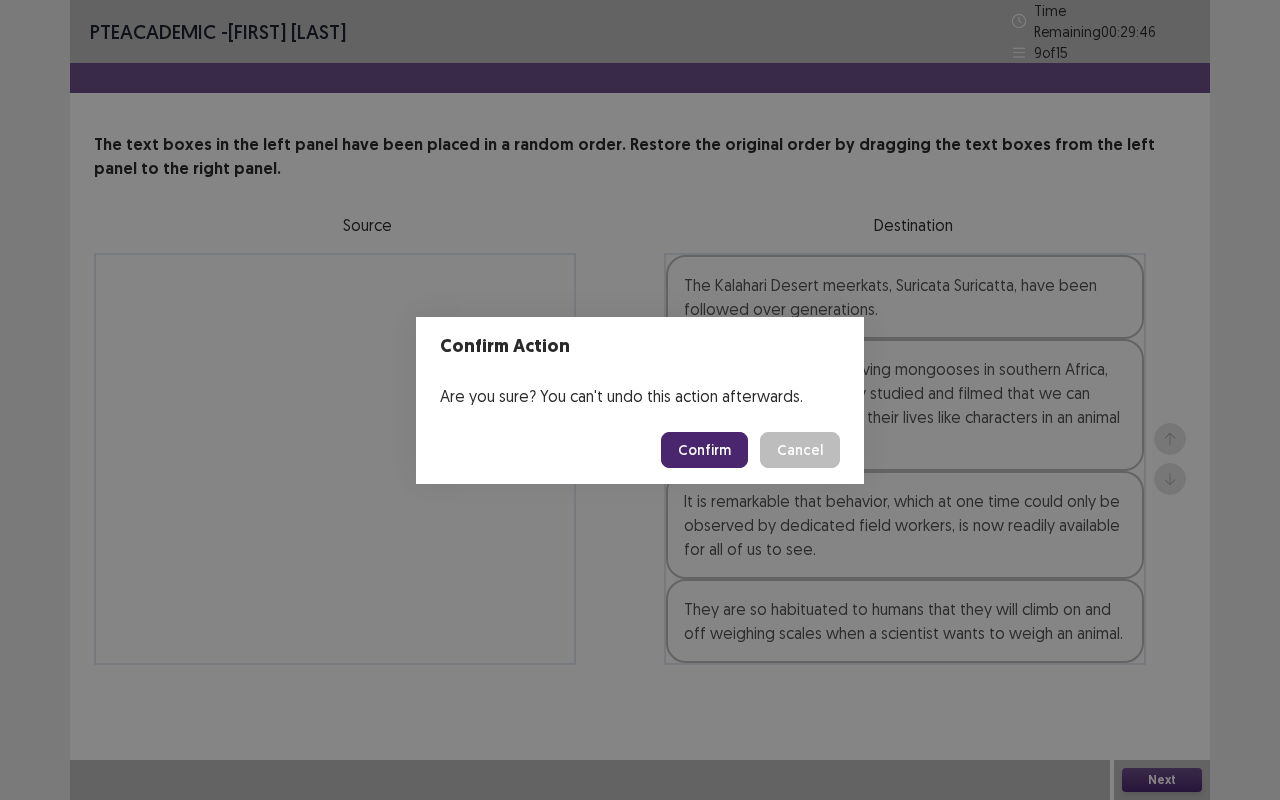 click on "Confirm" at bounding box center (704, 450) 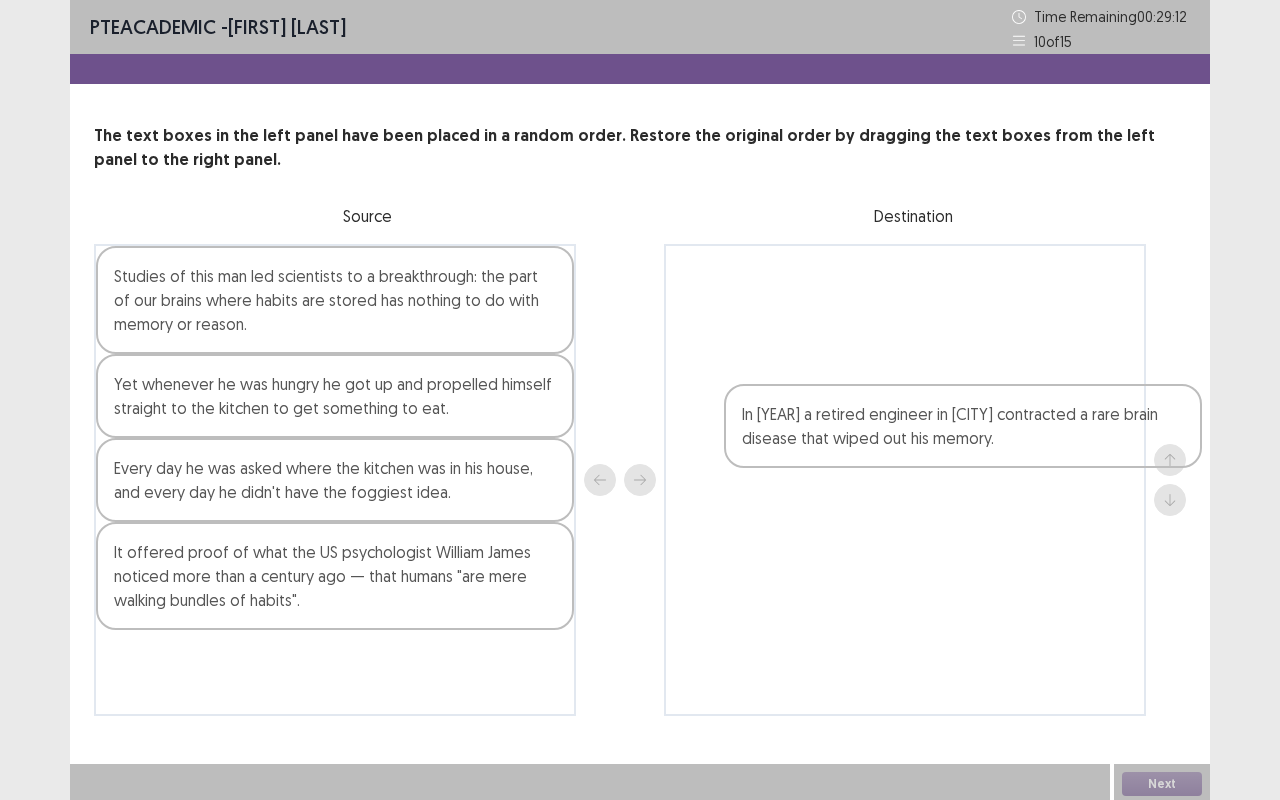 drag, startPoint x: 308, startPoint y: 568, endPoint x: 952, endPoint y: 430, distance: 658.61975 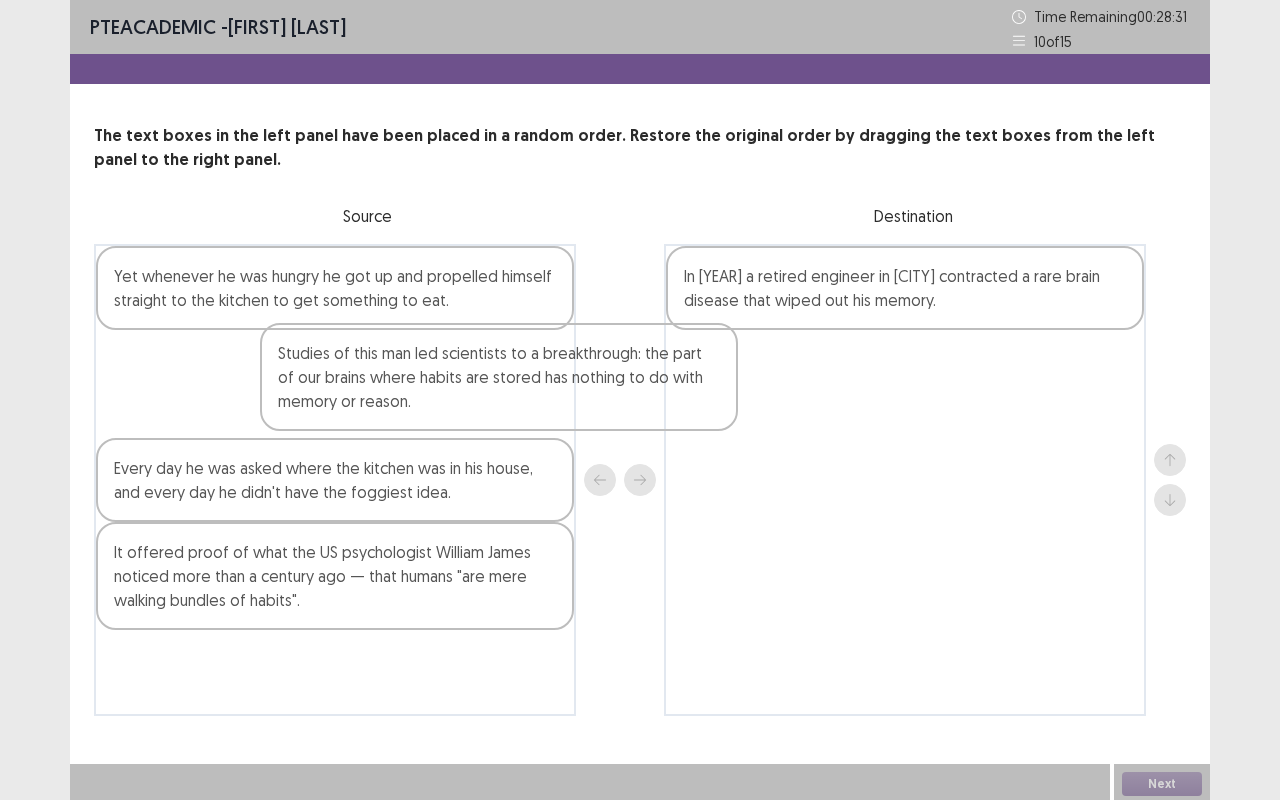 drag, startPoint x: 354, startPoint y: 310, endPoint x: 517, endPoint y: 388, distance: 180.70142 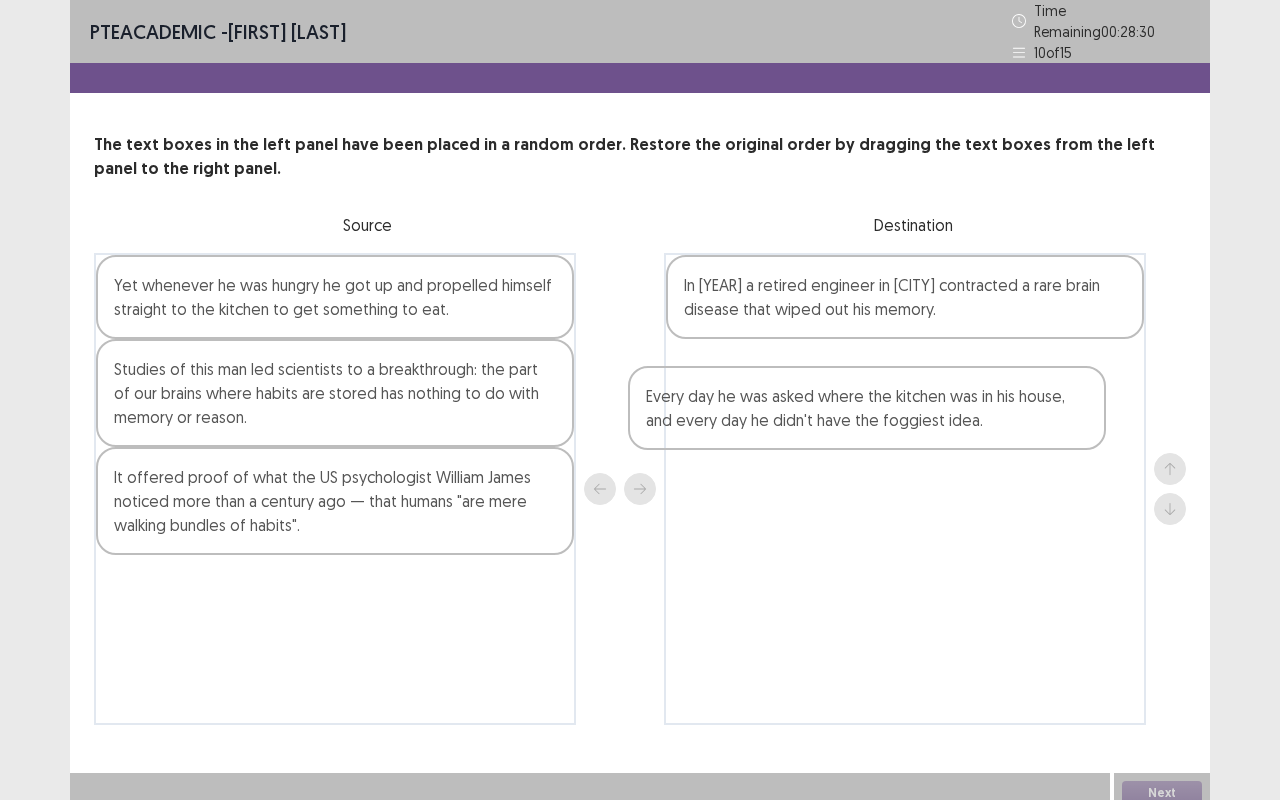 drag, startPoint x: 348, startPoint y: 486, endPoint x: 886, endPoint y: 413, distance: 542.93 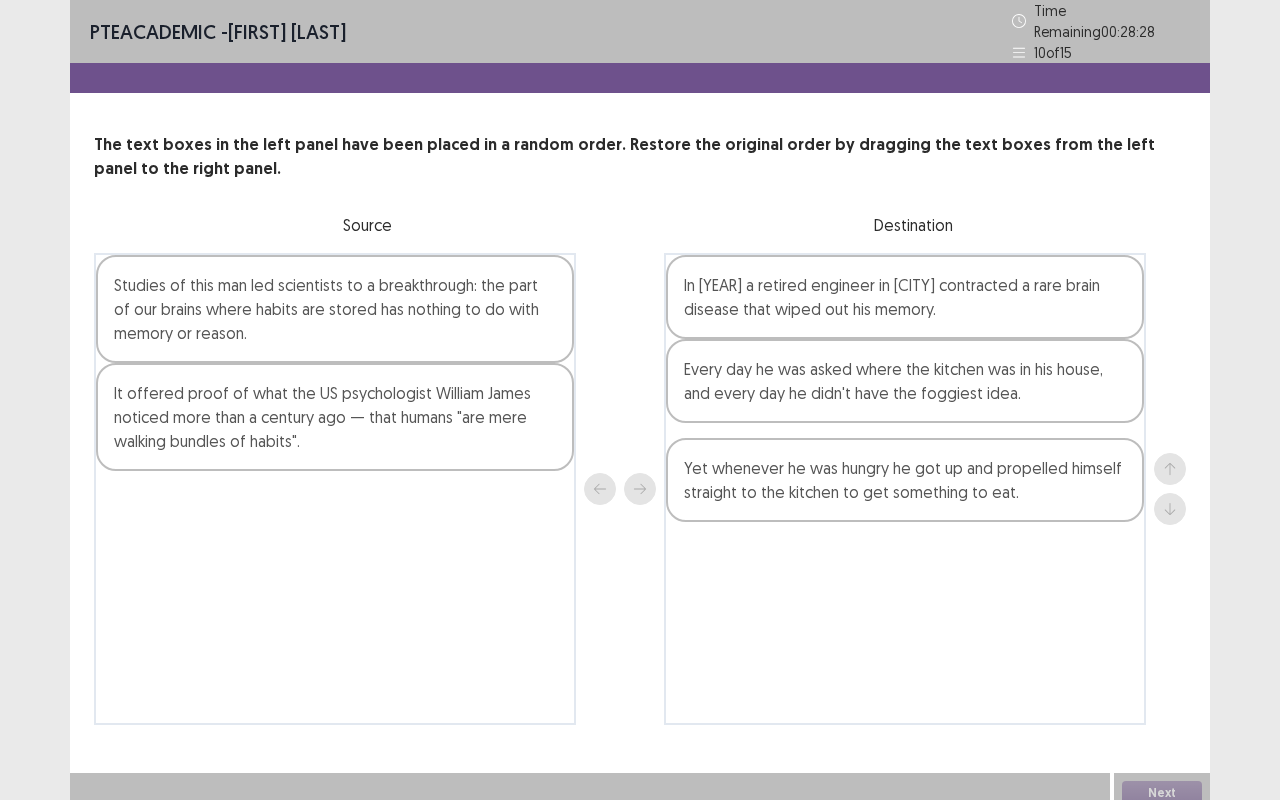 drag, startPoint x: 332, startPoint y: 294, endPoint x: 704, endPoint y: 359, distance: 377.63608 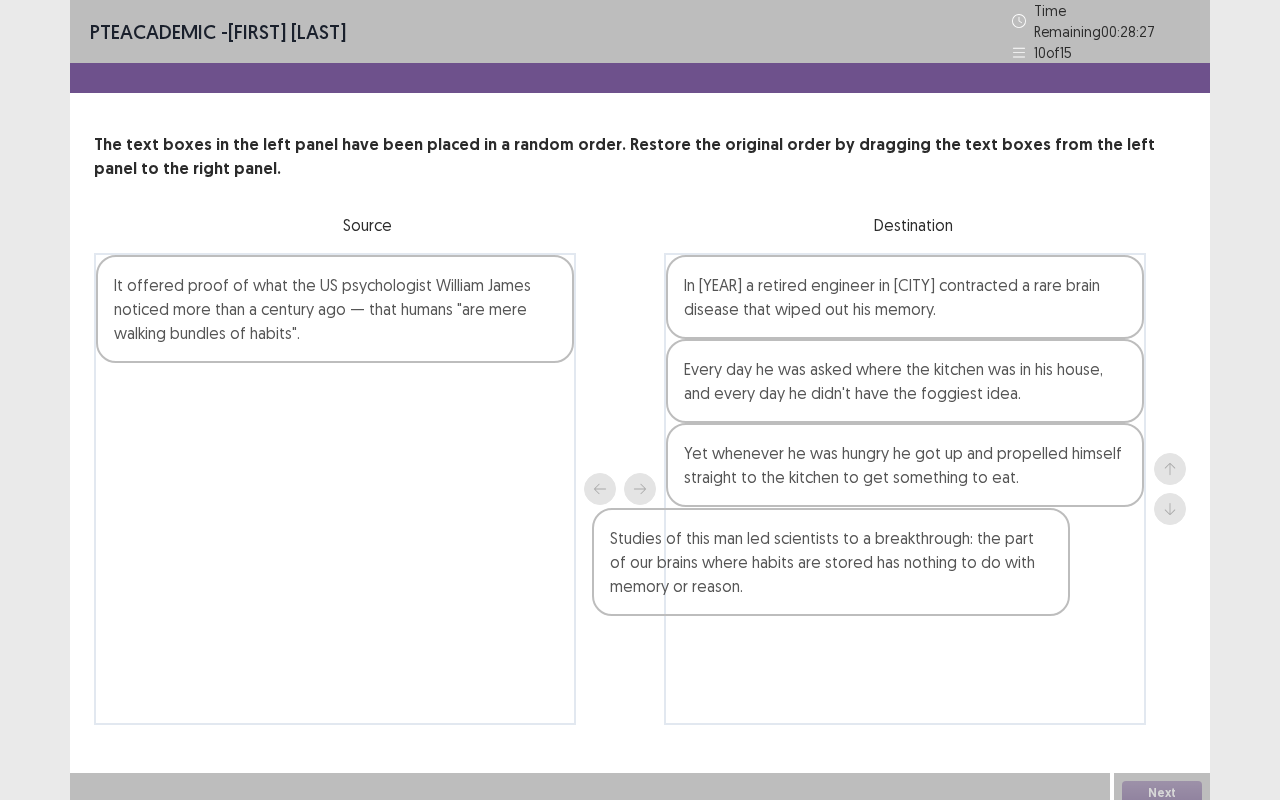 drag, startPoint x: 332, startPoint y: 292, endPoint x: 816, endPoint y: 528, distance: 538.4719 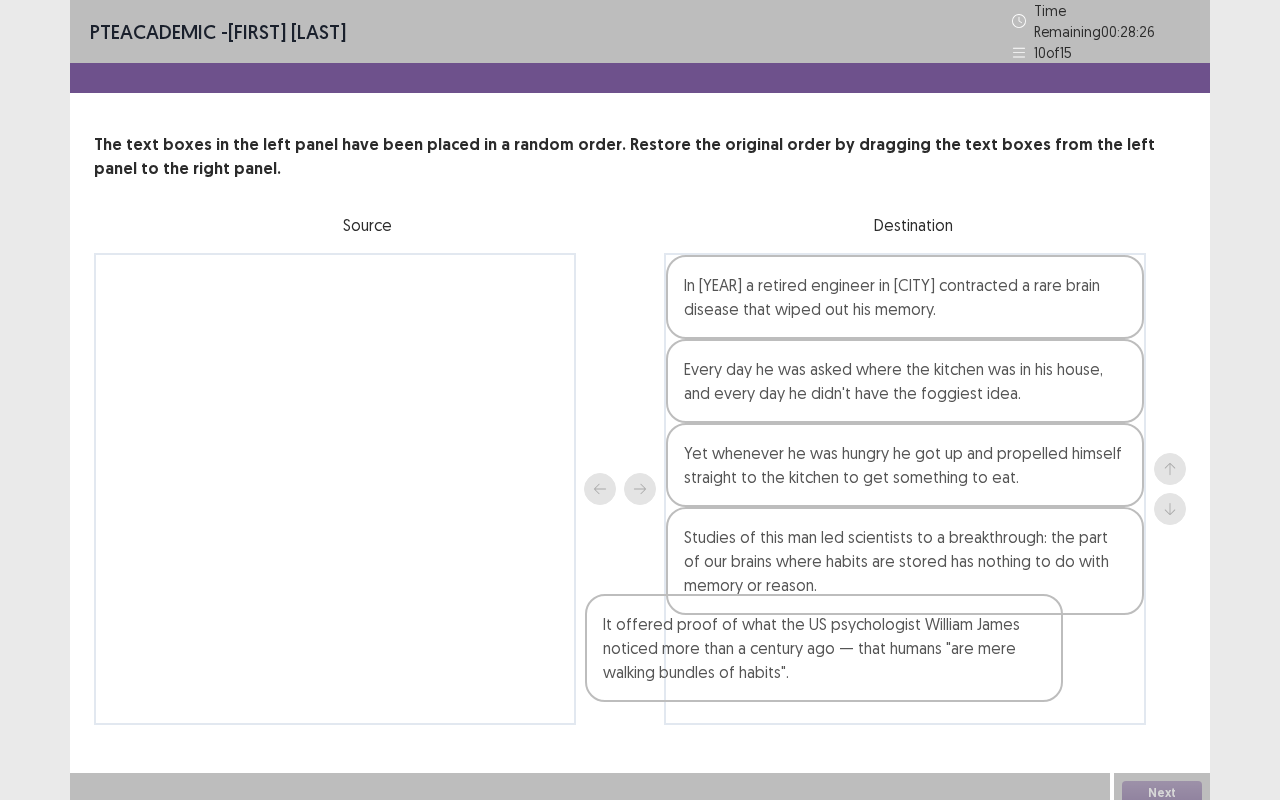 scroll, scrollTop: 4, scrollLeft: 0, axis: vertical 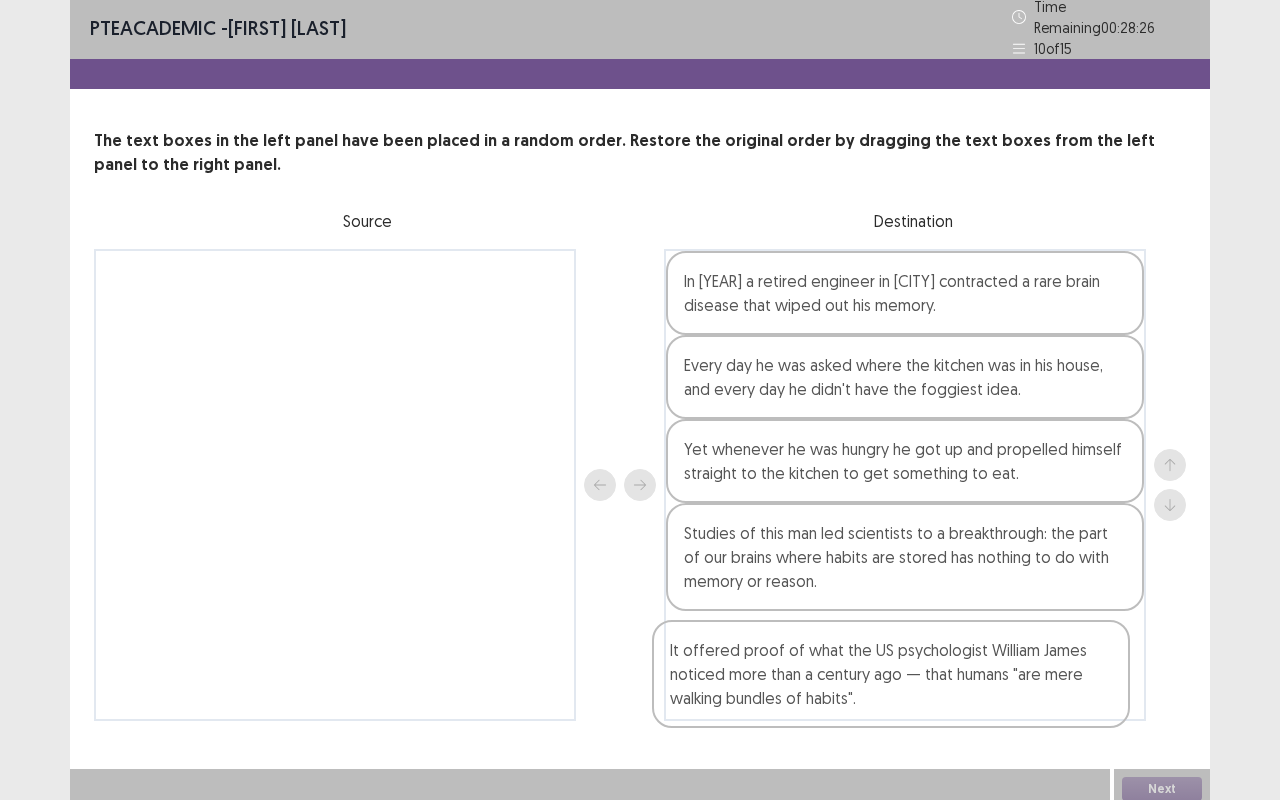 drag, startPoint x: 300, startPoint y: 293, endPoint x: 864, endPoint y: 649, distance: 666.9573 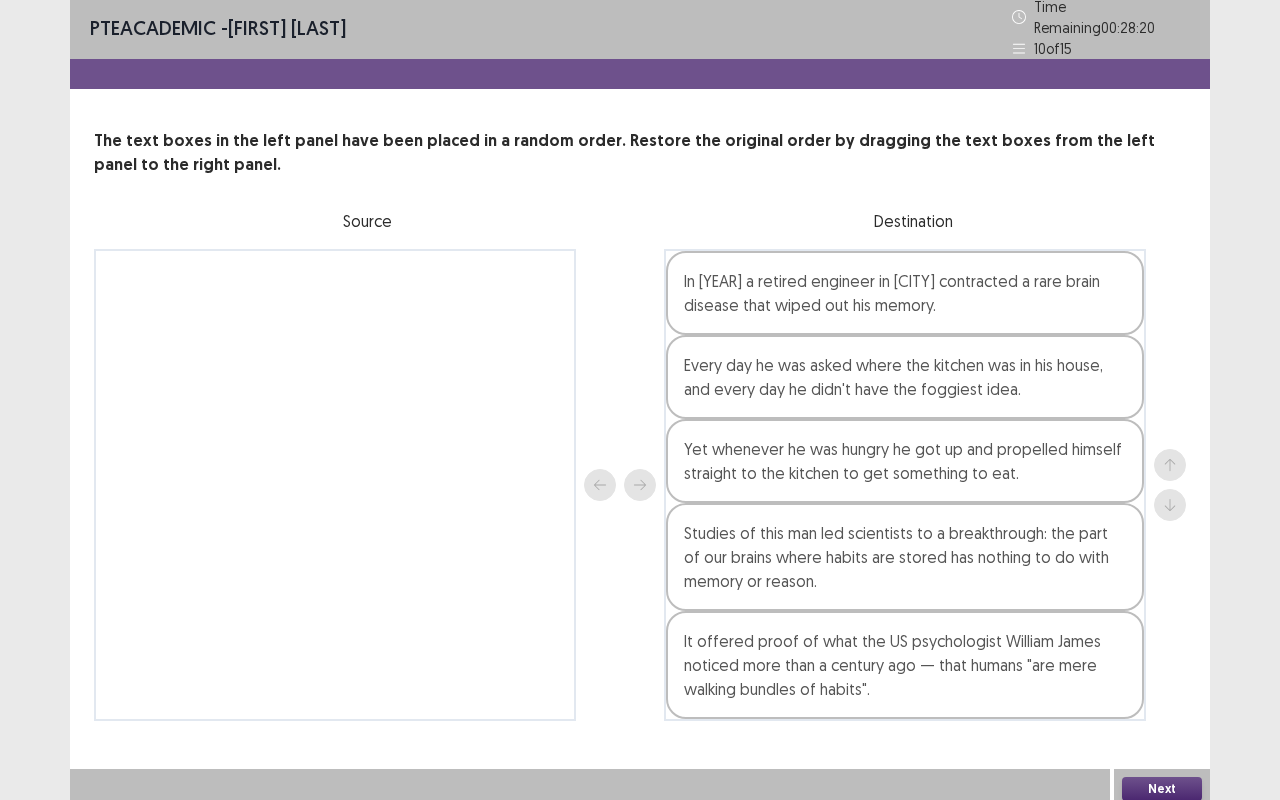 click on "Next" at bounding box center (1162, 789) 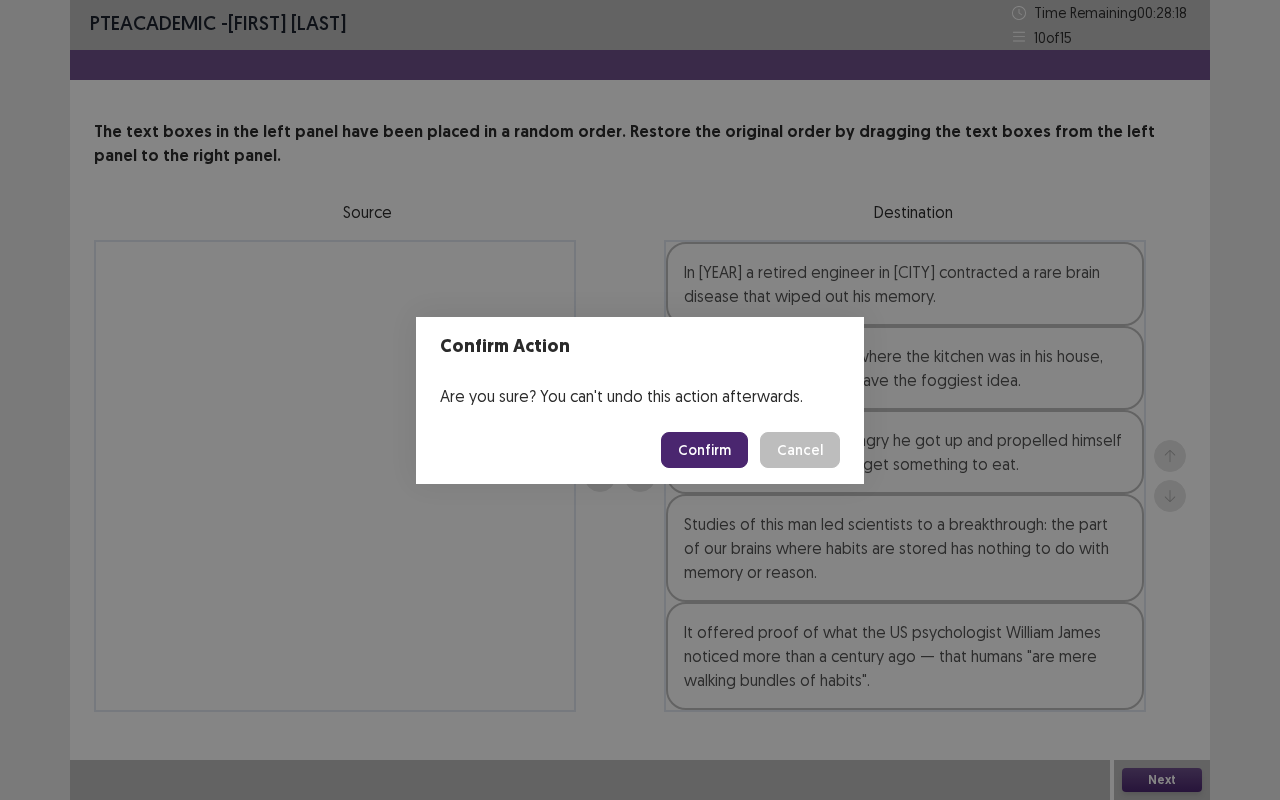 click on "Confirm" at bounding box center [704, 450] 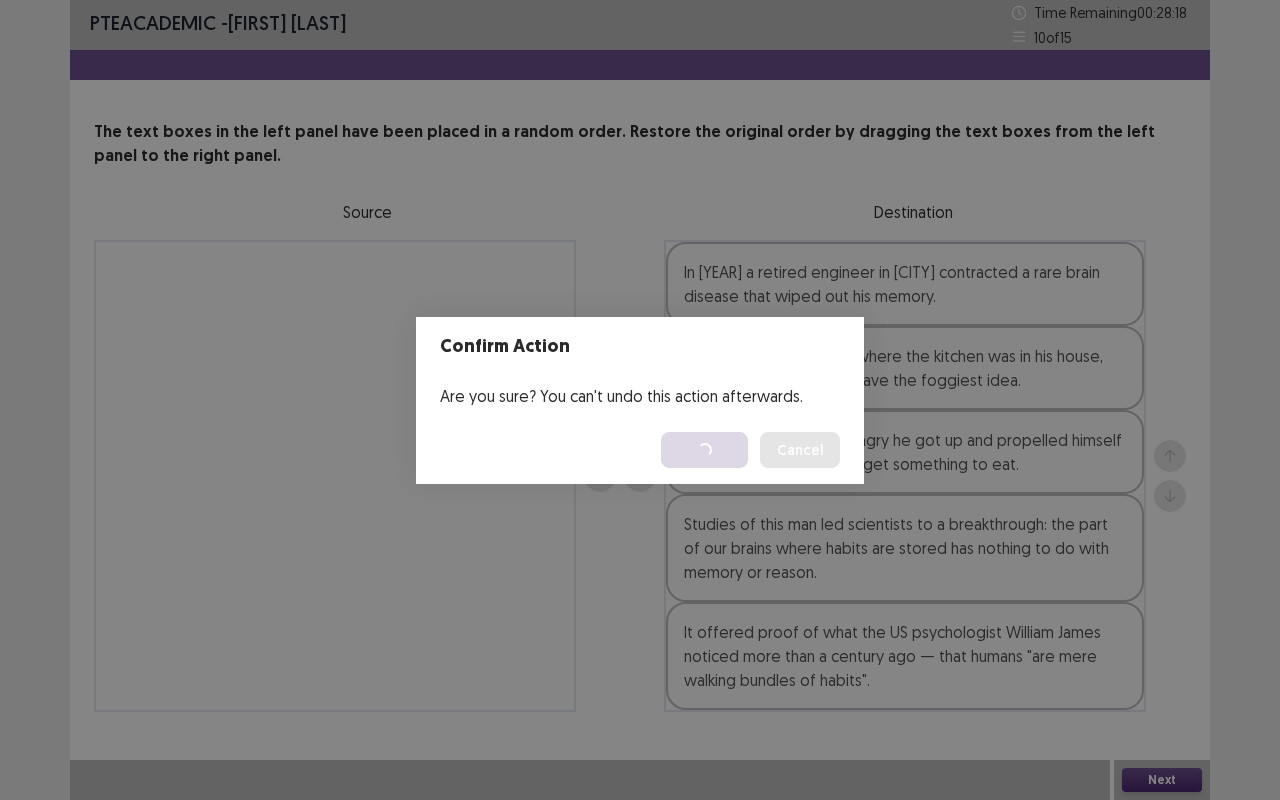 scroll, scrollTop: 0, scrollLeft: 0, axis: both 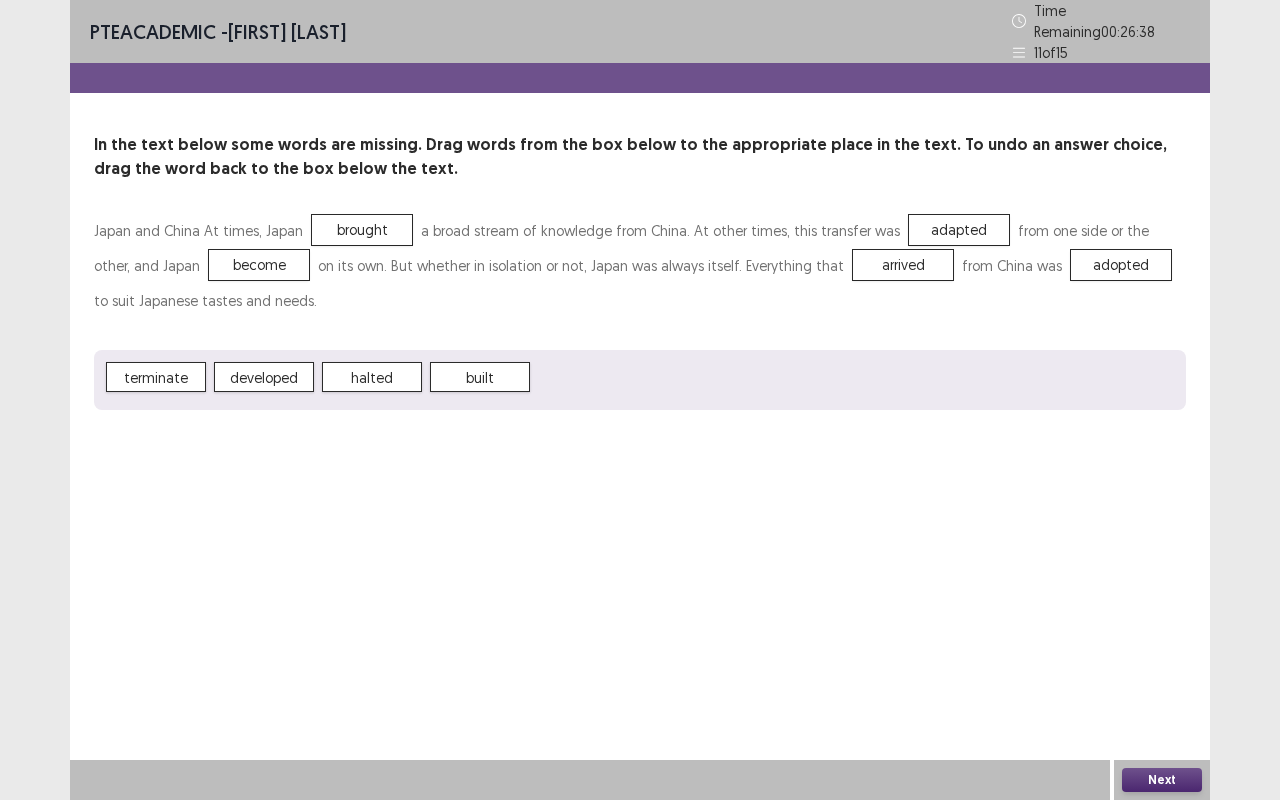 click on "Next" at bounding box center [1162, 780] 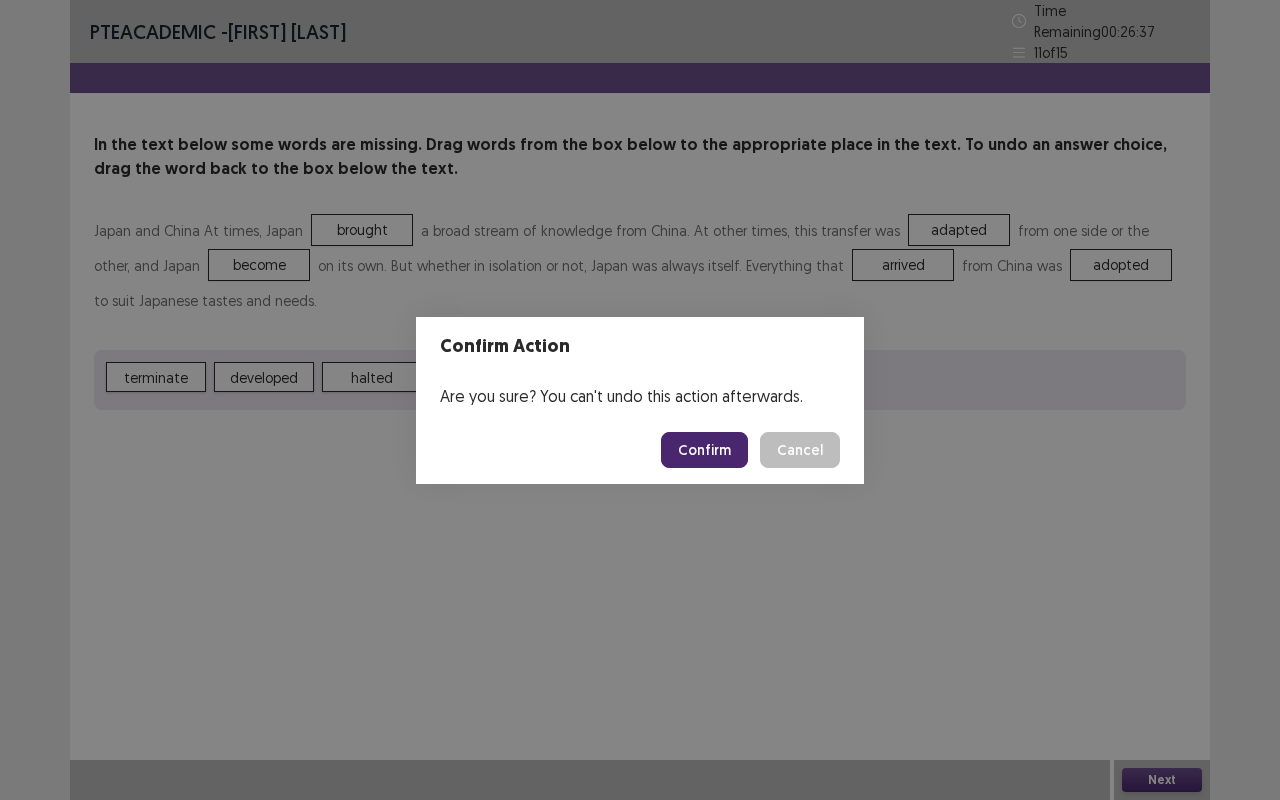 click on "Confirm" at bounding box center (704, 450) 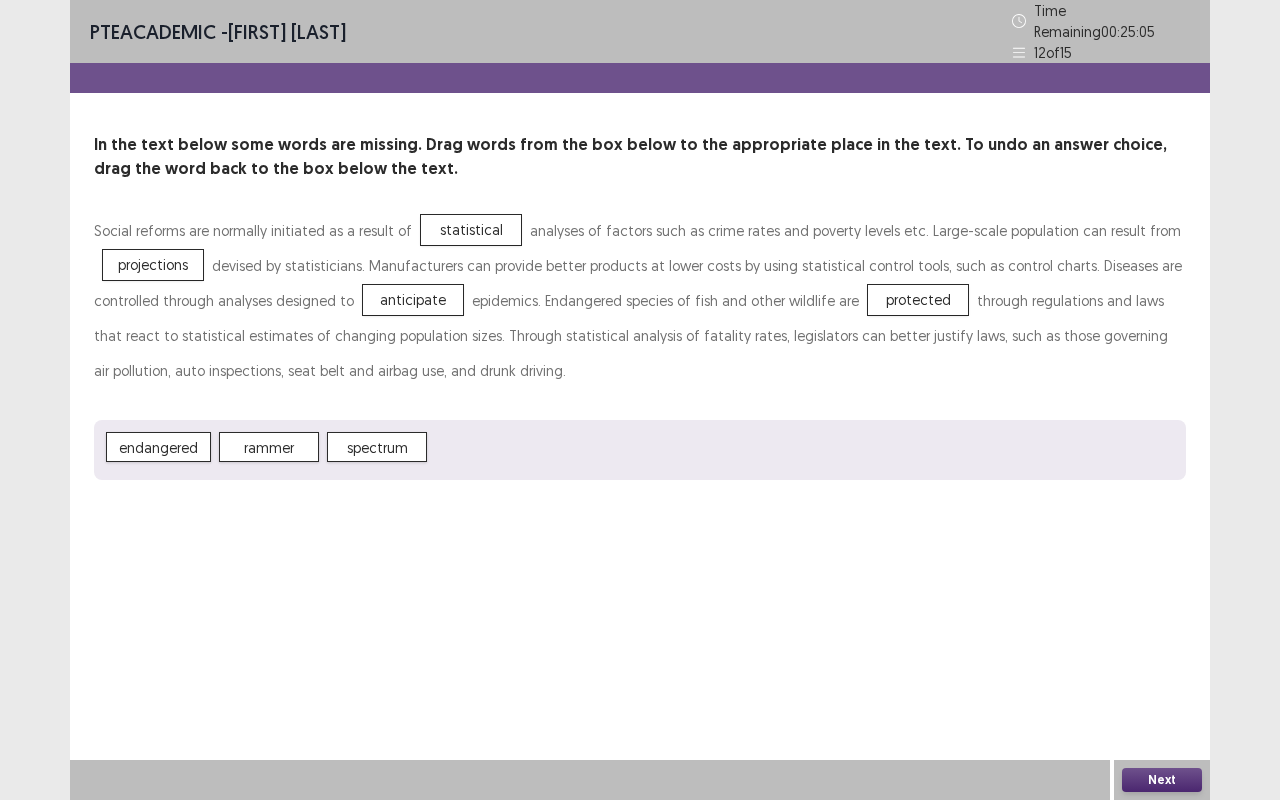 click on "Next" at bounding box center [1162, 780] 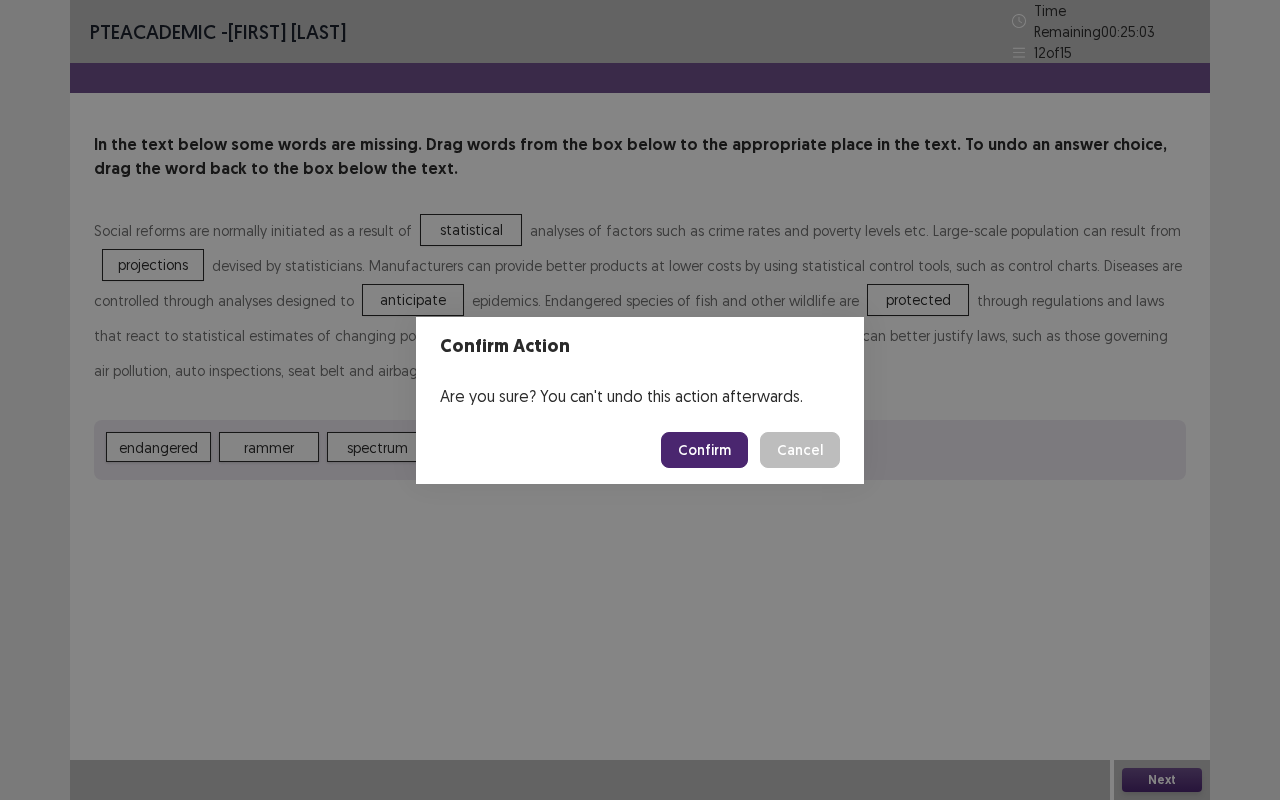 click on "Confirm" at bounding box center [704, 450] 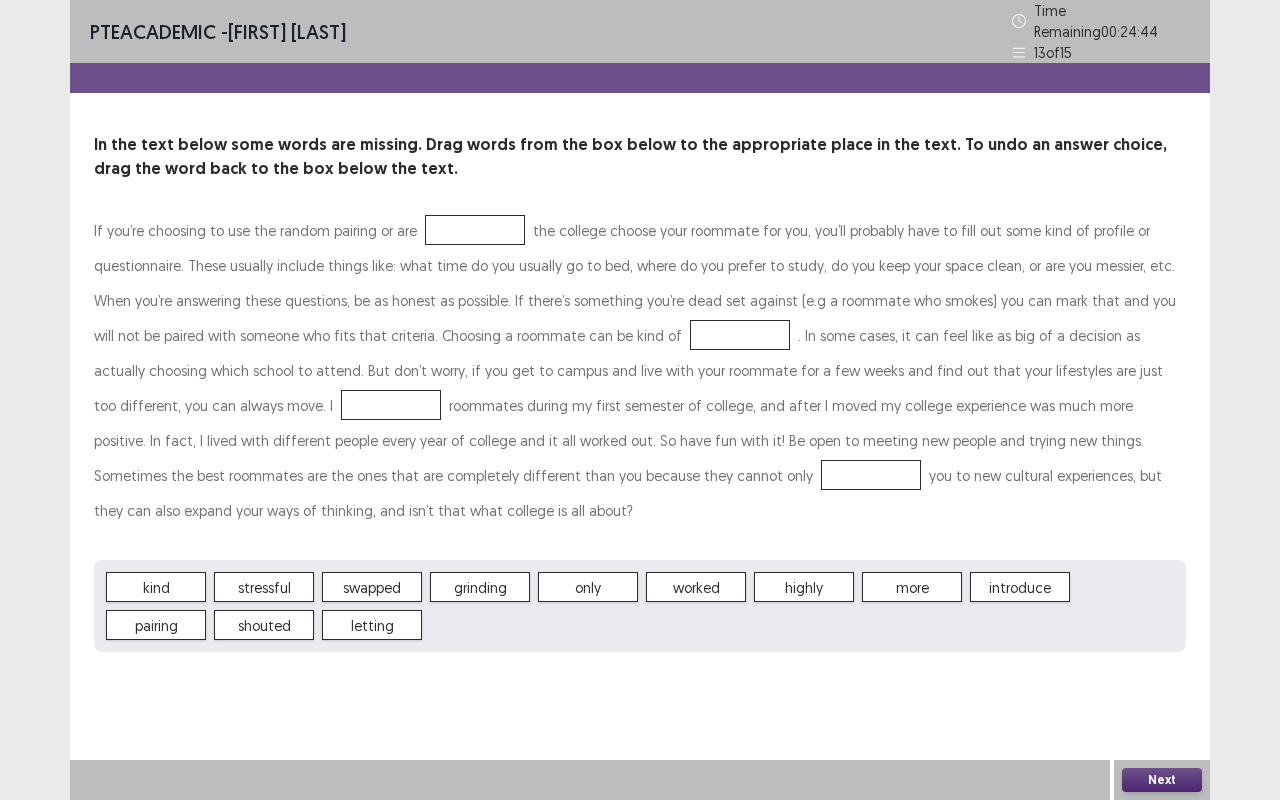 drag, startPoint x: 373, startPoint y: 633, endPoint x: 422, endPoint y: 407, distance: 231.25095 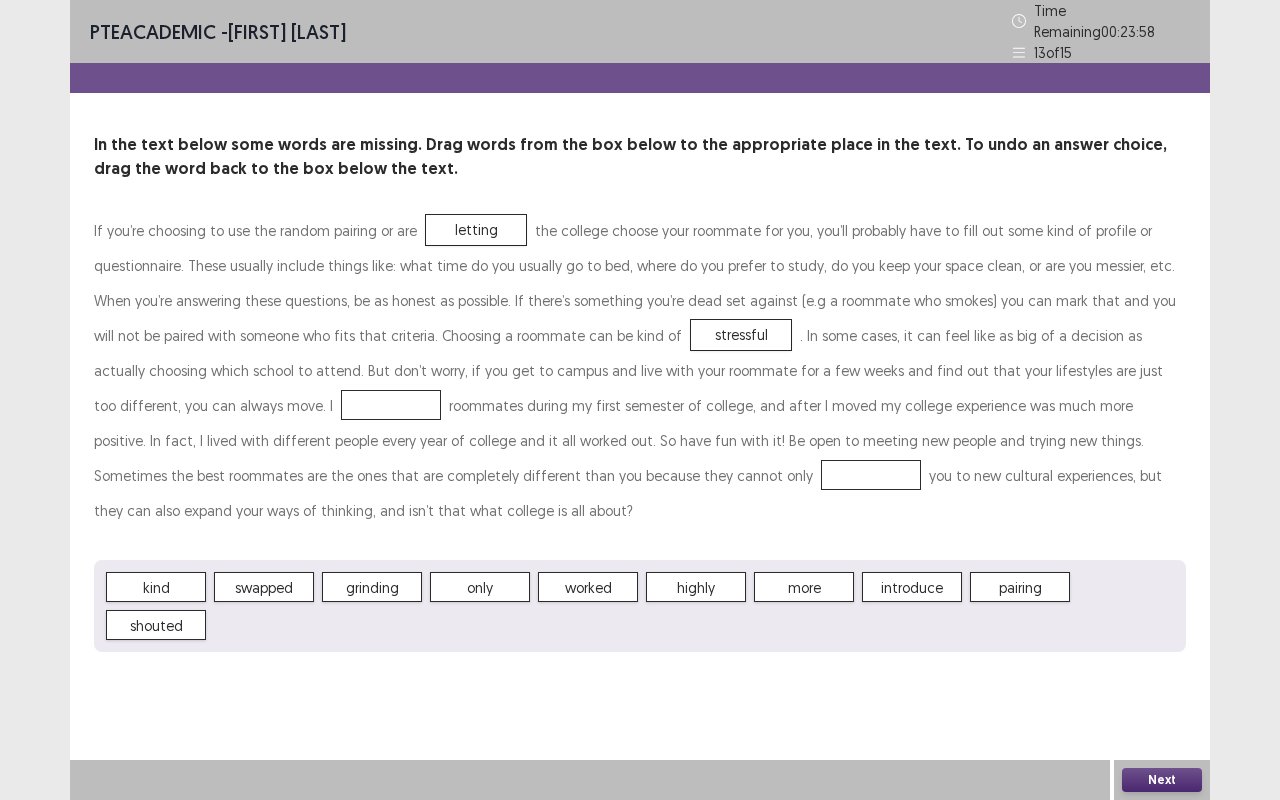 click on "If you’re choosing to use the random pairing or are letting the college choose your roommate for you, you’ll probably have to fill out some kind of profile or questionnaire. These usually include things like: what time do you usually go to bed, where do you prefer to study, do you keep your space clean, or are you messier, etc. When you’re answering these questions, be as honest as possible. If there’s something you’re dead set against (e.g a roommate who smokes) you can mark that and you will not be paired with someone who fits that criteria.
Choosing a roommate can be kind of stressful. In some cases, it can feel like as big of a decision as actually choosing which school to attend. But don’t worry, if you get to campus and live with your roommate for a few weeks and find out that your lifestyles are just too different, you can always move. I encourage you to new cultural experiences, but they can also expand your ways of thinking, and isn’t that what college is all about?" at bounding box center (640, 370) 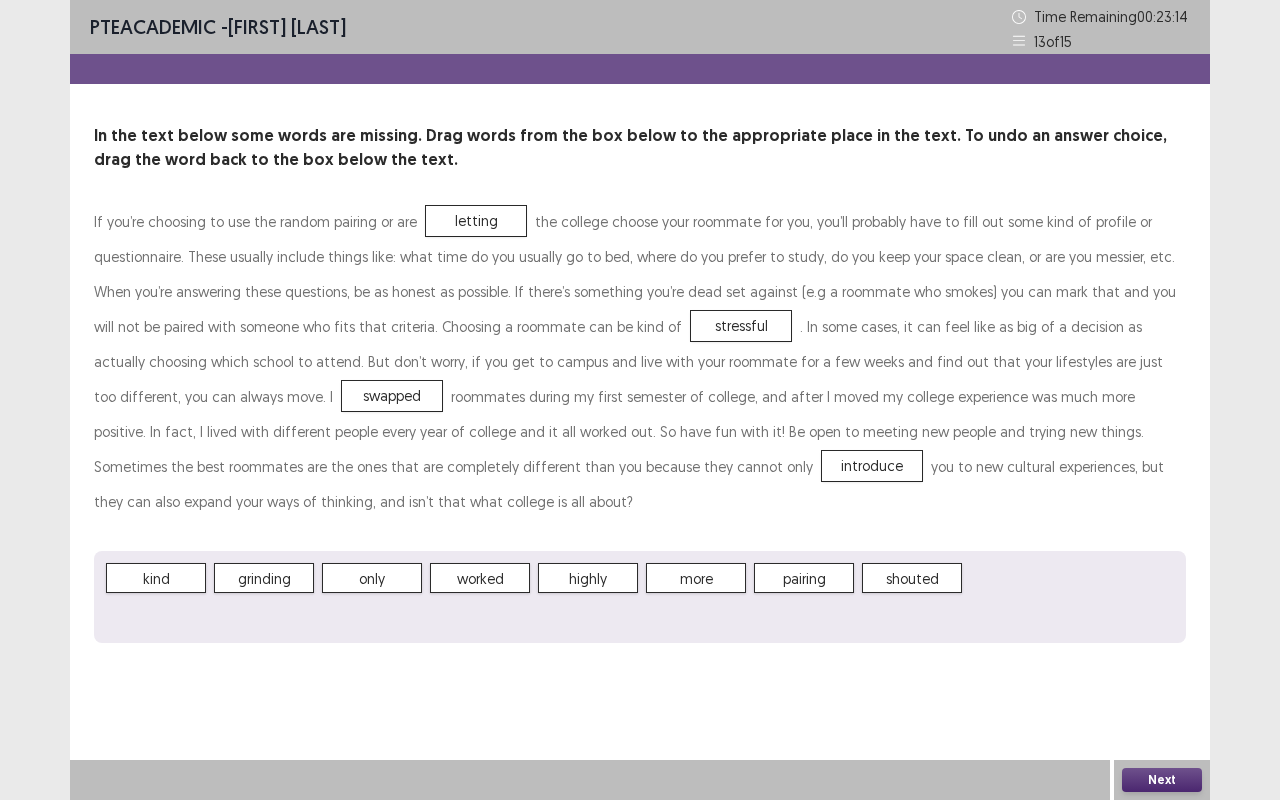 click on "Next" at bounding box center (1162, 780) 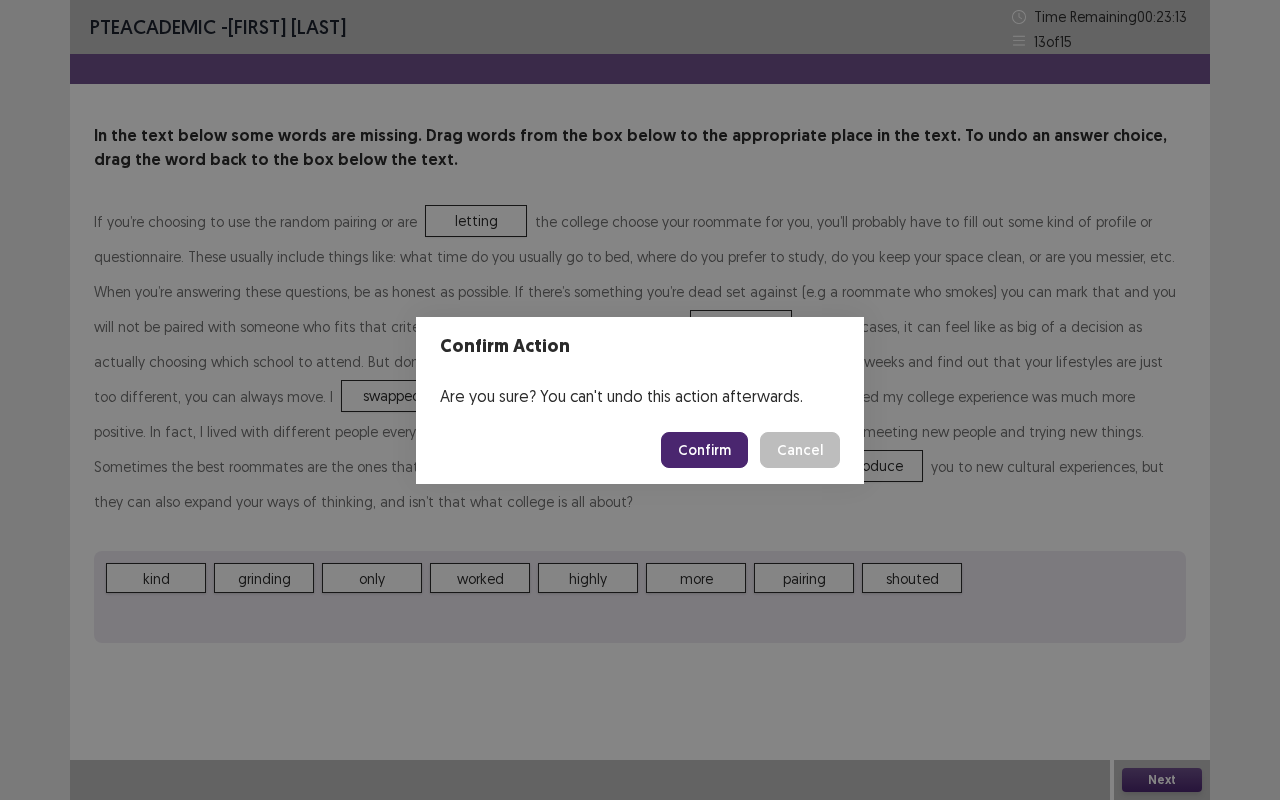 click on "Confirm" at bounding box center [704, 450] 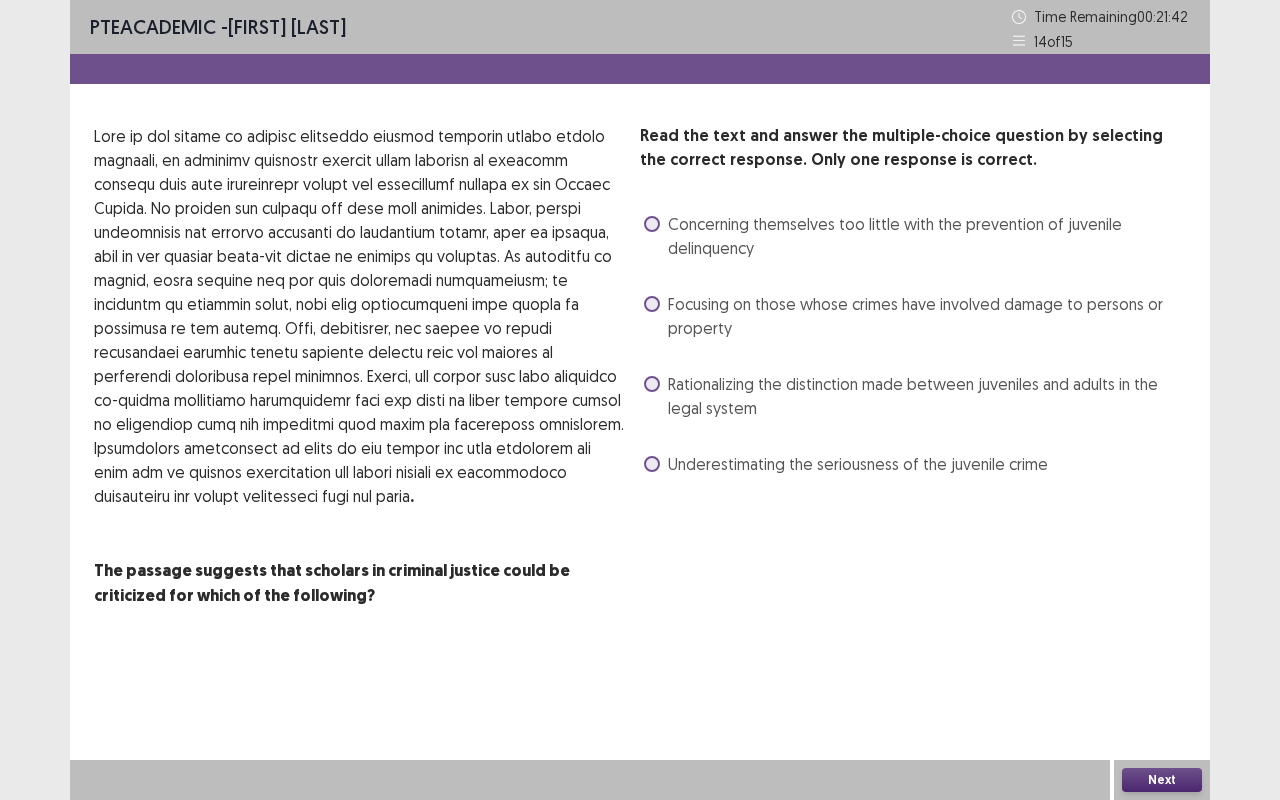 click on "Rationalizing the distinction made between juveniles and adults in the legal system" at bounding box center (927, 396) 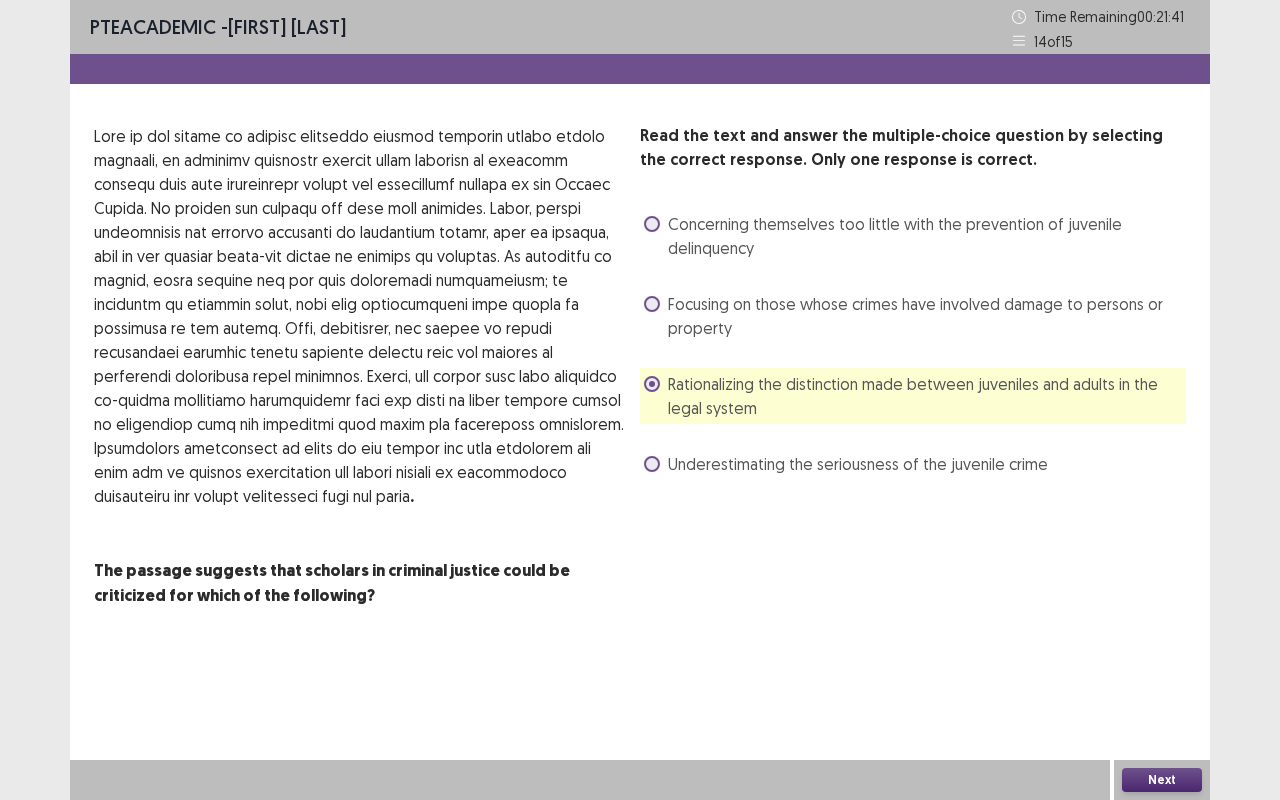 click on "Next" at bounding box center [1162, 780] 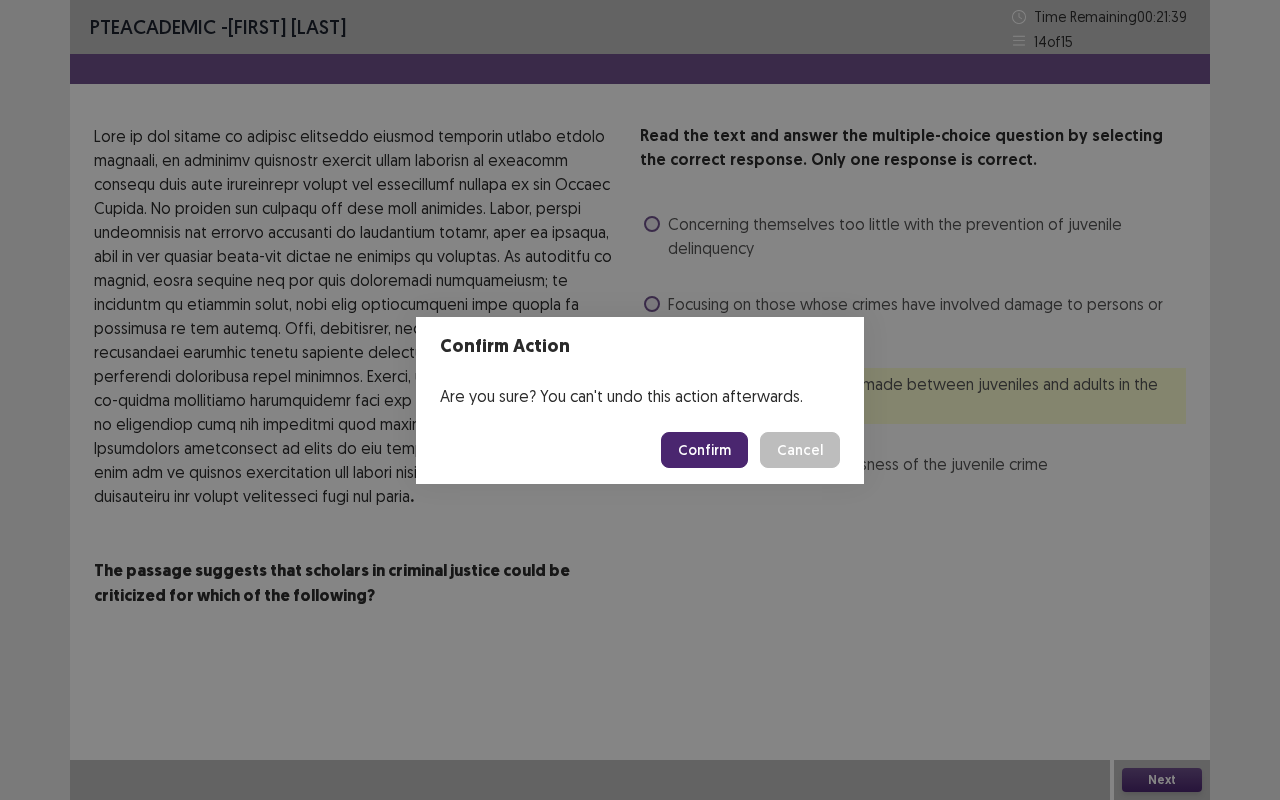 click on "Confirm" at bounding box center (704, 450) 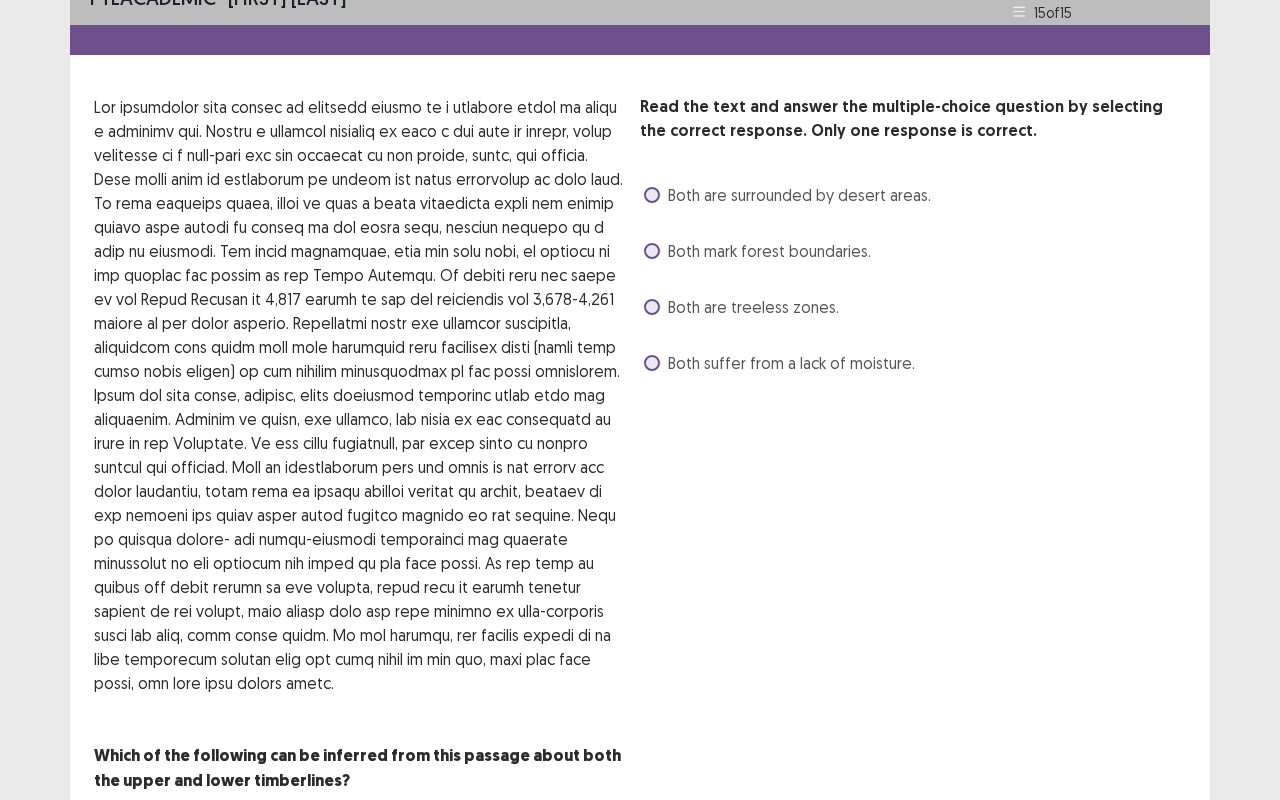 scroll, scrollTop: 0, scrollLeft: 0, axis: both 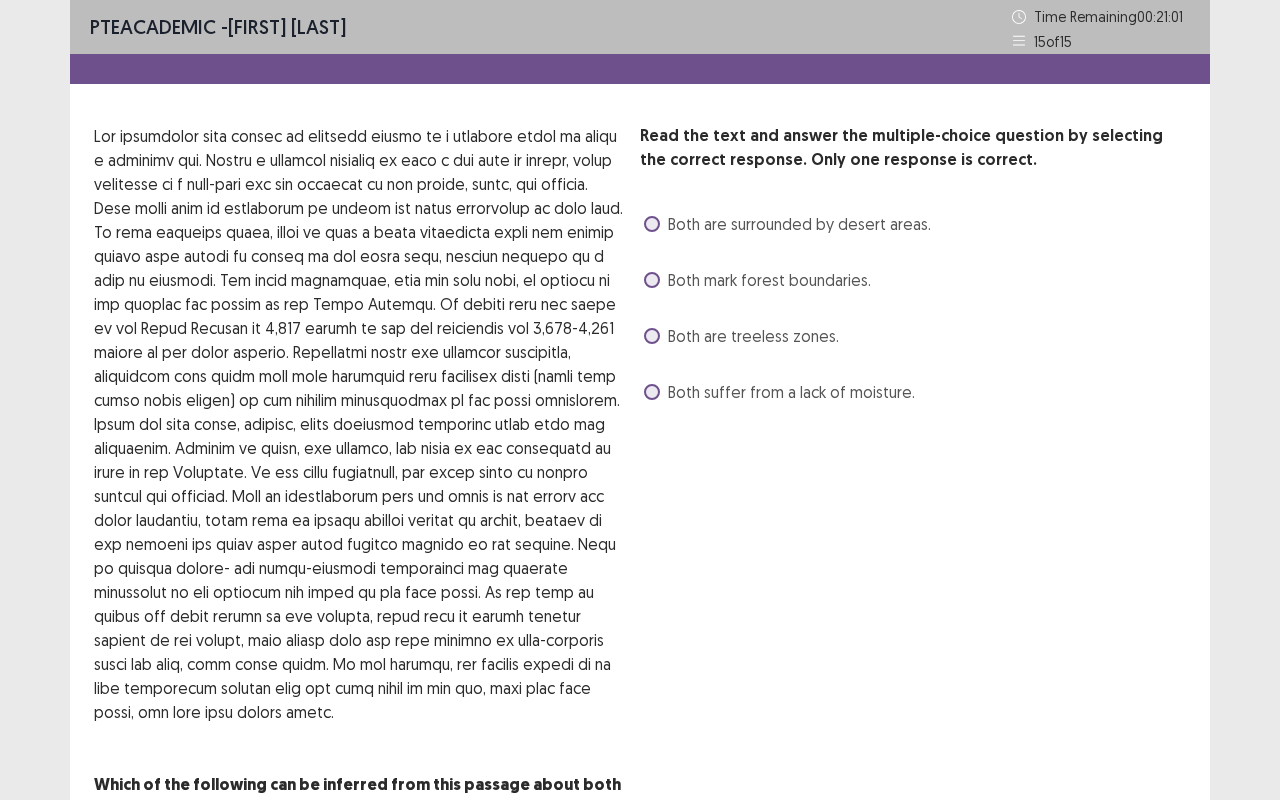 click on "Both suffer from a lack of moisture." at bounding box center (791, 392) 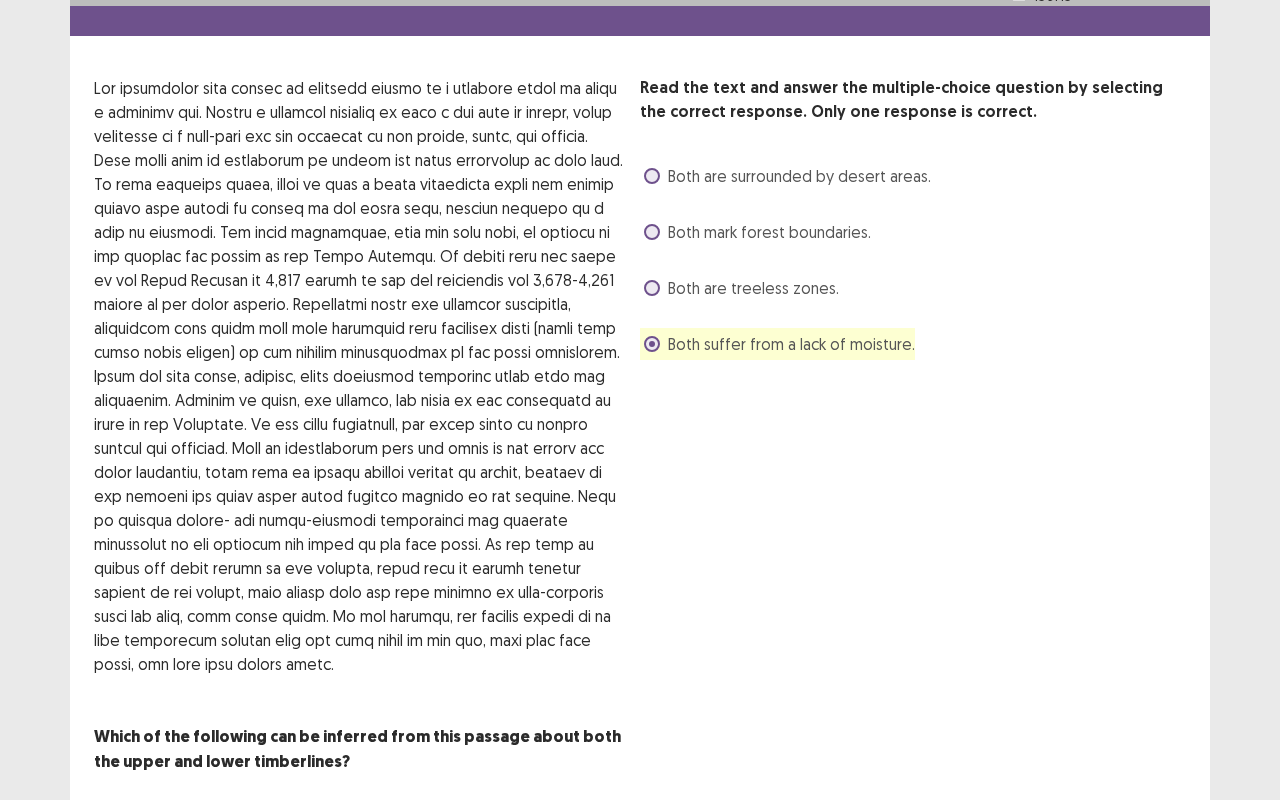 scroll, scrollTop: 85, scrollLeft: 0, axis: vertical 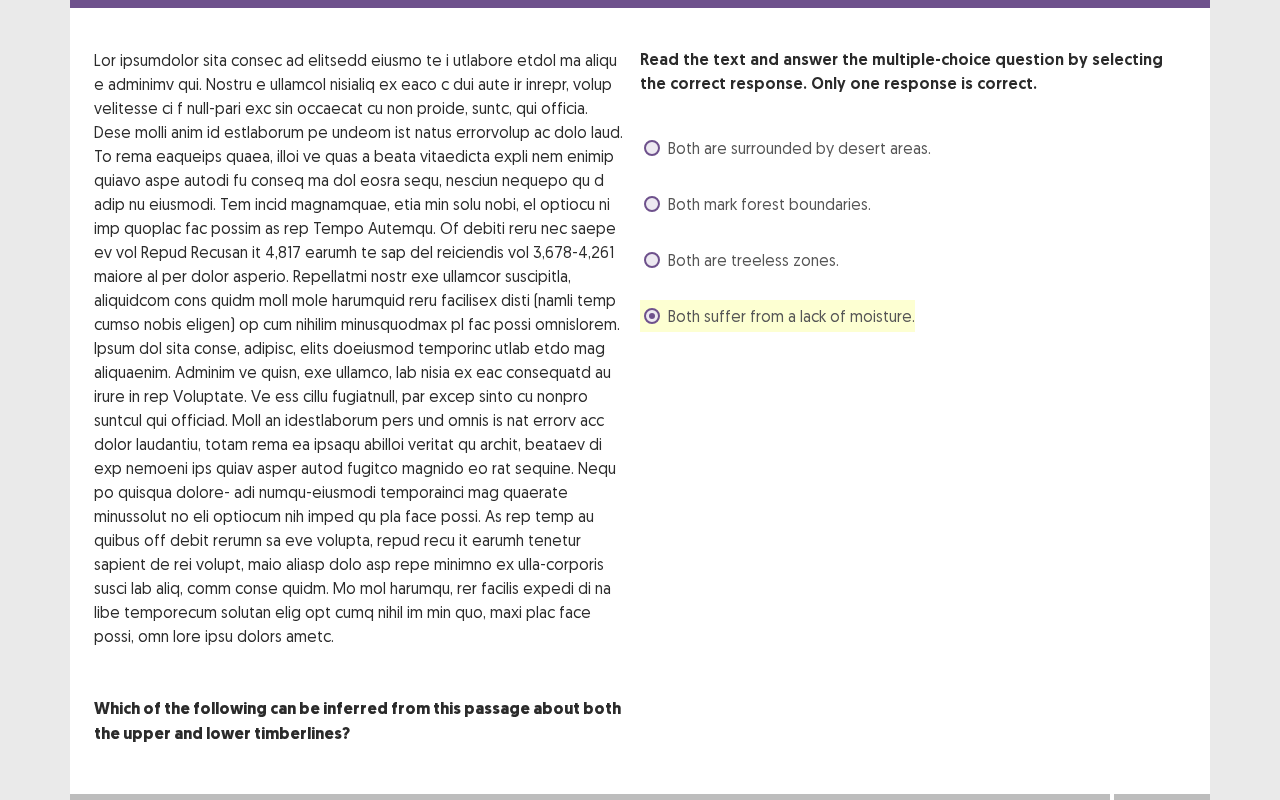 click on "Next" at bounding box center [1162, 814] 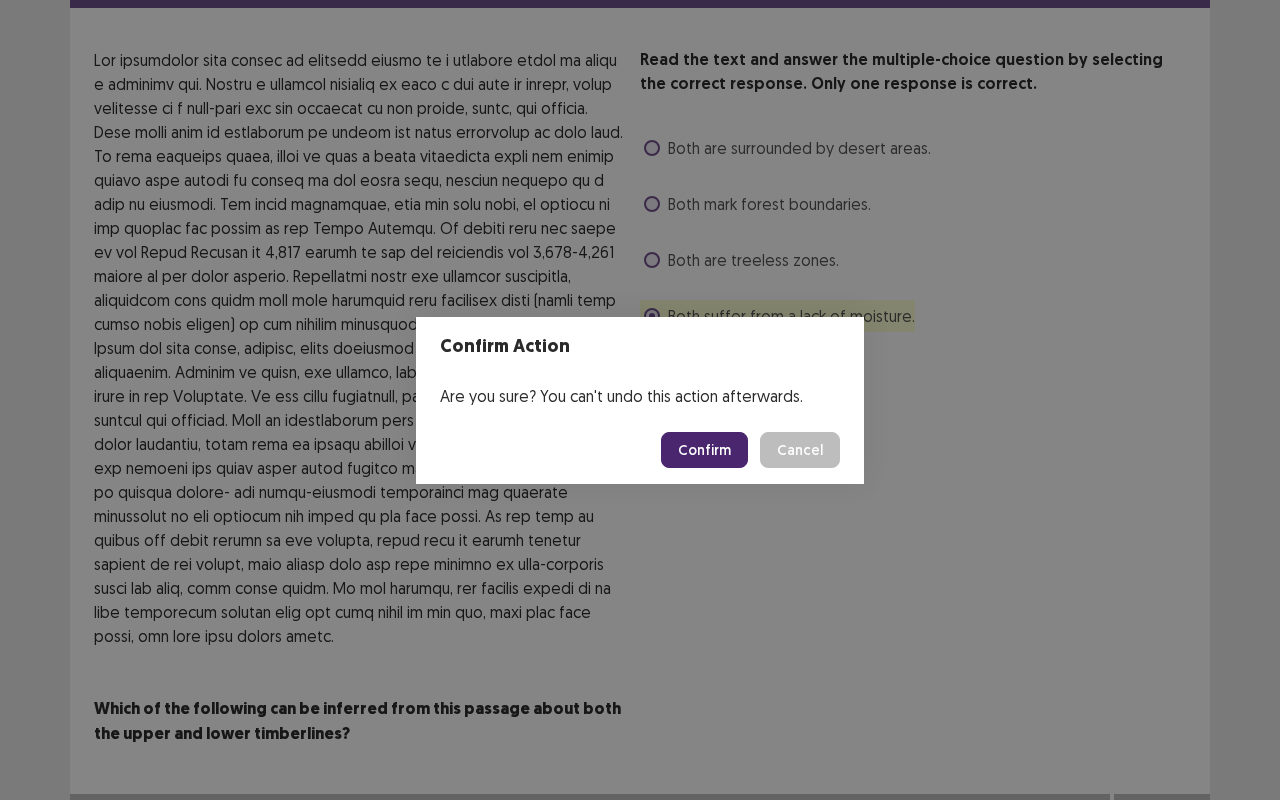 click on "Confirm" at bounding box center (704, 450) 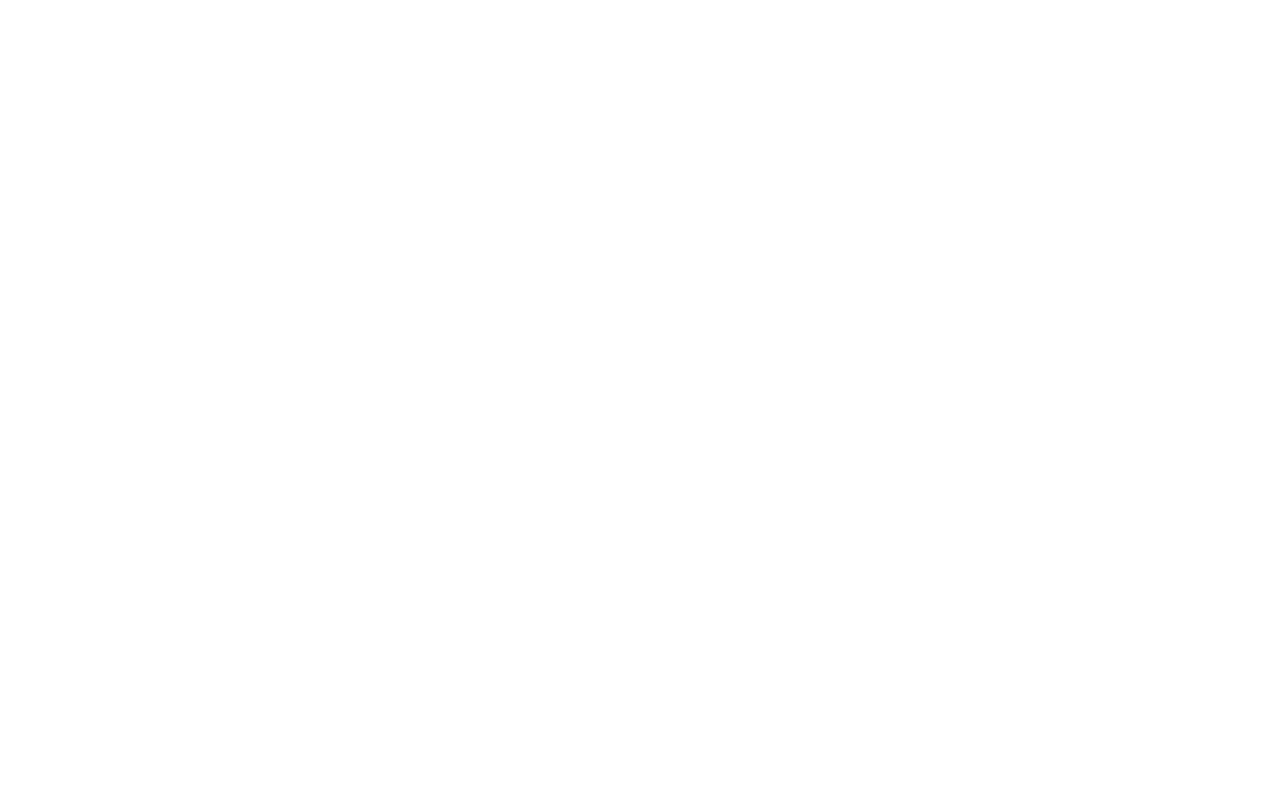 scroll, scrollTop: 0, scrollLeft: 0, axis: both 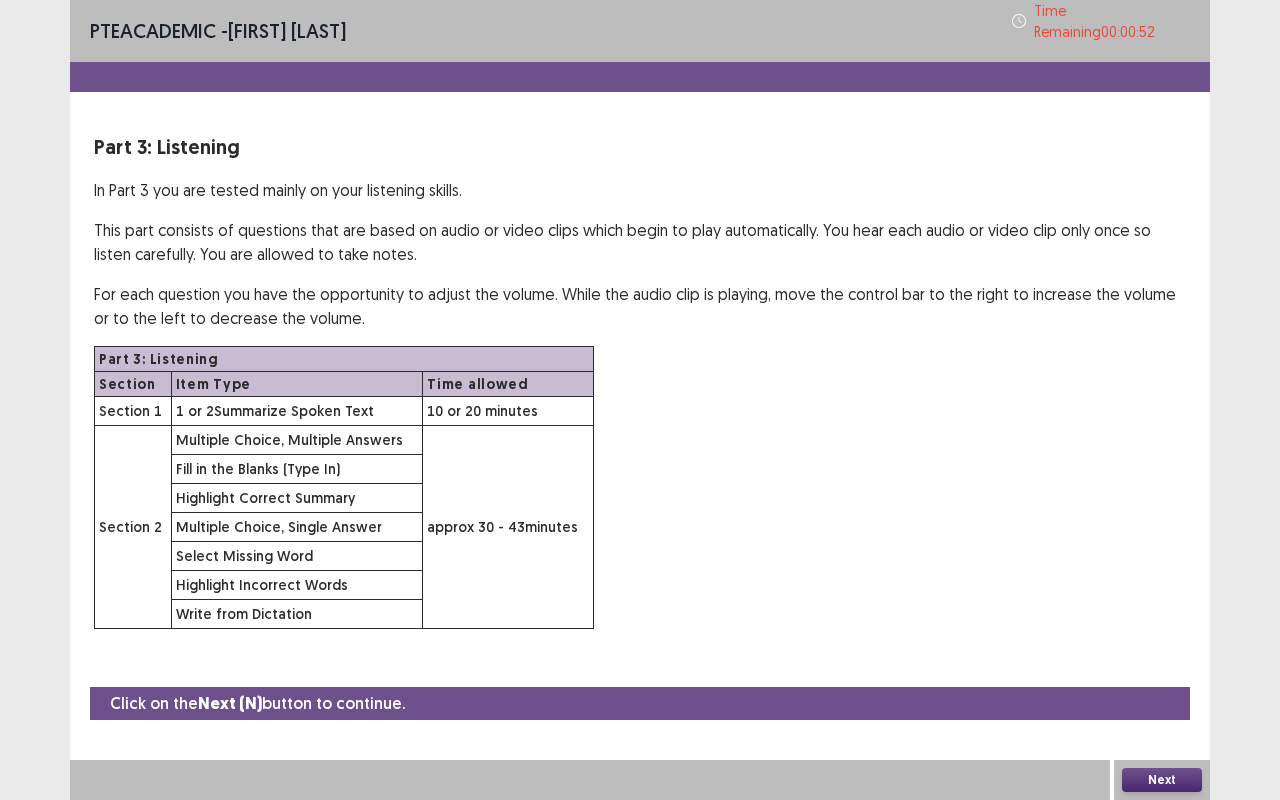click on "Next" at bounding box center (1162, 780) 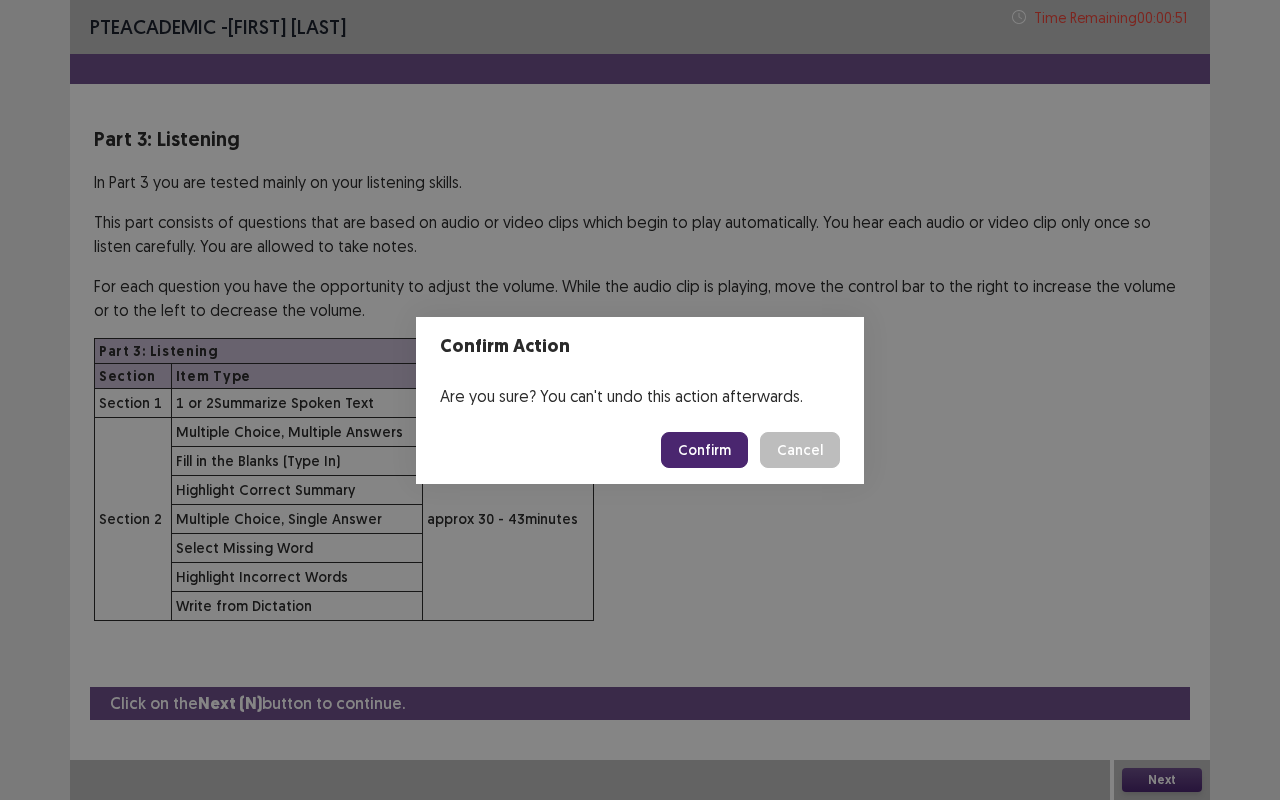 click on "Confirm" at bounding box center [704, 450] 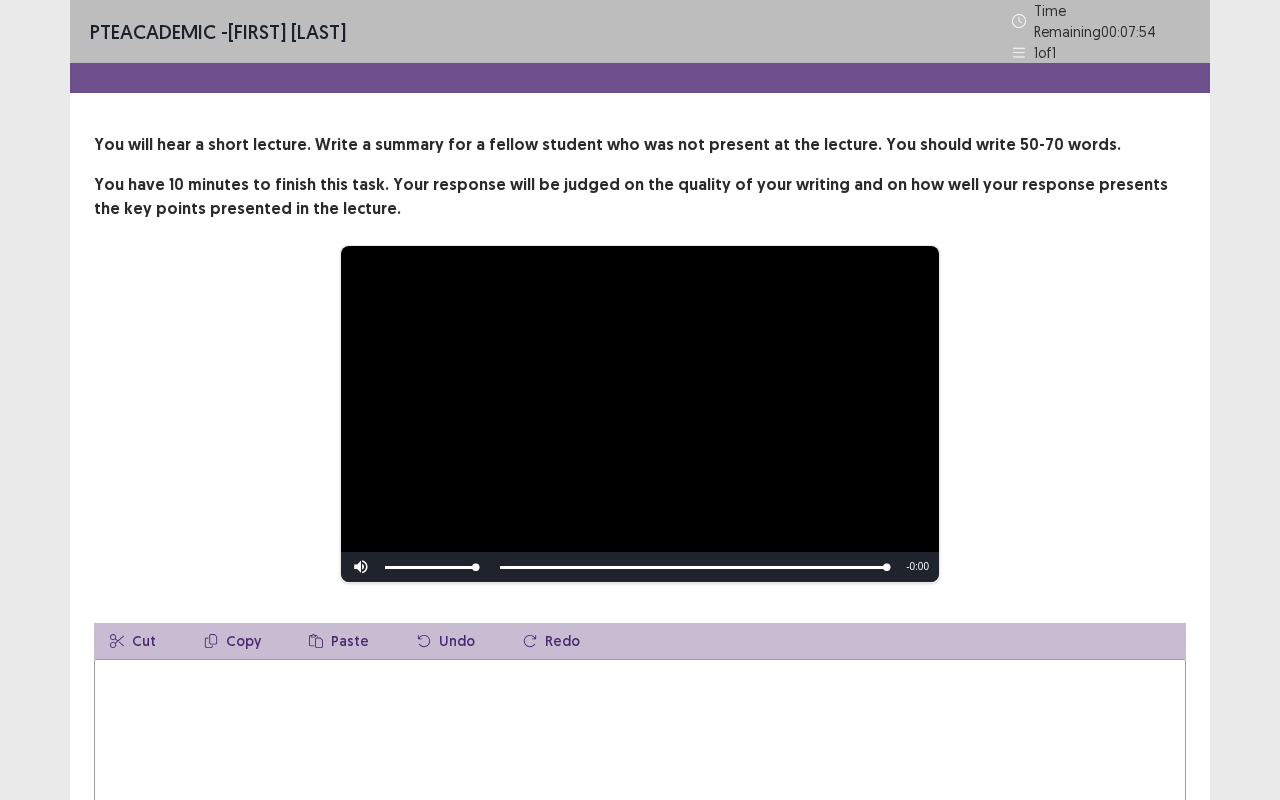 click at bounding box center [640, 769] 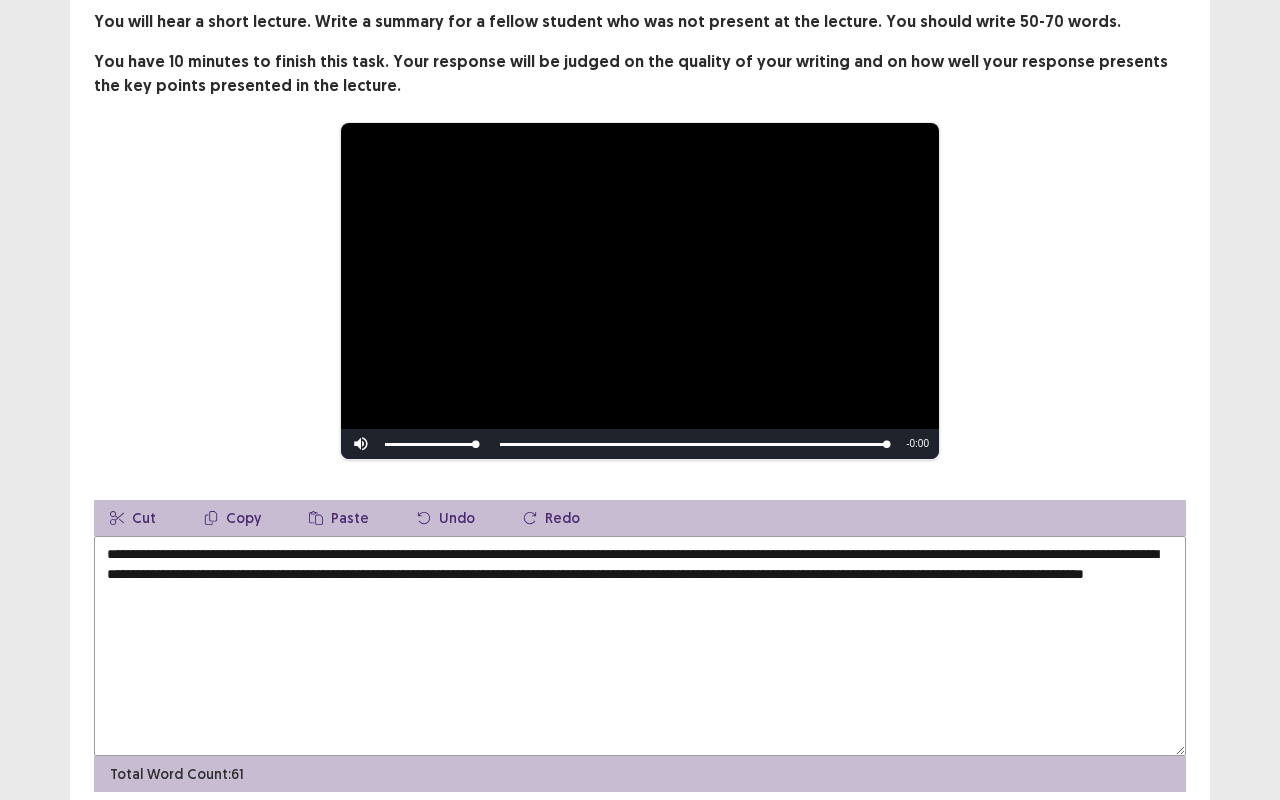 scroll, scrollTop: 194, scrollLeft: 0, axis: vertical 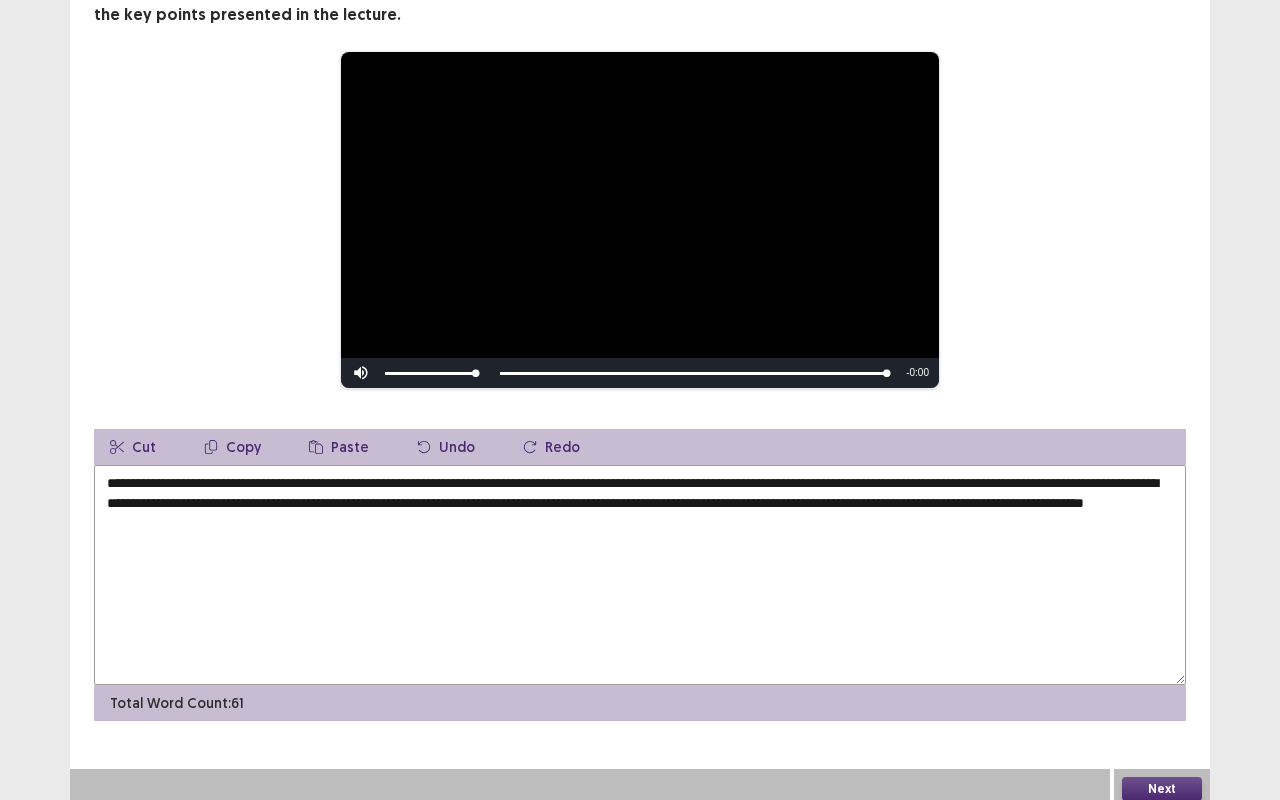 click on "**********" at bounding box center [640, 575] 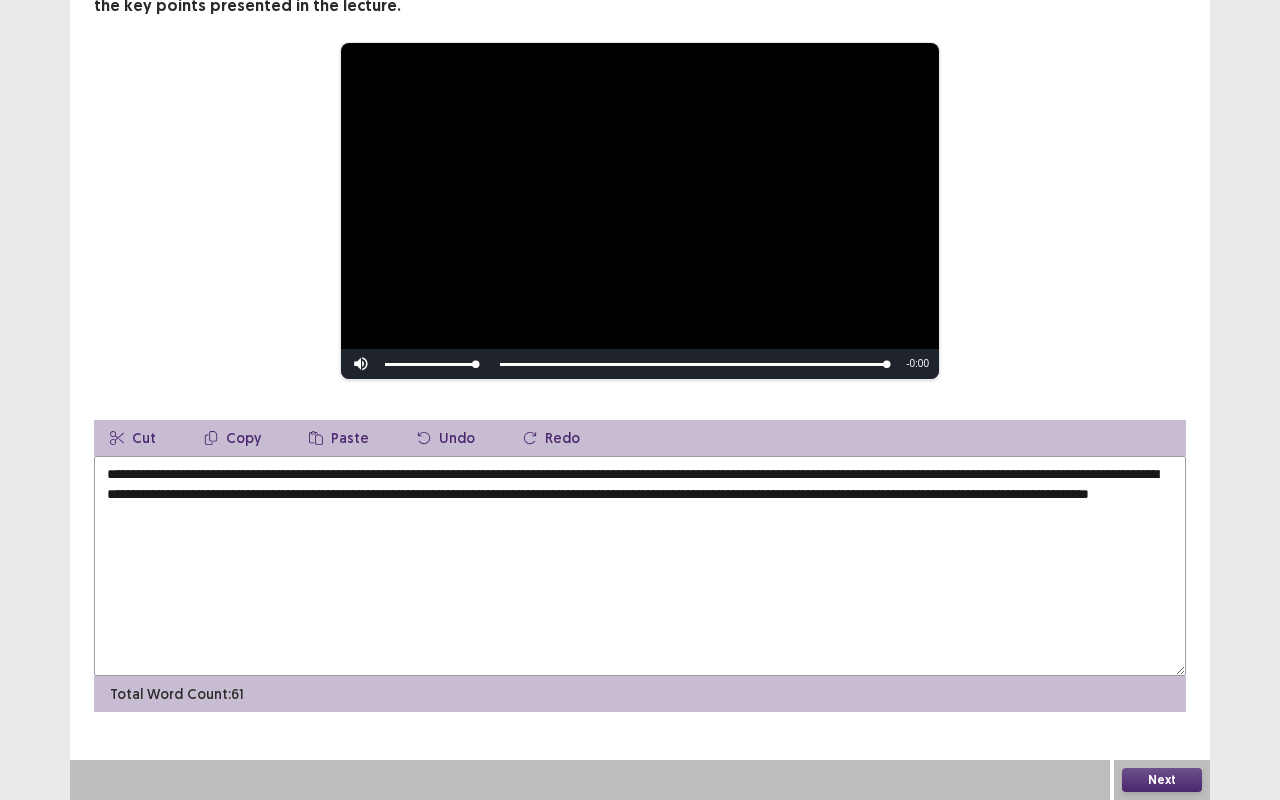 click on "**********" at bounding box center (640, 566) 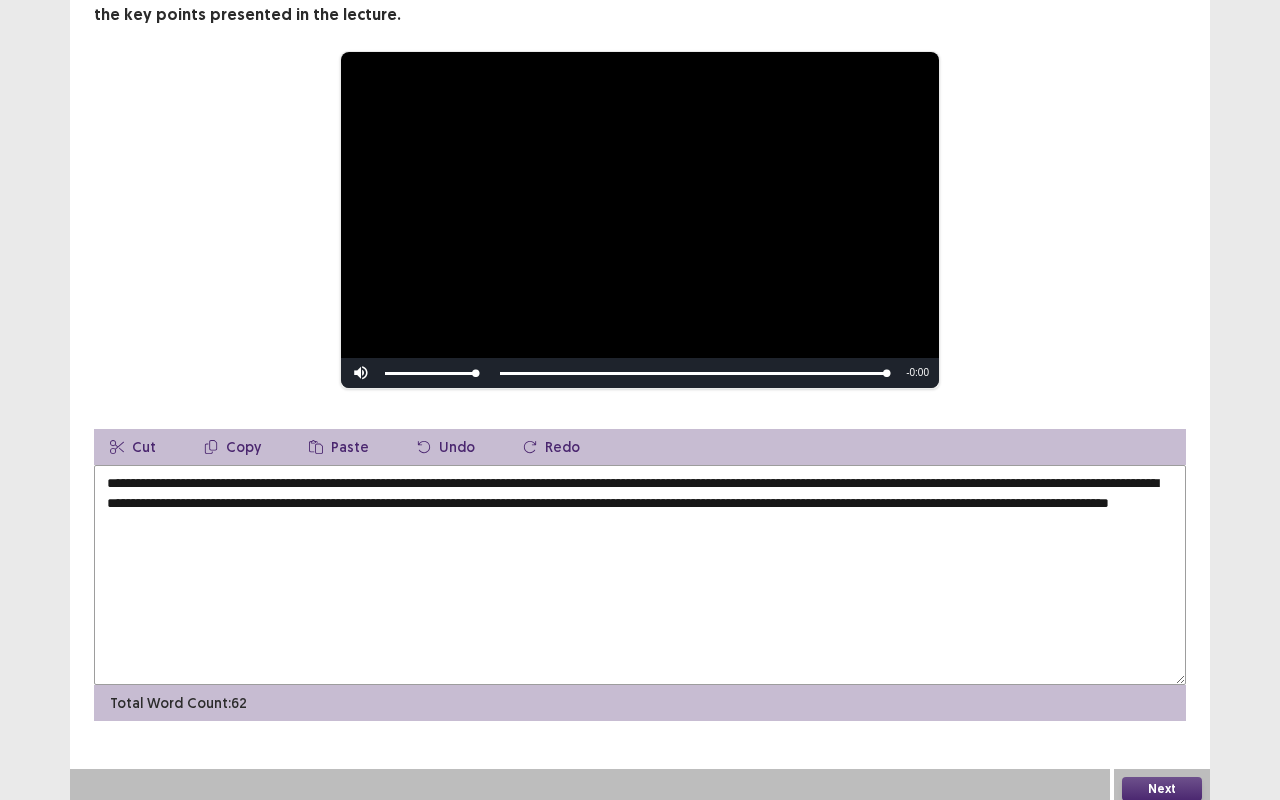 type on "**********" 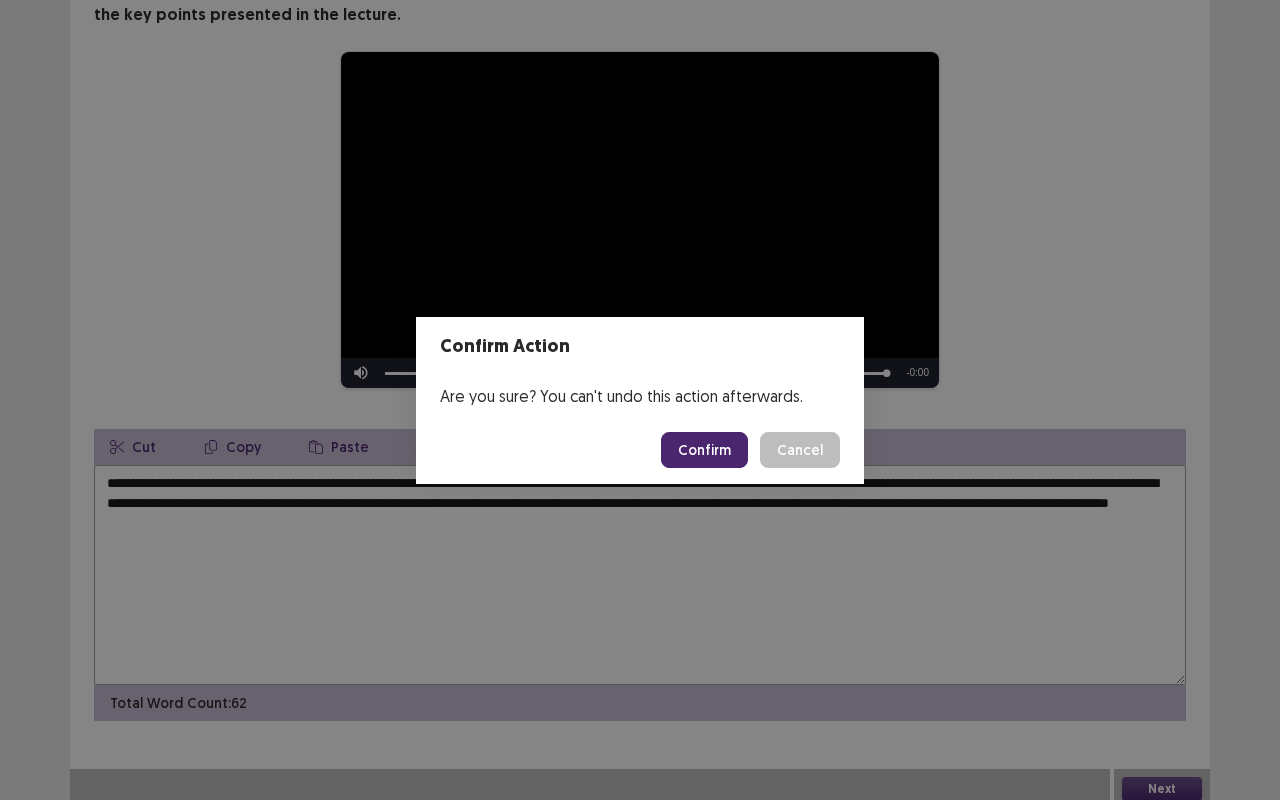 click on "Confirm" at bounding box center [704, 450] 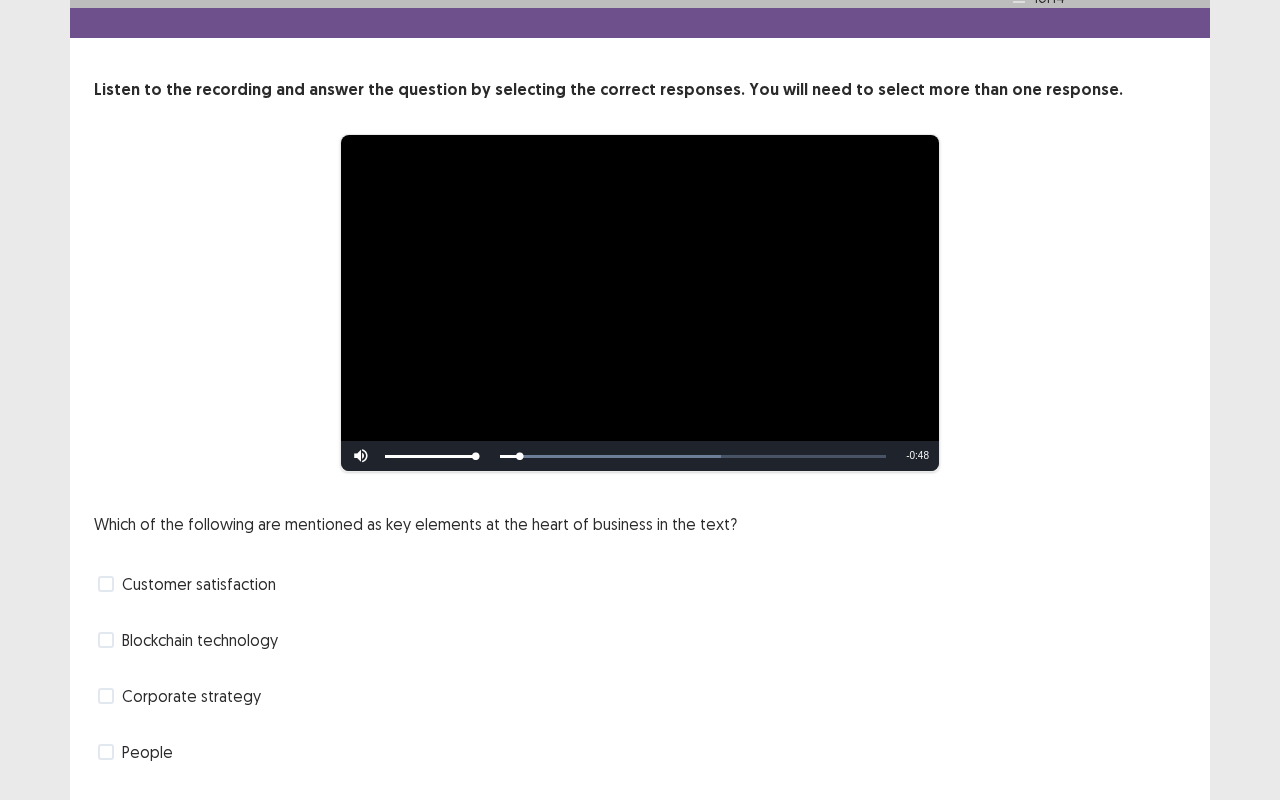 scroll, scrollTop: 100, scrollLeft: 0, axis: vertical 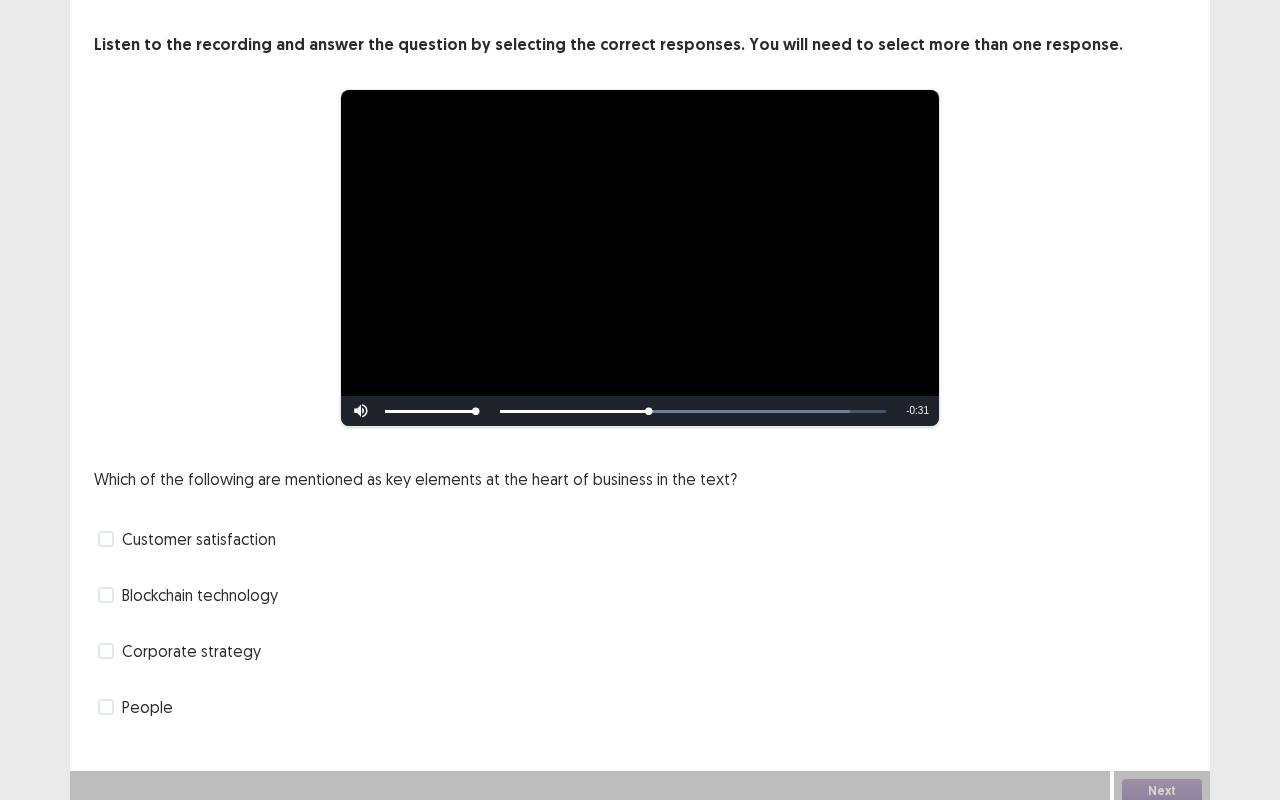 click on "Skip Backward Skip Forward Mute Current Time  0:19 / Duration  0:50 Loaded :  90.63% 0:19 Stream Type  LIVE Remaining Time  - 0:31   1x Playback Rate Chapters Chapters Descriptions descriptions off , selected Captions captions settings , opens captions settings dialog captions off , selected Audio Track" at bounding box center (640, 411) 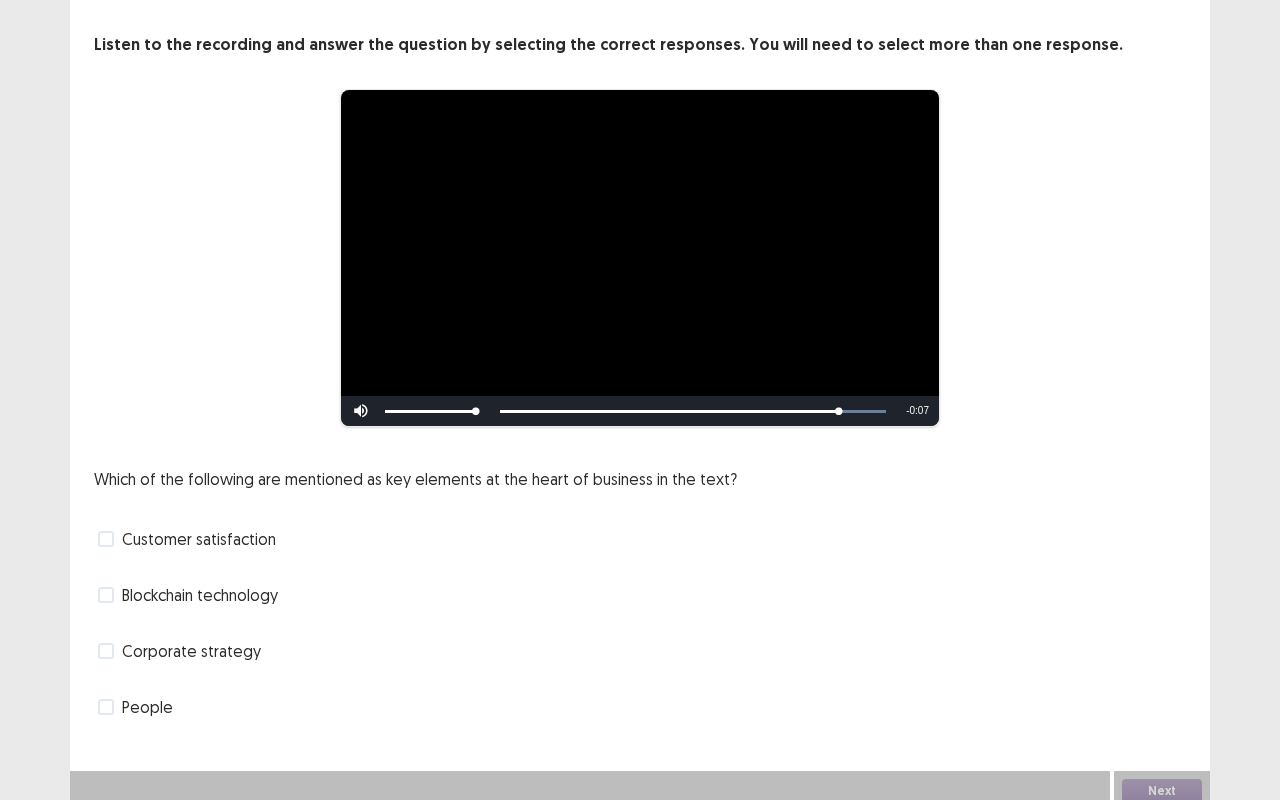 click on "People" at bounding box center [147, 707] 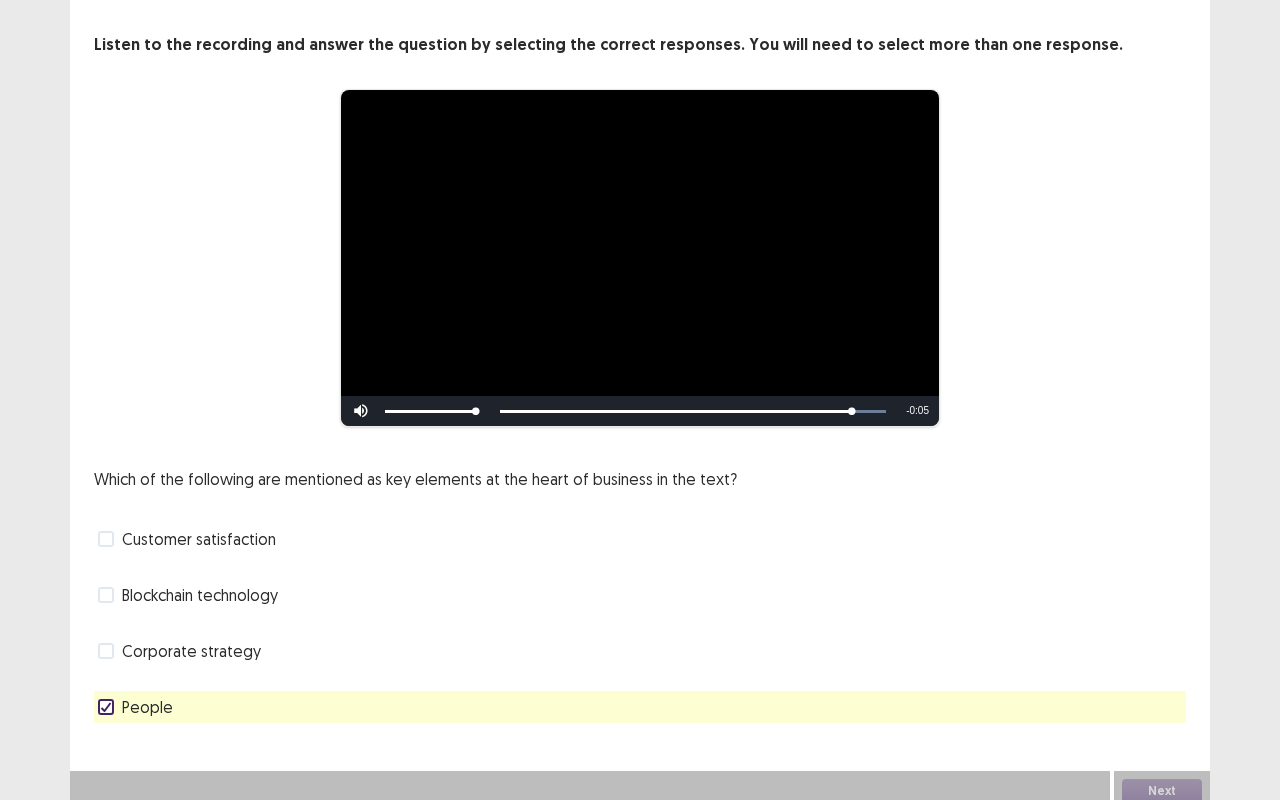 click on "Corporate strategy" at bounding box center [191, 651] 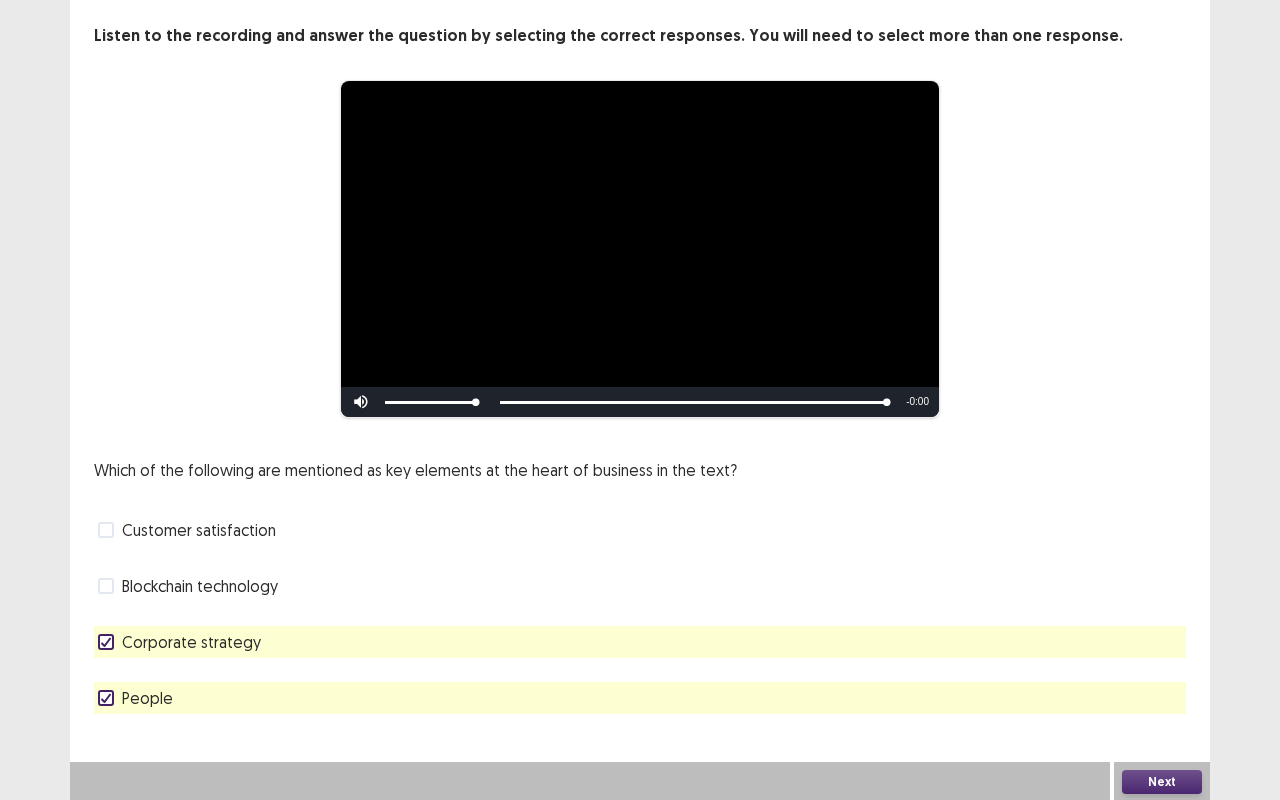 scroll, scrollTop: 102, scrollLeft: 0, axis: vertical 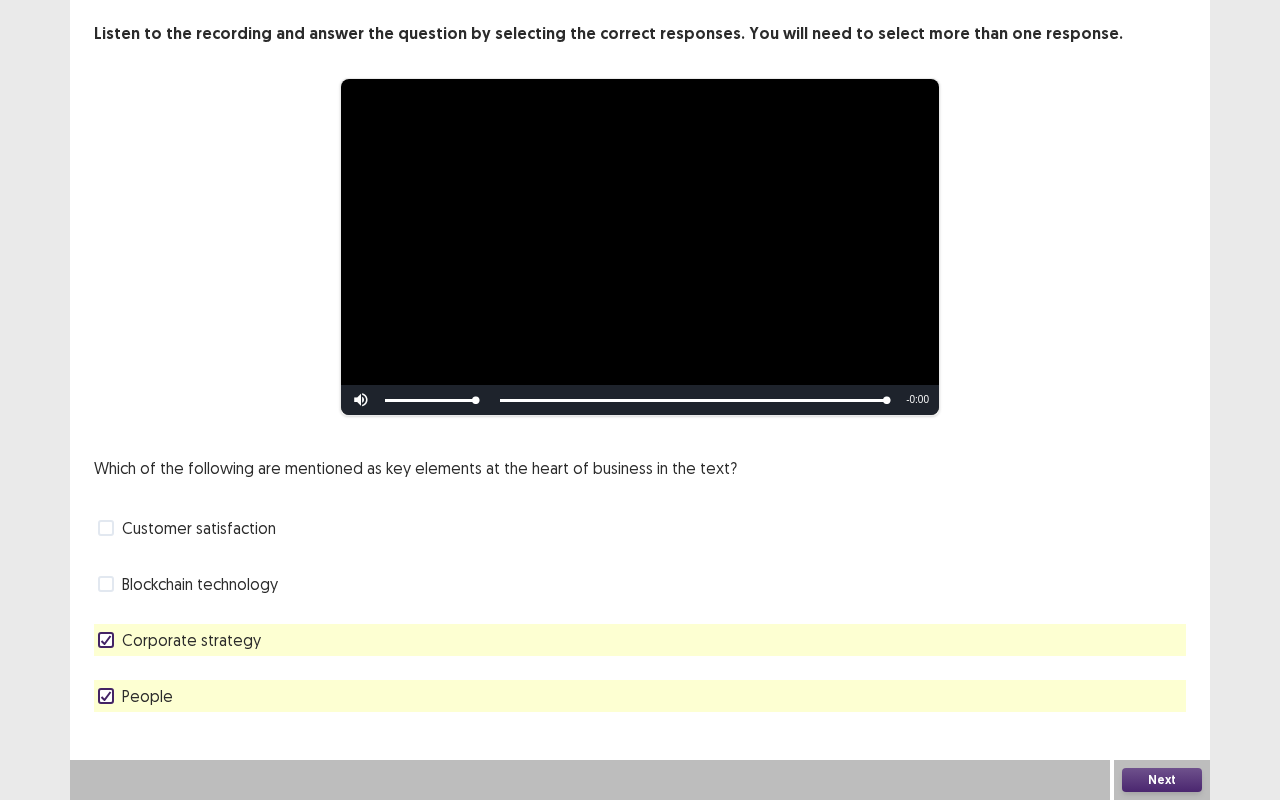 click on "Next" at bounding box center (1162, 780) 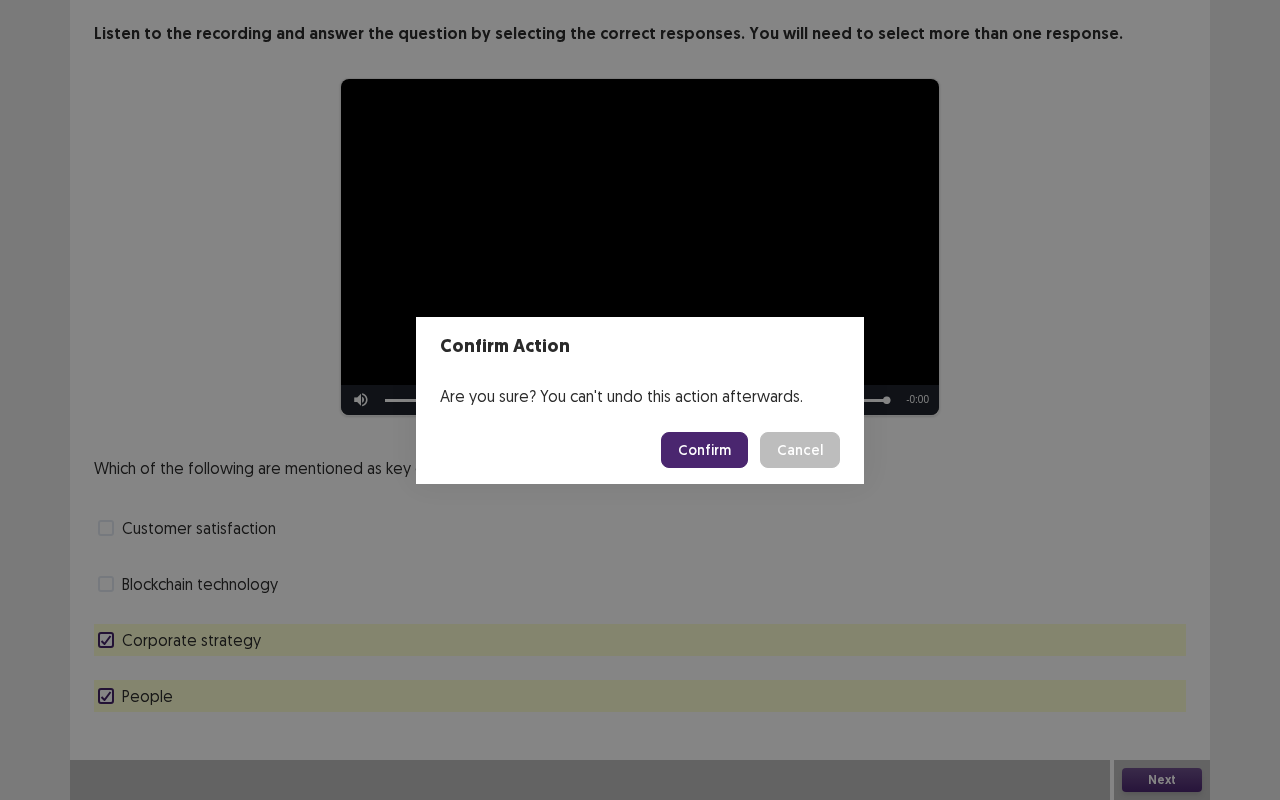 click on "Confirm" at bounding box center [704, 450] 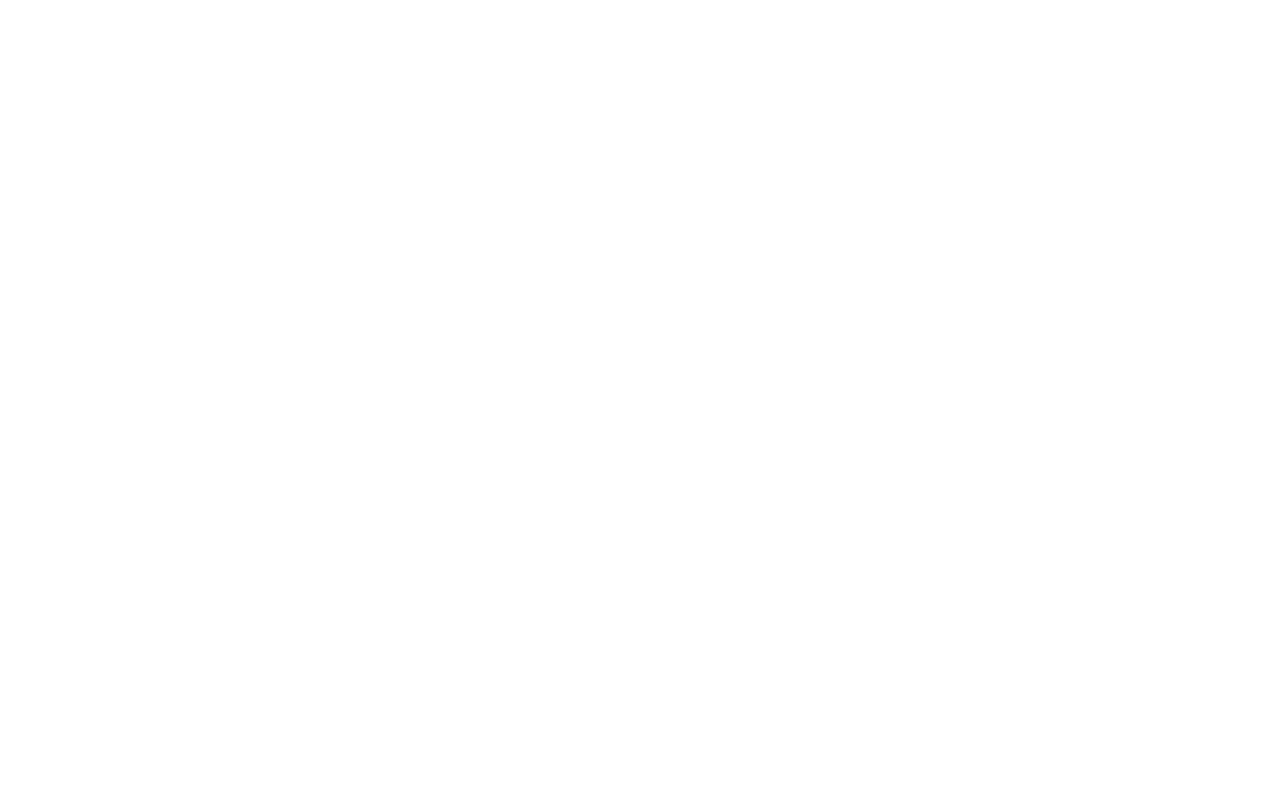 scroll, scrollTop: 0, scrollLeft: 0, axis: both 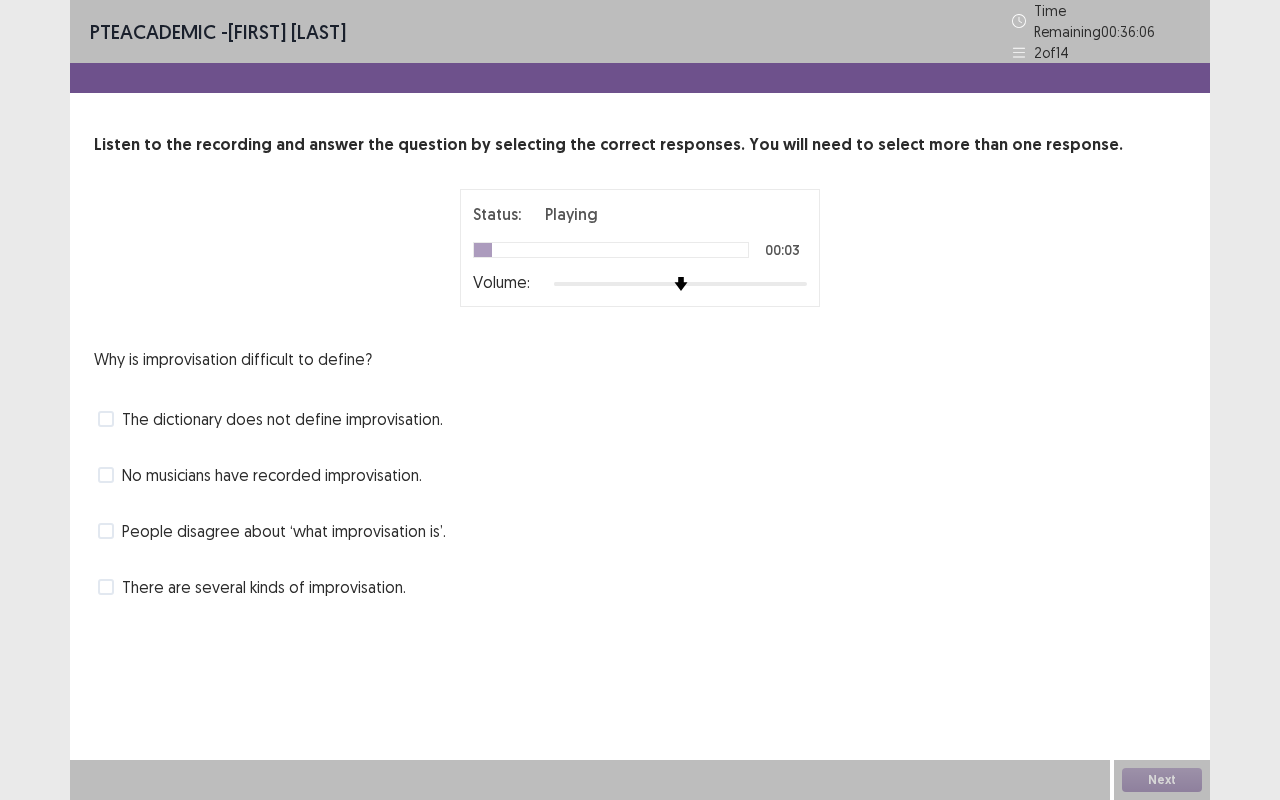 click on "There are several kinds of improvisation." at bounding box center (264, 587) 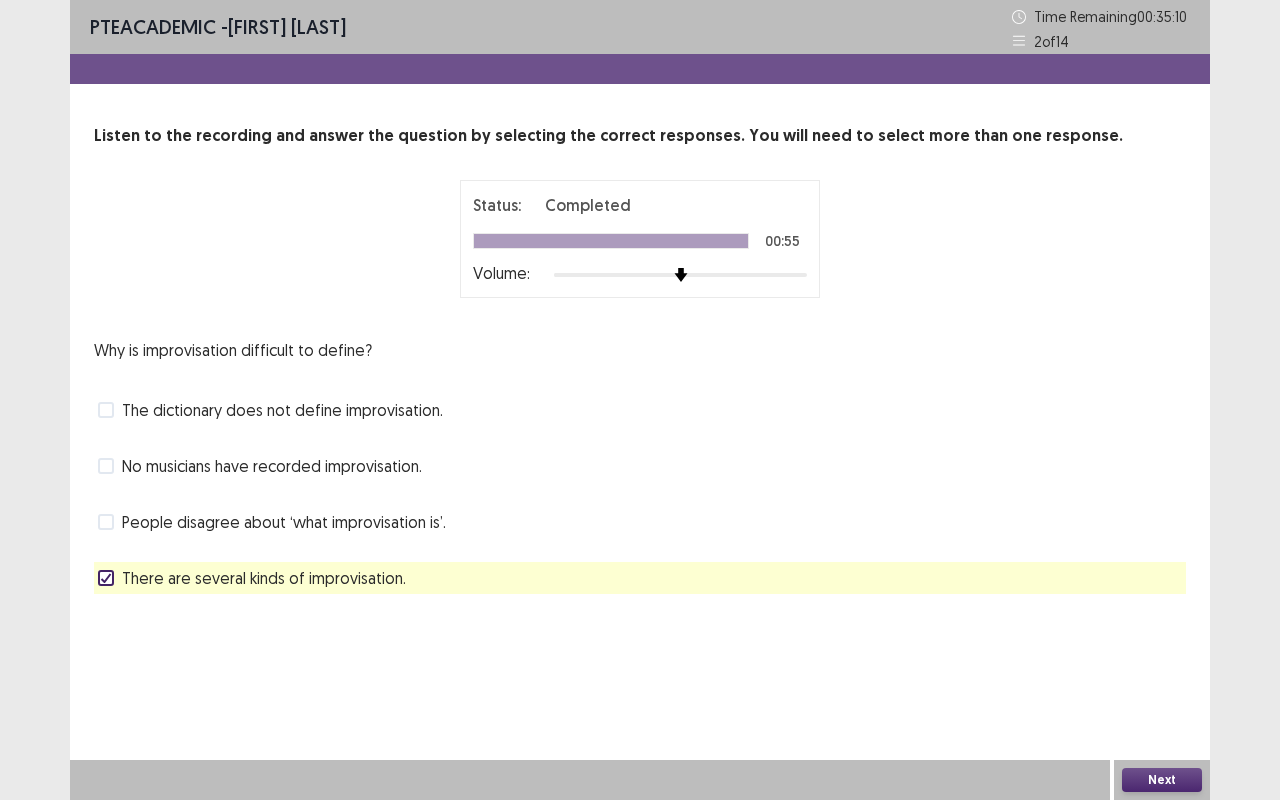 click on "The dictionary does not define improvisation." at bounding box center [282, 410] 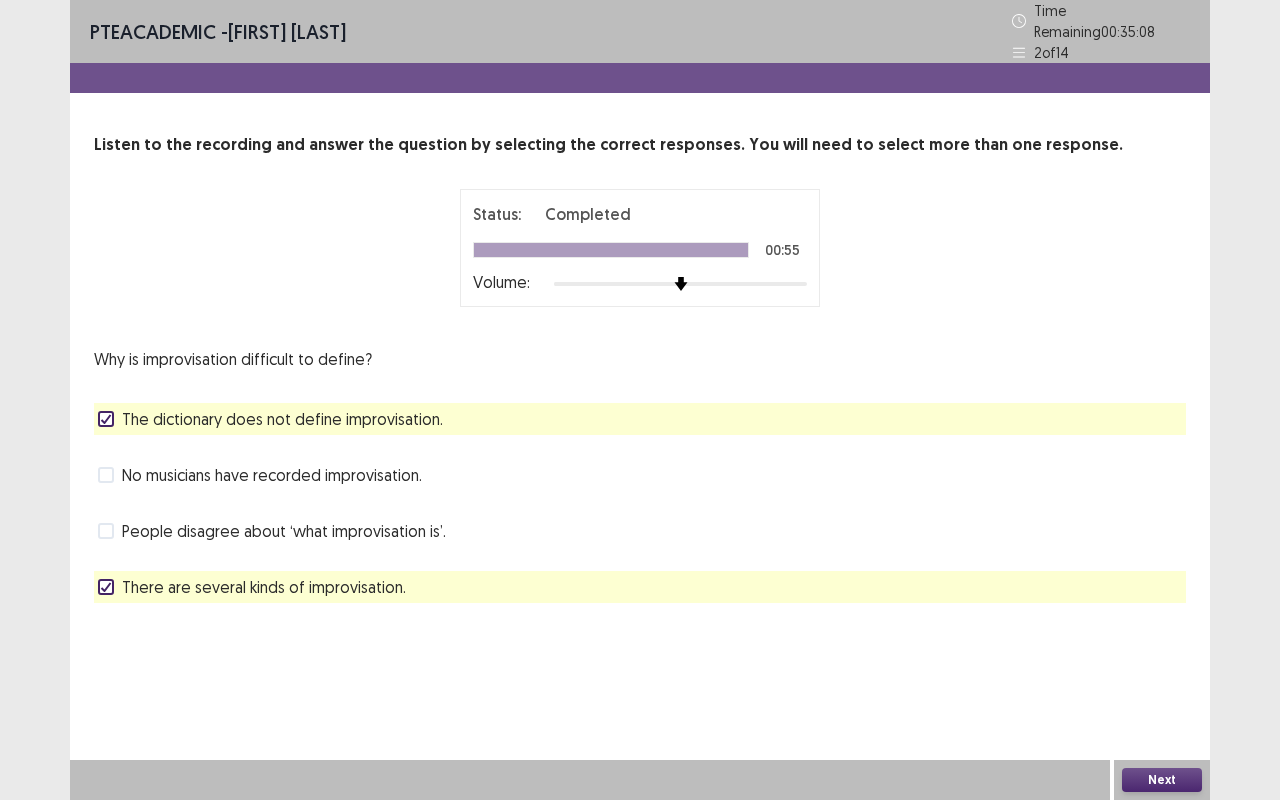 click on "Next" at bounding box center (1162, 780) 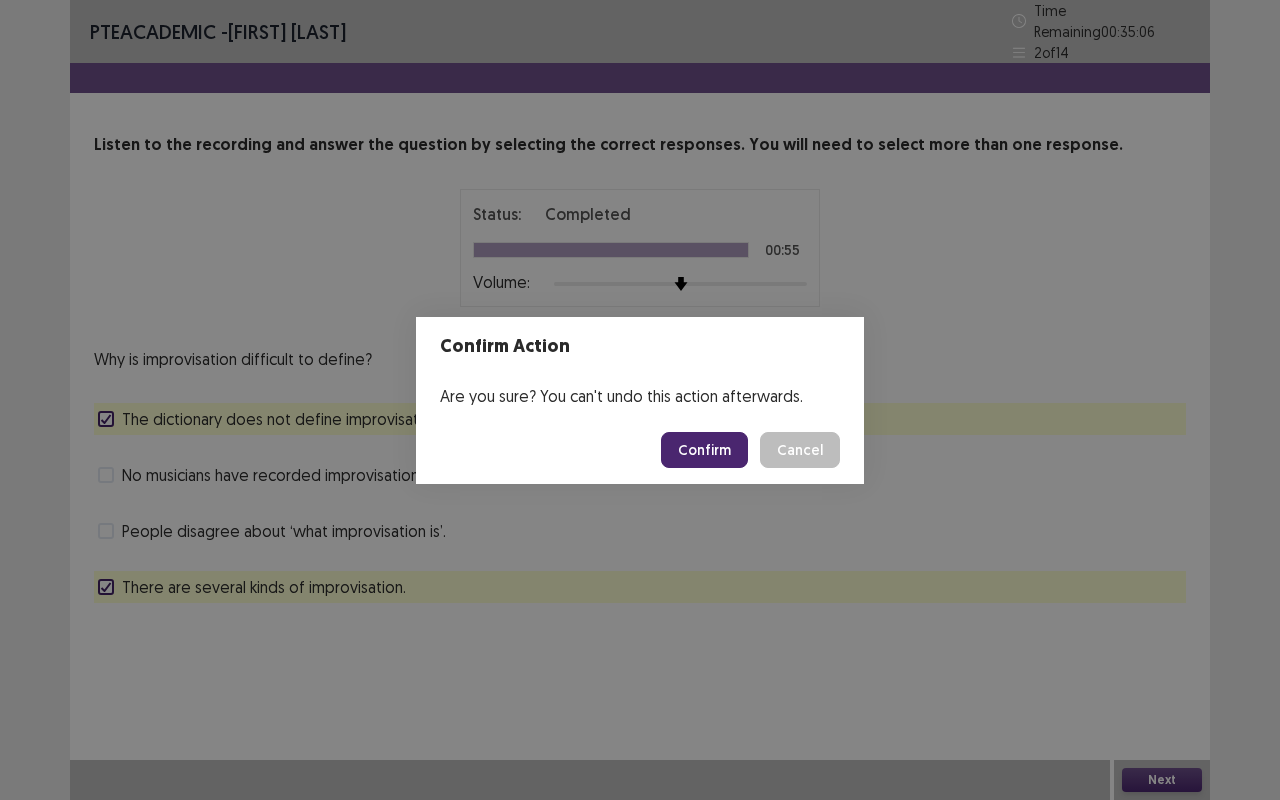 click on "Confirm" at bounding box center (704, 450) 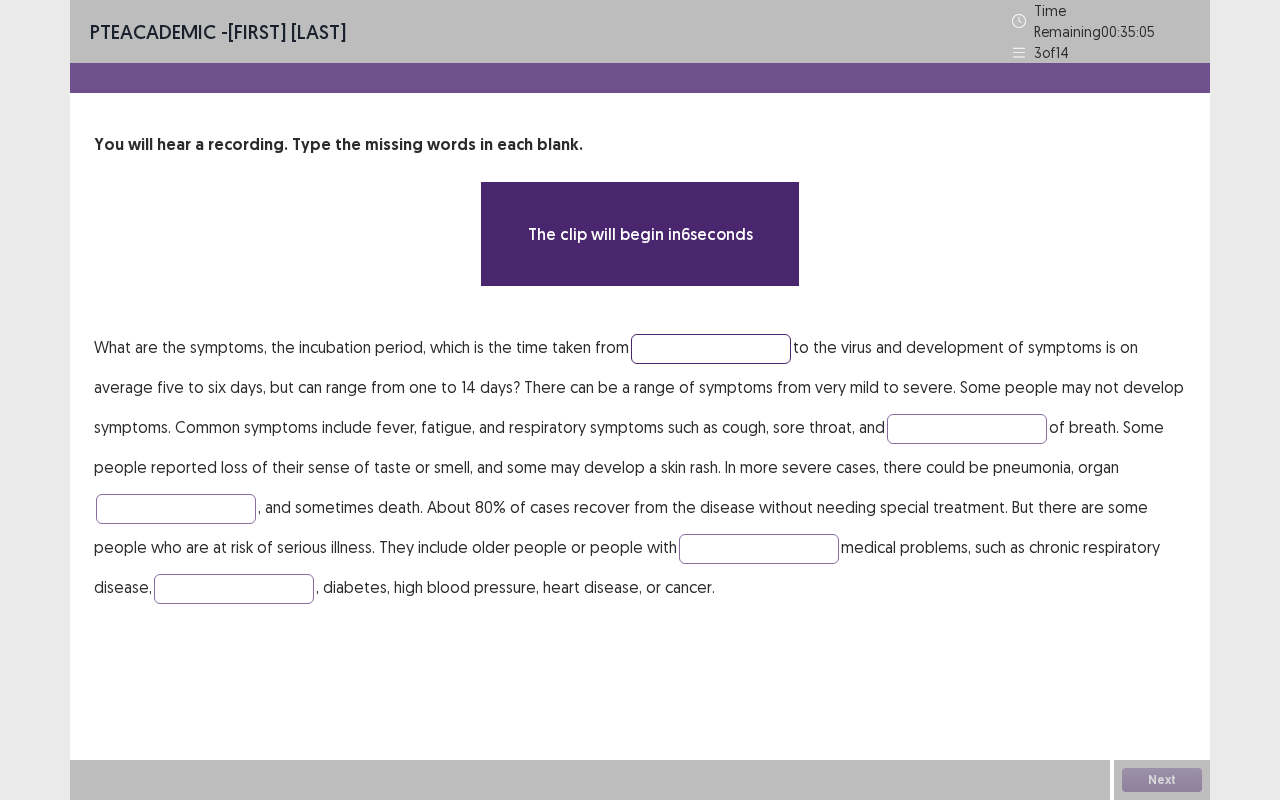 click at bounding box center (711, 349) 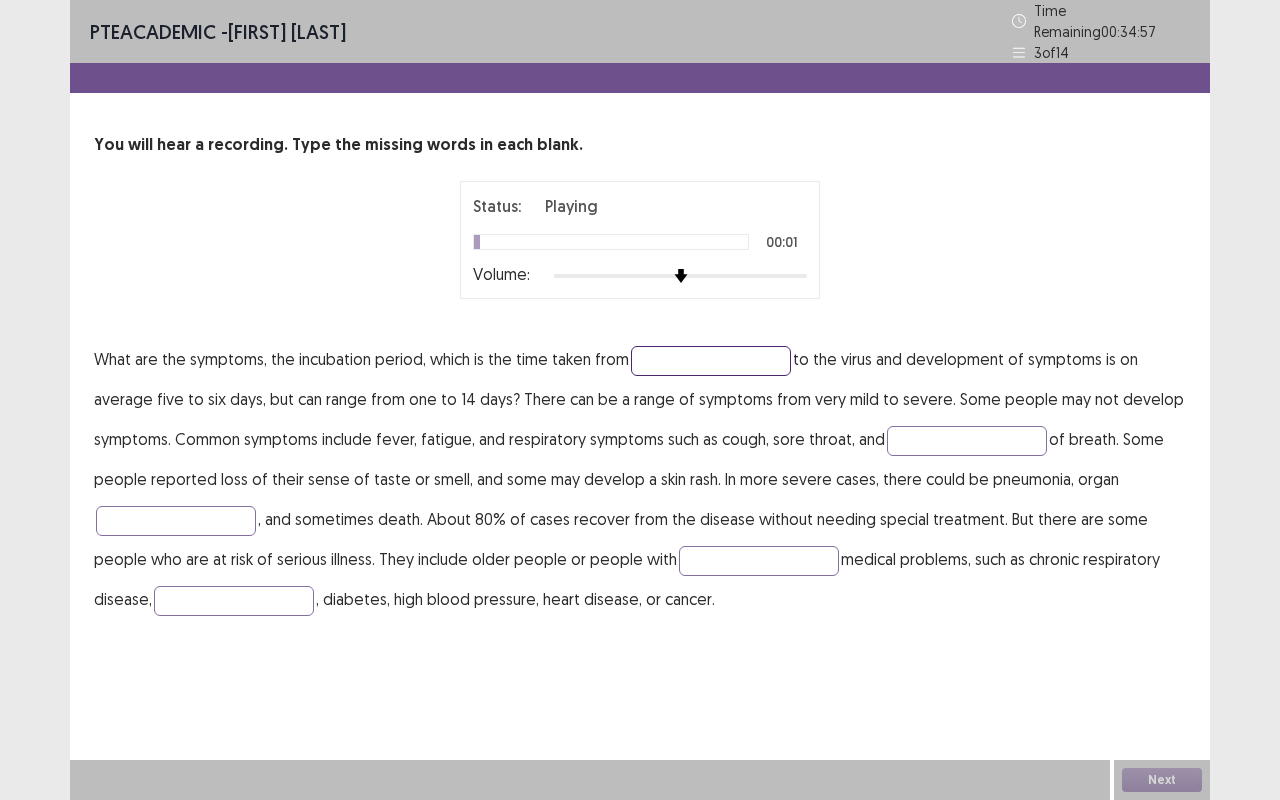 click at bounding box center [711, 361] 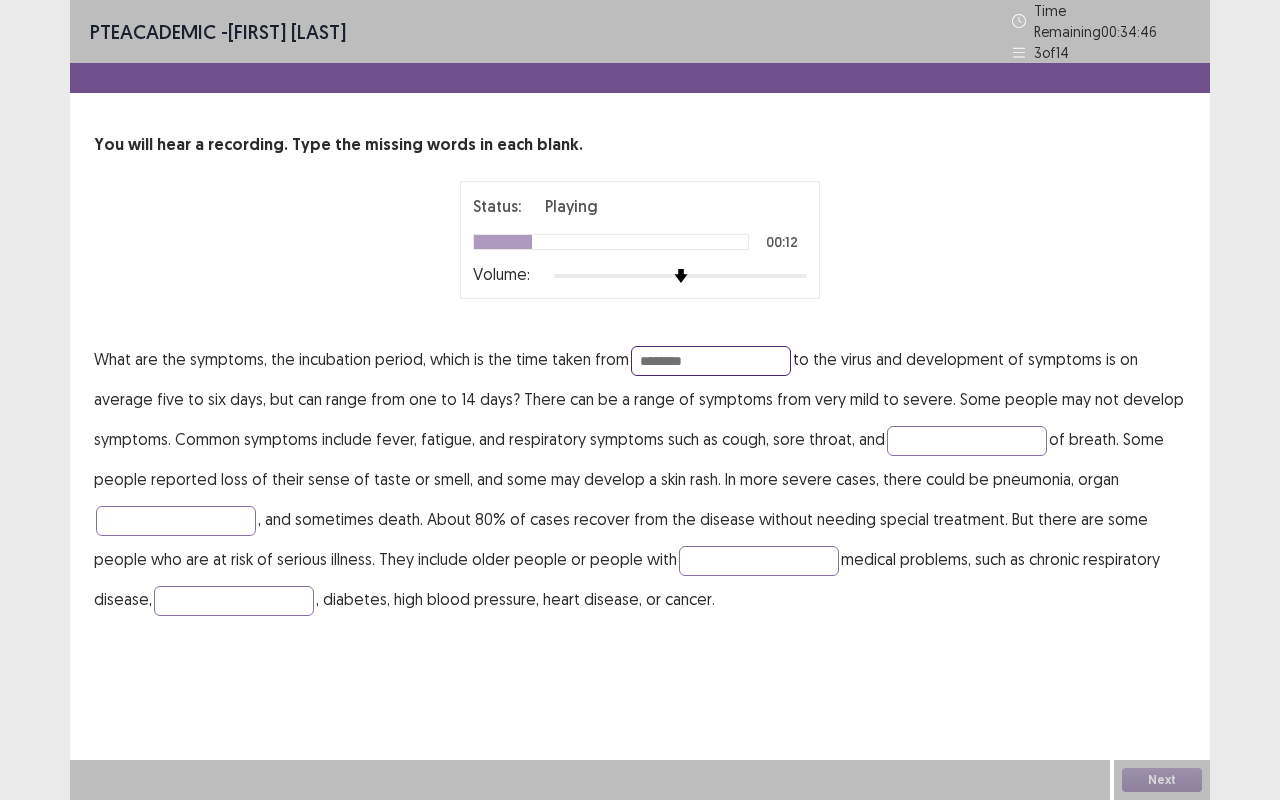 type on "********" 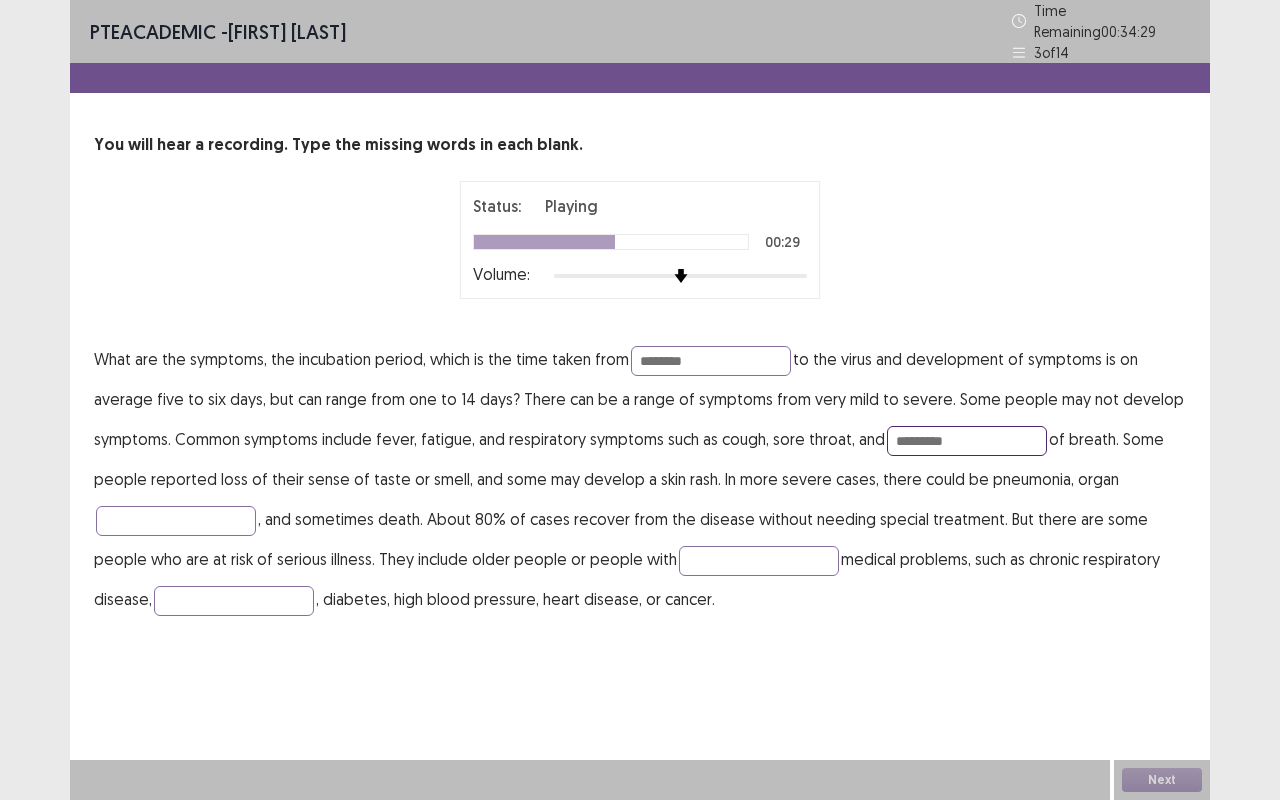 type on "*********" 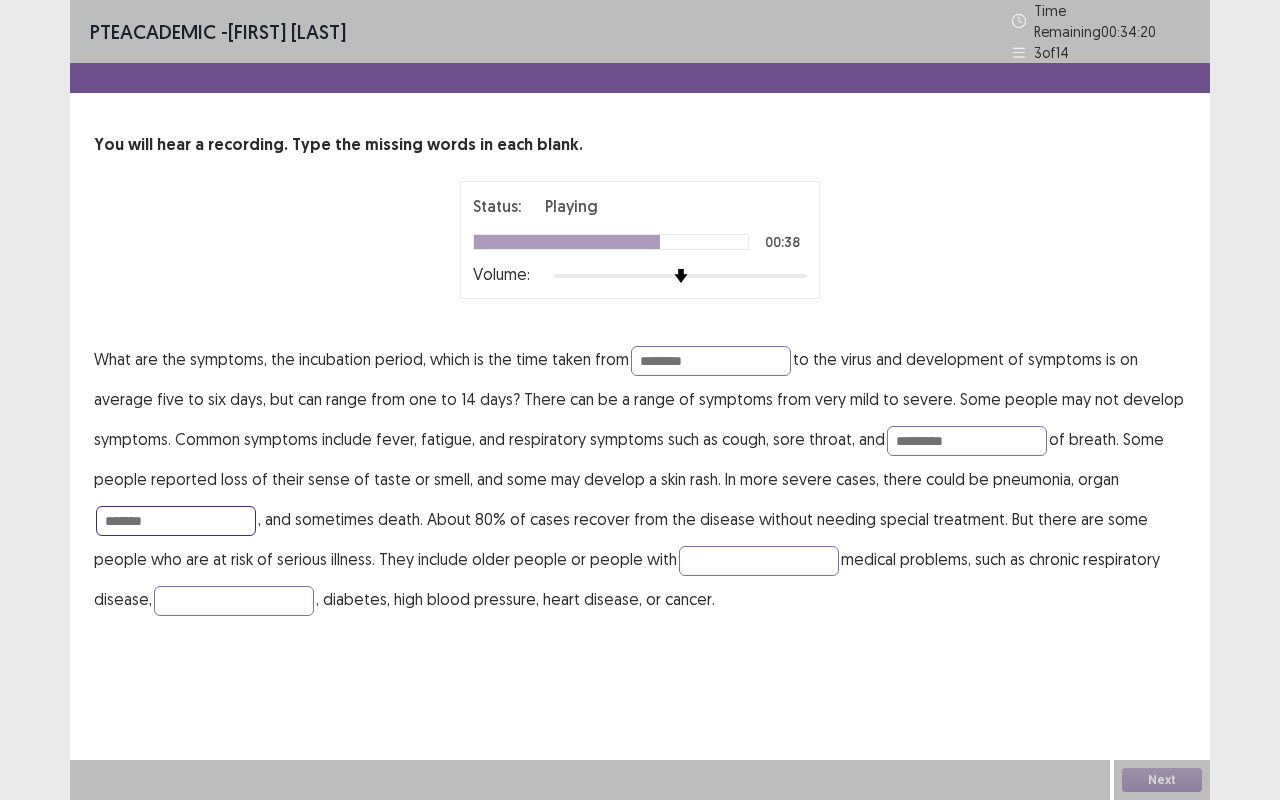 type on "*******" 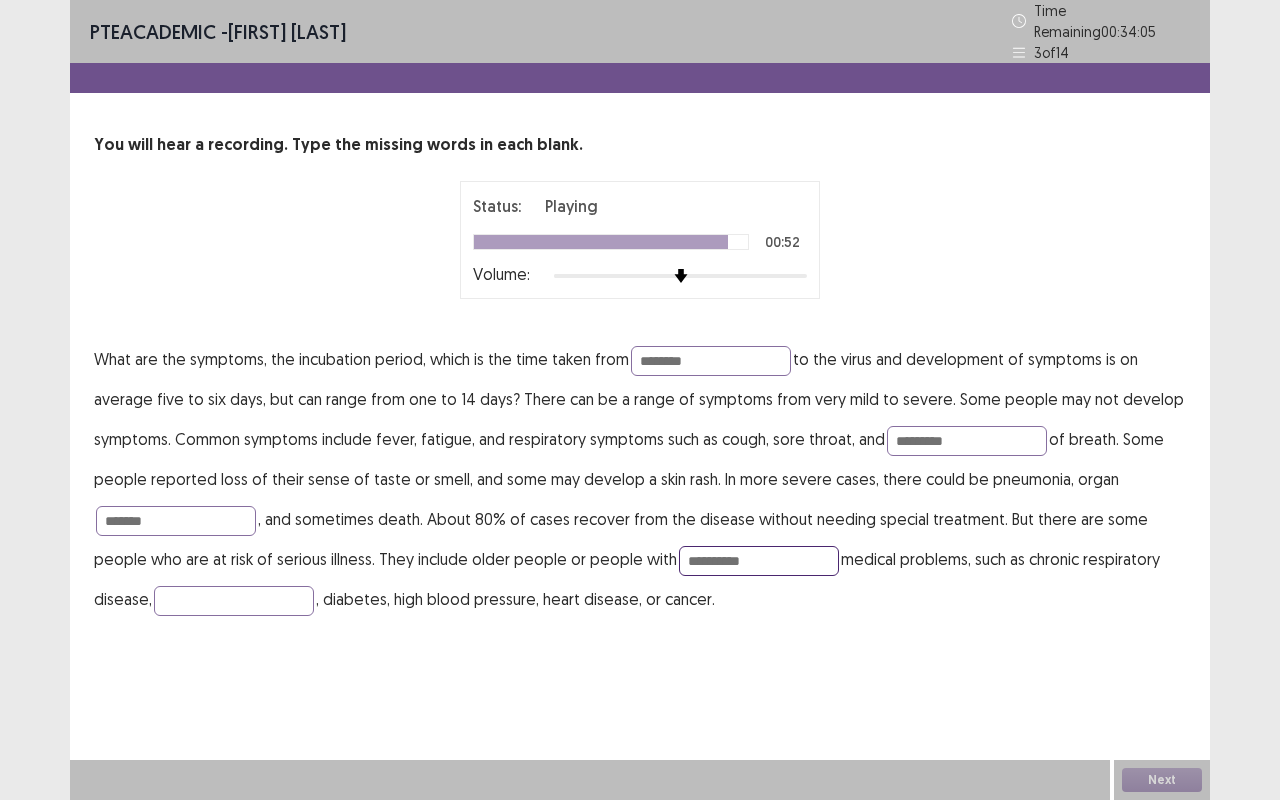 type on "**********" 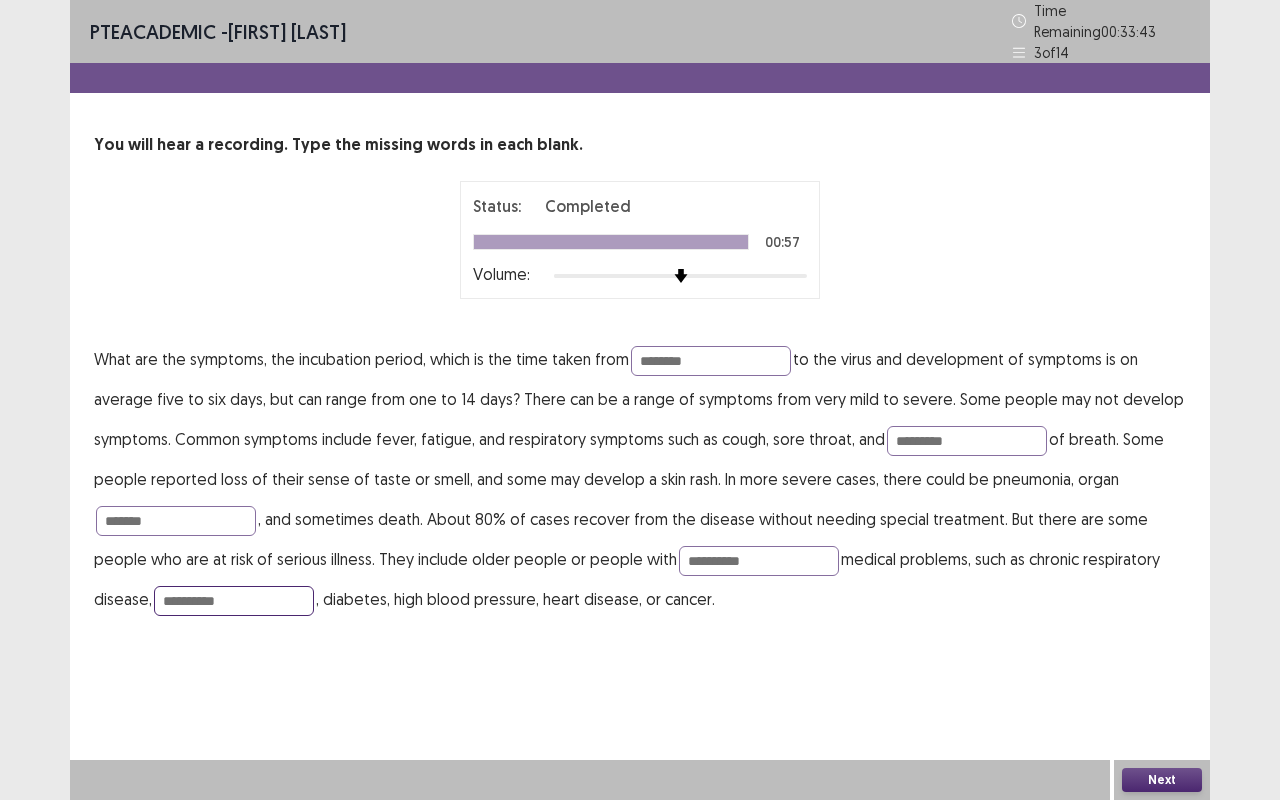 type on "*********" 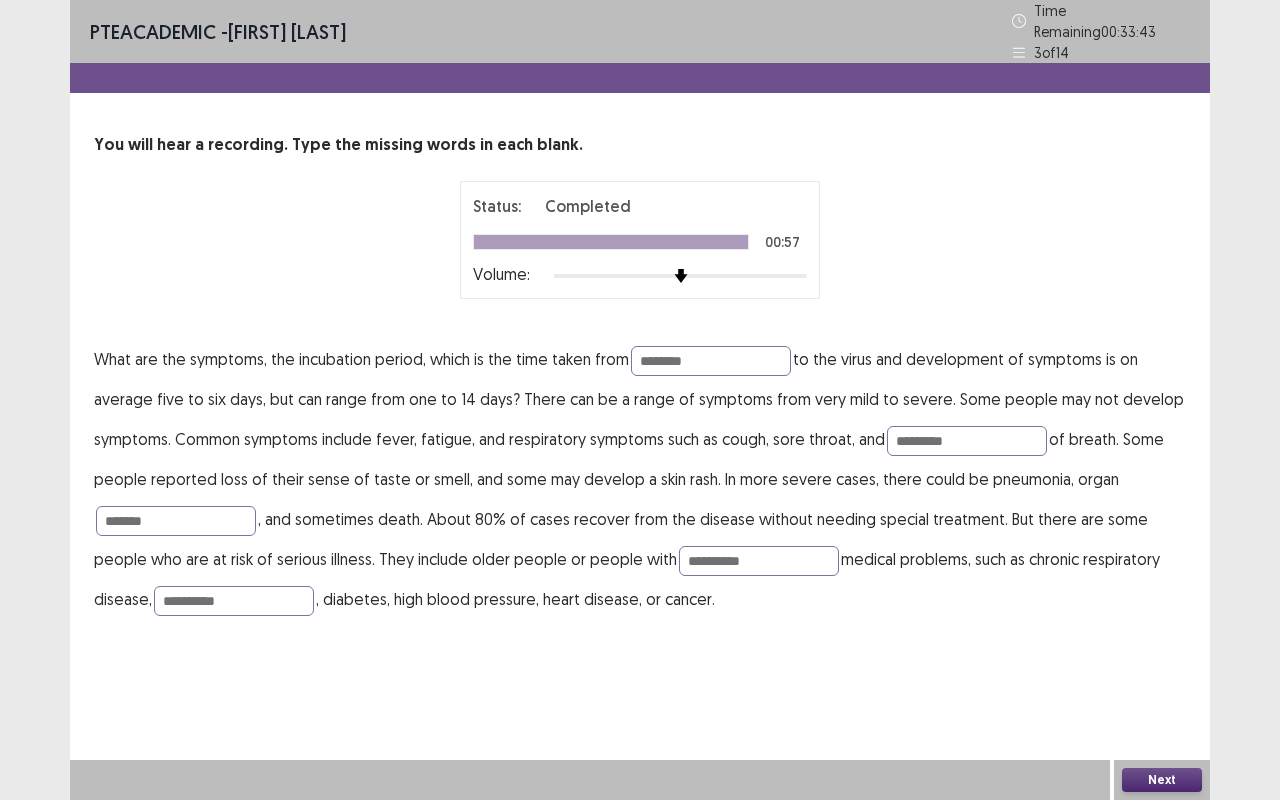 click on "Next" at bounding box center (1162, 780) 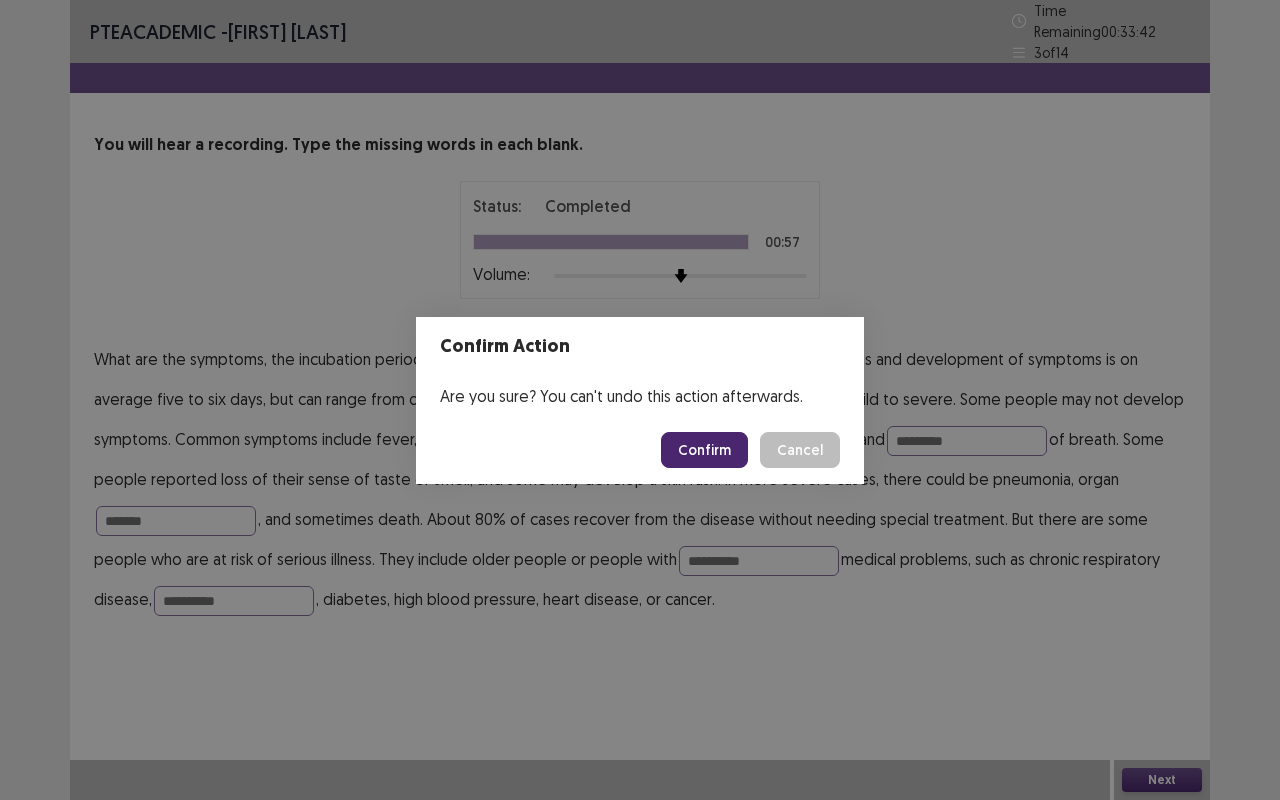 click on "Confirm" at bounding box center (704, 450) 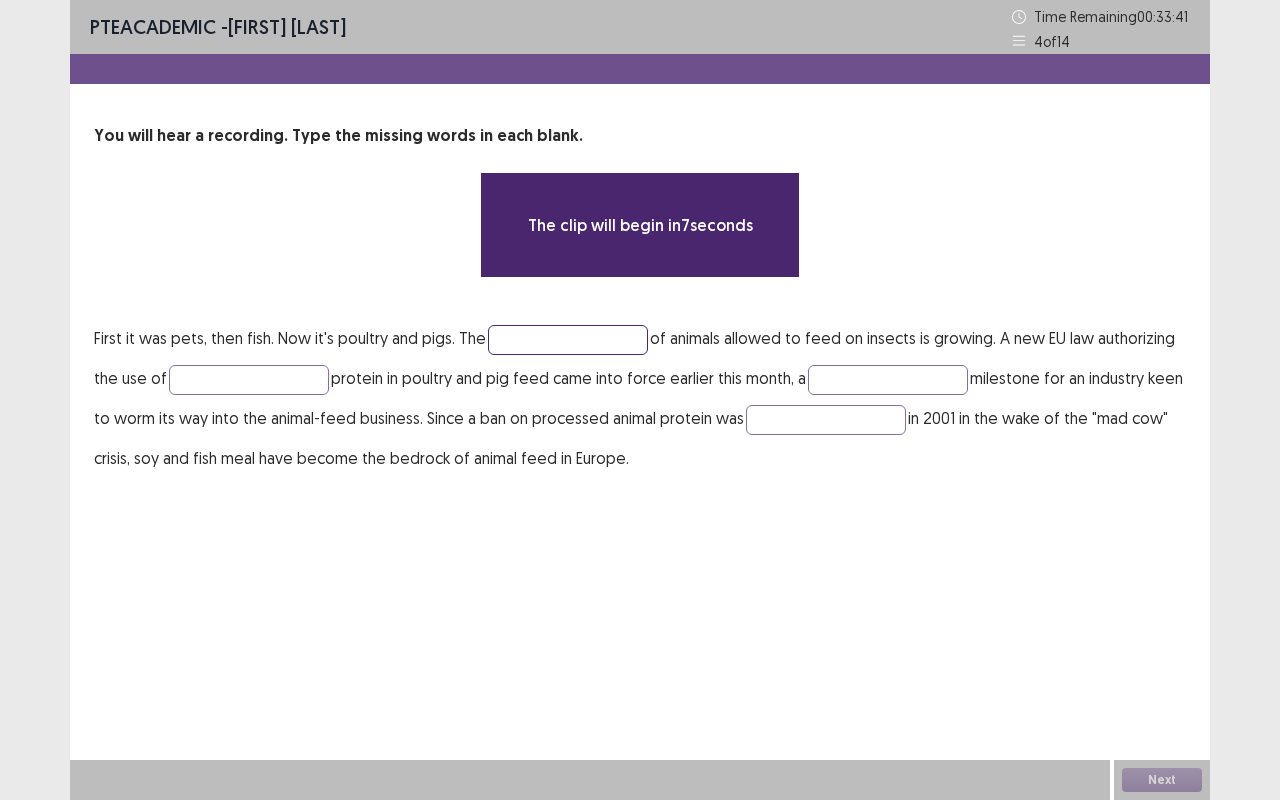 click at bounding box center [568, 340] 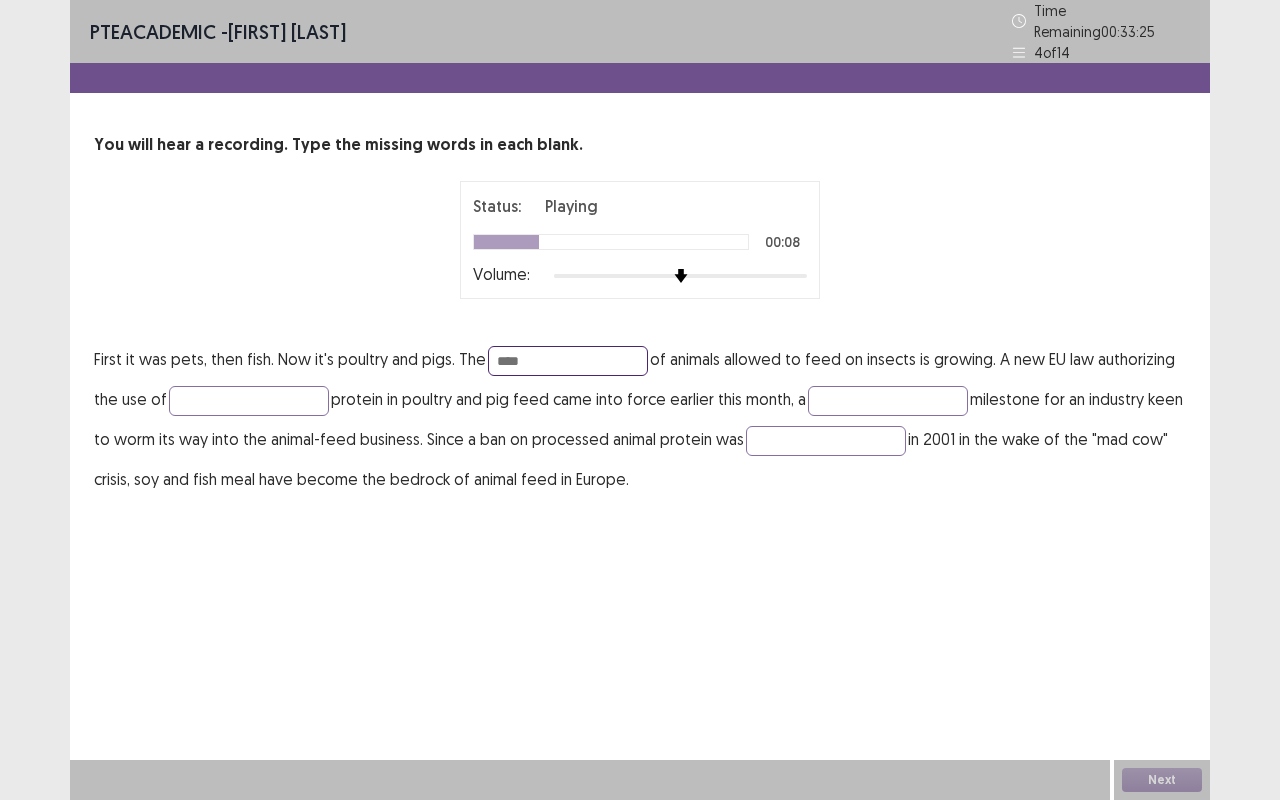 type on "****" 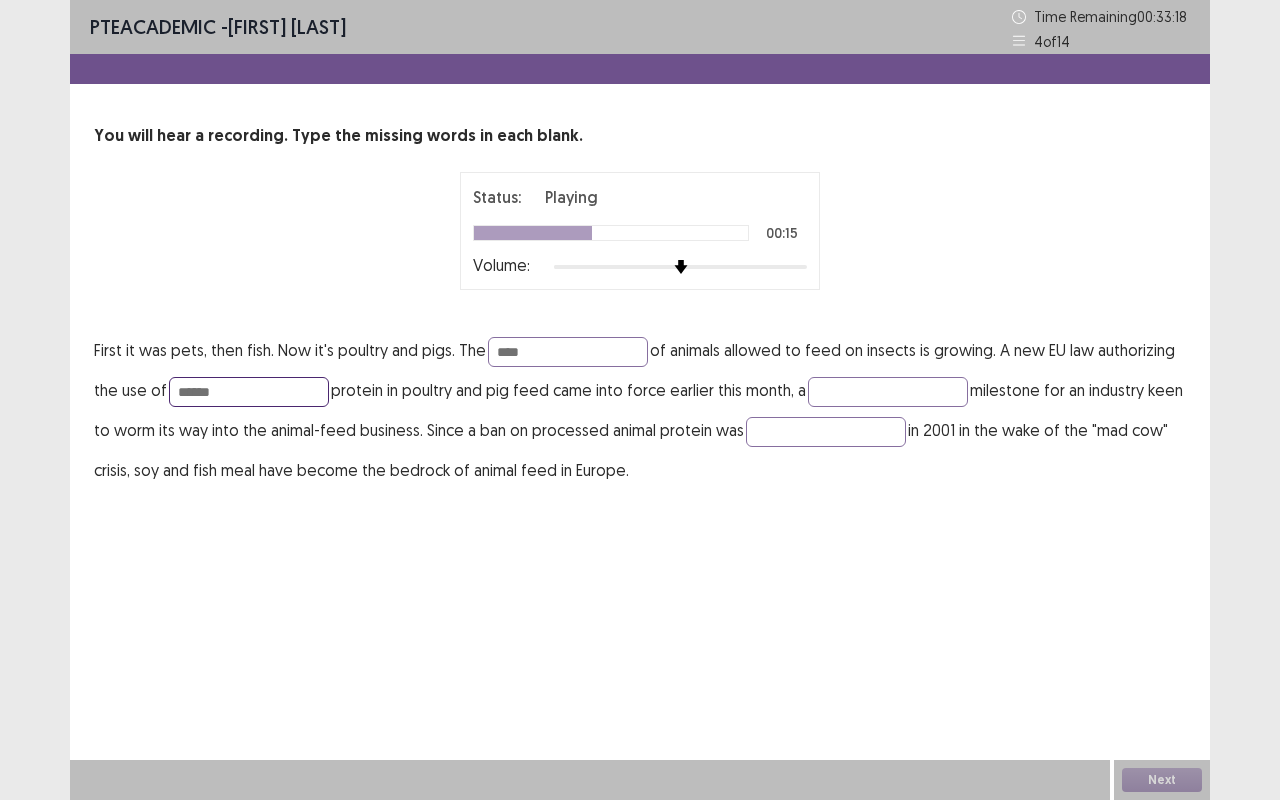 type on "******" 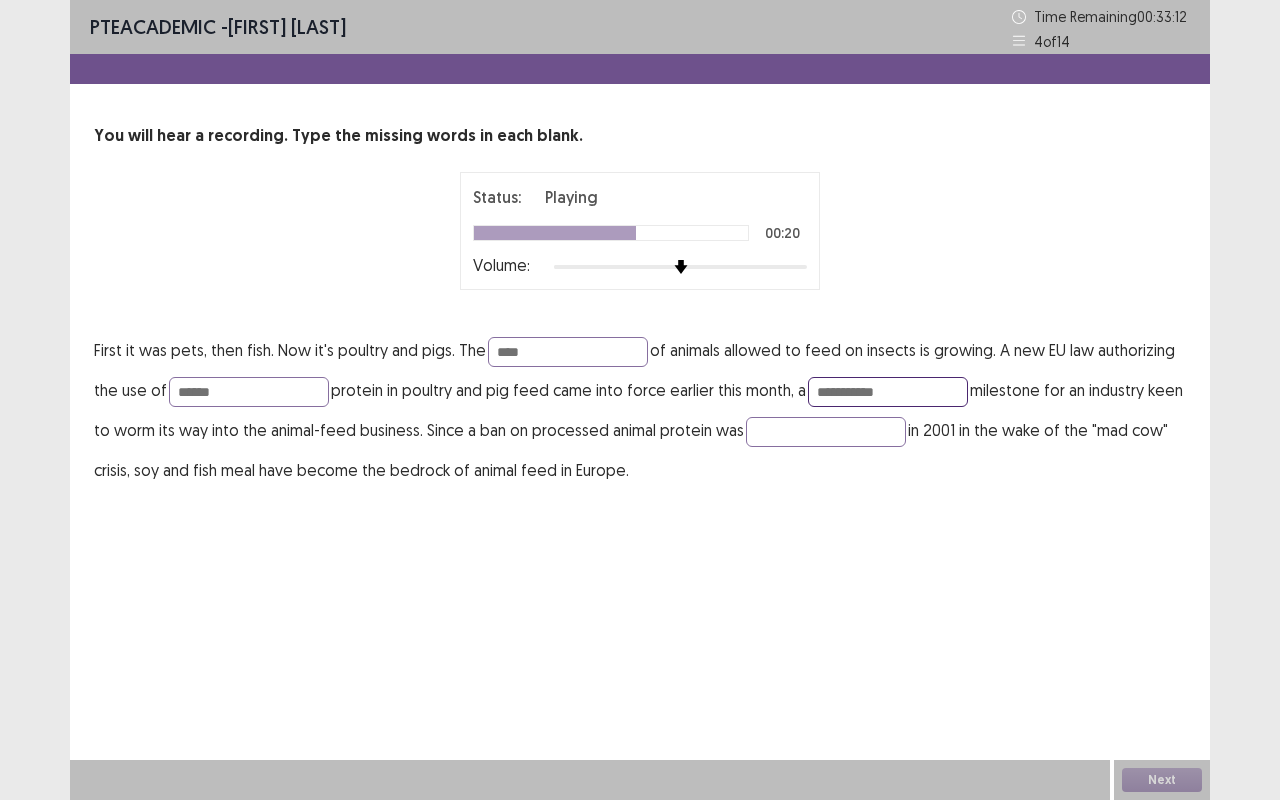 type on "**********" 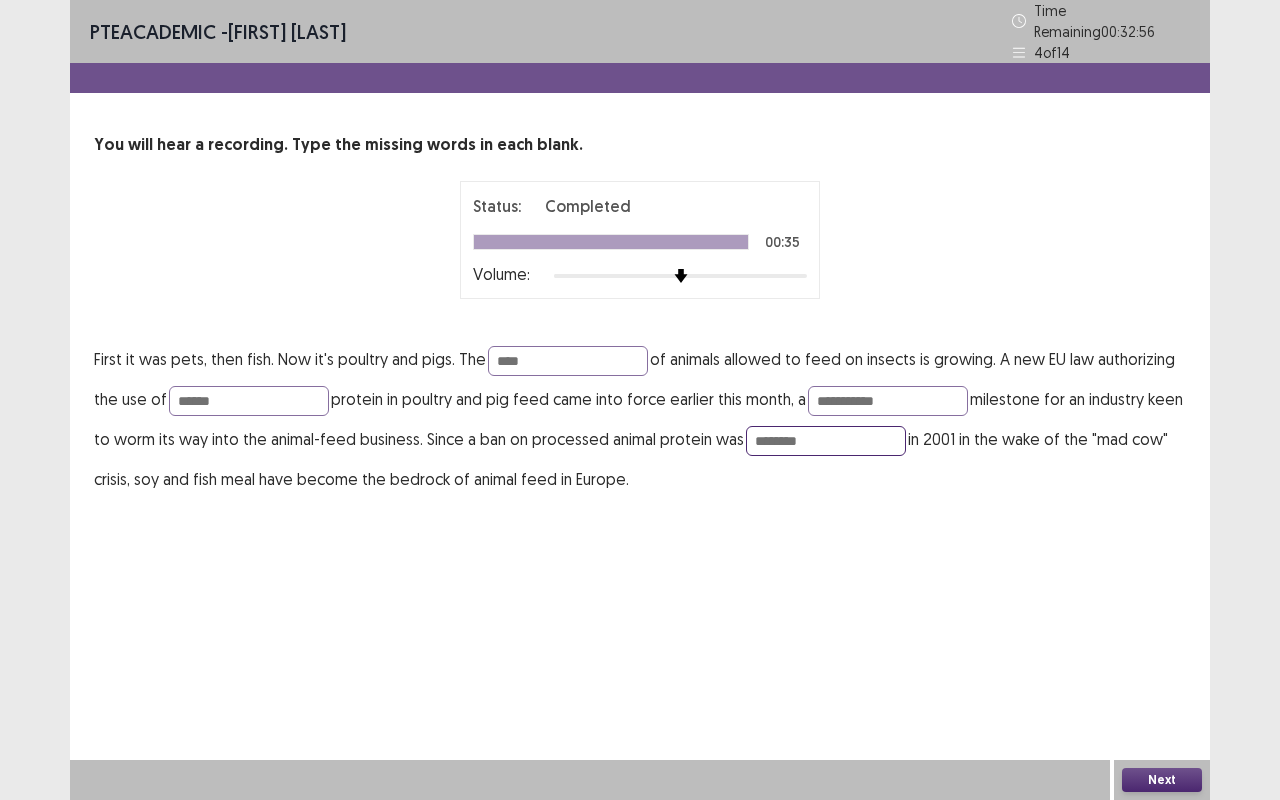 type on "*******" 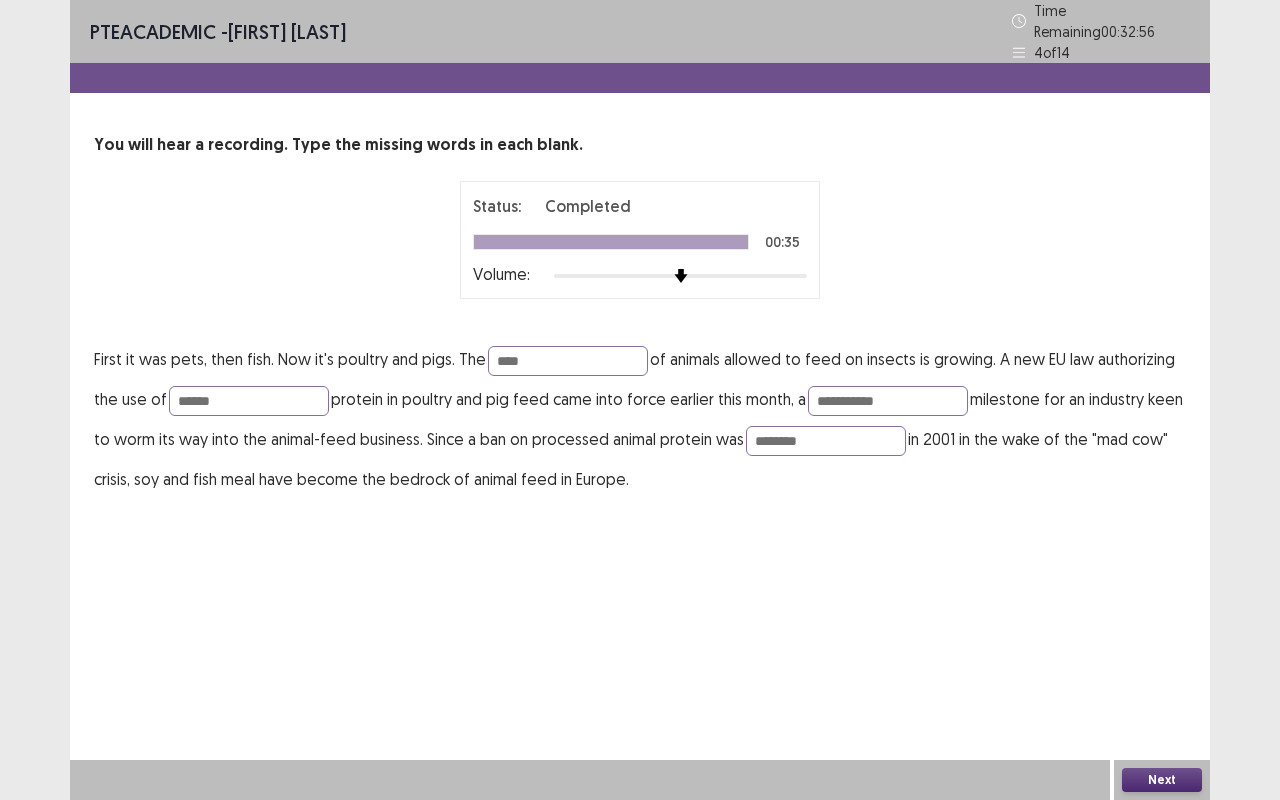 click on "Next" at bounding box center (1162, 780) 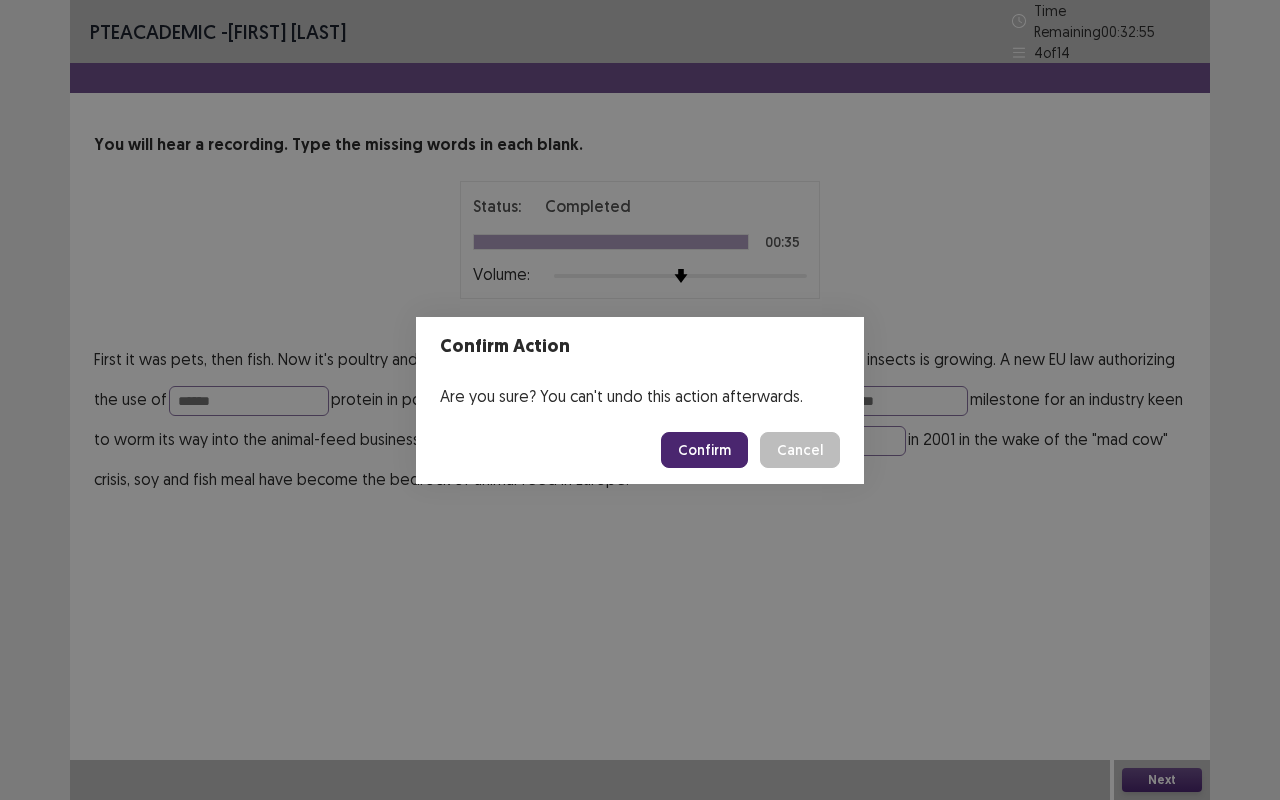 click on "Confirm" at bounding box center [704, 450] 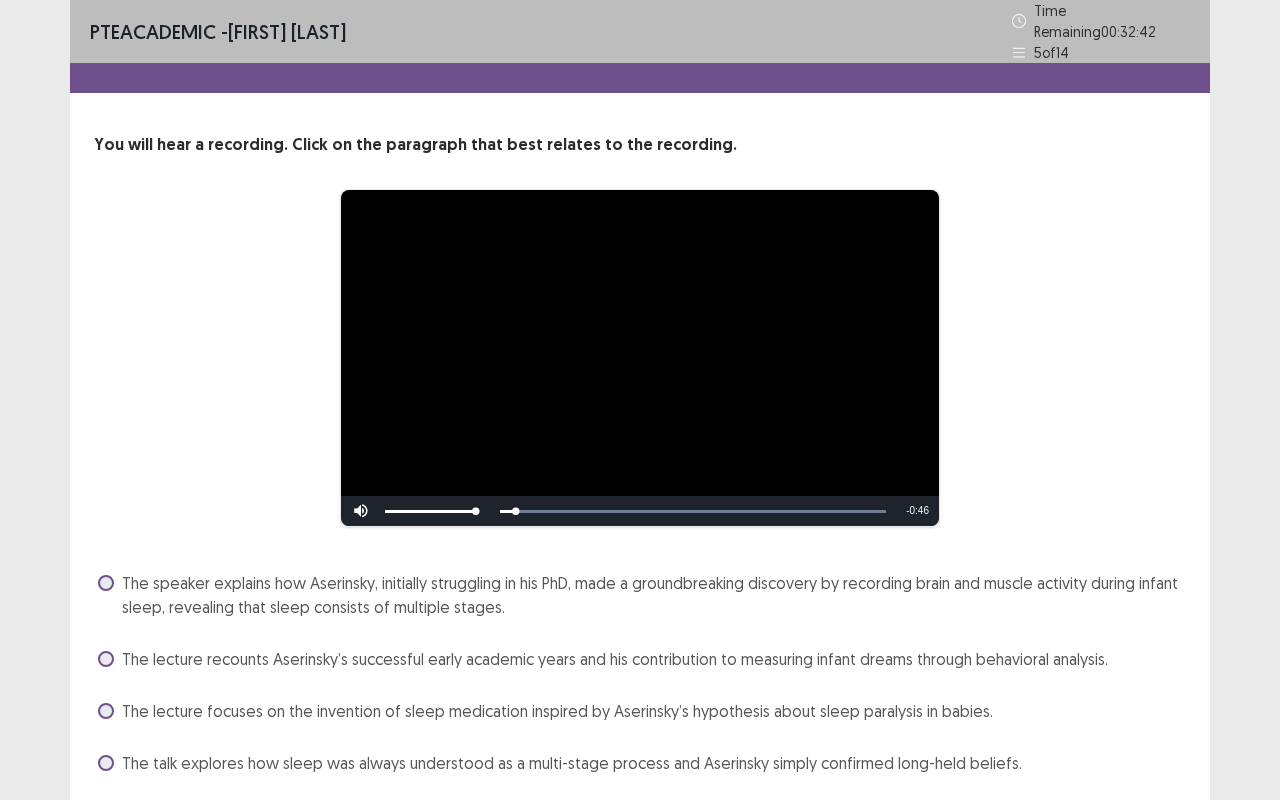 scroll, scrollTop: 58, scrollLeft: 0, axis: vertical 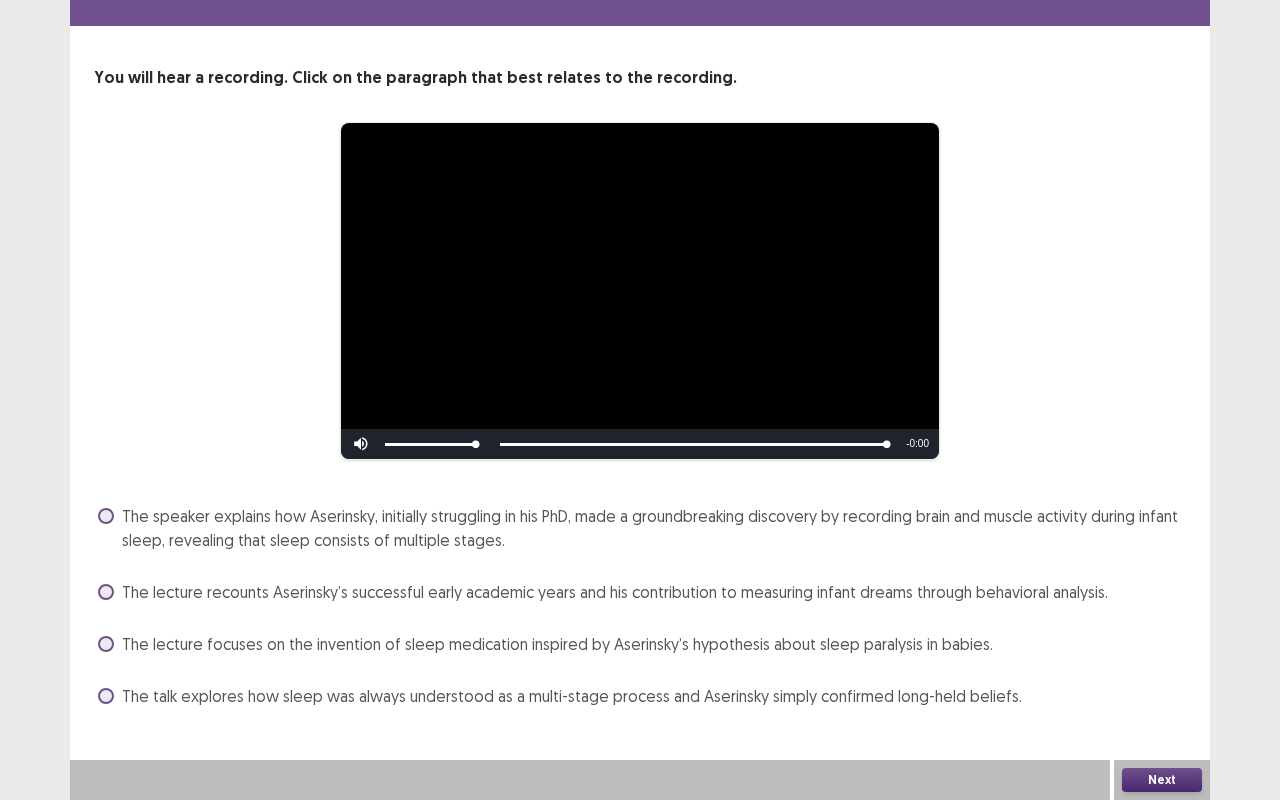 click on "The speaker explains how Aserinsky, initially struggling in his PhD, made a groundbreaking discovery by recording brain and muscle activity during infant sleep, revealing that sleep consists of multiple stages." at bounding box center [654, 528] 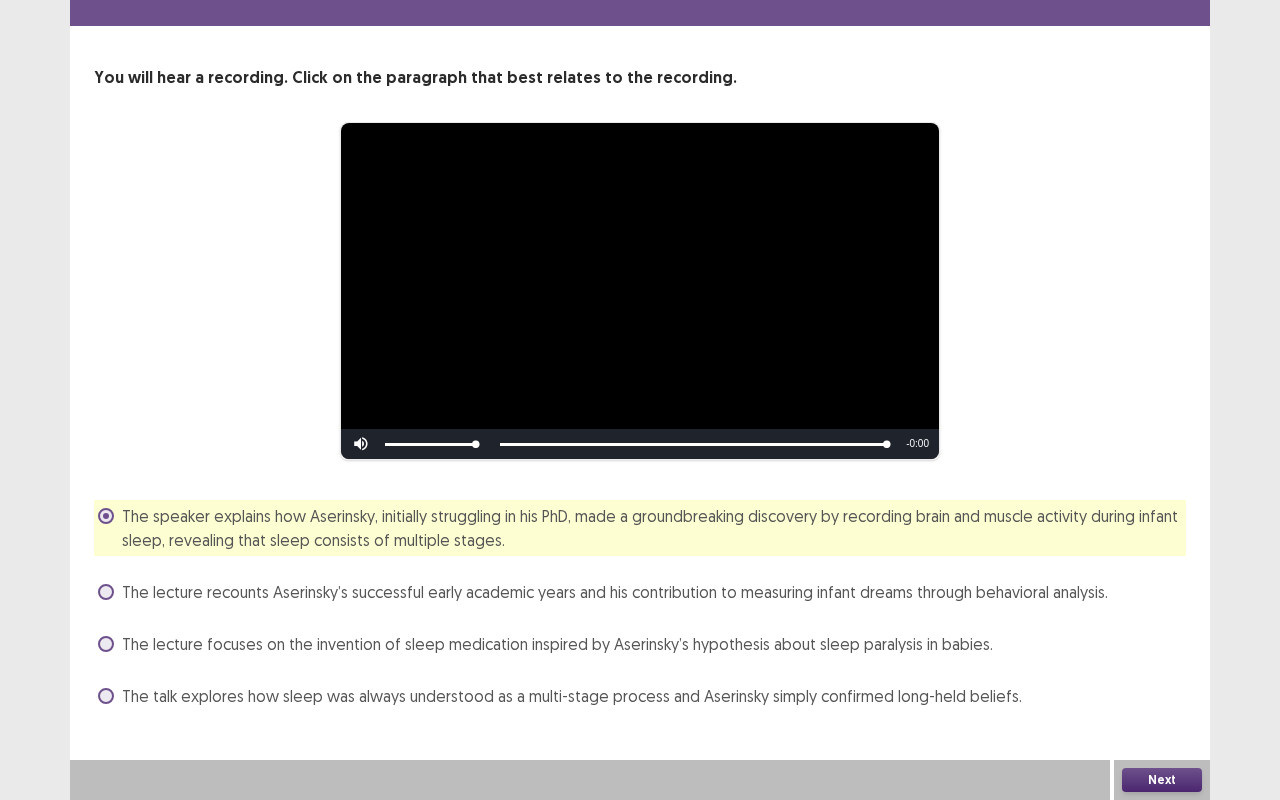 click on "Next" at bounding box center [1162, 780] 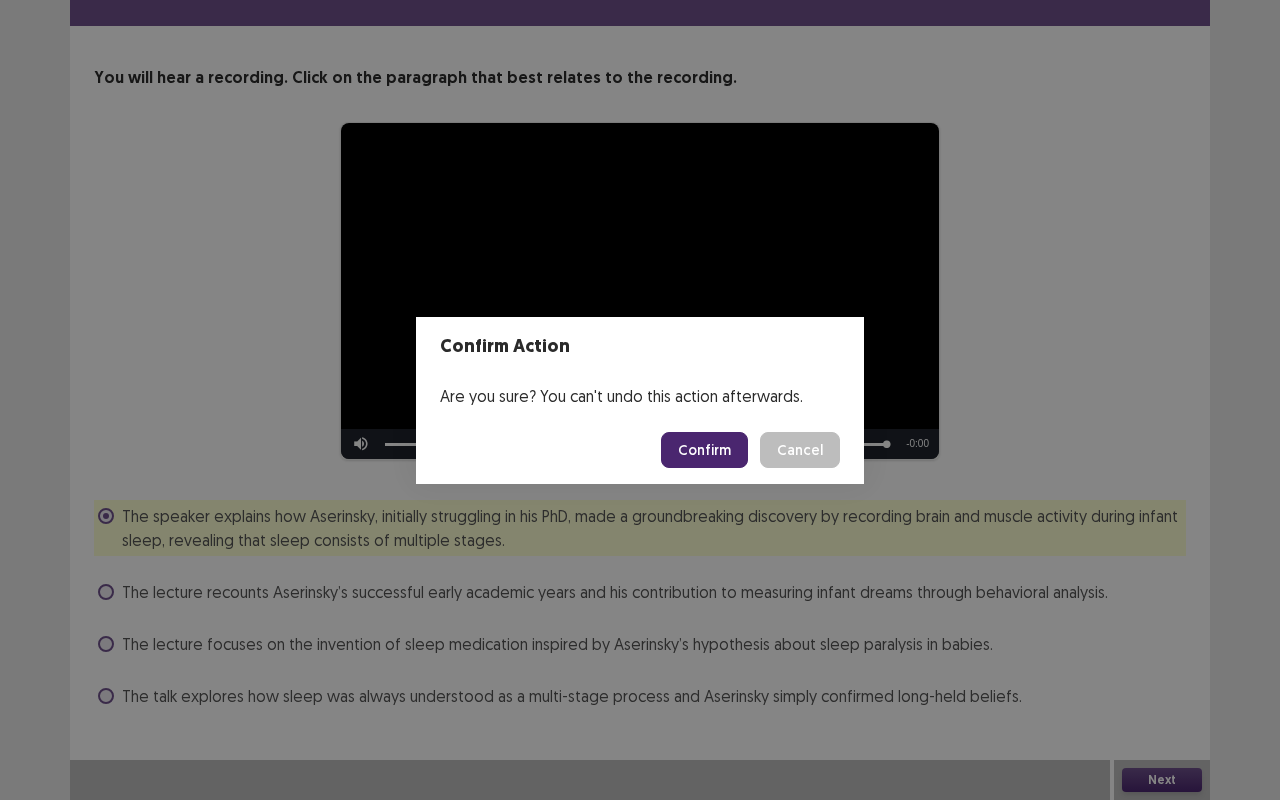 click on "Confirm" at bounding box center [704, 450] 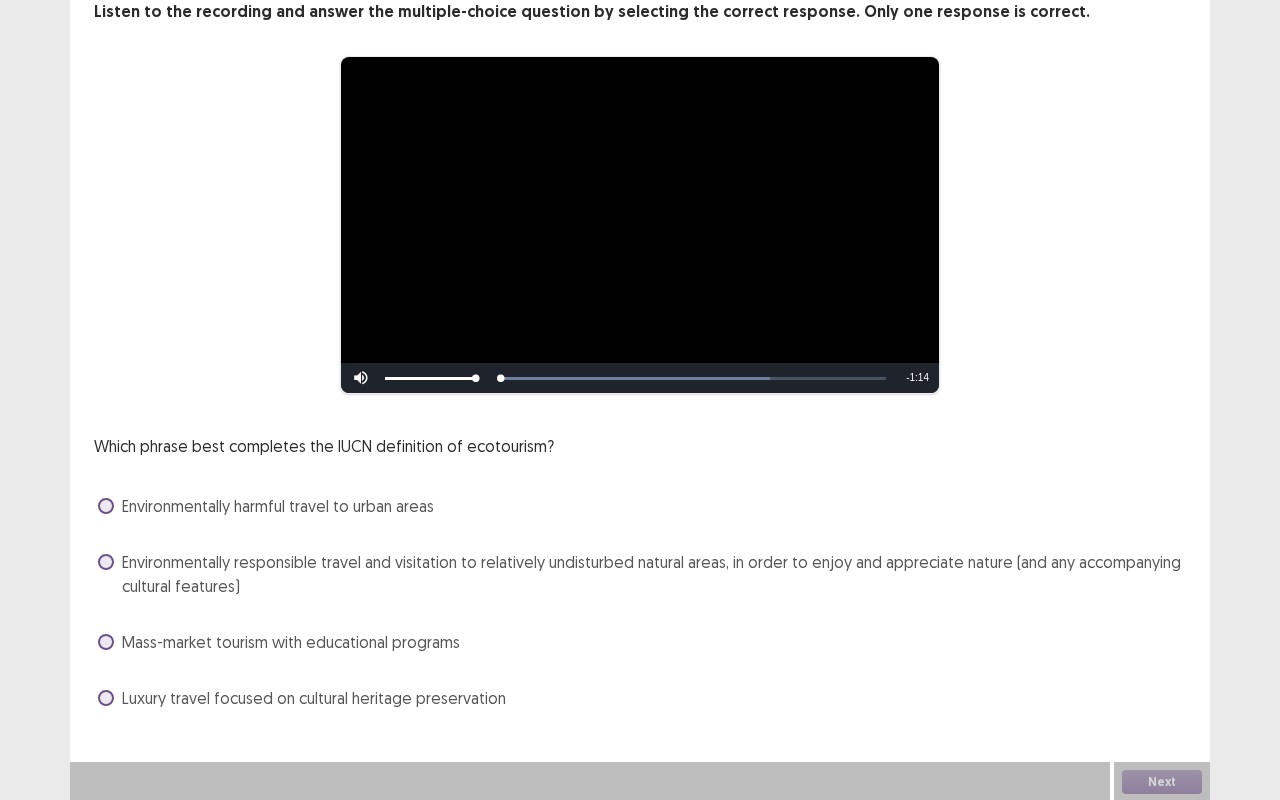 scroll, scrollTop: 126, scrollLeft: 0, axis: vertical 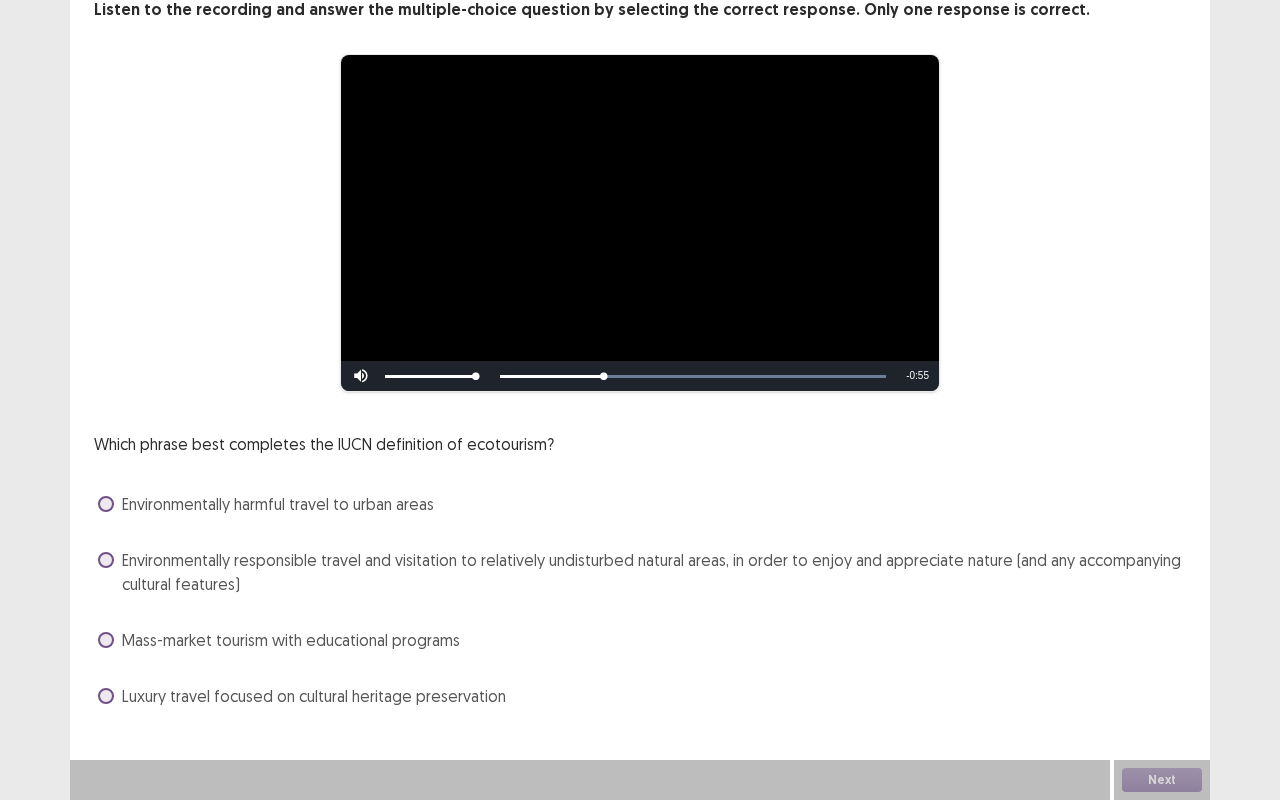 click on "Environmentally responsible travel and visitation to relatively undisturbed natural areas, in order to enjoy and appreciate nature (and any accompanying cultural features)" at bounding box center (654, 572) 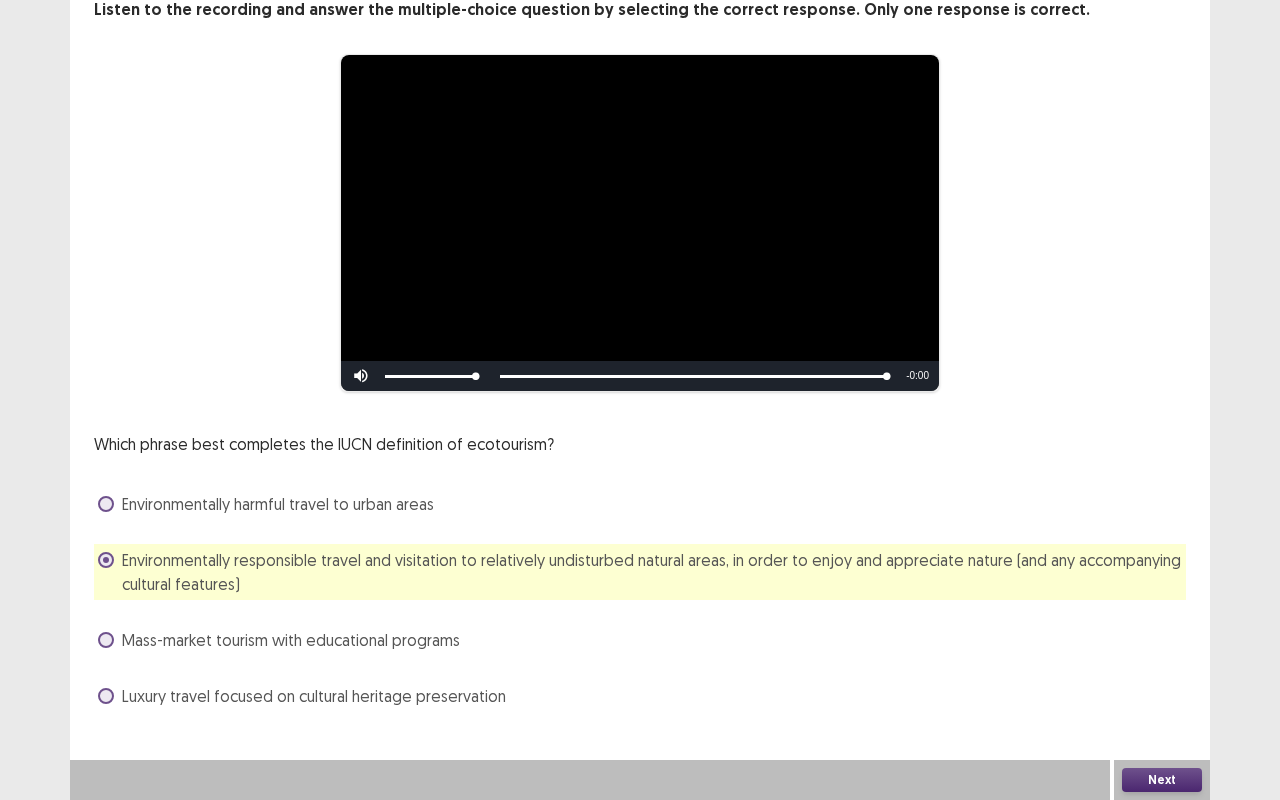 click on "Next" at bounding box center (1162, 780) 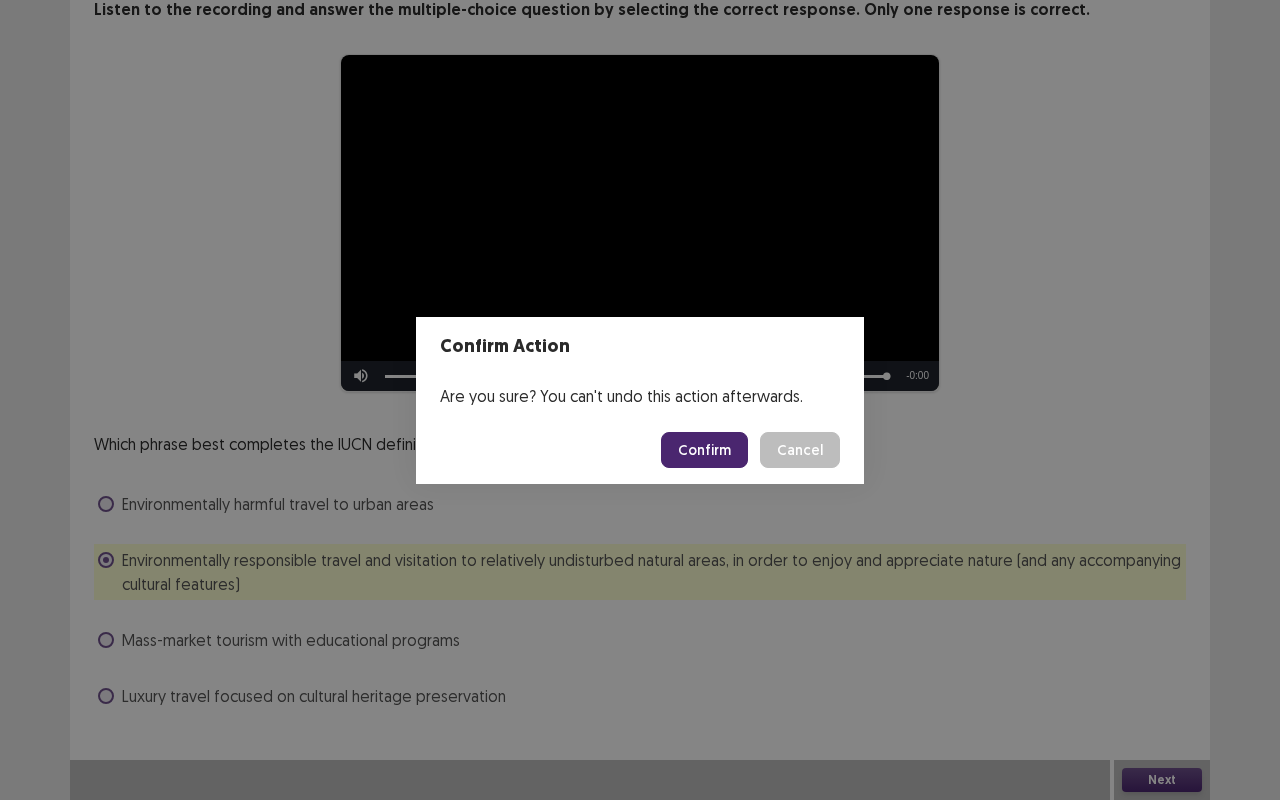click on "Confirm" at bounding box center [704, 450] 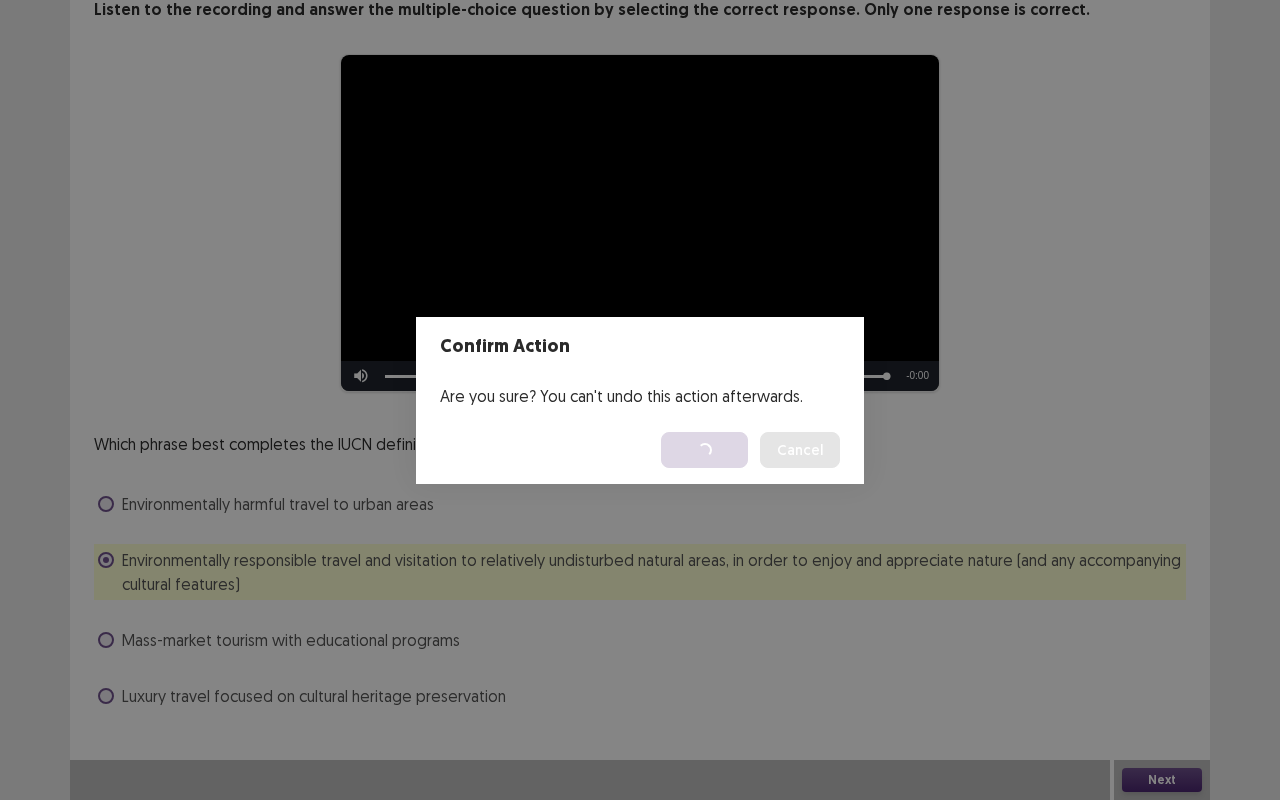 scroll, scrollTop: 0, scrollLeft: 0, axis: both 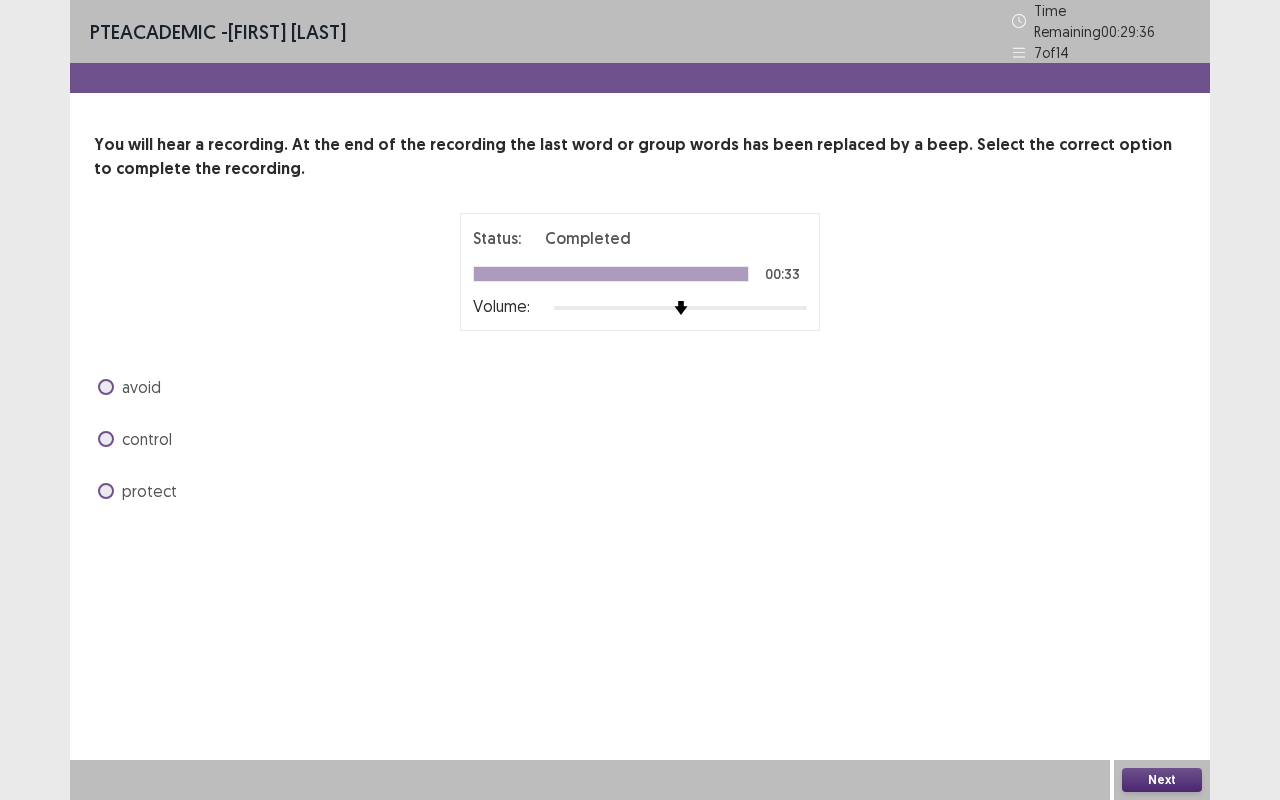 click on "control" at bounding box center [147, 439] 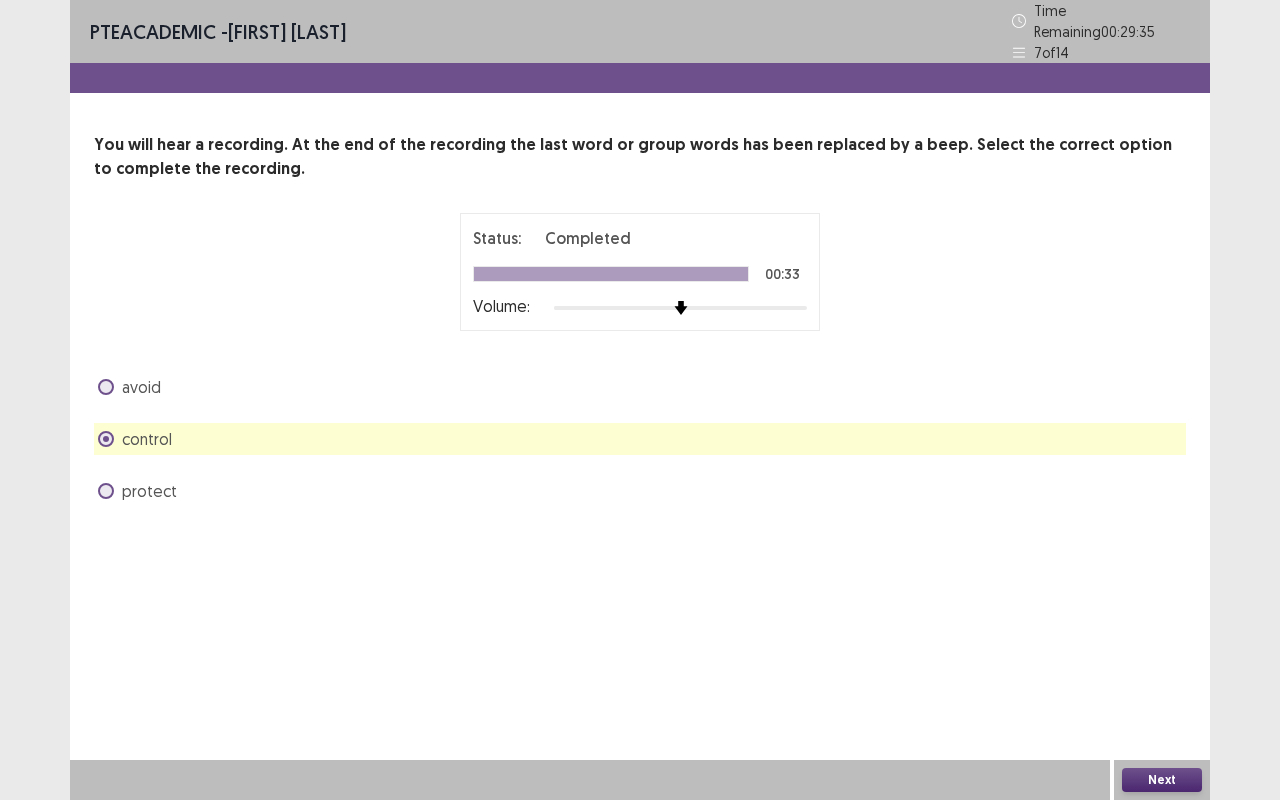 click on "Next" at bounding box center [1162, 780] 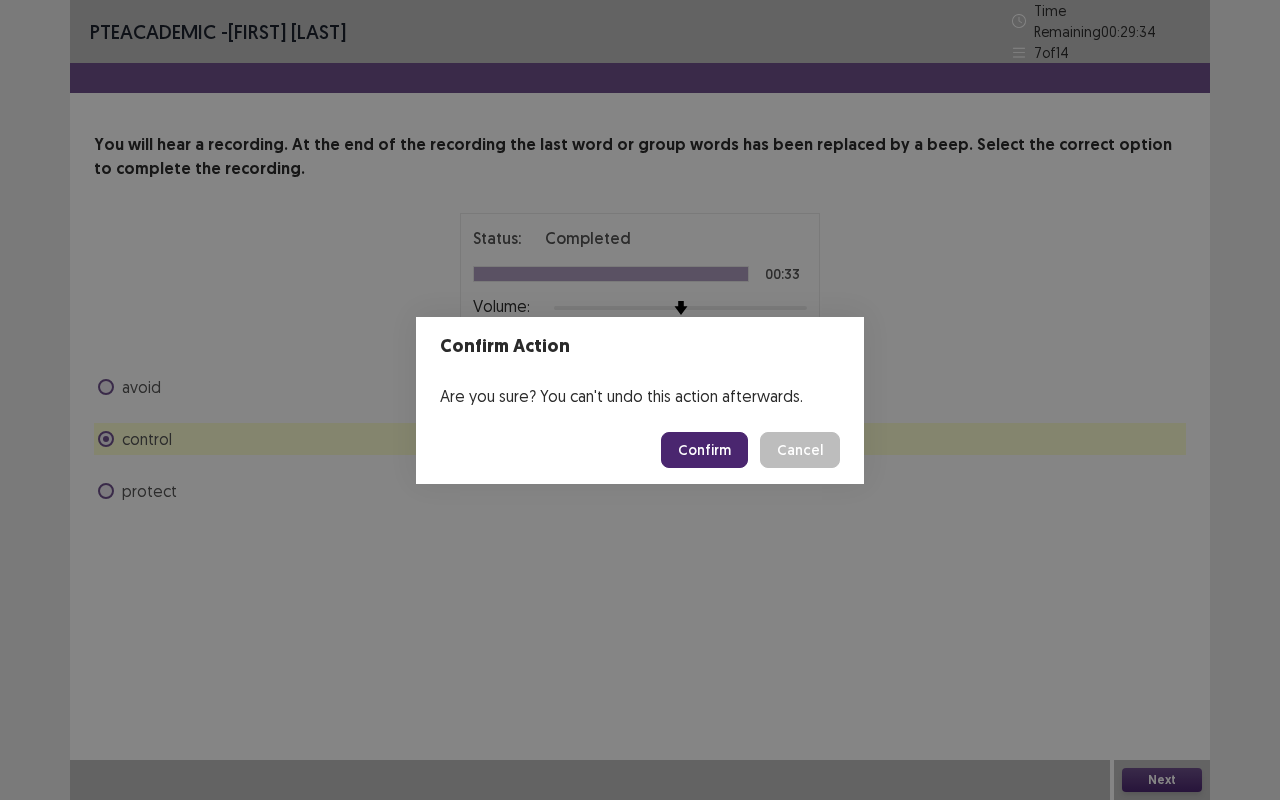click on "Confirm" at bounding box center [704, 450] 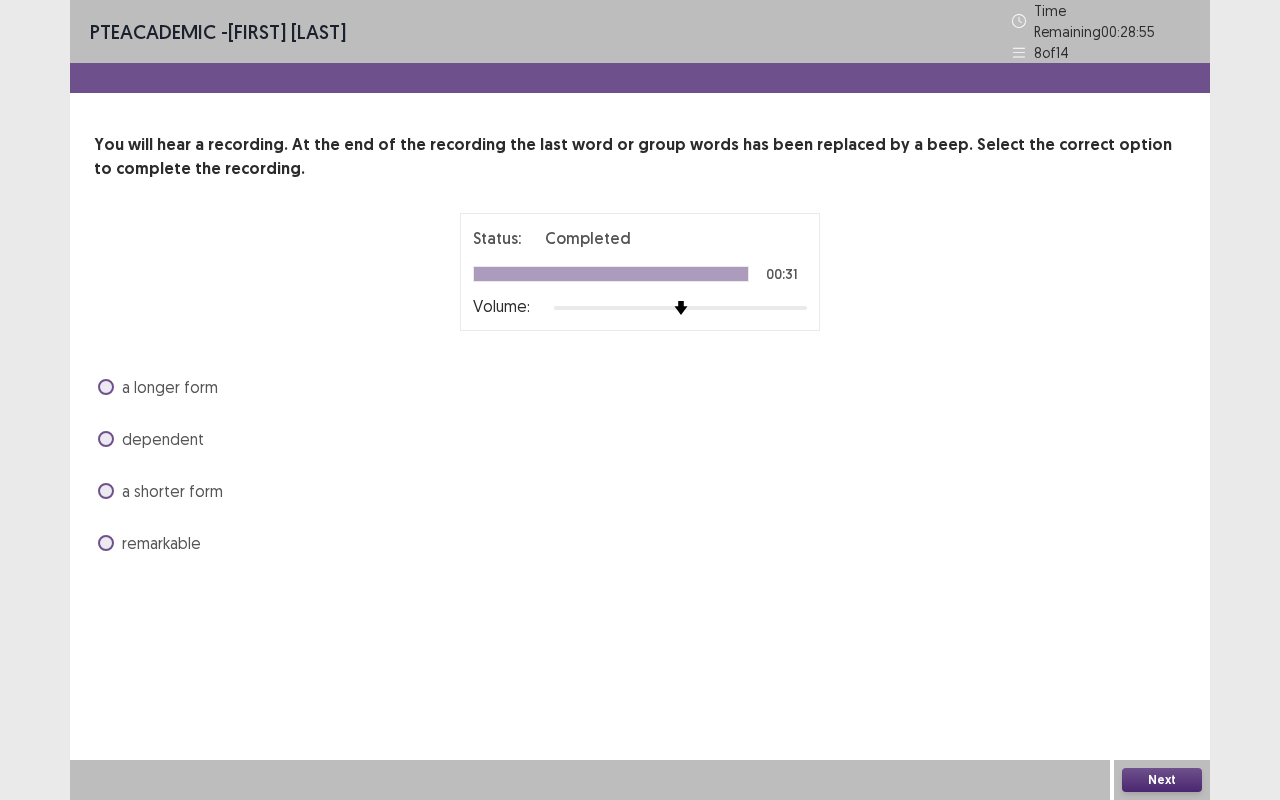 drag, startPoint x: 182, startPoint y: 546, endPoint x: 169, endPoint y: 532, distance: 19.104973 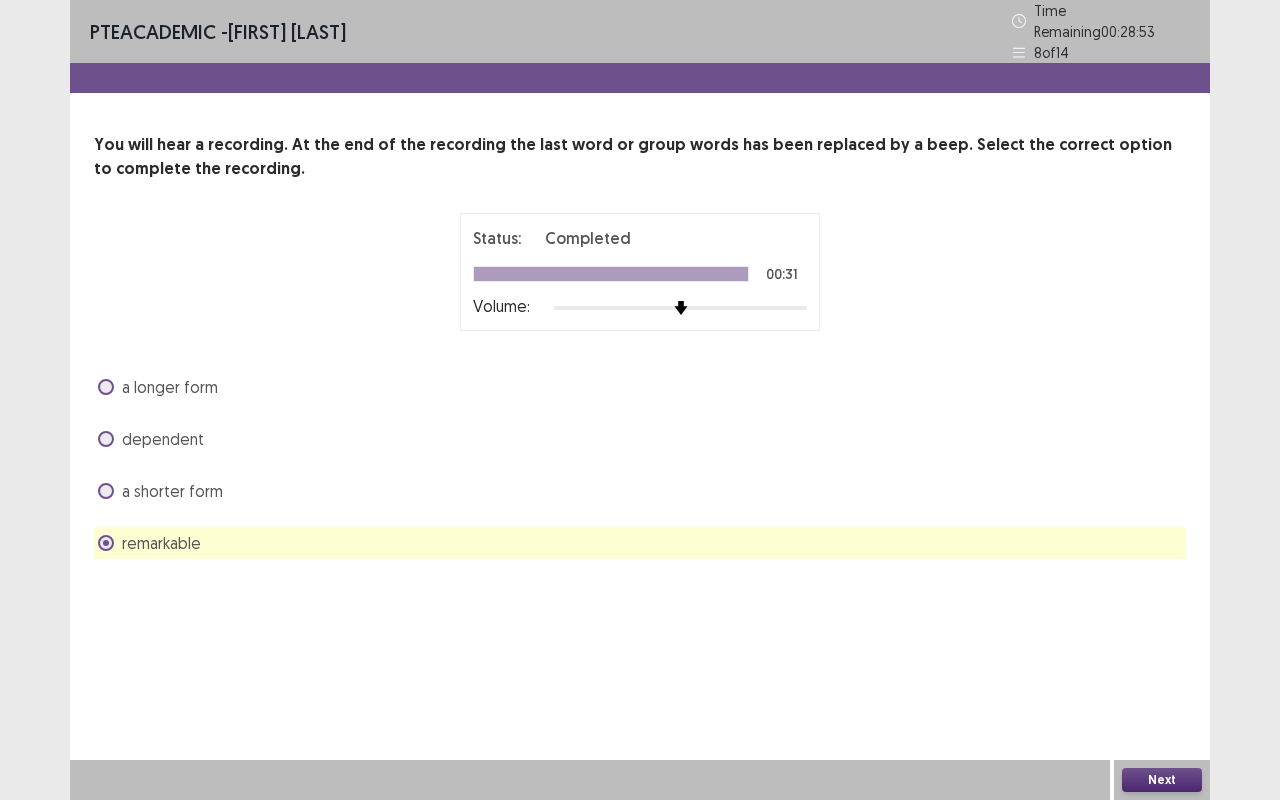 click on "Next" at bounding box center [1162, 780] 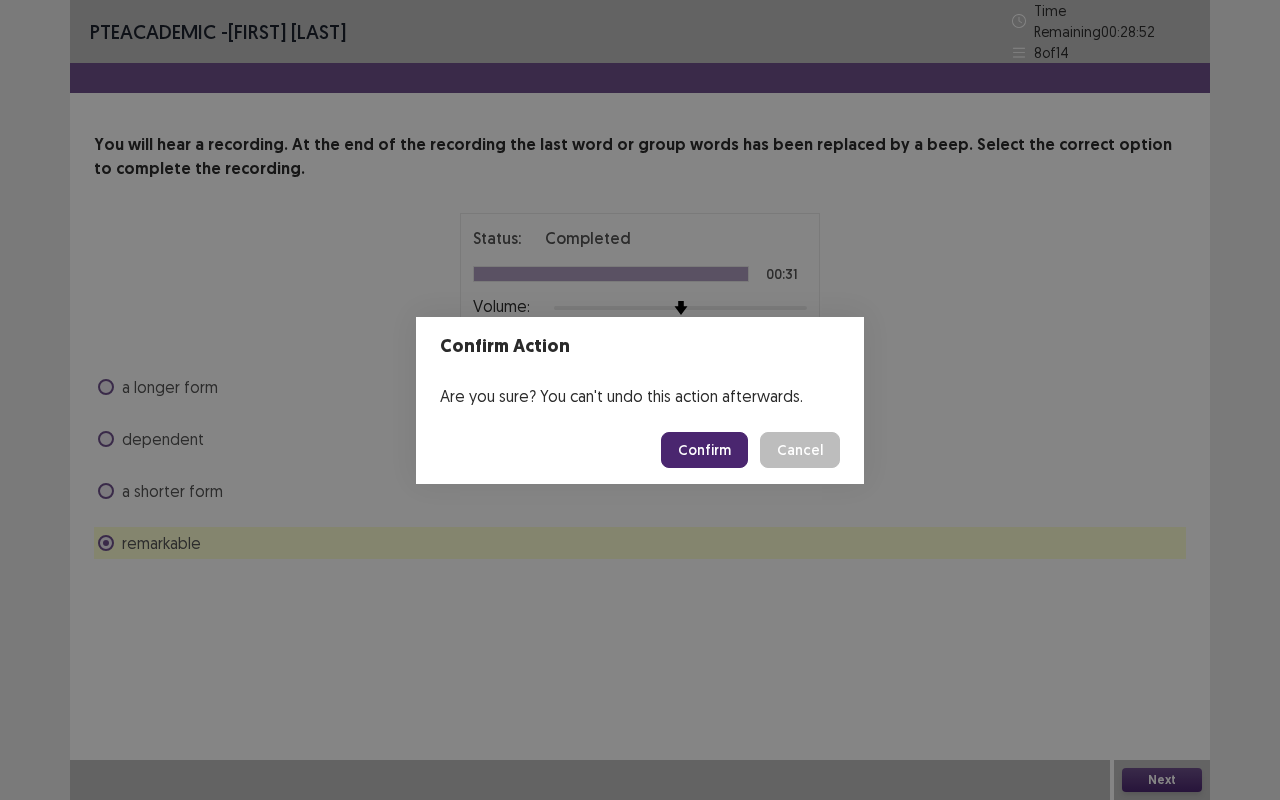 click on "Confirm" at bounding box center [704, 450] 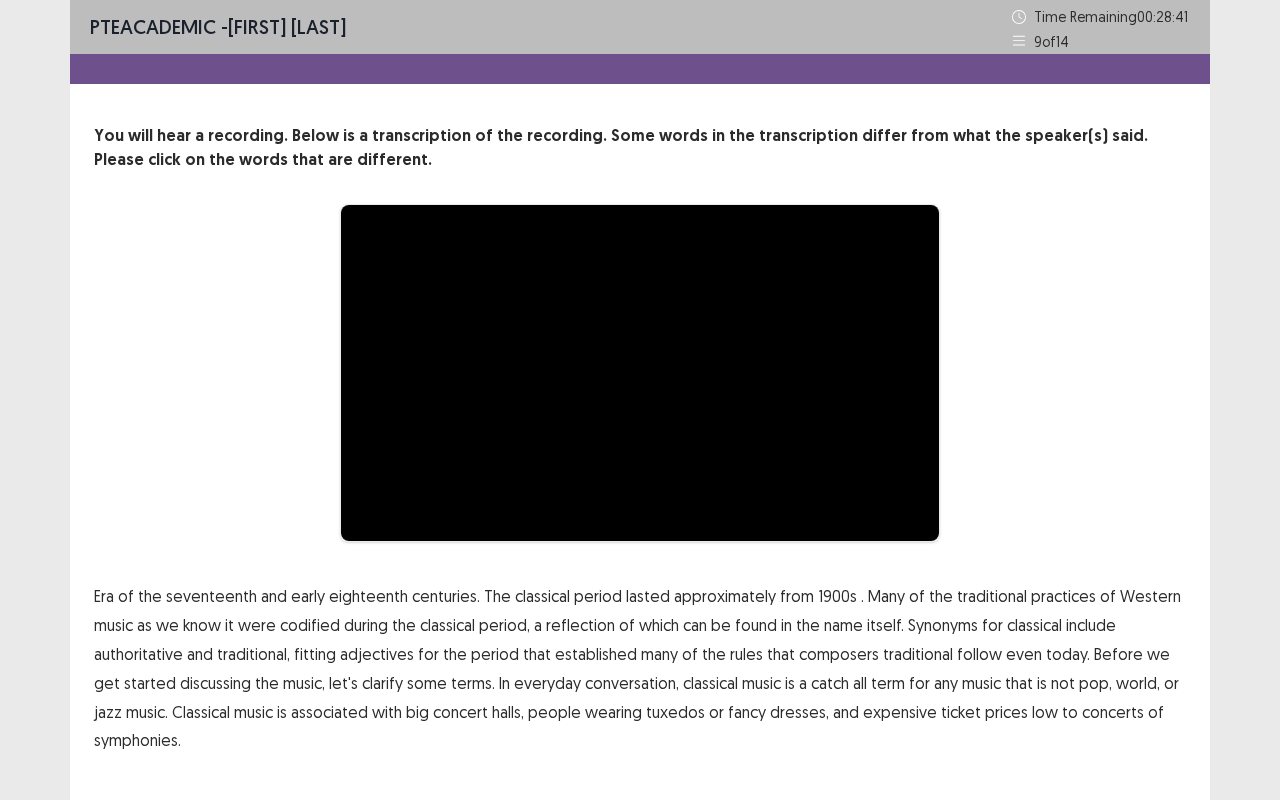 scroll, scrollTop: 42, scrollLeft: 0, axis: vertical 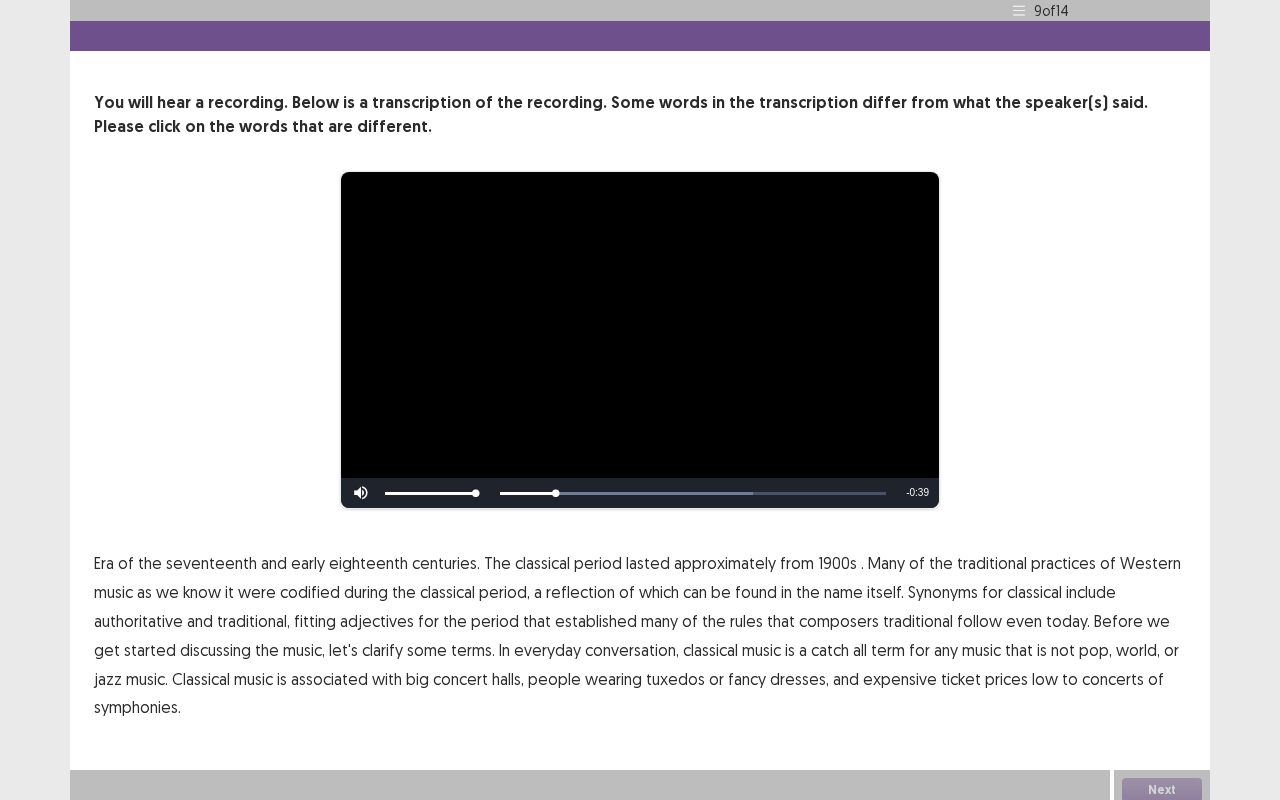click on "1900s" at bounding box center [837, 563] 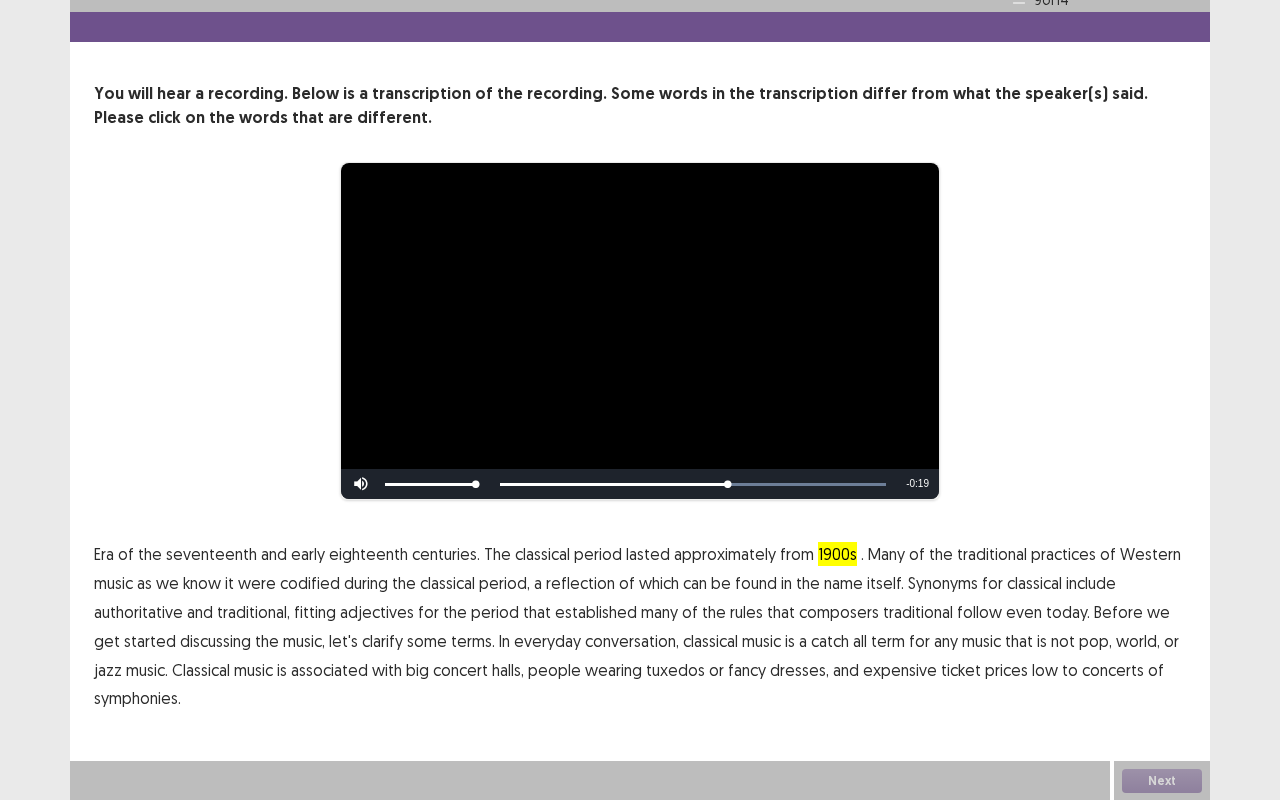 click on "traditional" at bounding box center (918, 612) 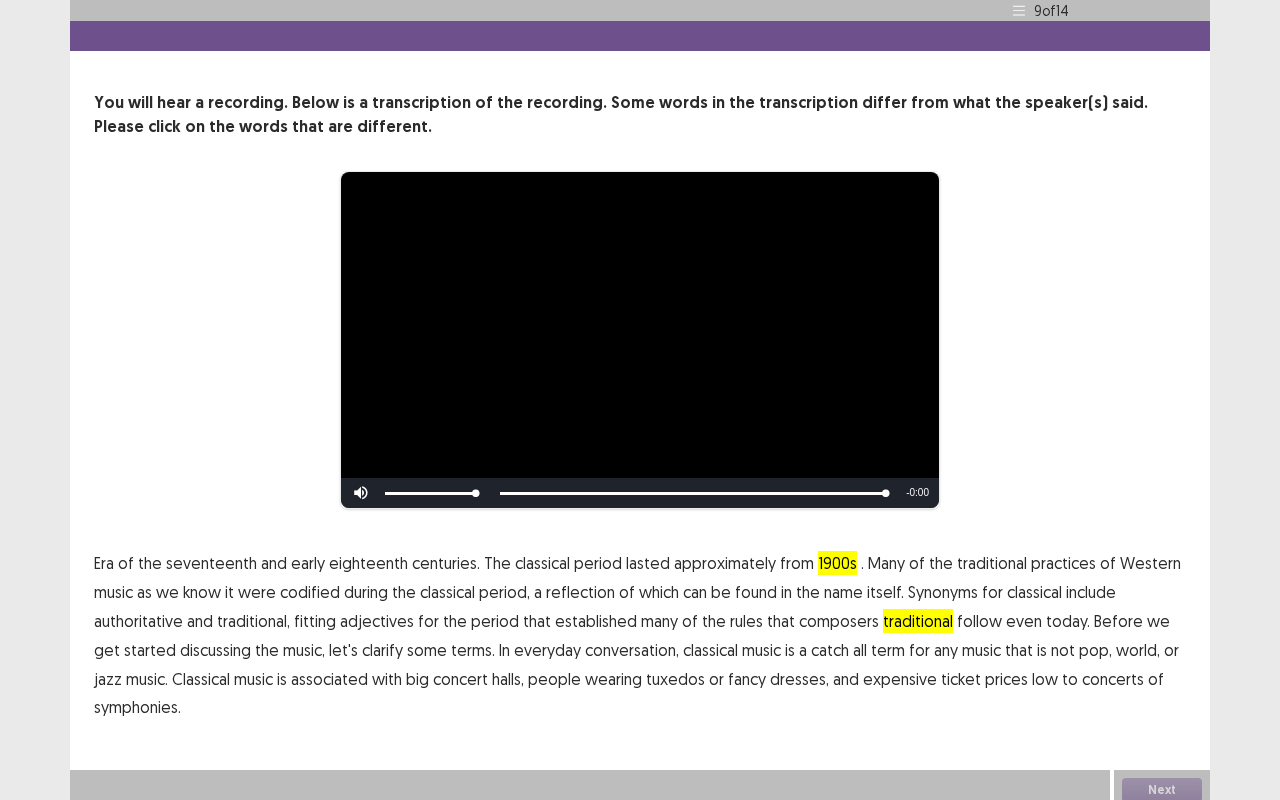 click on "low" at bounding box center (1045, 679) 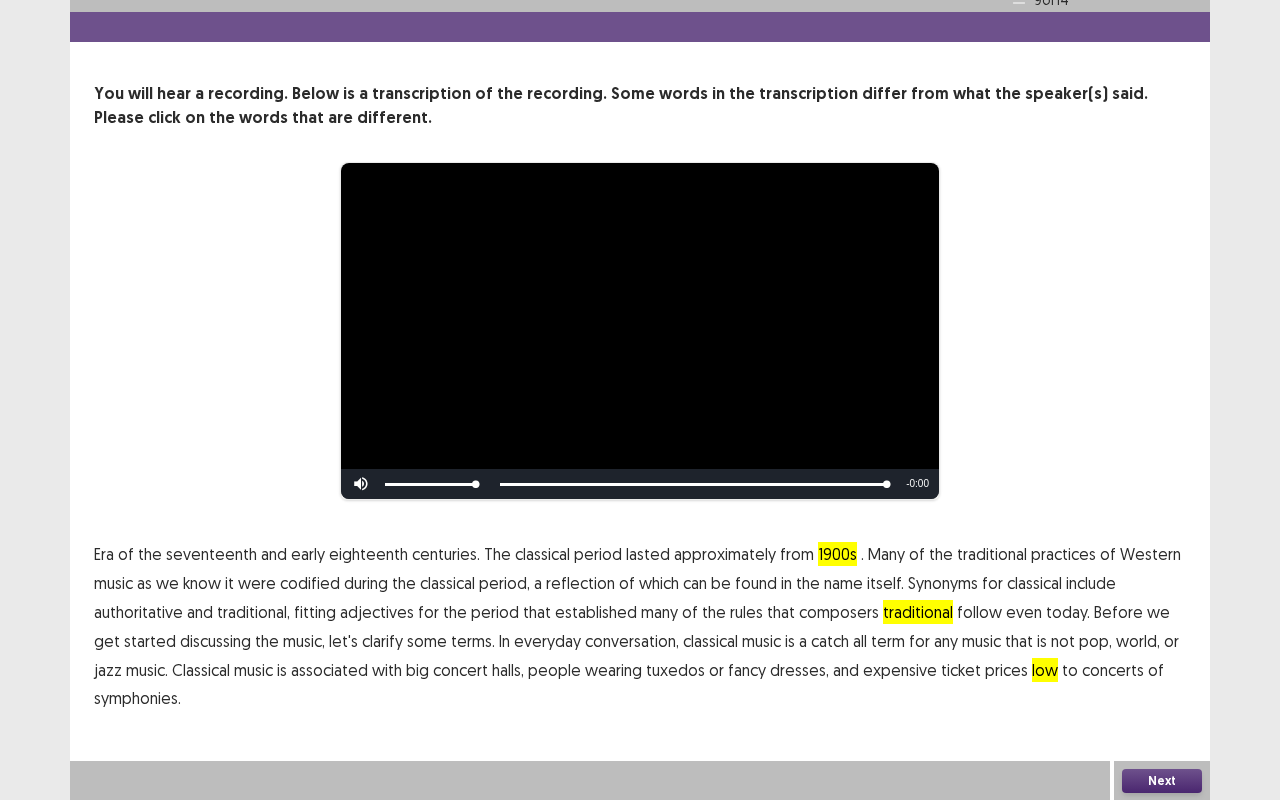 click on "symphonies." at bounding box center [137, 698] 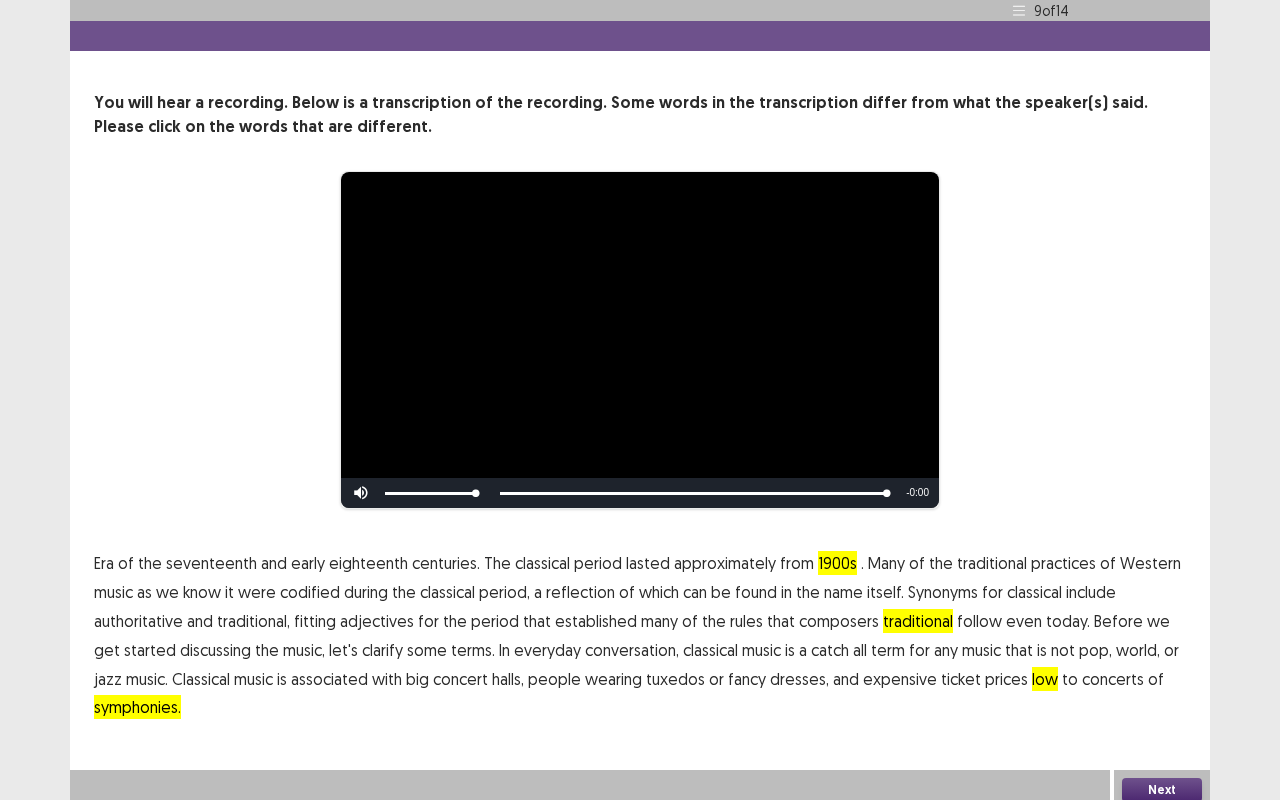 click on "Next" at bounding box center (1162, 790) 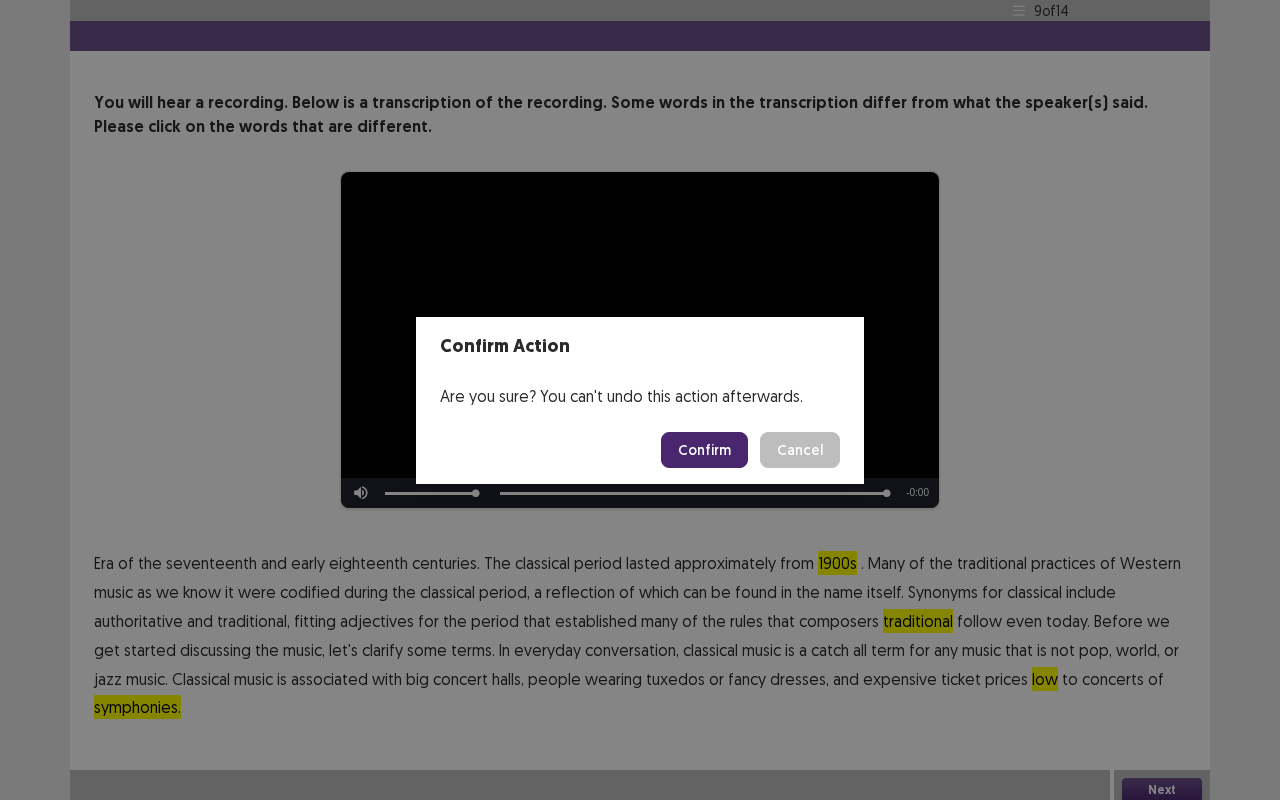 click on "Confirm" at bounding box center (704, 450) 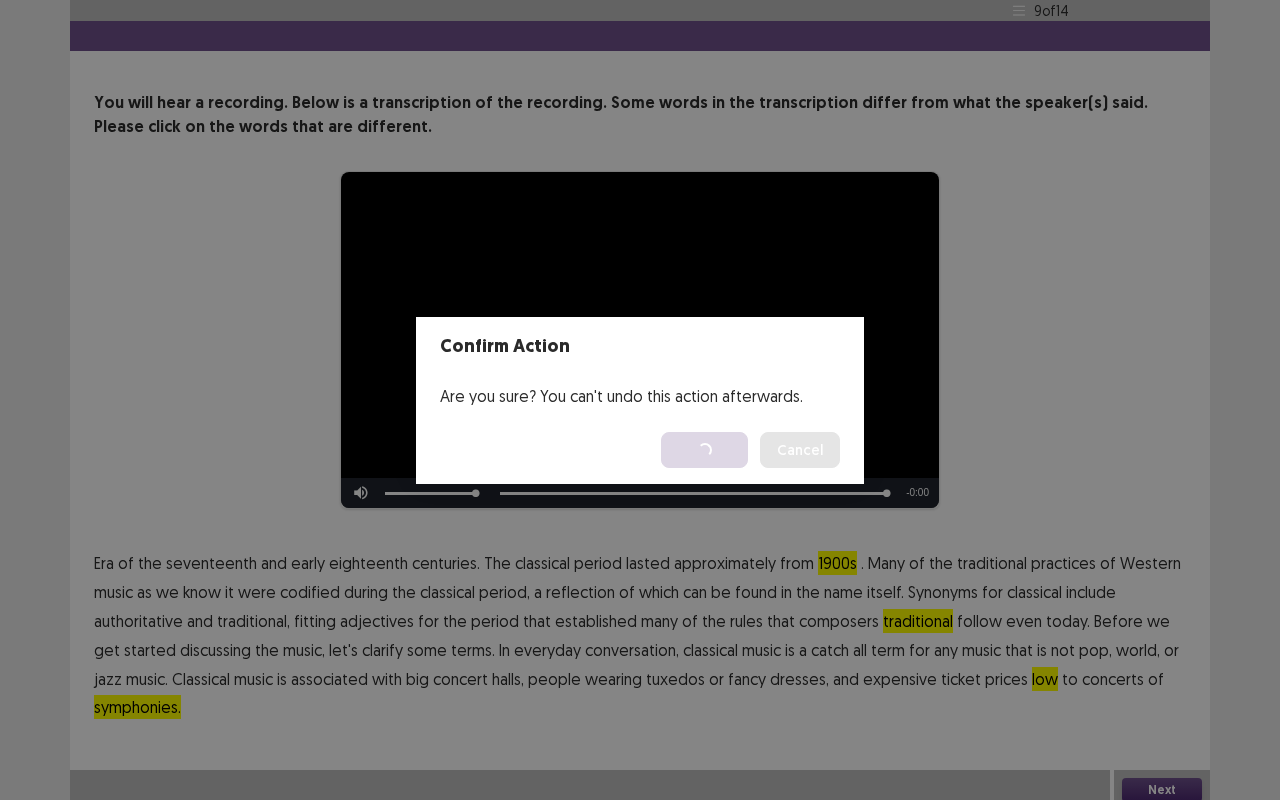 scroll, scrollTop: 0, scrollLeft: 0, axis: both 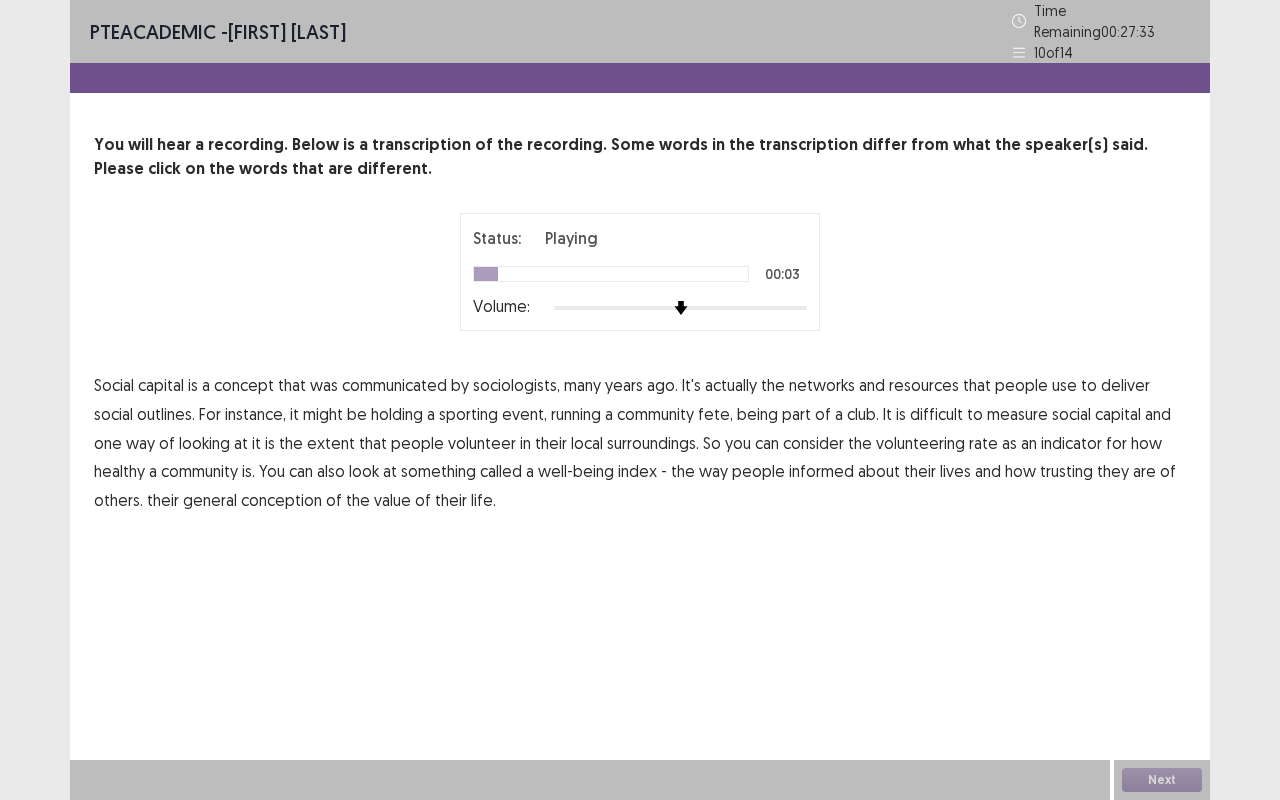 click on "communicated" at bounding box center [394, 385] 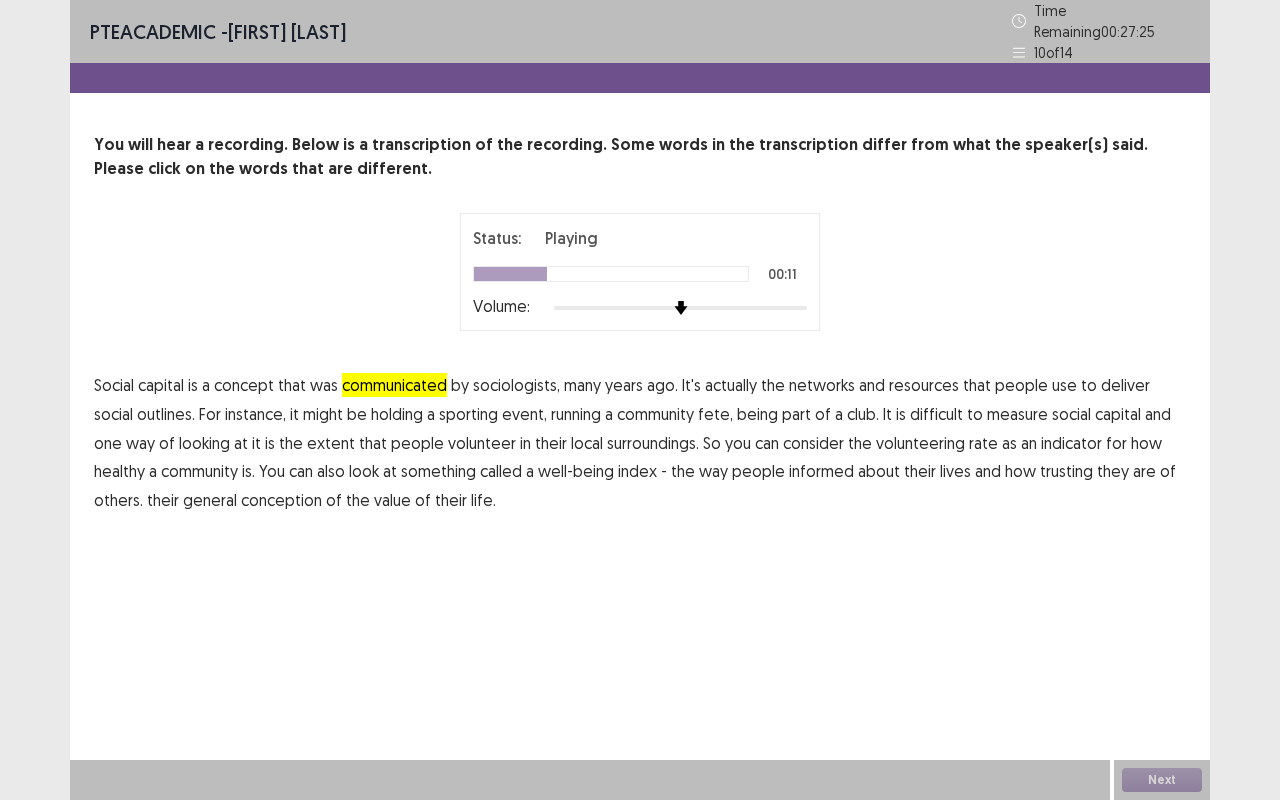 click on "outlines." at bounding box center [166, 414] 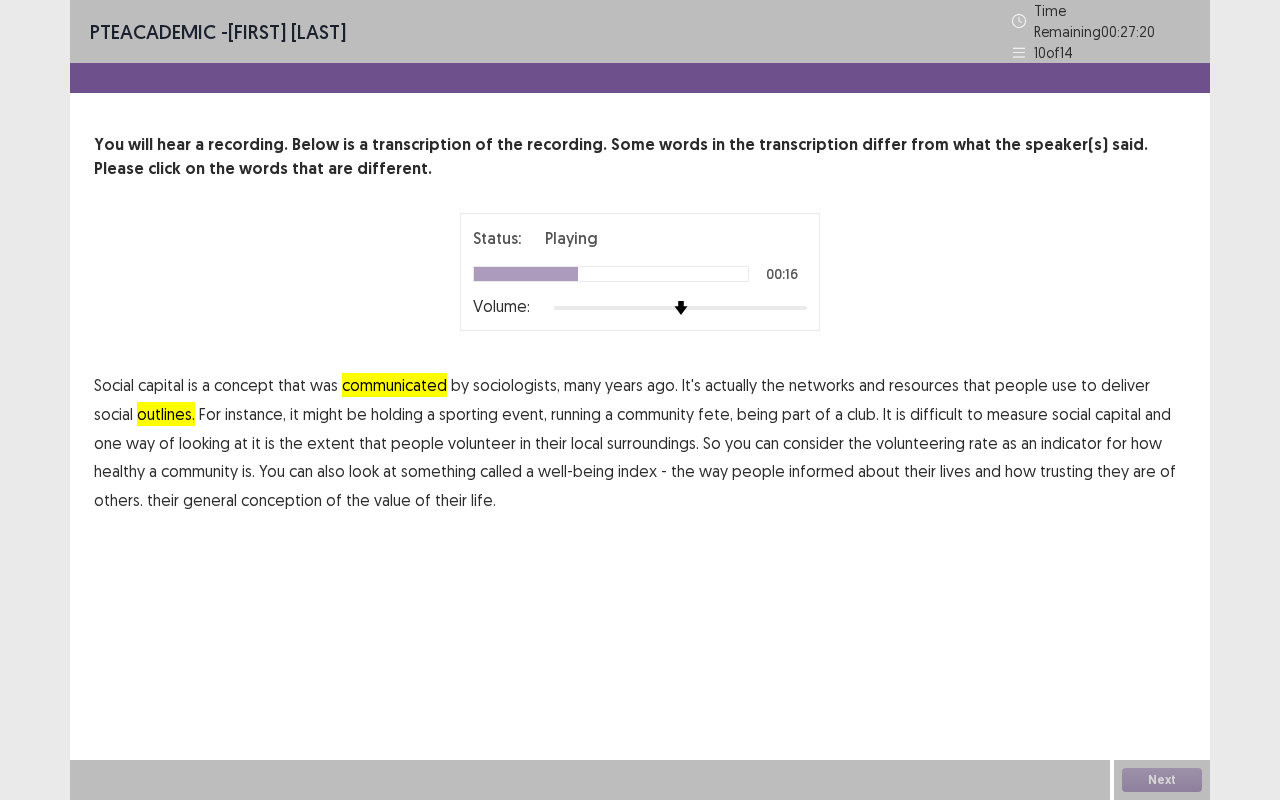 click on "fete," at bounding box center [715, 414] 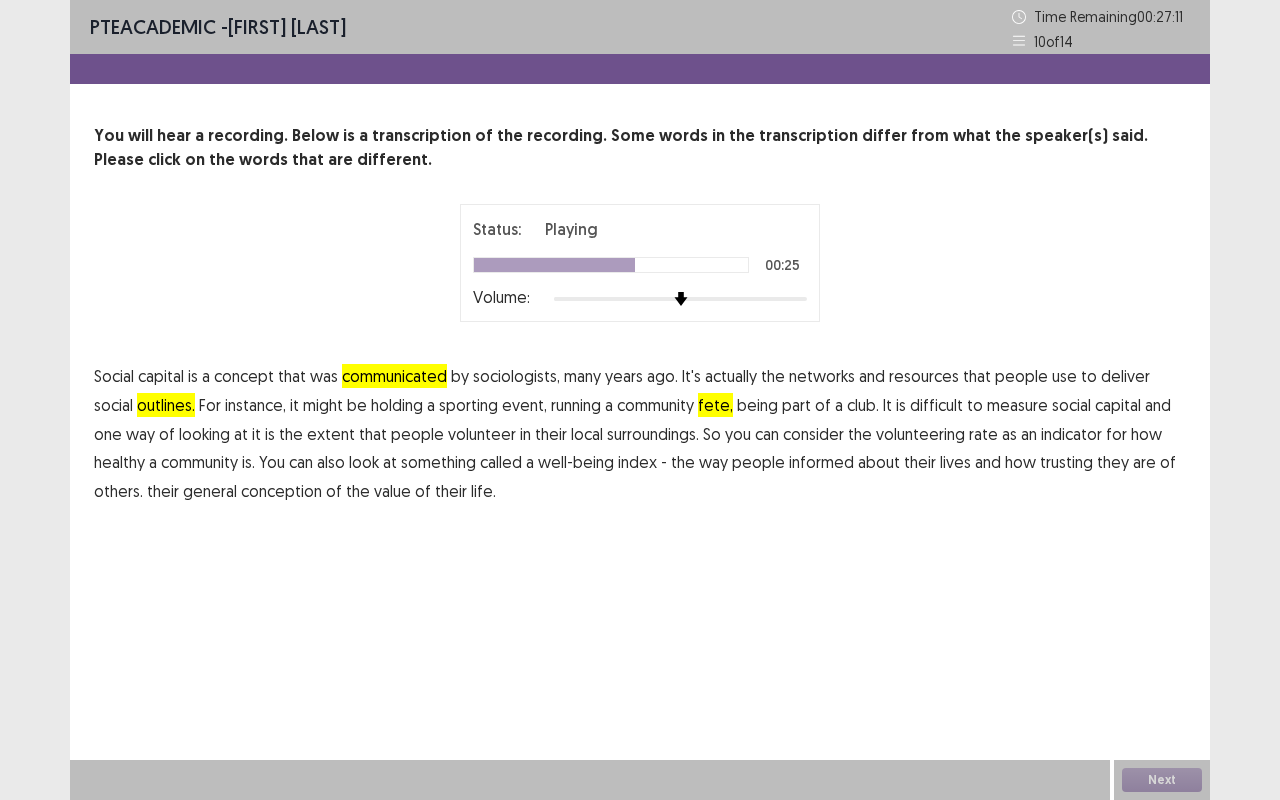 click on "surroundings." at bounding box center (653, 434) 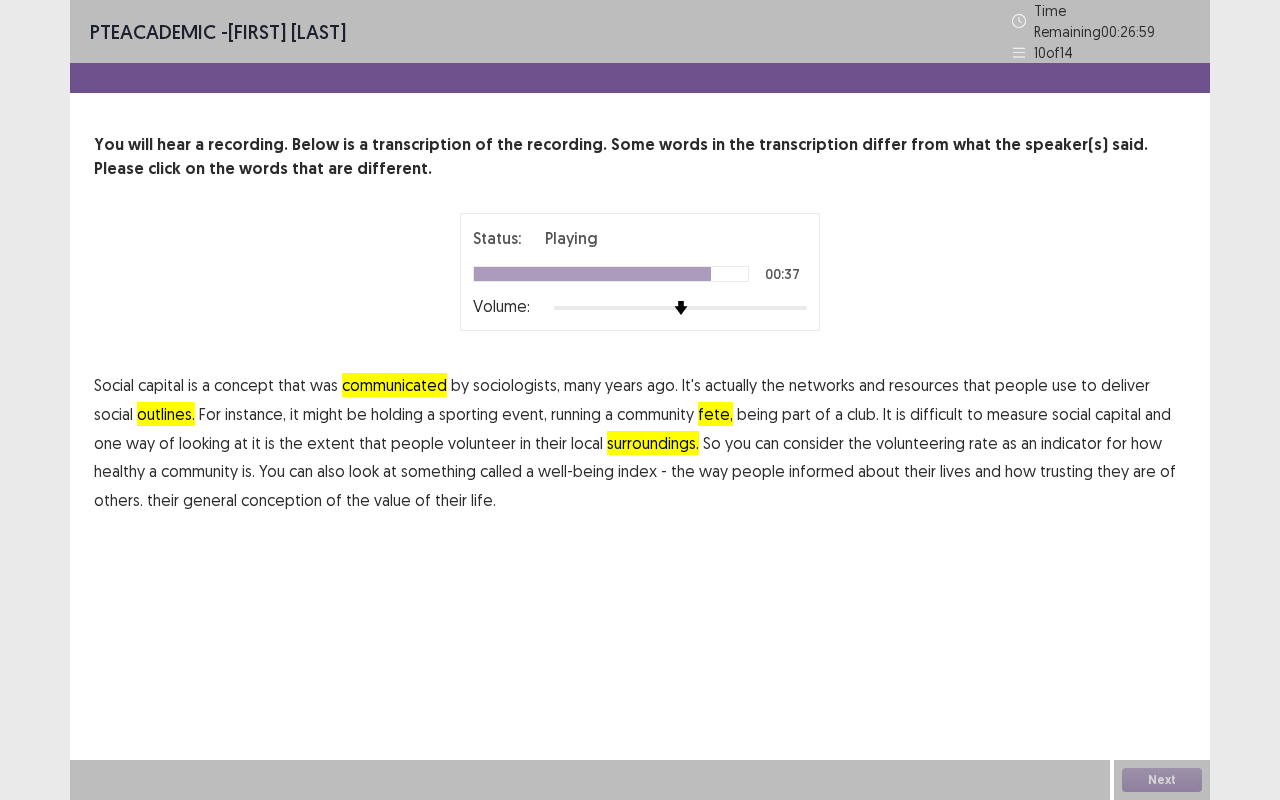 click on "informed" at bounding box center [821, 471] 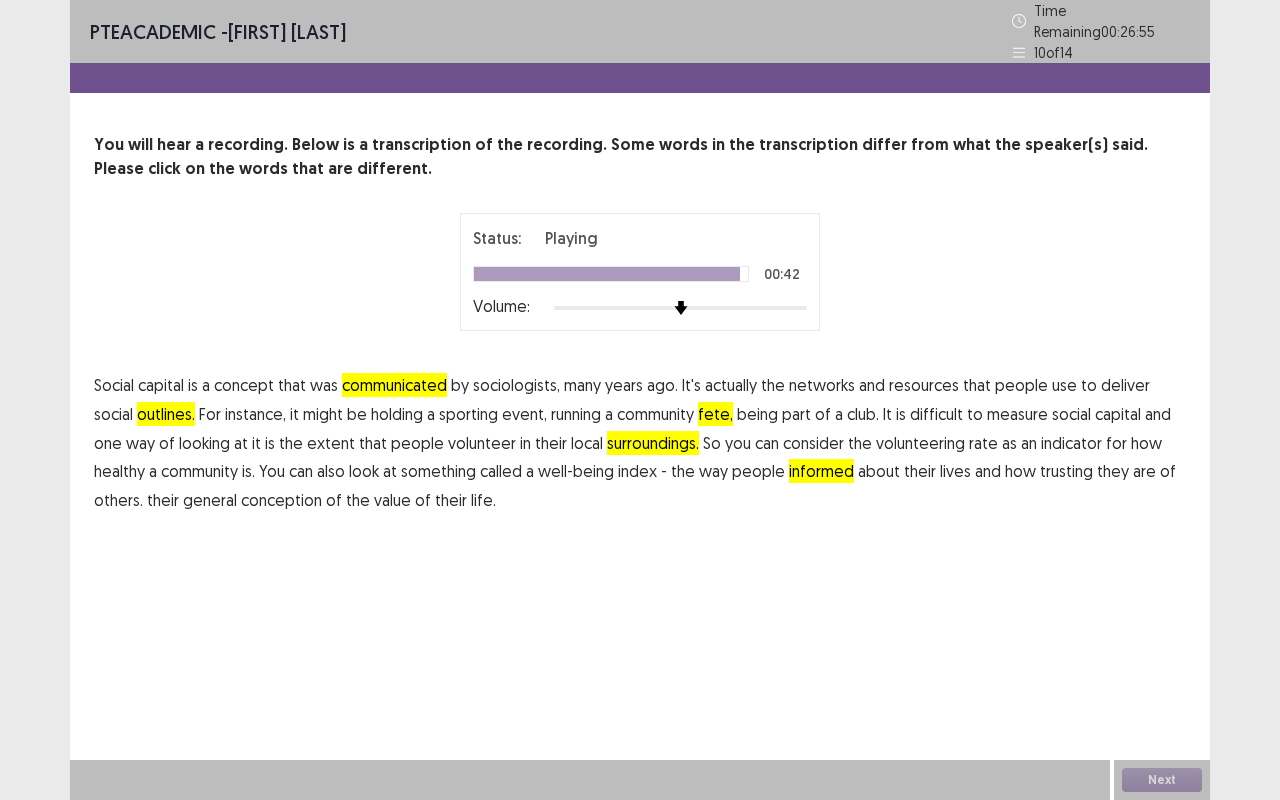 click on "conception" at bounding box center [281, 500] 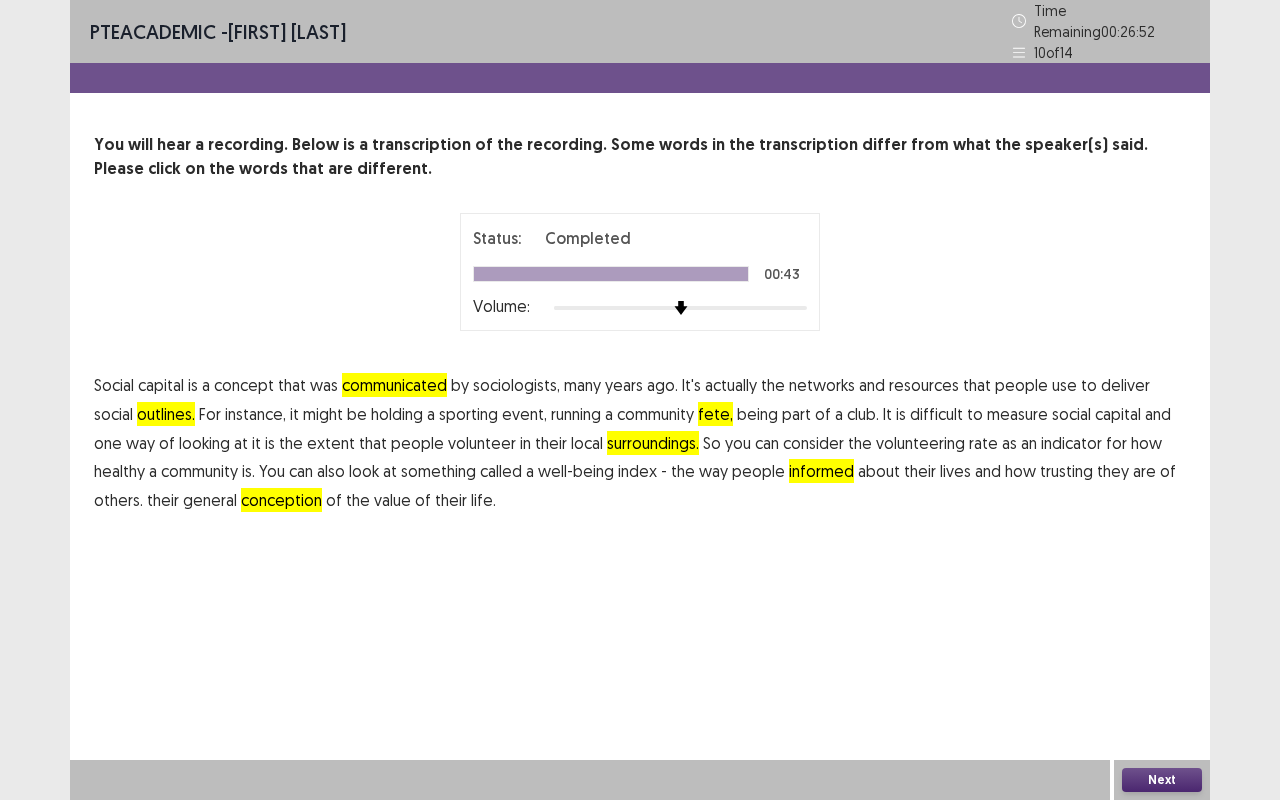 click on "Next" at bounding box center [1162, 780] 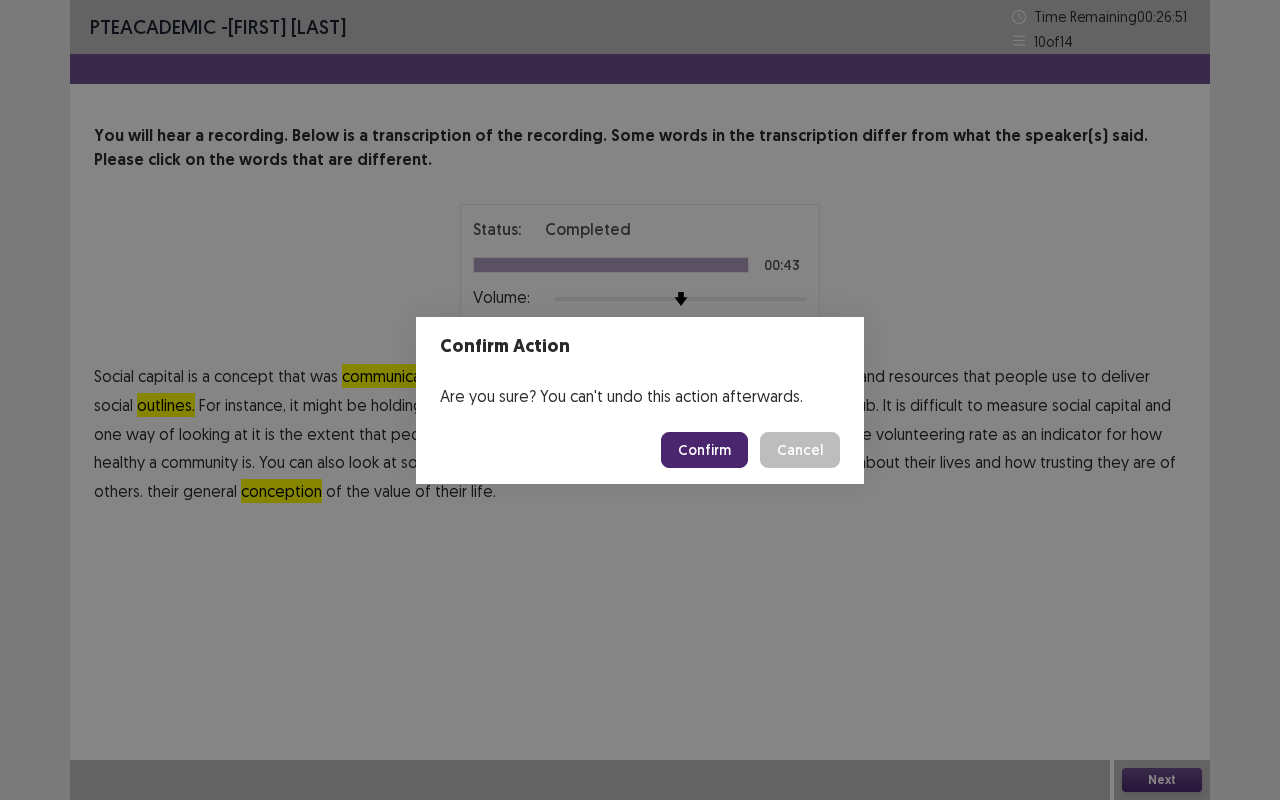 click on "Confirm" at bounding box center [704, 450] 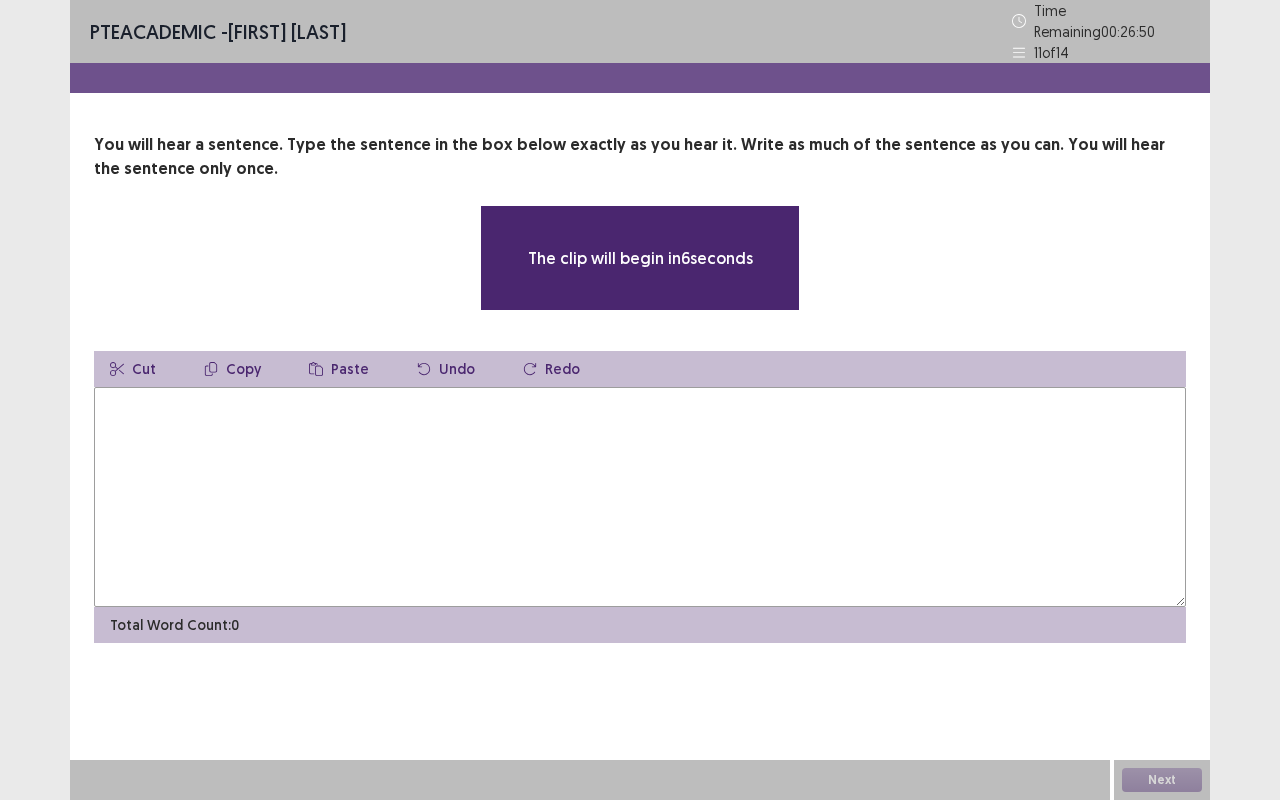 click at bounding box center [640, 497] 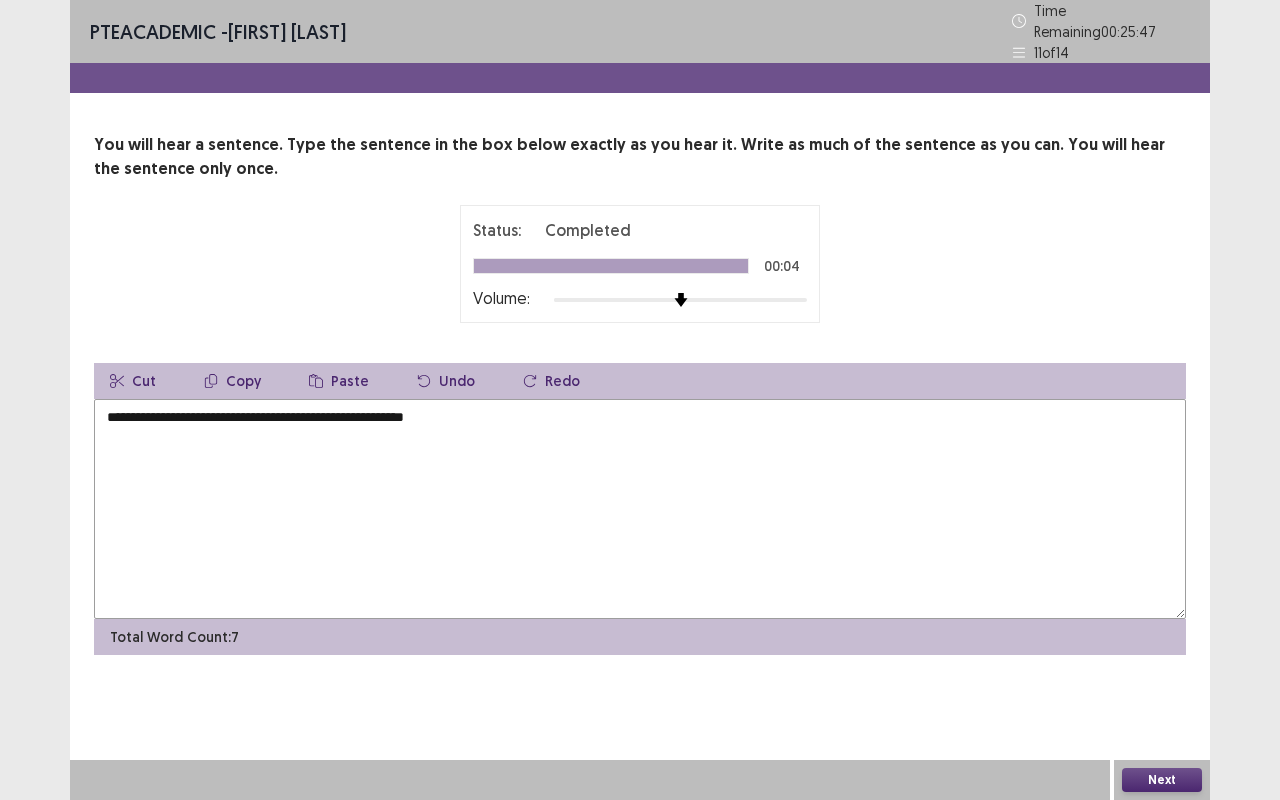 click on "**********" at bounding box center (640, 509) 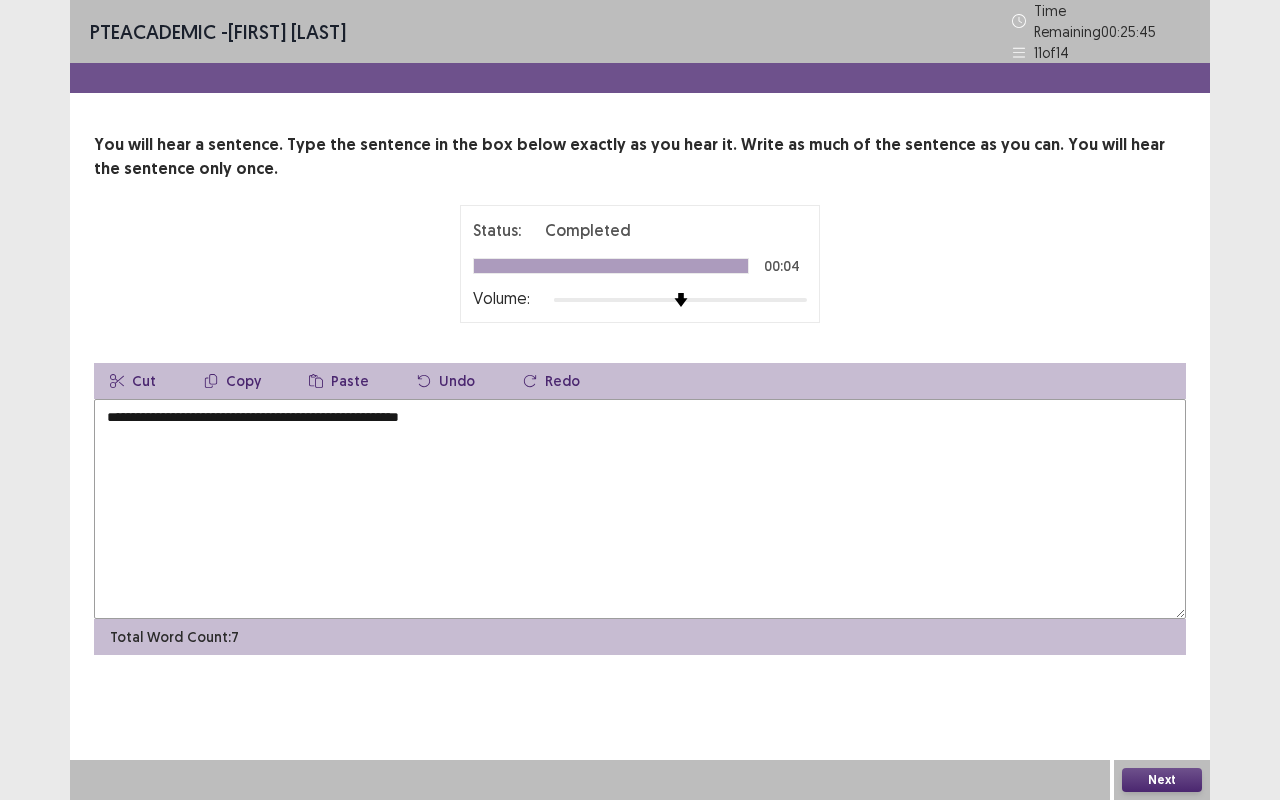 type on "**********" 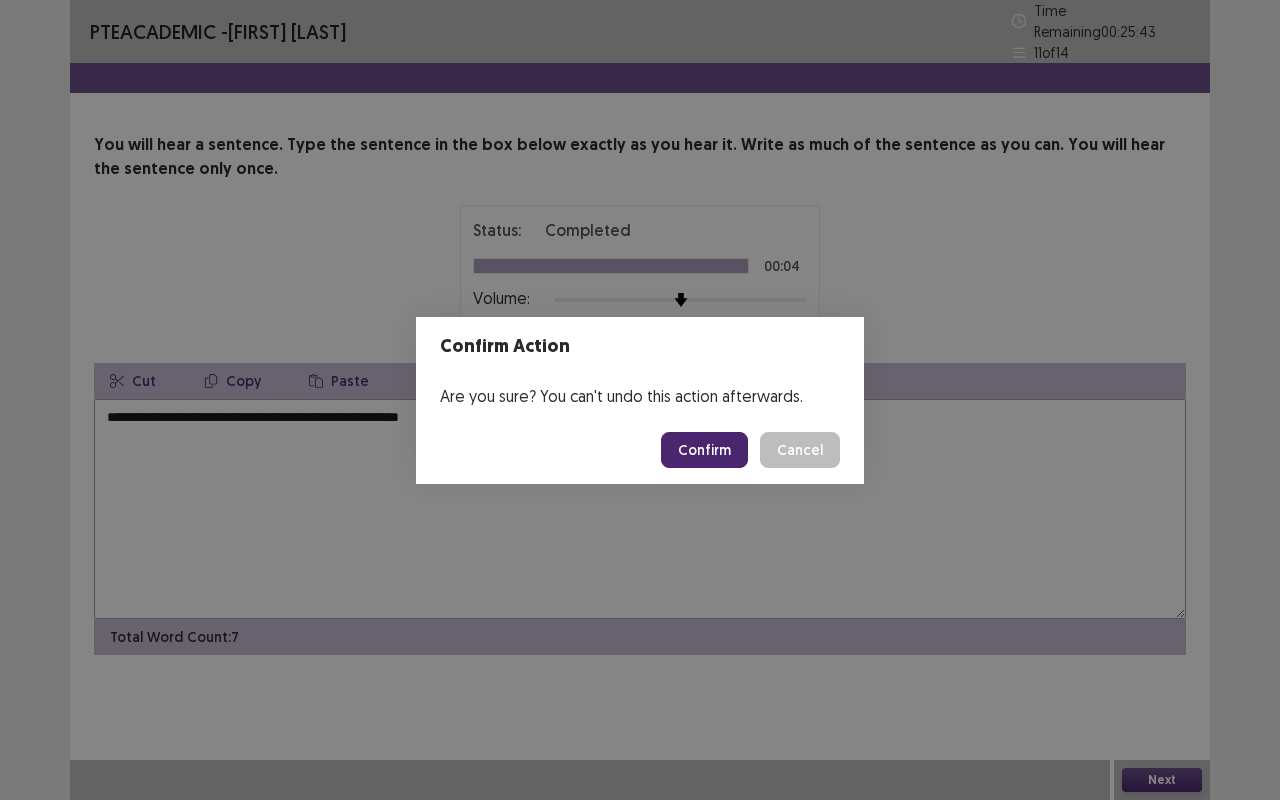 click on "Confirm" at bounding box center (704, 450) 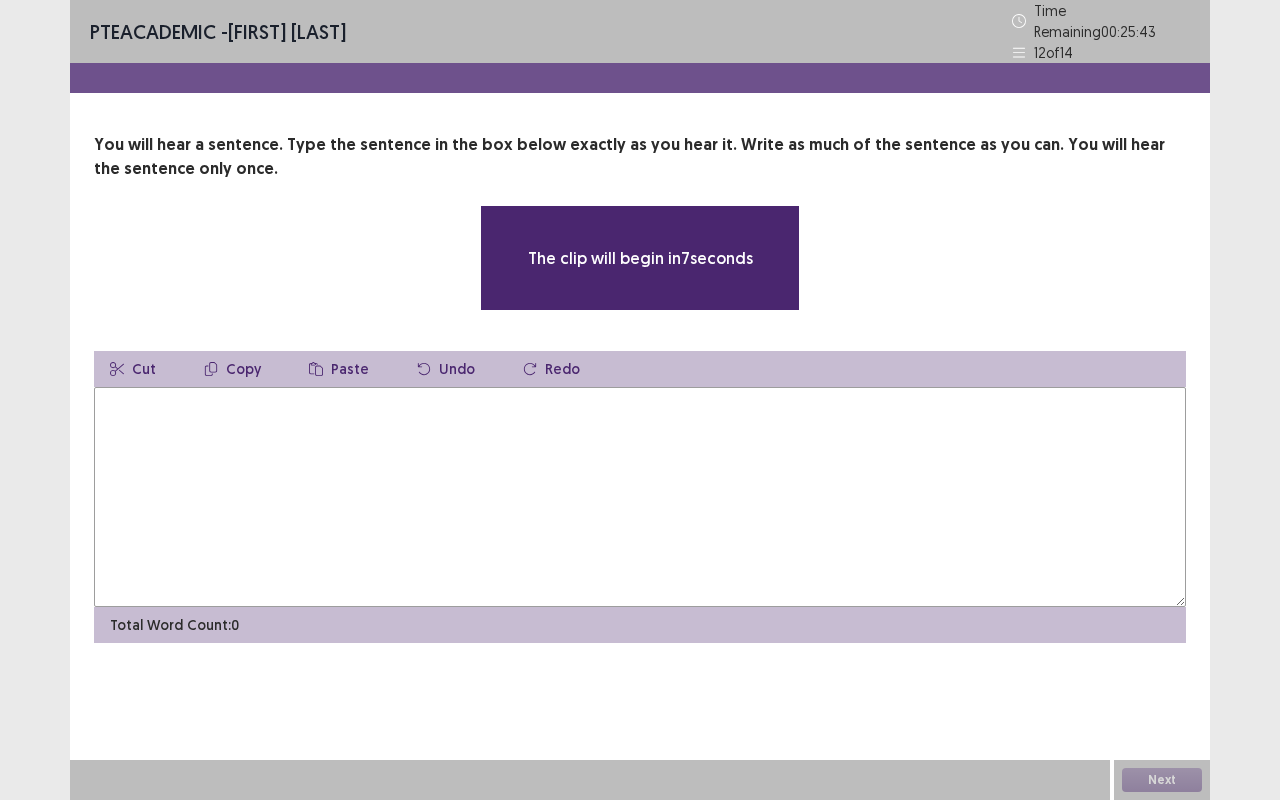 click at bounding box center [640, 497] 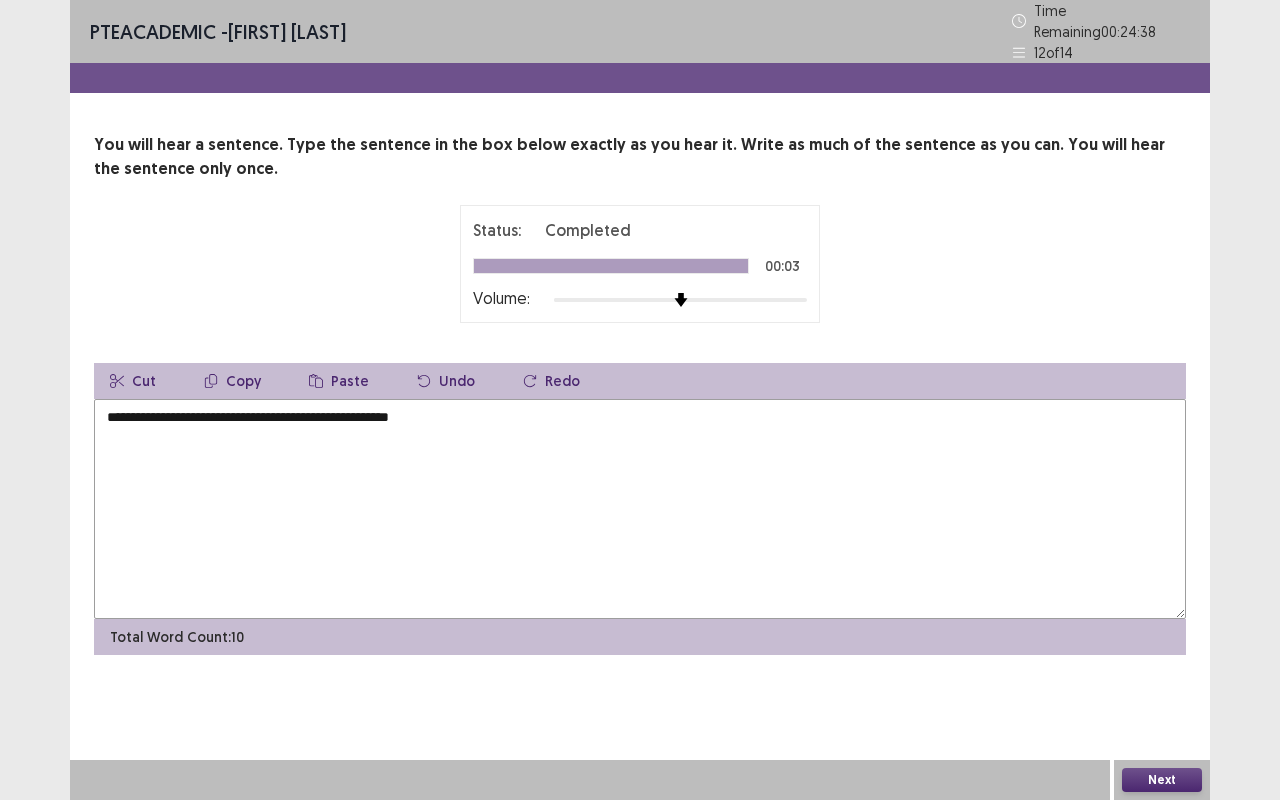 click on "**********" at bounding box center [640, 509] 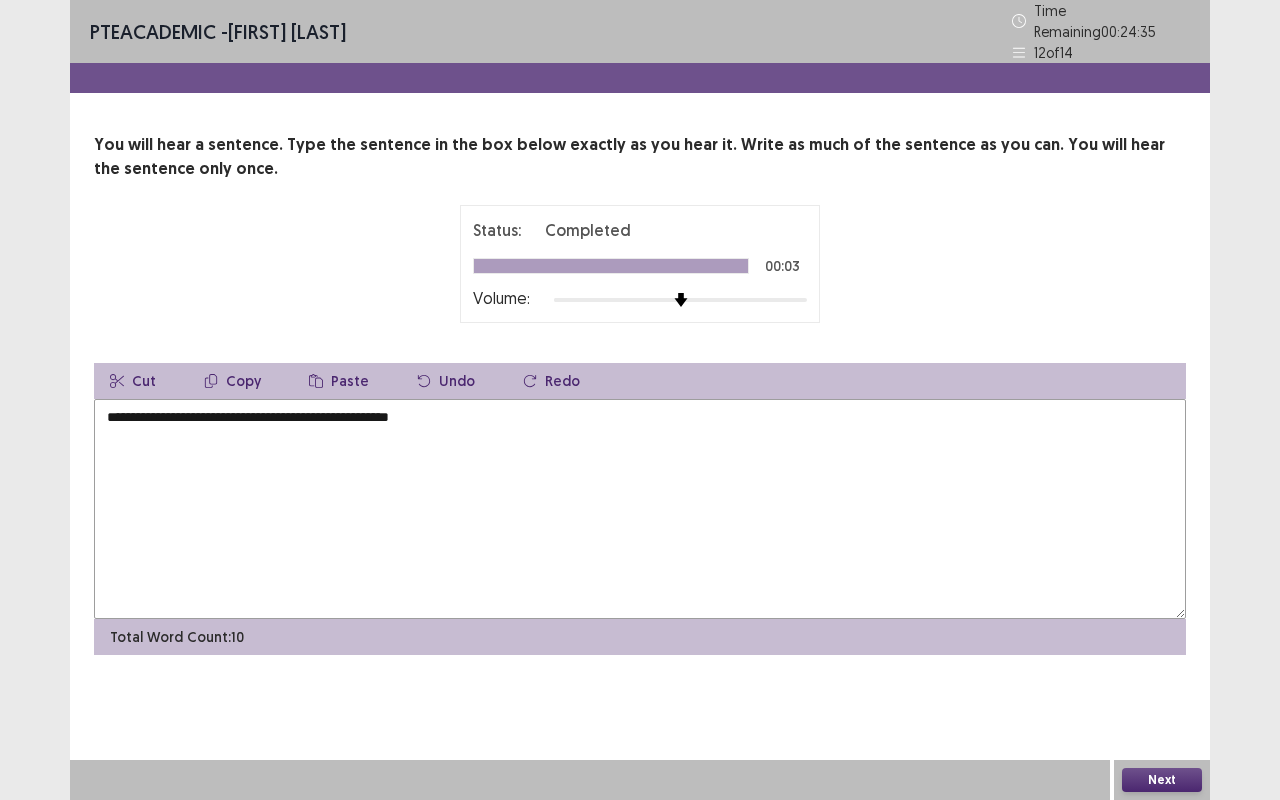click on "**********" at bounding box center [640, 509] 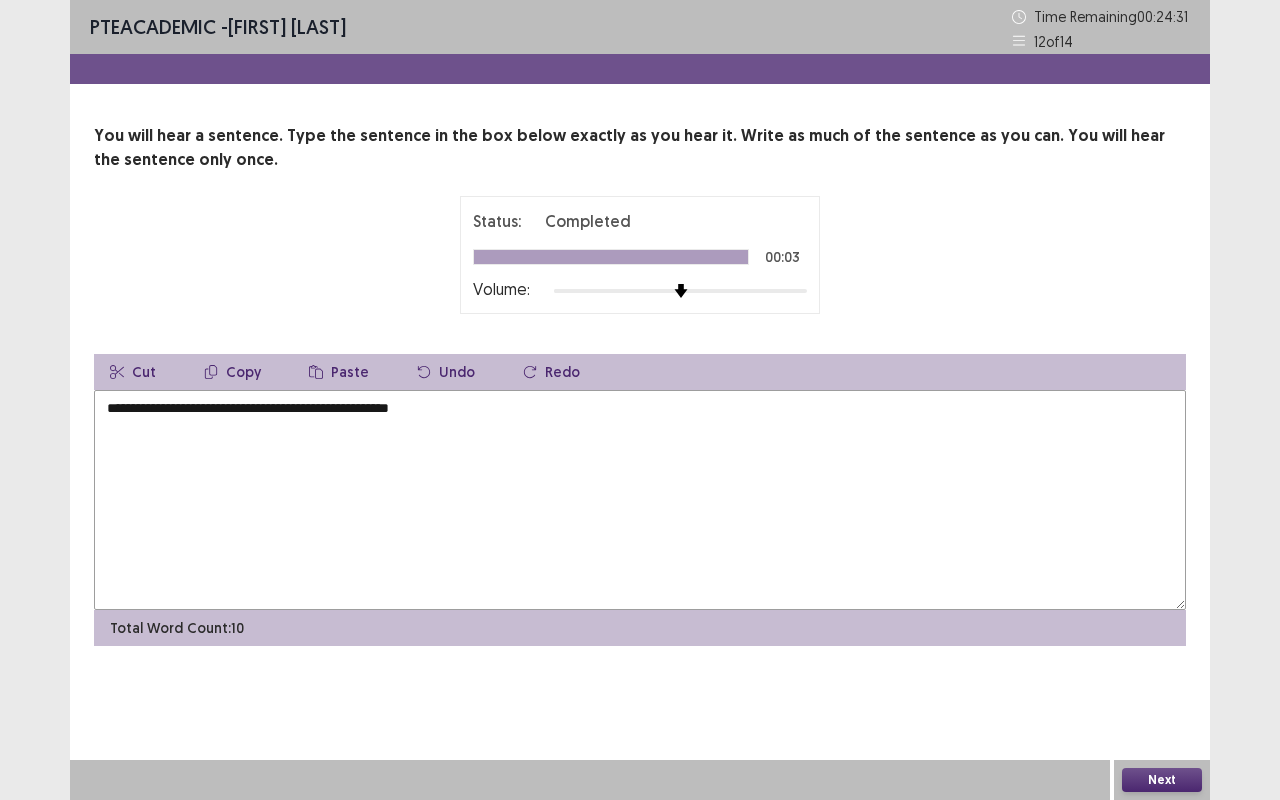 type on "**********" 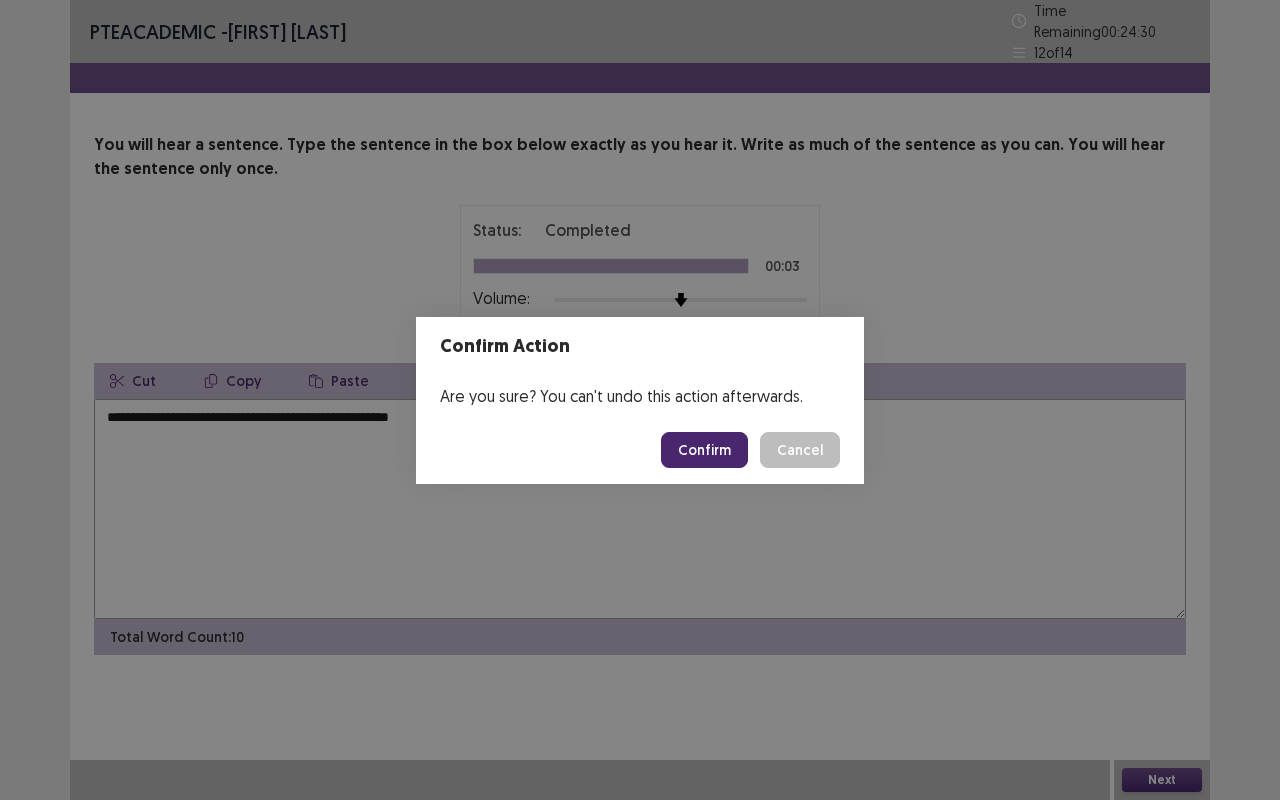 click on "Confirm" at bounding box center [704, 450] 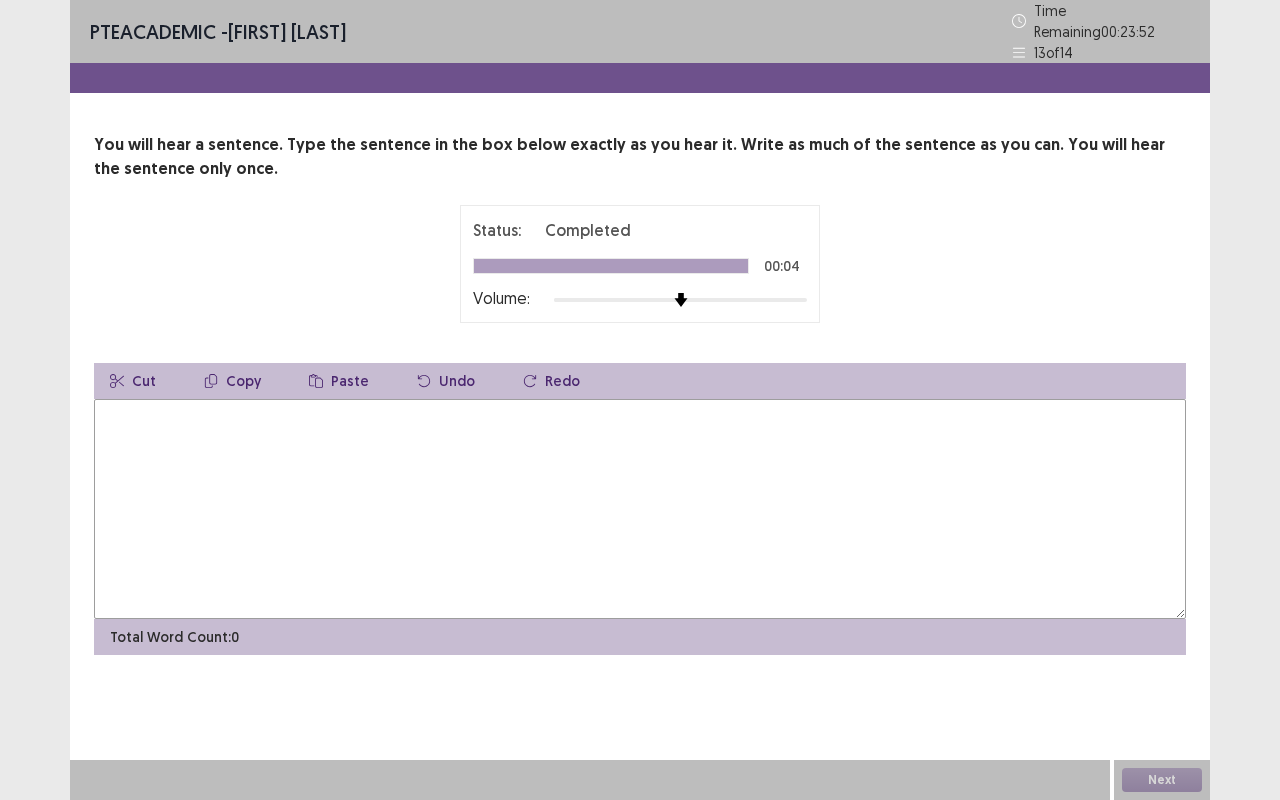 click at bounding box center (640, 509) 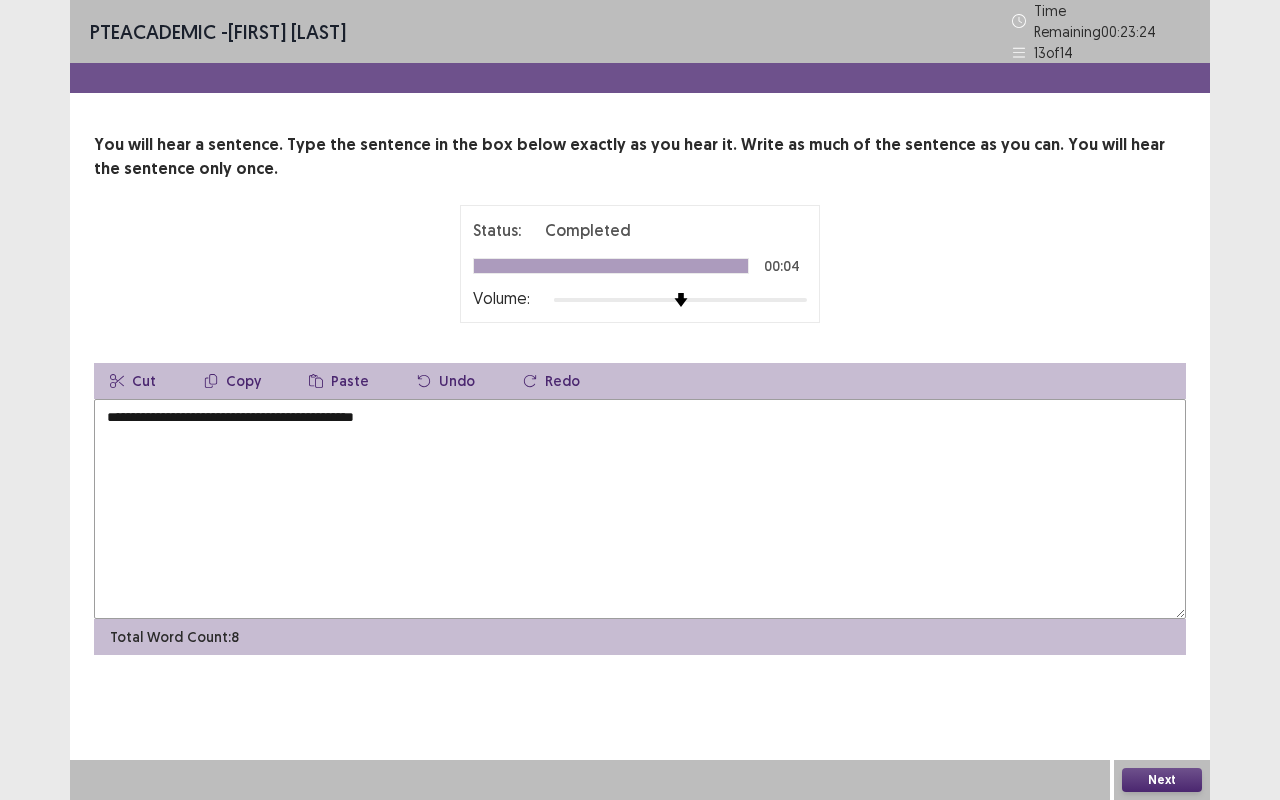 type on "**********" 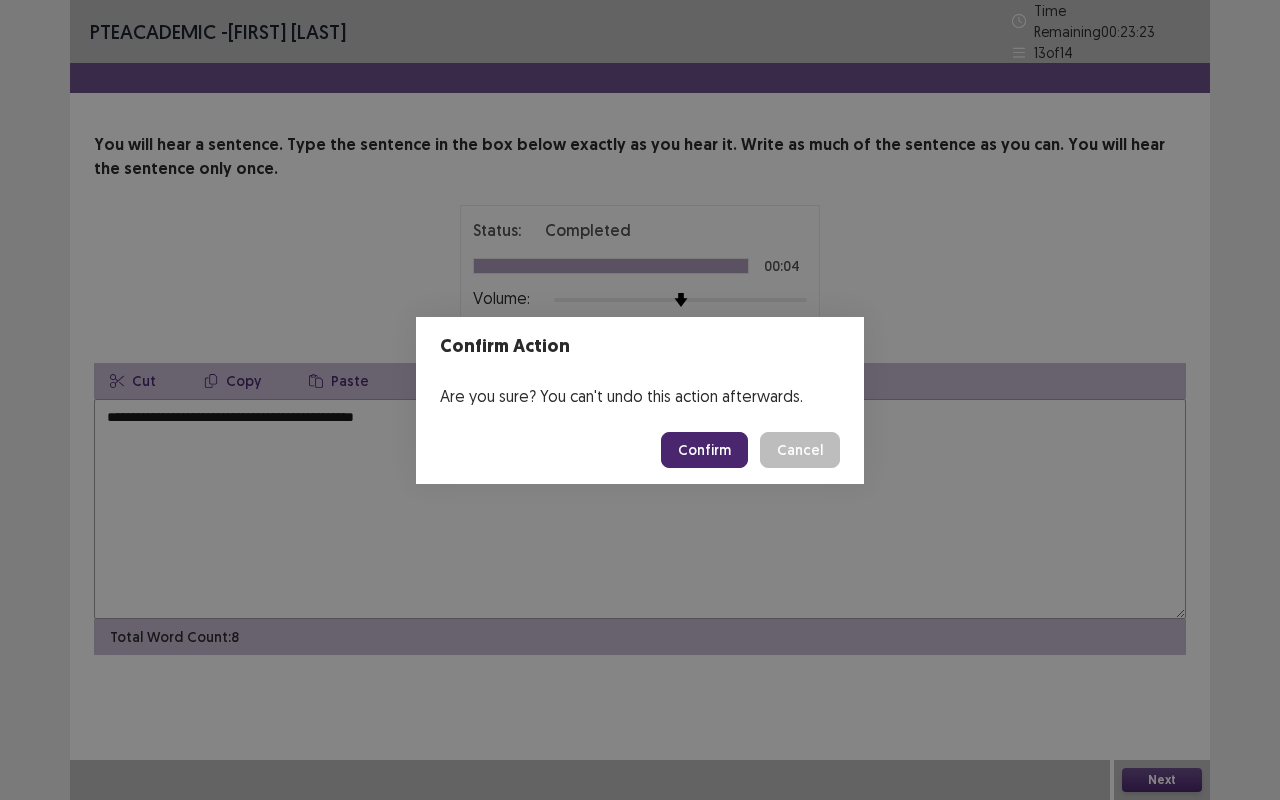 click on "Confirm" at bounding box center (704, 450) 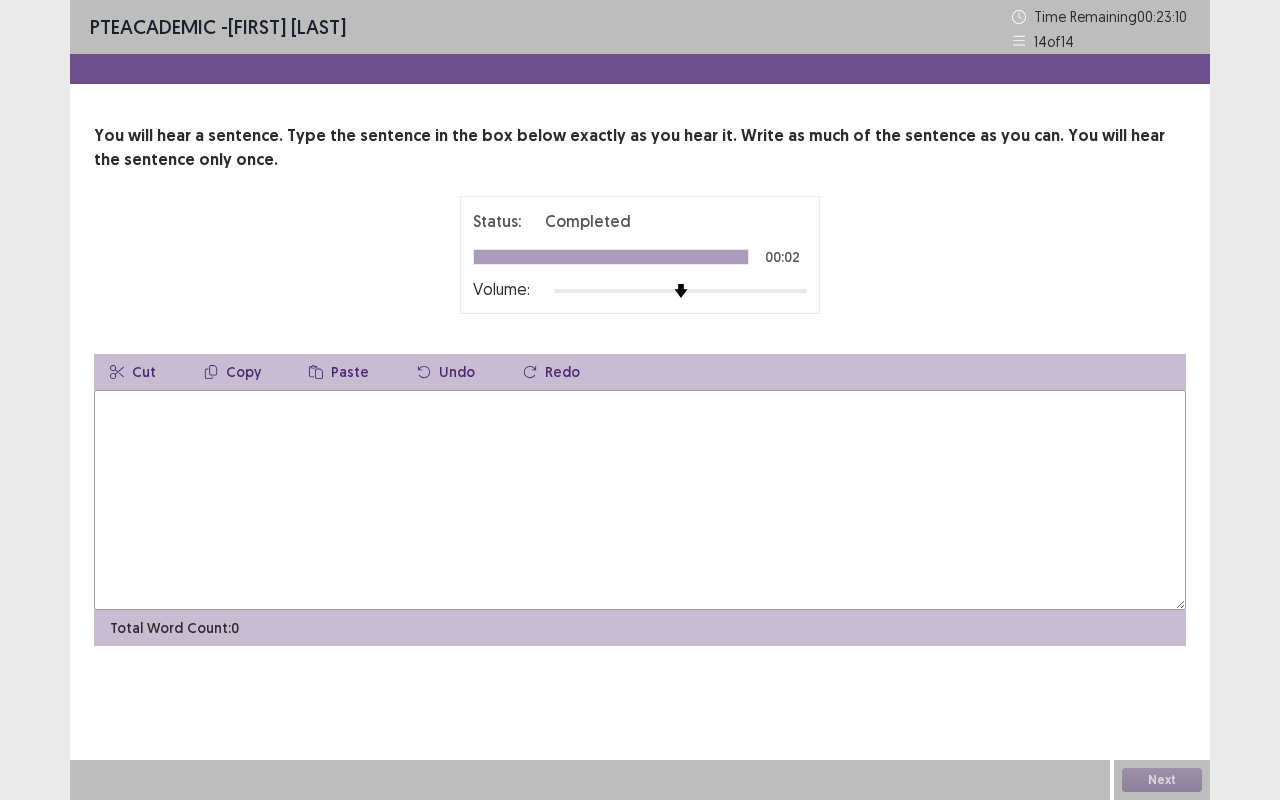 click at bounding box center (640, 500) 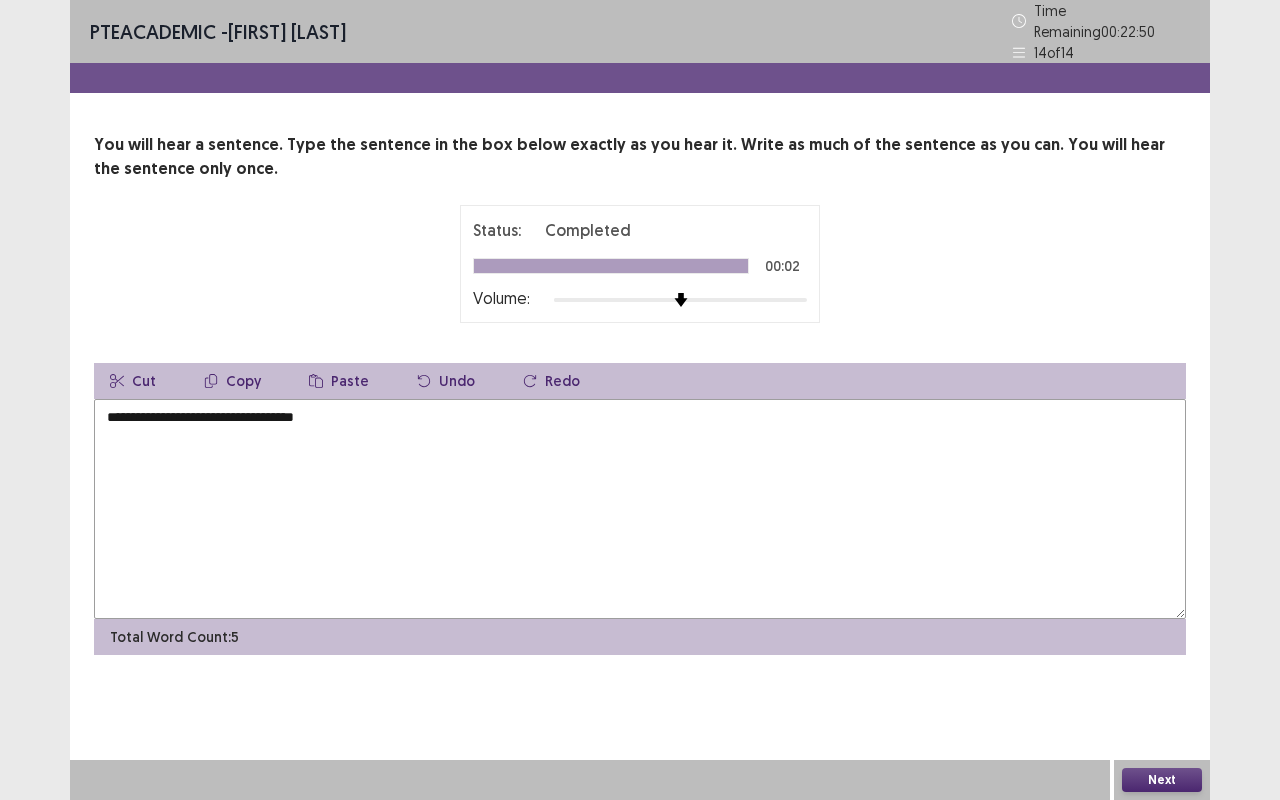 click on "**********" at bounding box center [640, 509] 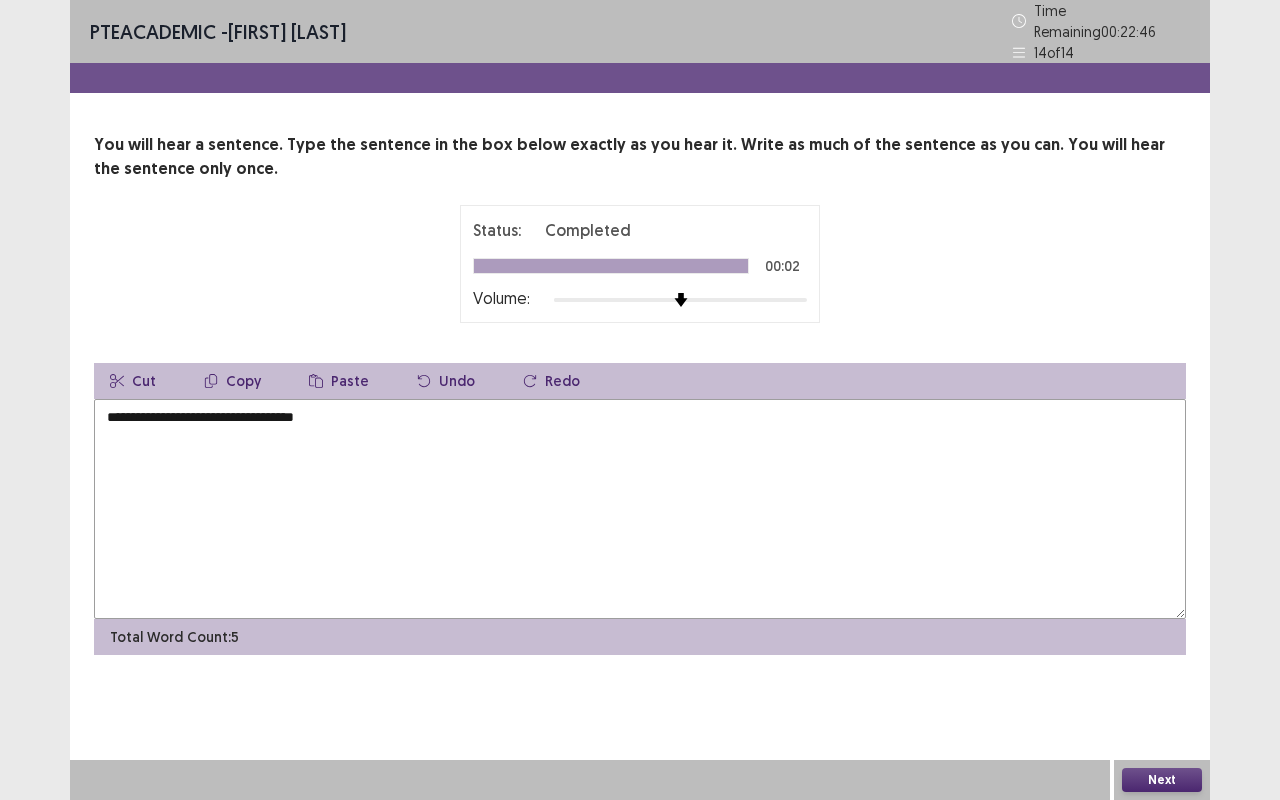 type on "**********" 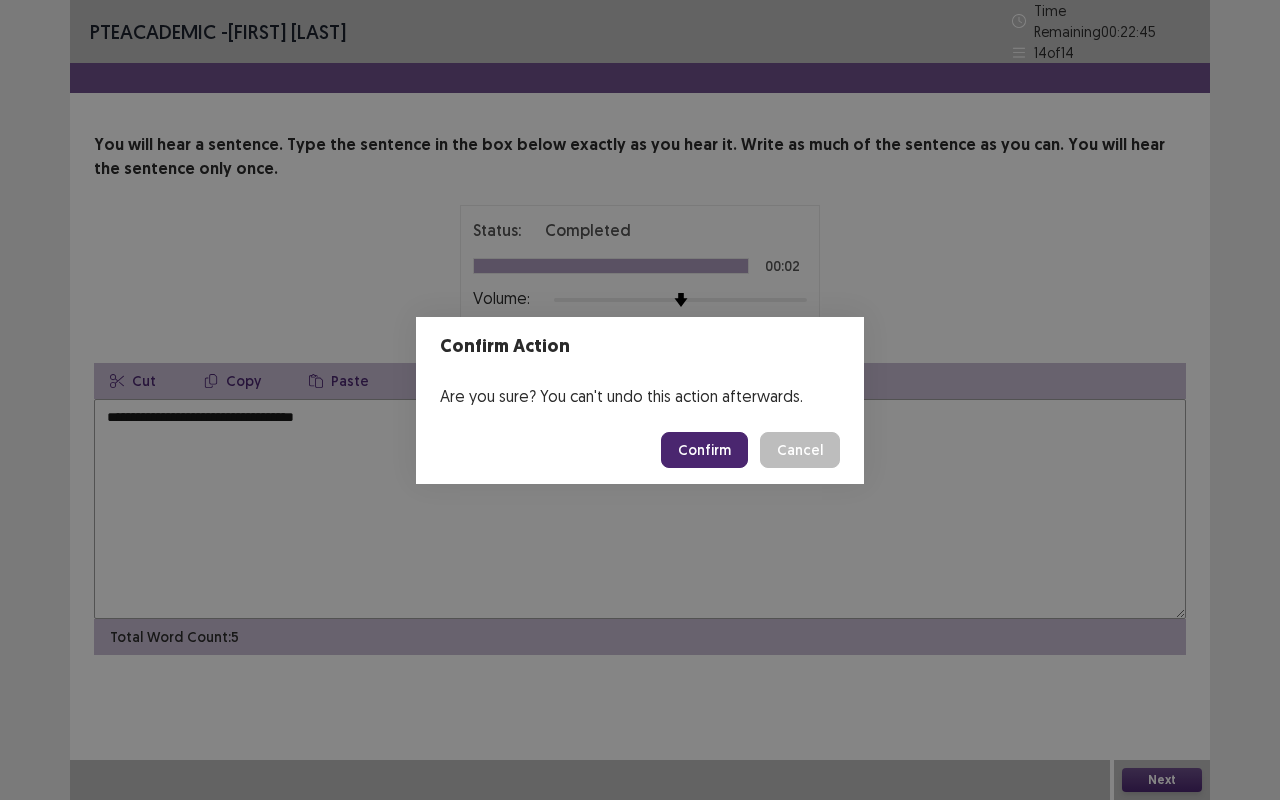 click on "Confirm" at bounding box center (704, 450) 